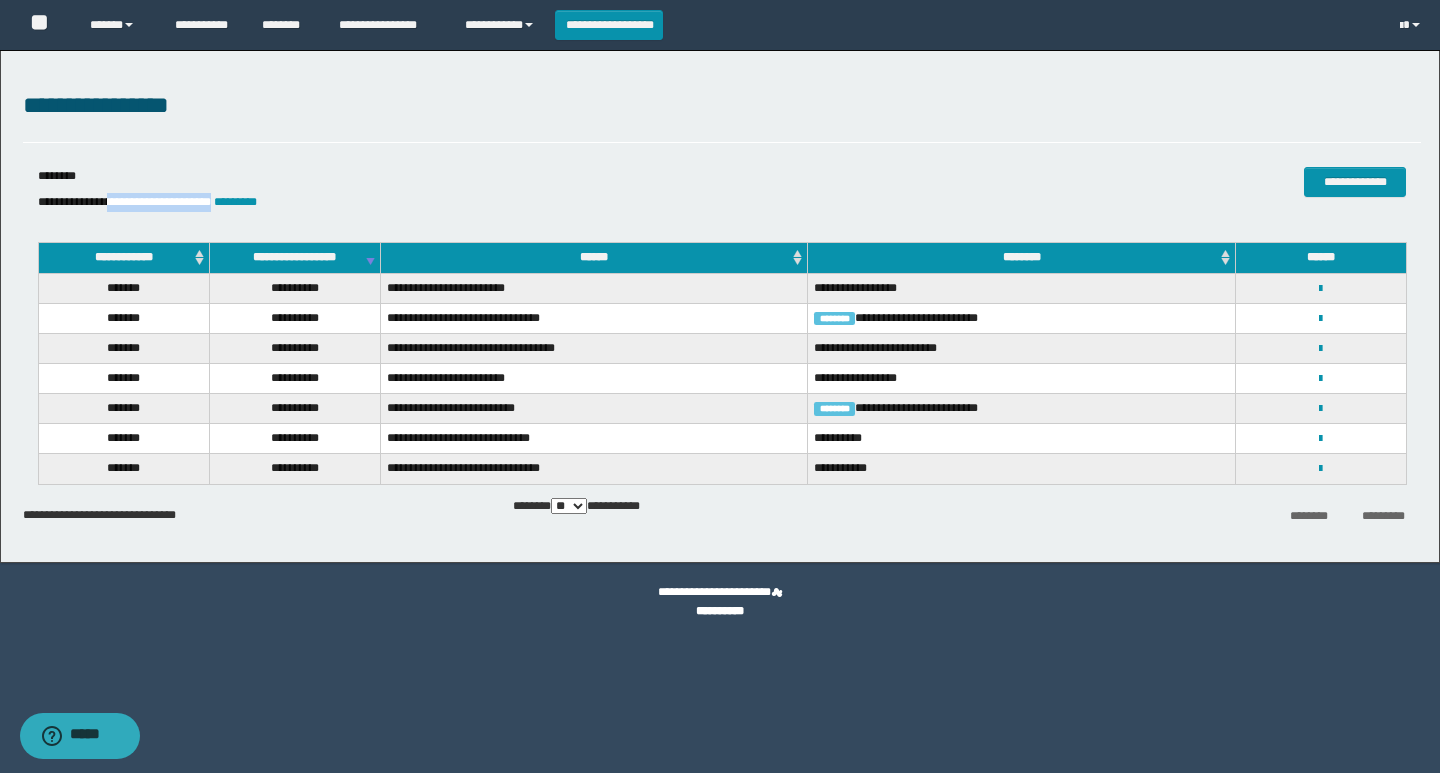 scroll, scrollTop: 0, scrollLeft: 0, axis: both 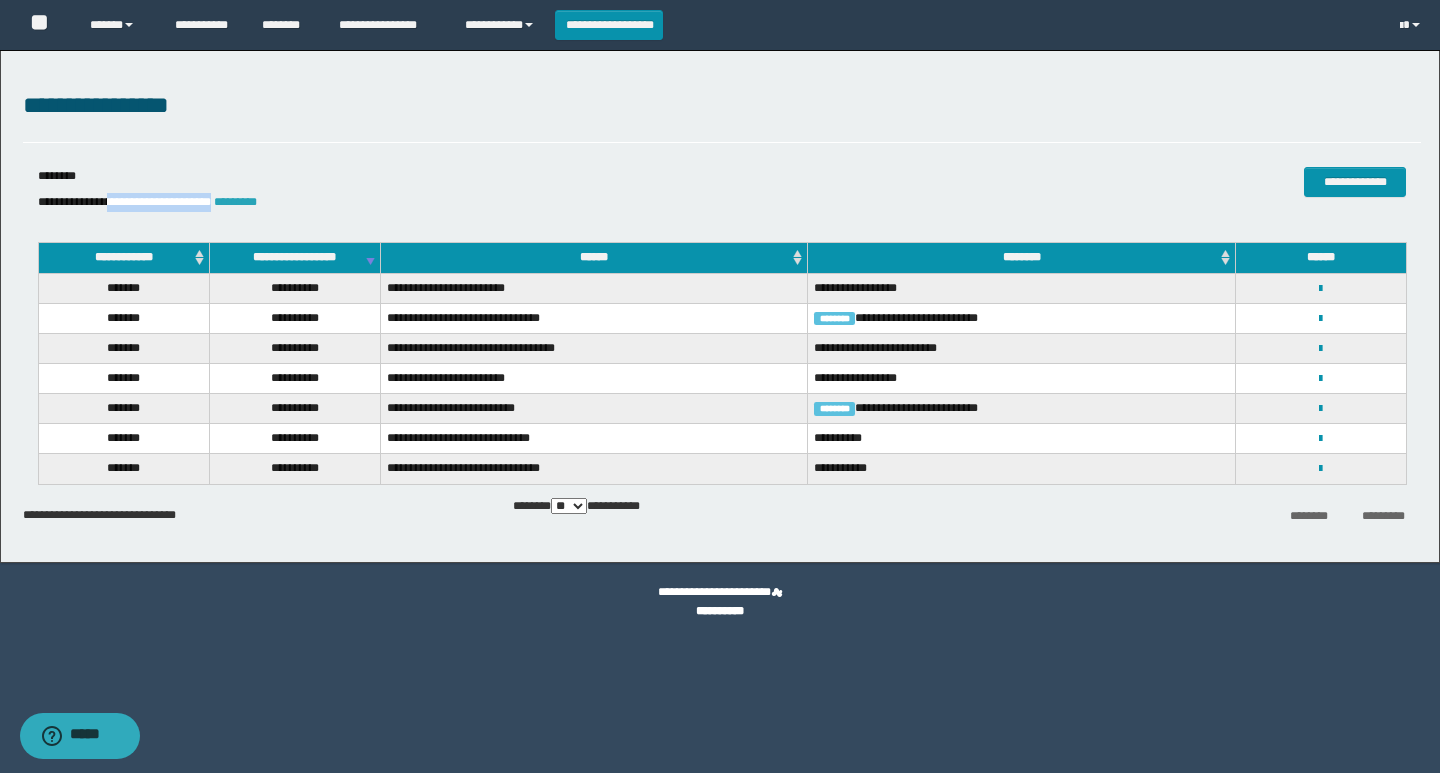 click on "*********" at bounding box center [235, 202] 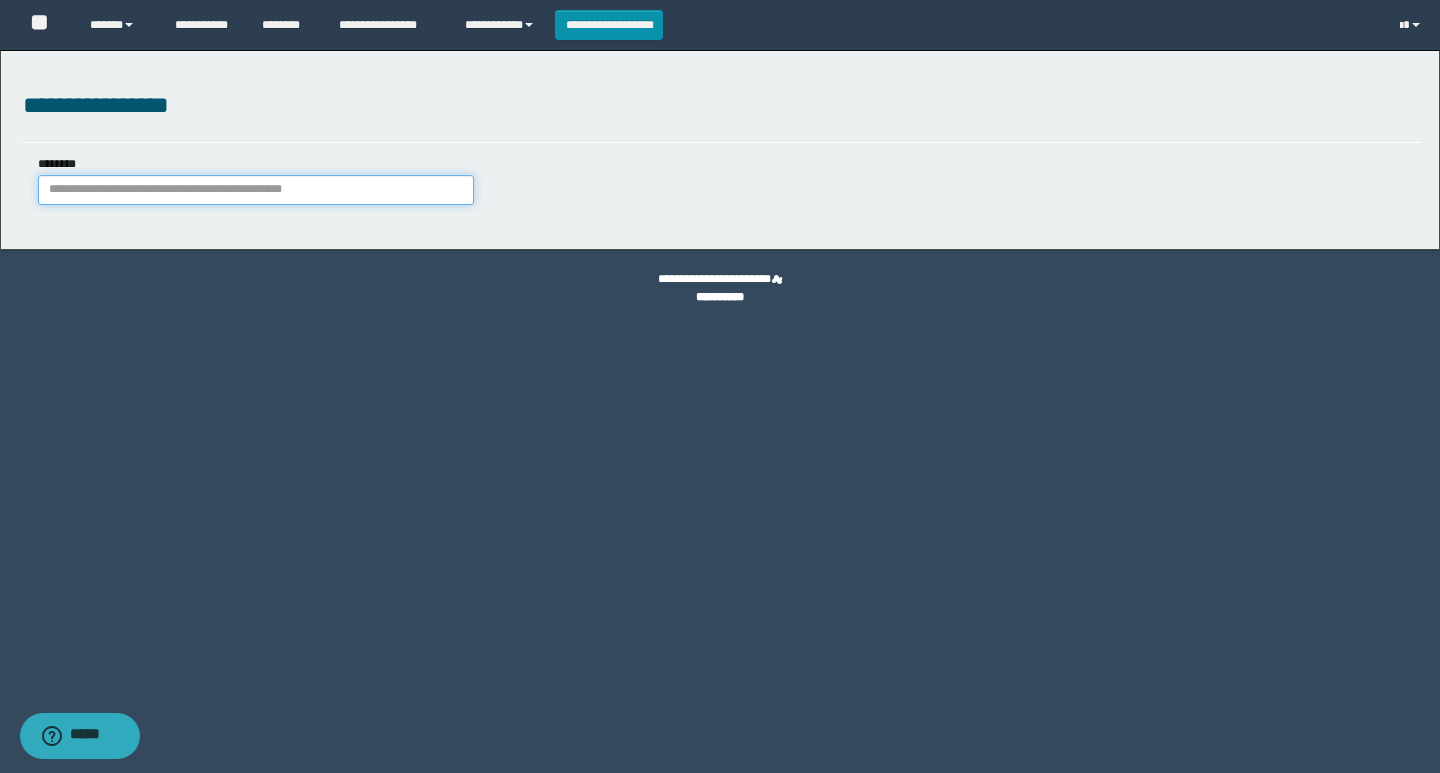 click on "********" at bounding box center [256, 190] 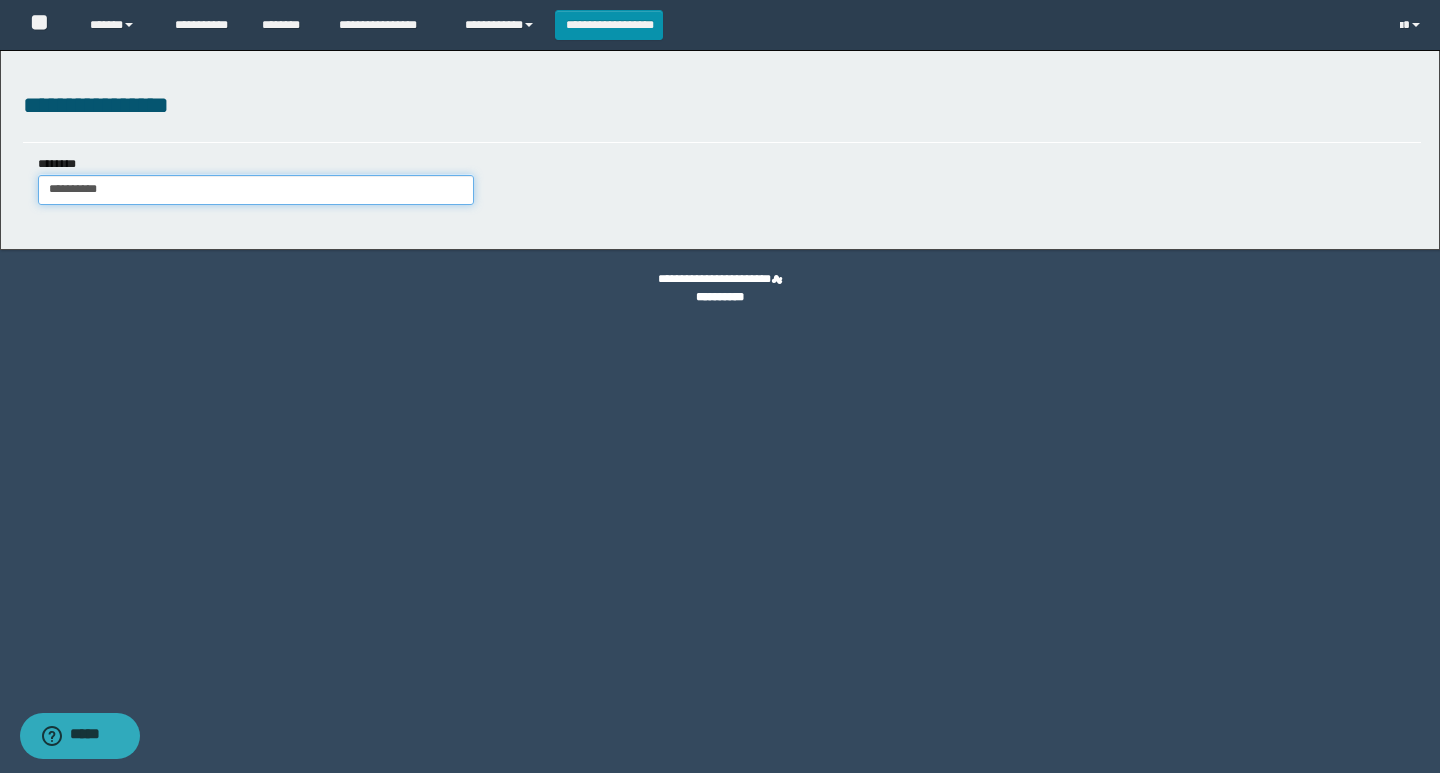 type on "**********" 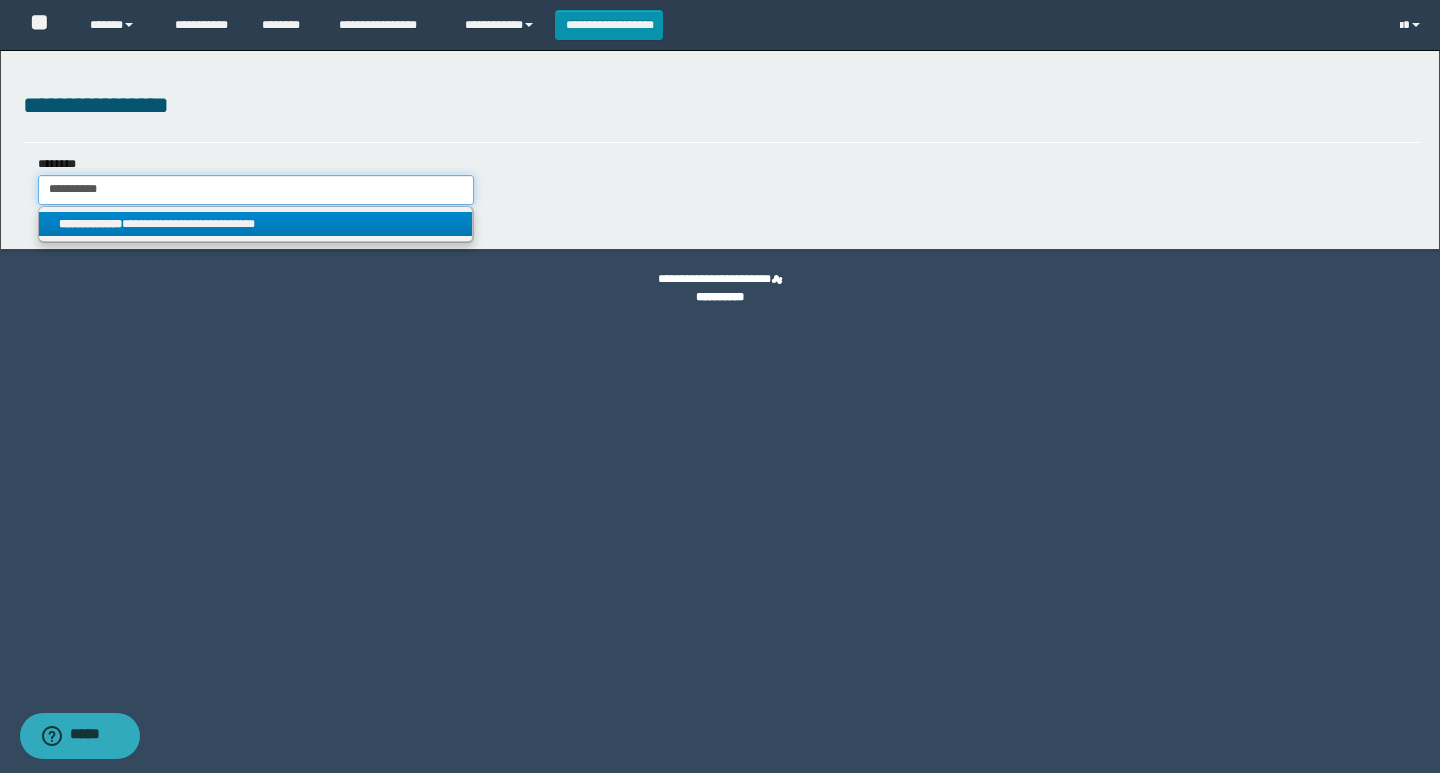 type on "**********" 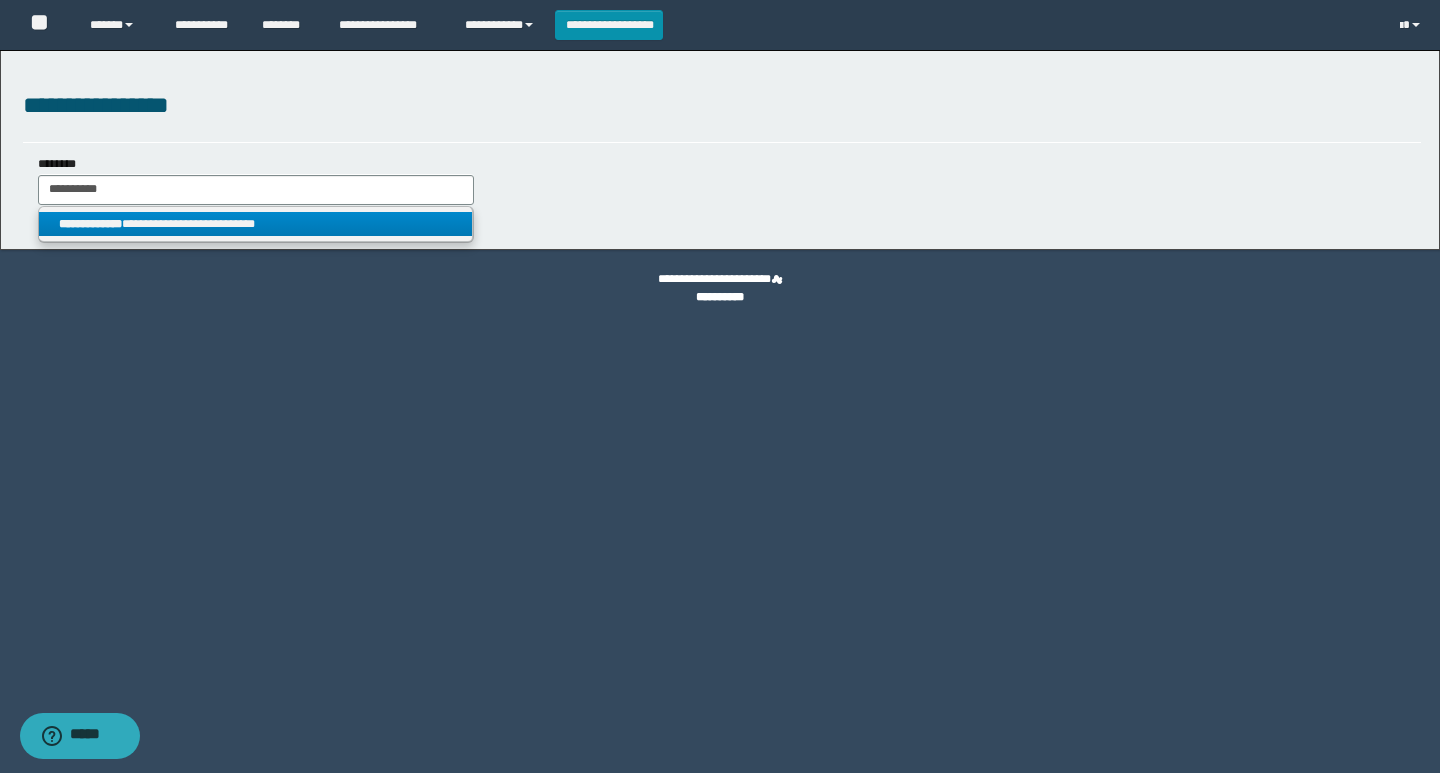 click on "**********" at bounding box center (255, 224) 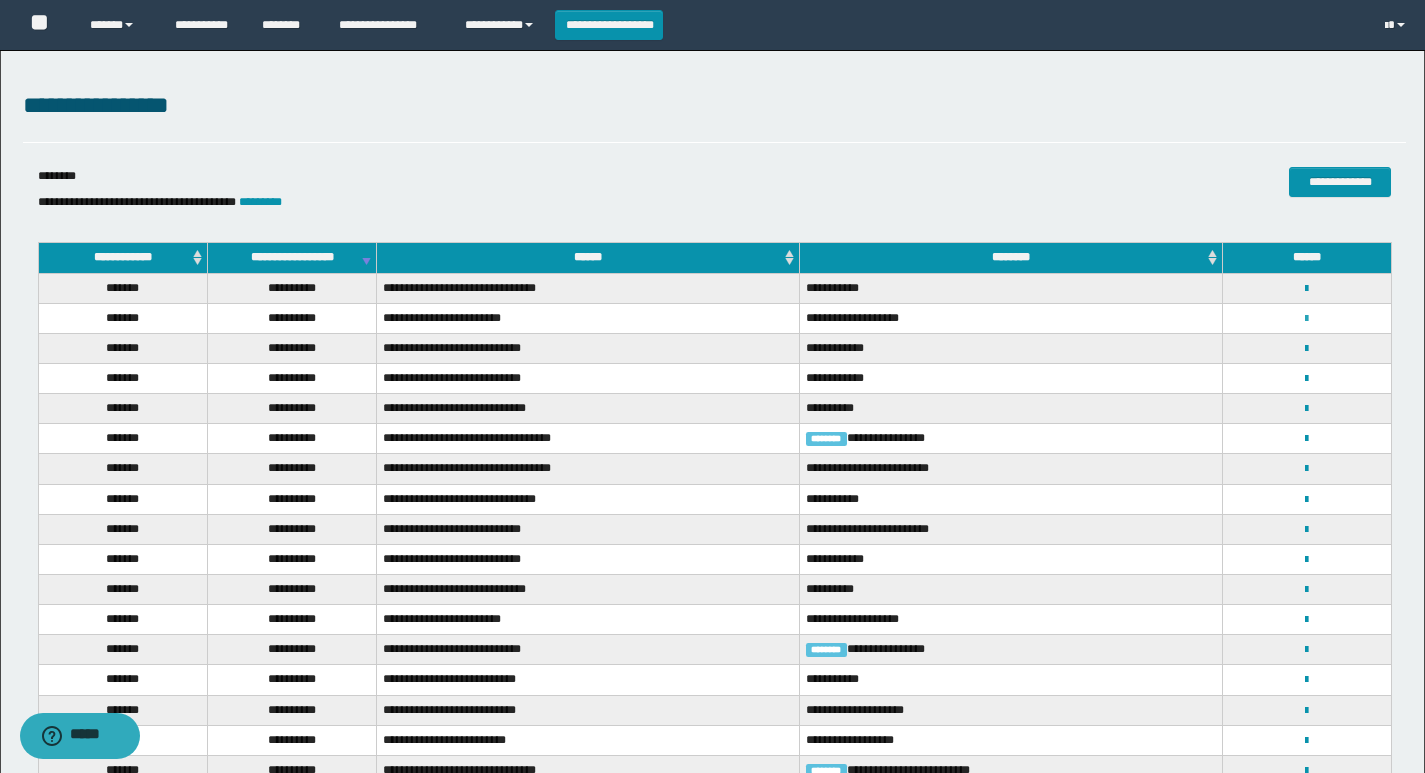 click at bounding box center [1306, 319] 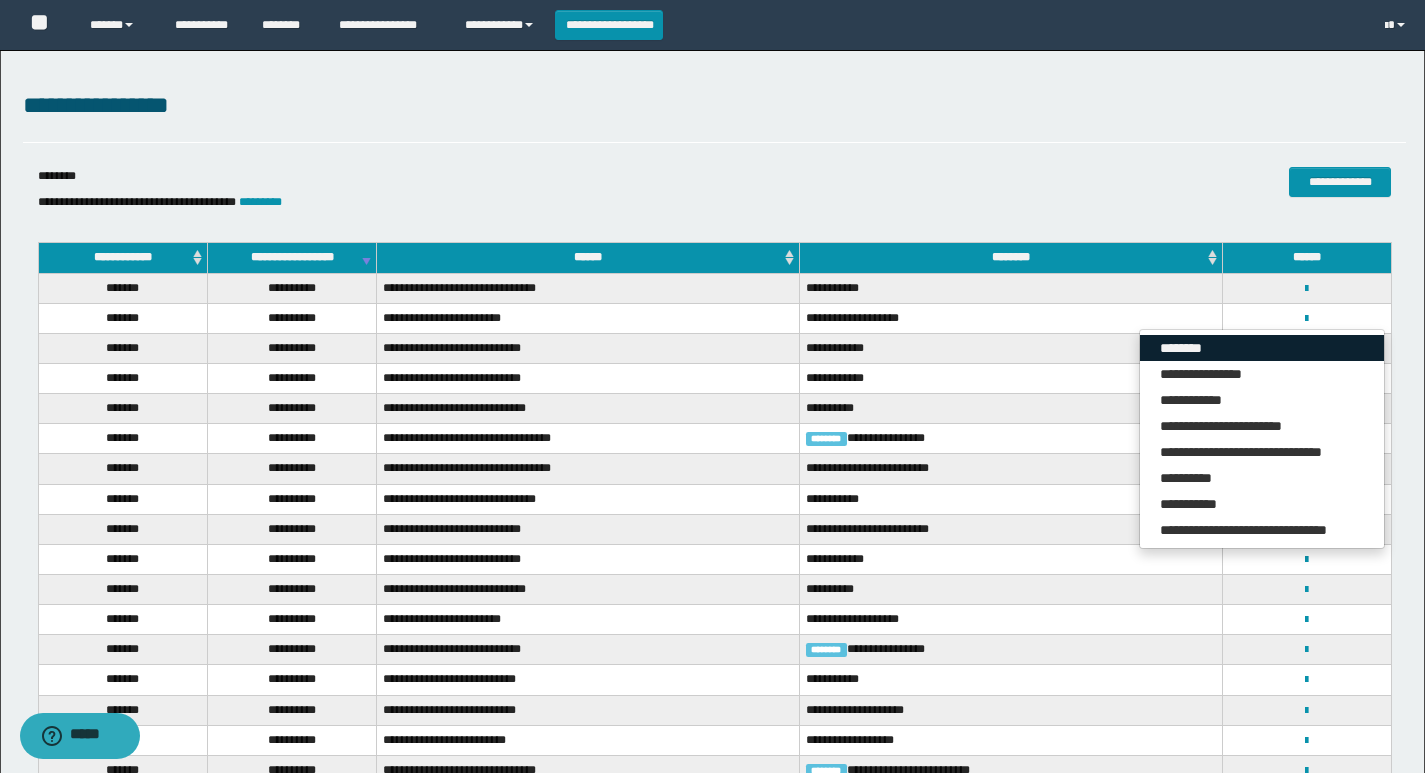 click on "********" at bounding box center (1262, 348) 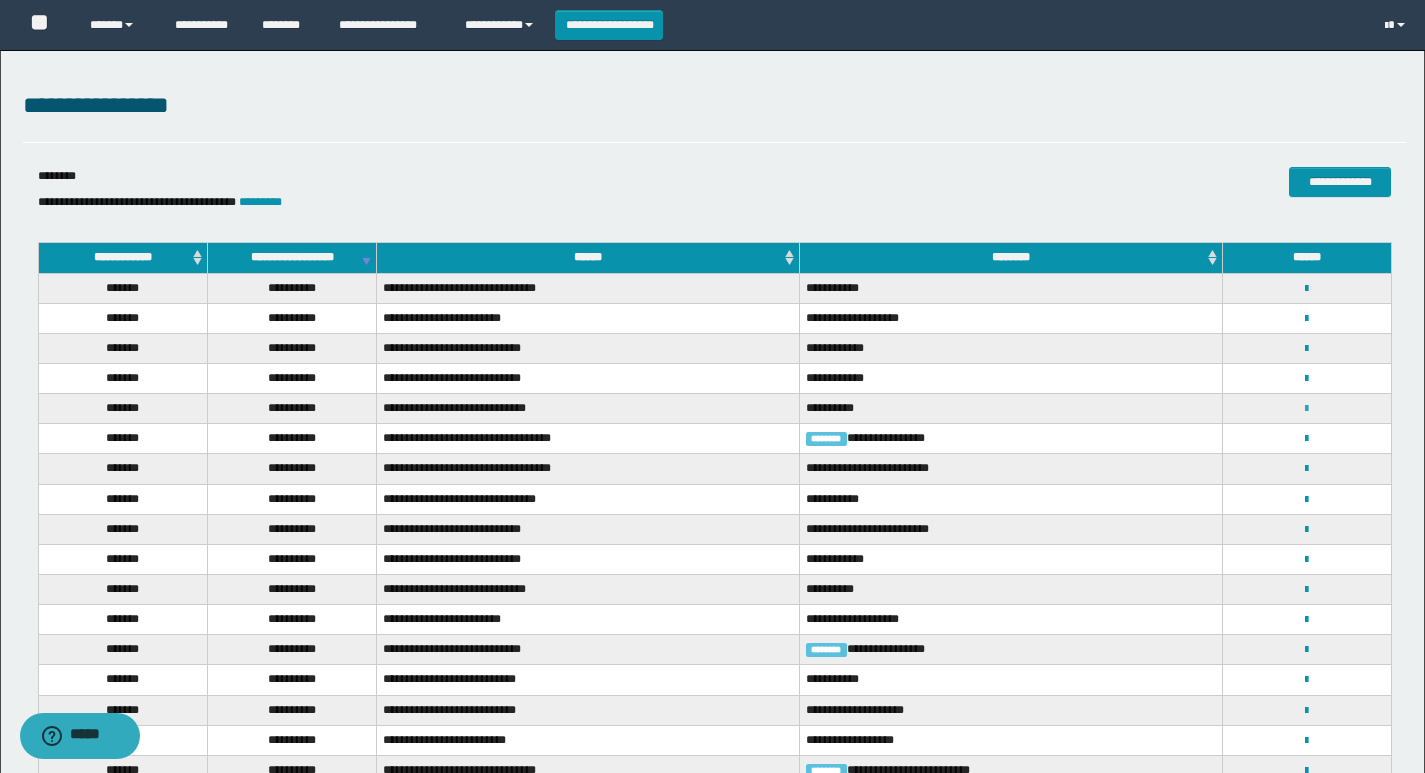 click at bounding box center [1306, 409] 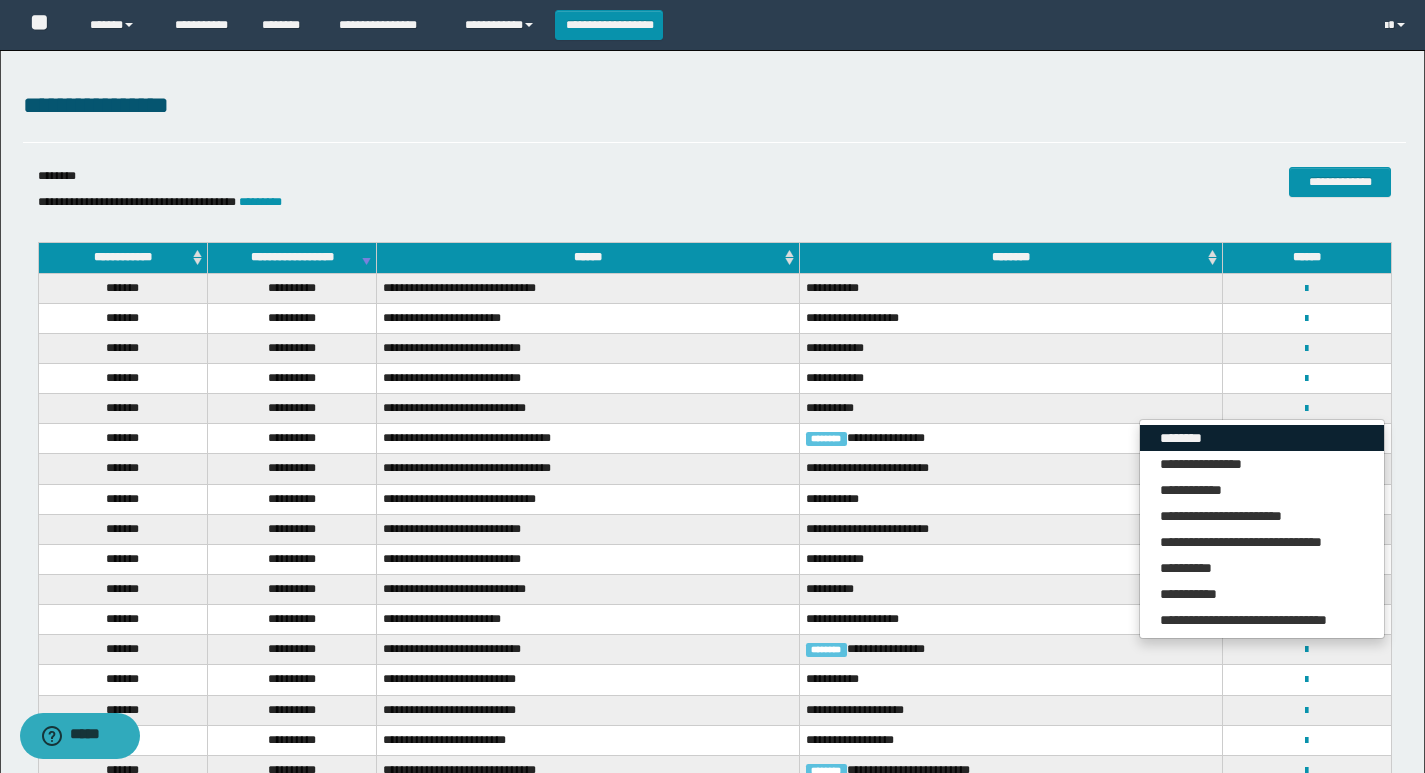 click on "********" at bounding box center [1262, 438] 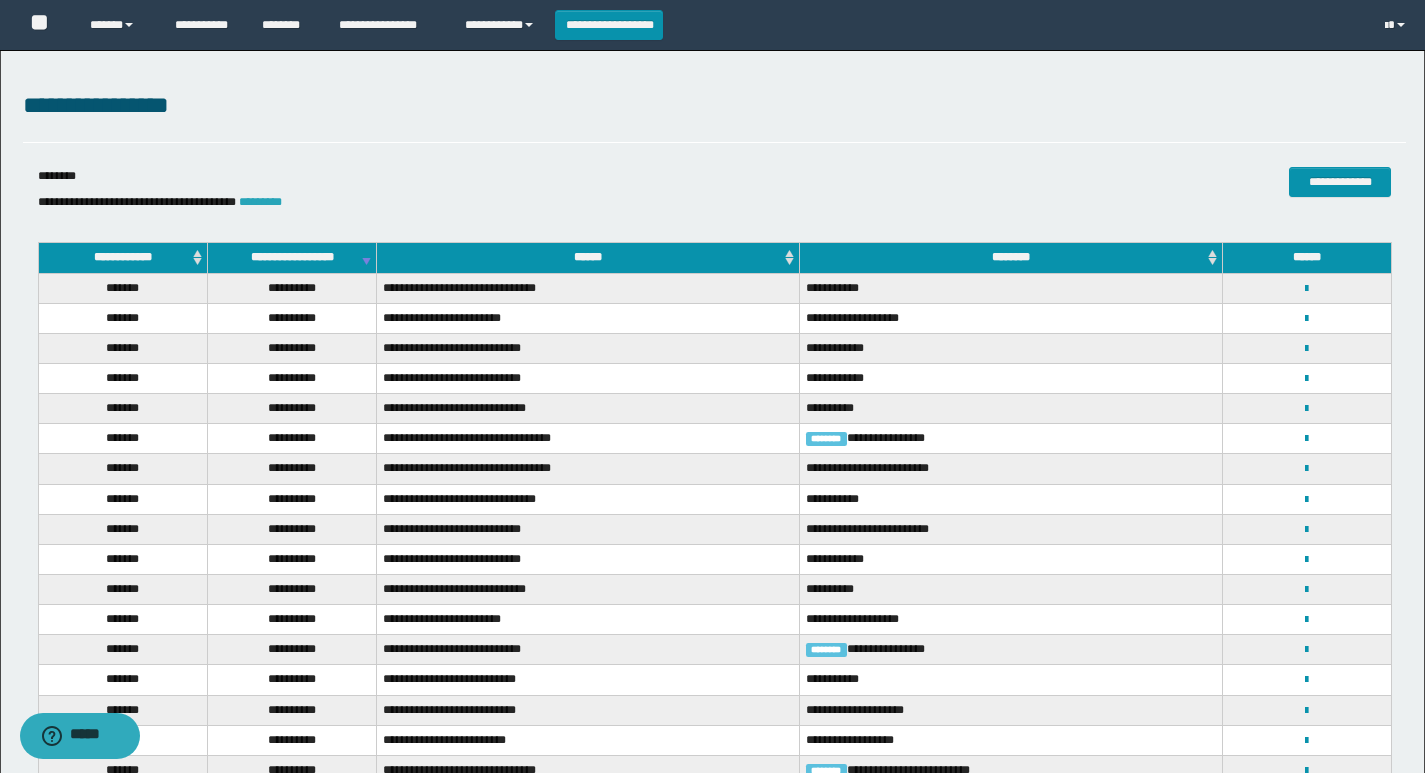 click on "*********" at bounding box center [260, 202] 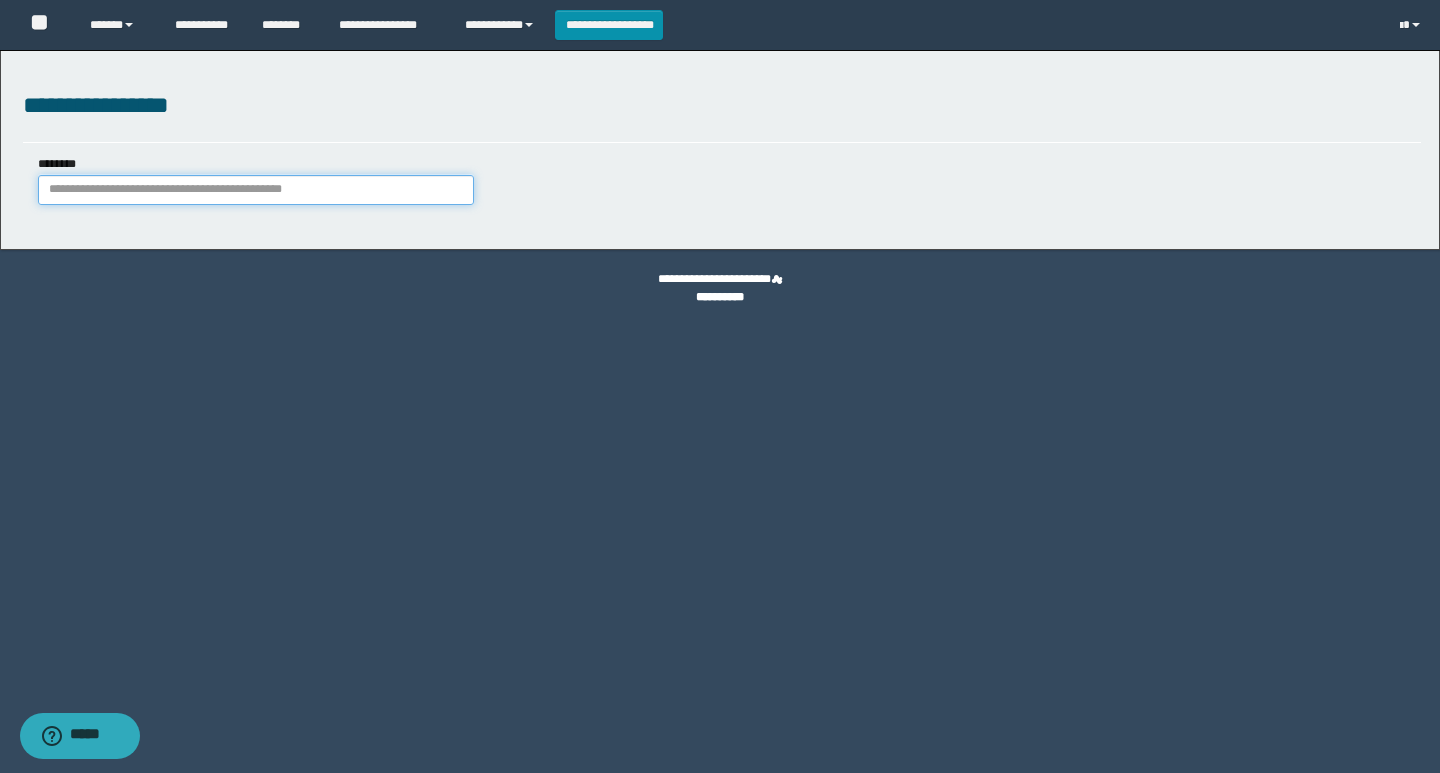 click on "********" at bounding box center (256, 190) 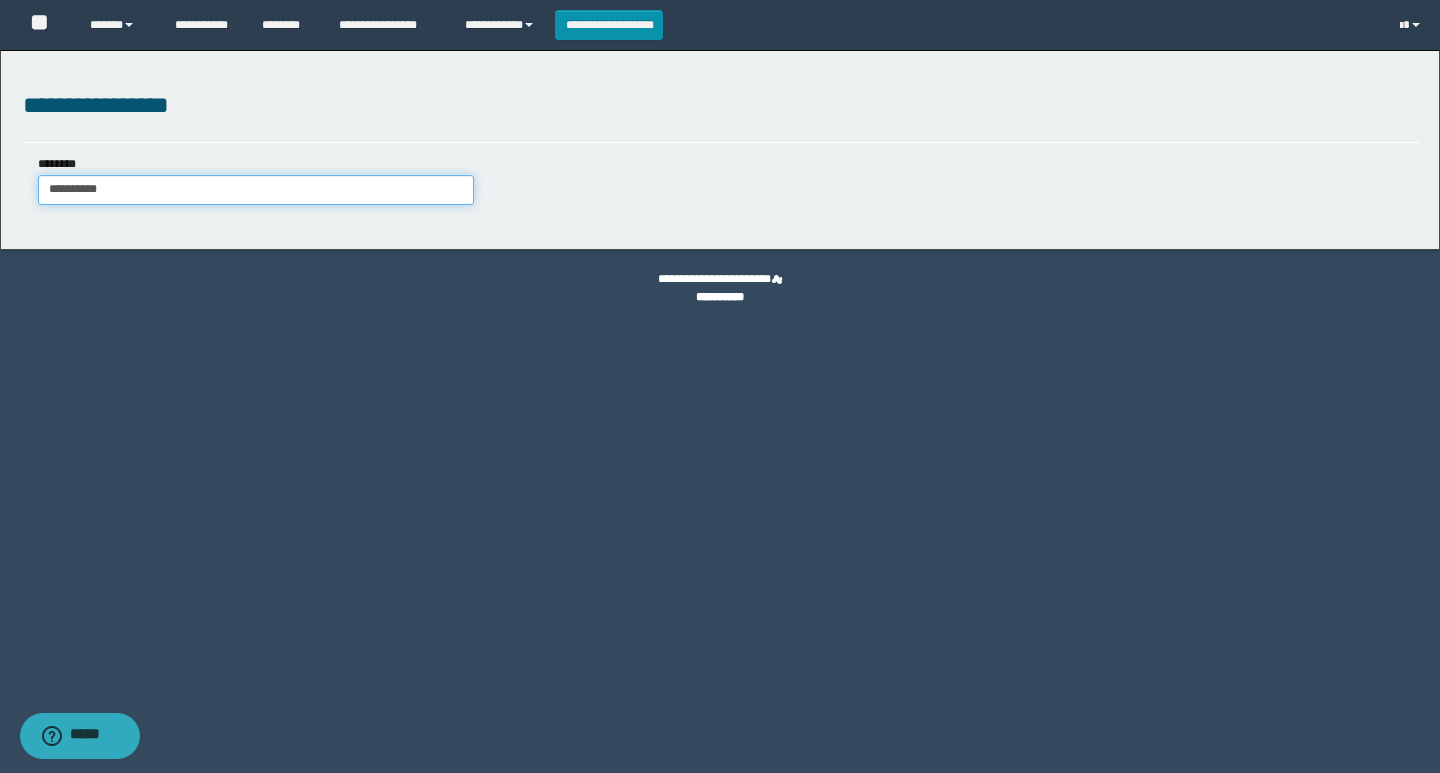 type on "**********" 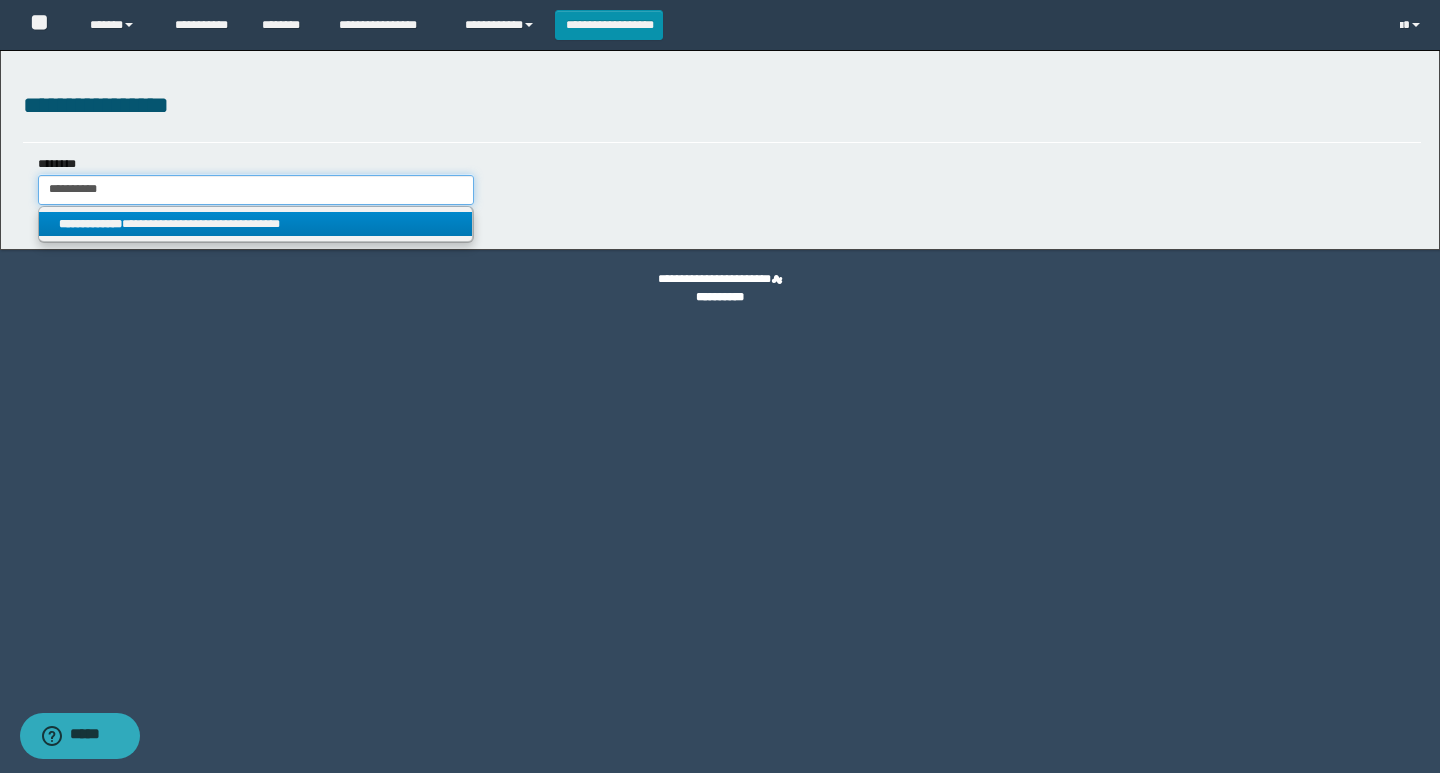 type on "**********" 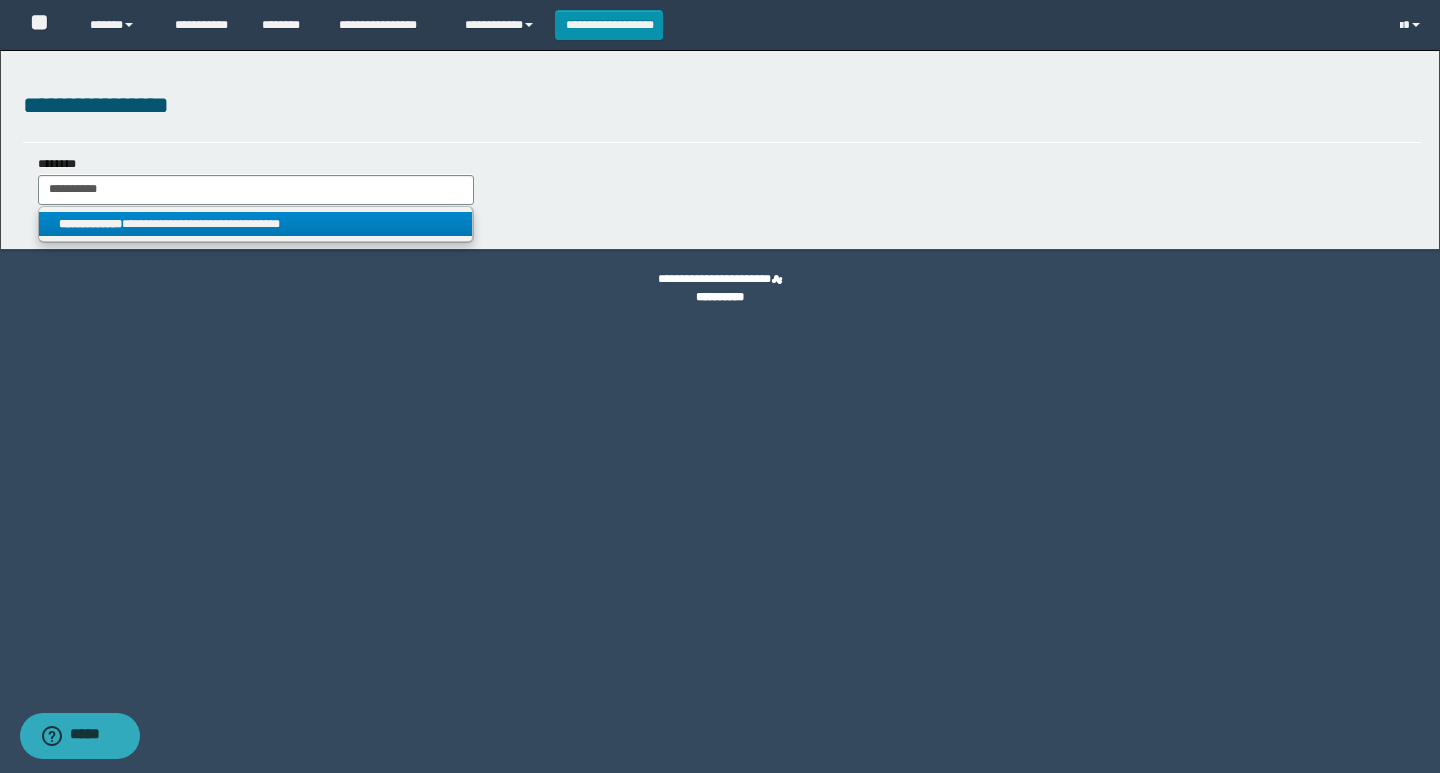 click on "**********" at bounding box center (255, 224) 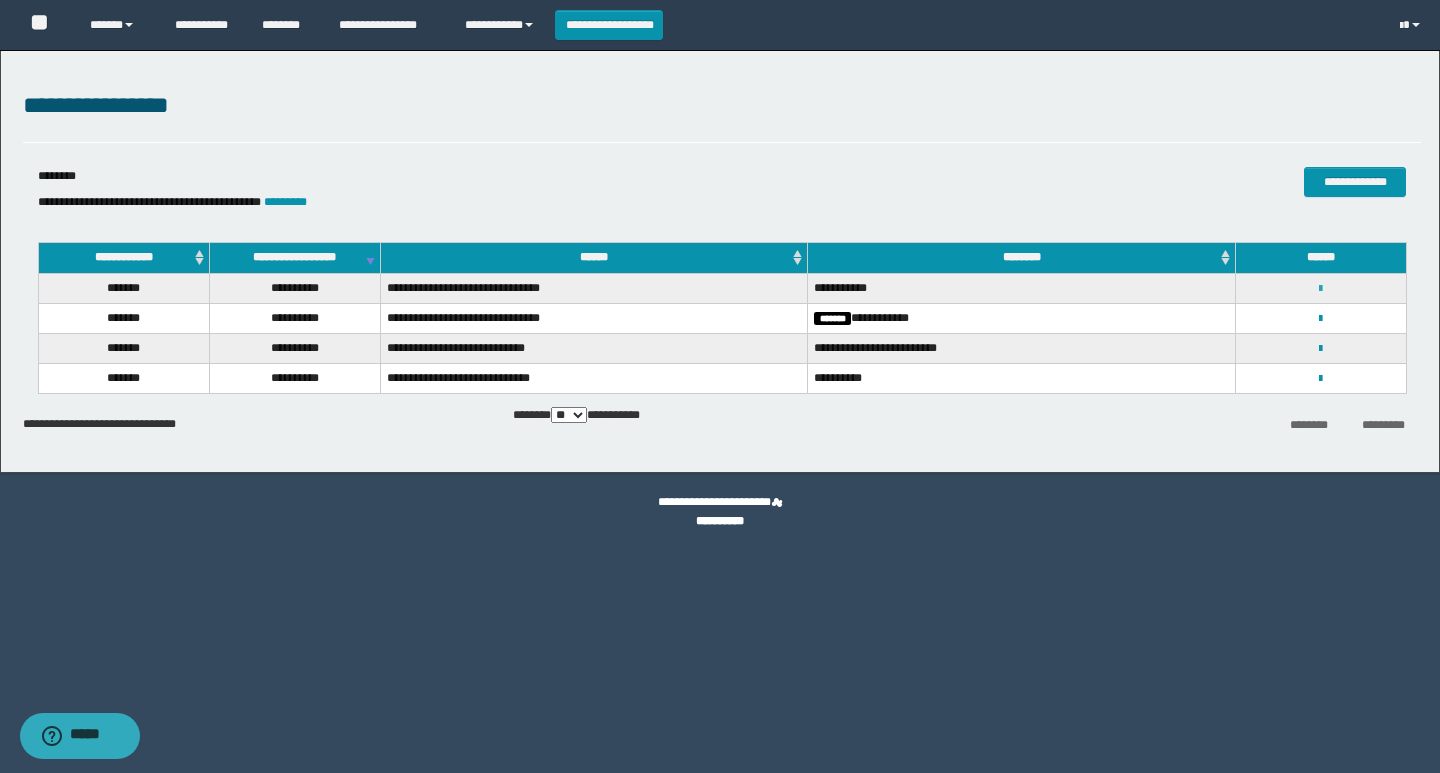 click at bounding box center (1320, 289) 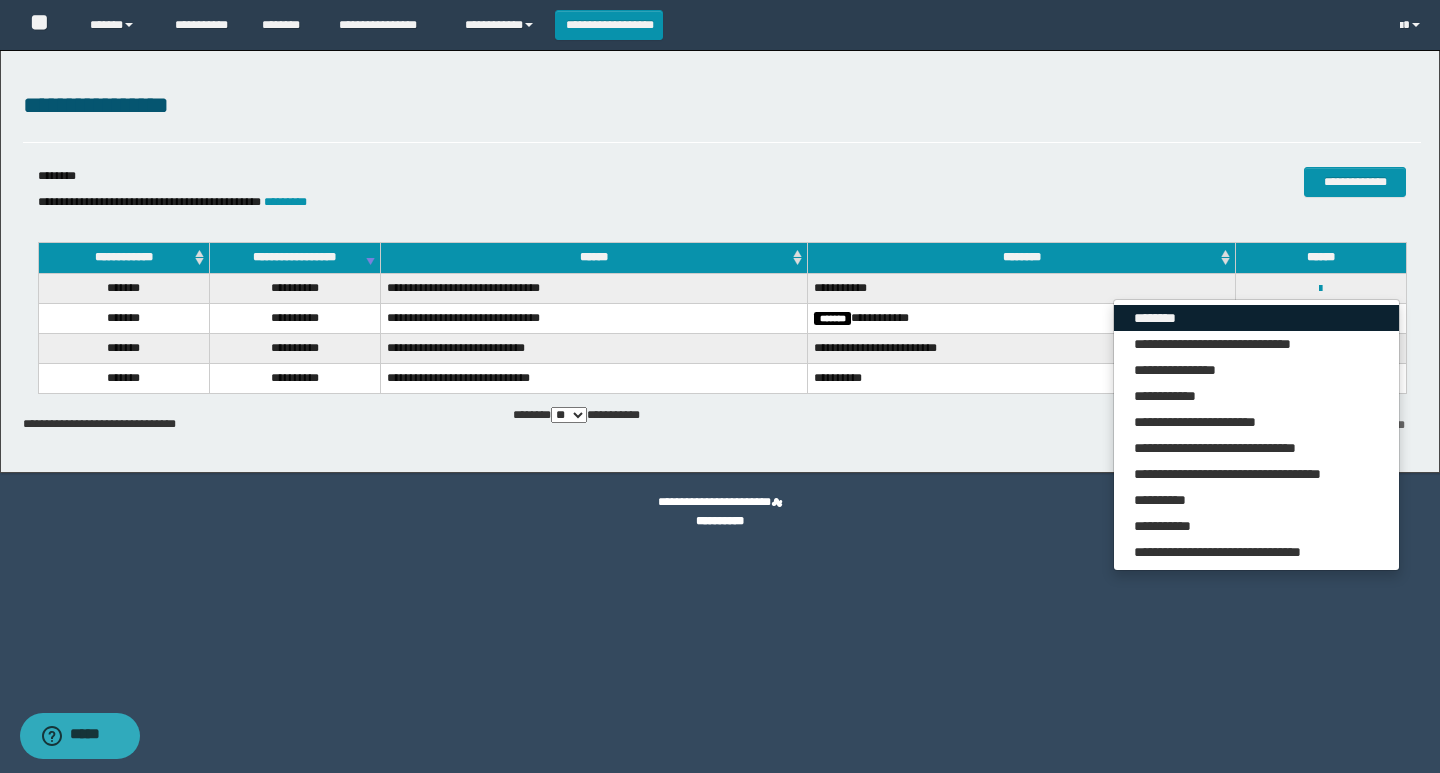 click on "********" at bounding box center (1256, 318) 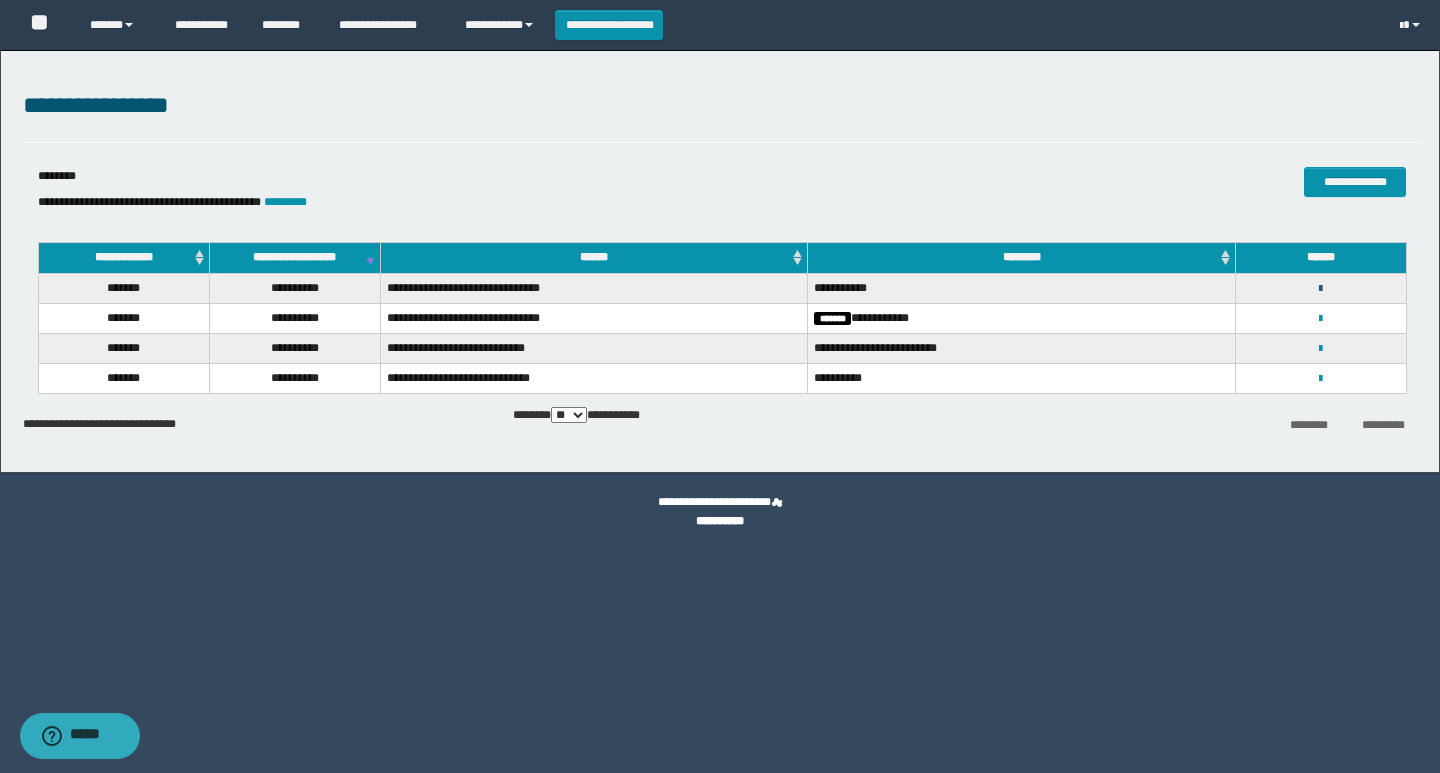 click at bounding box center [1320, 289] 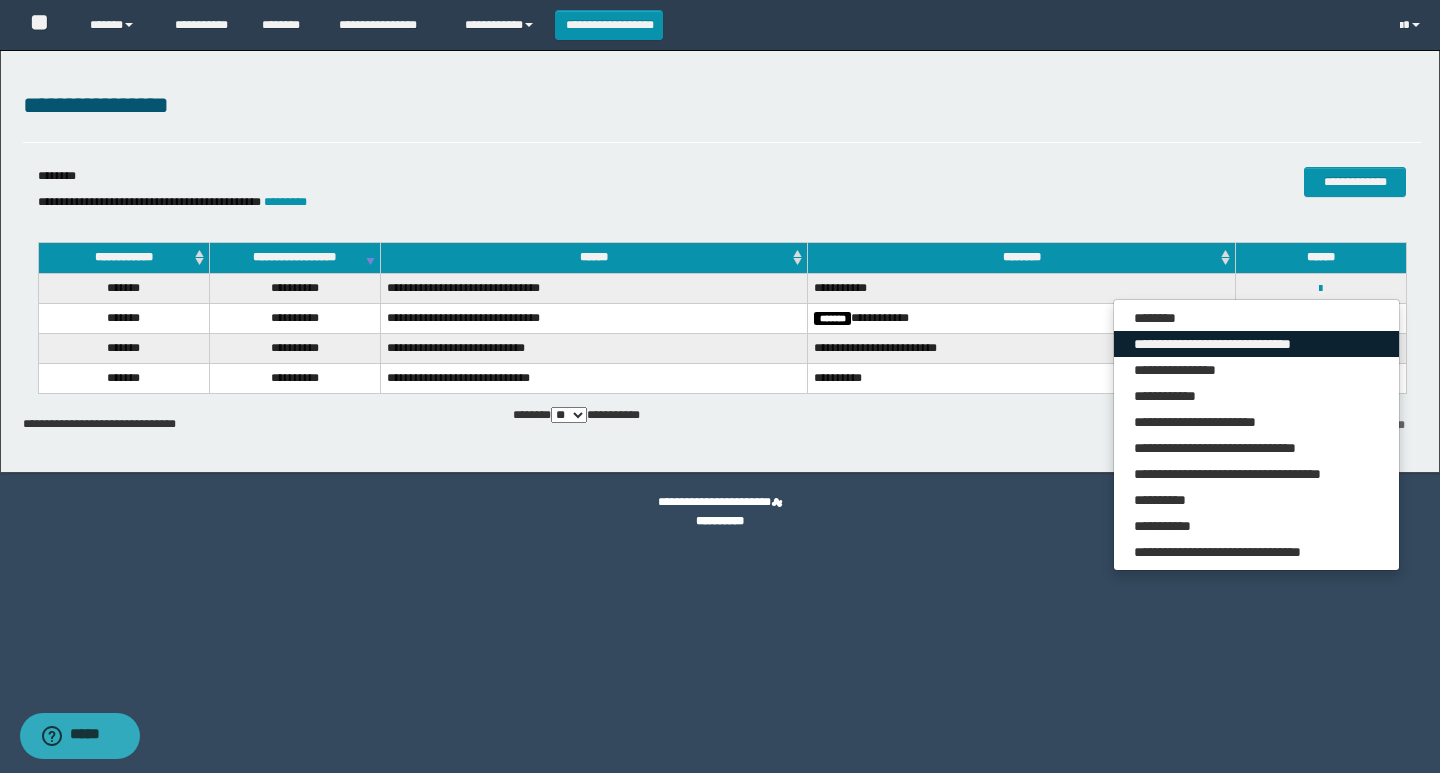 click on "**********" at bounding box center [1256, 344] 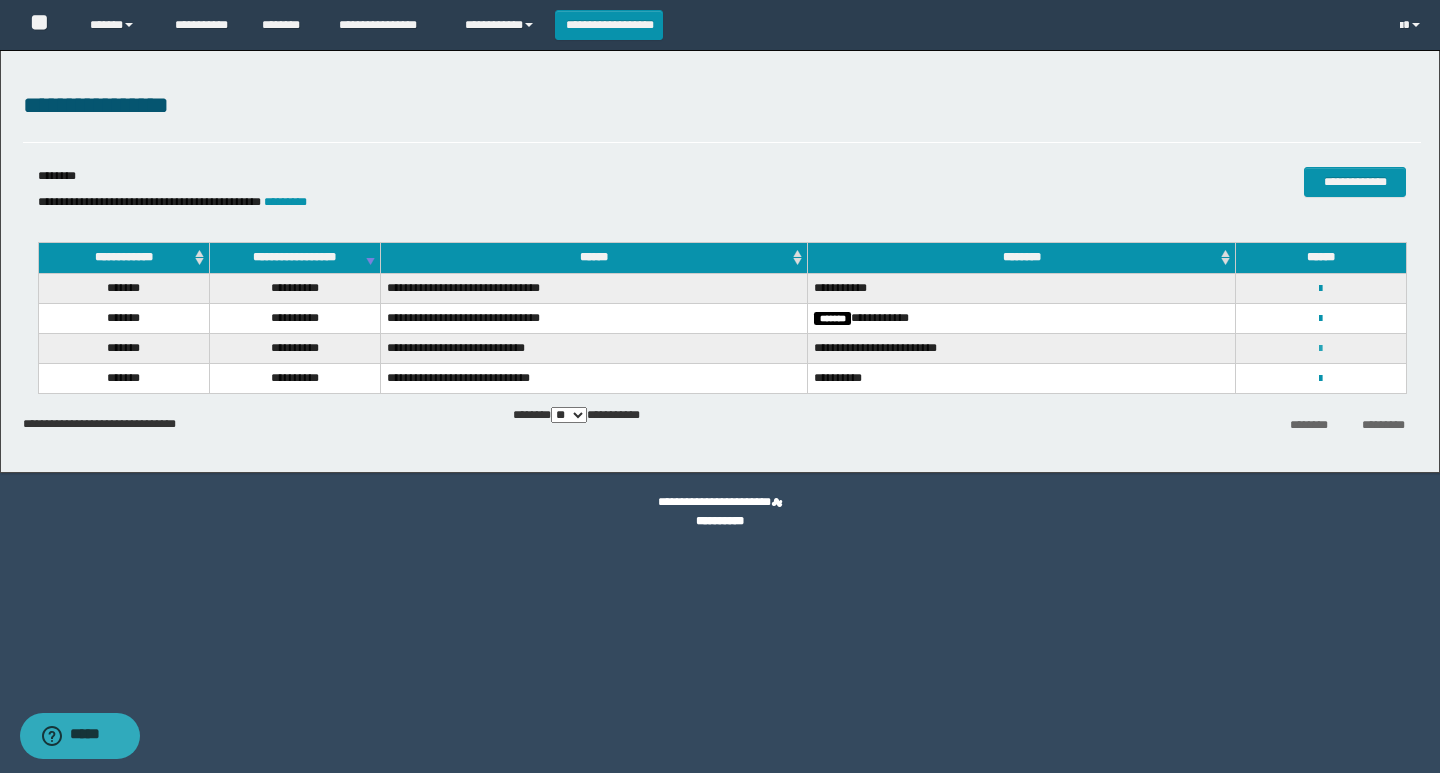 click at bounding box center (1320, 349) 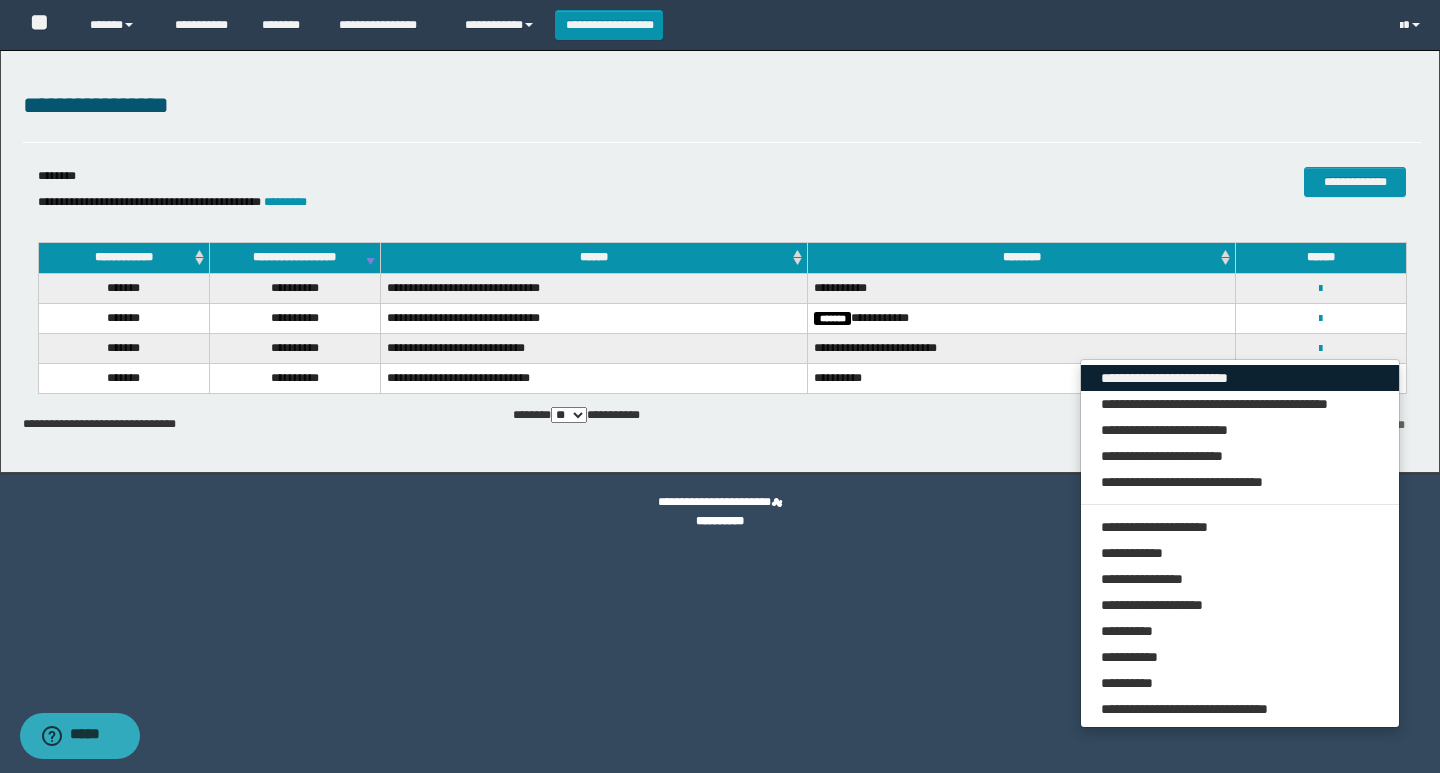 click on "**********" at bounding box center [1240, 378] 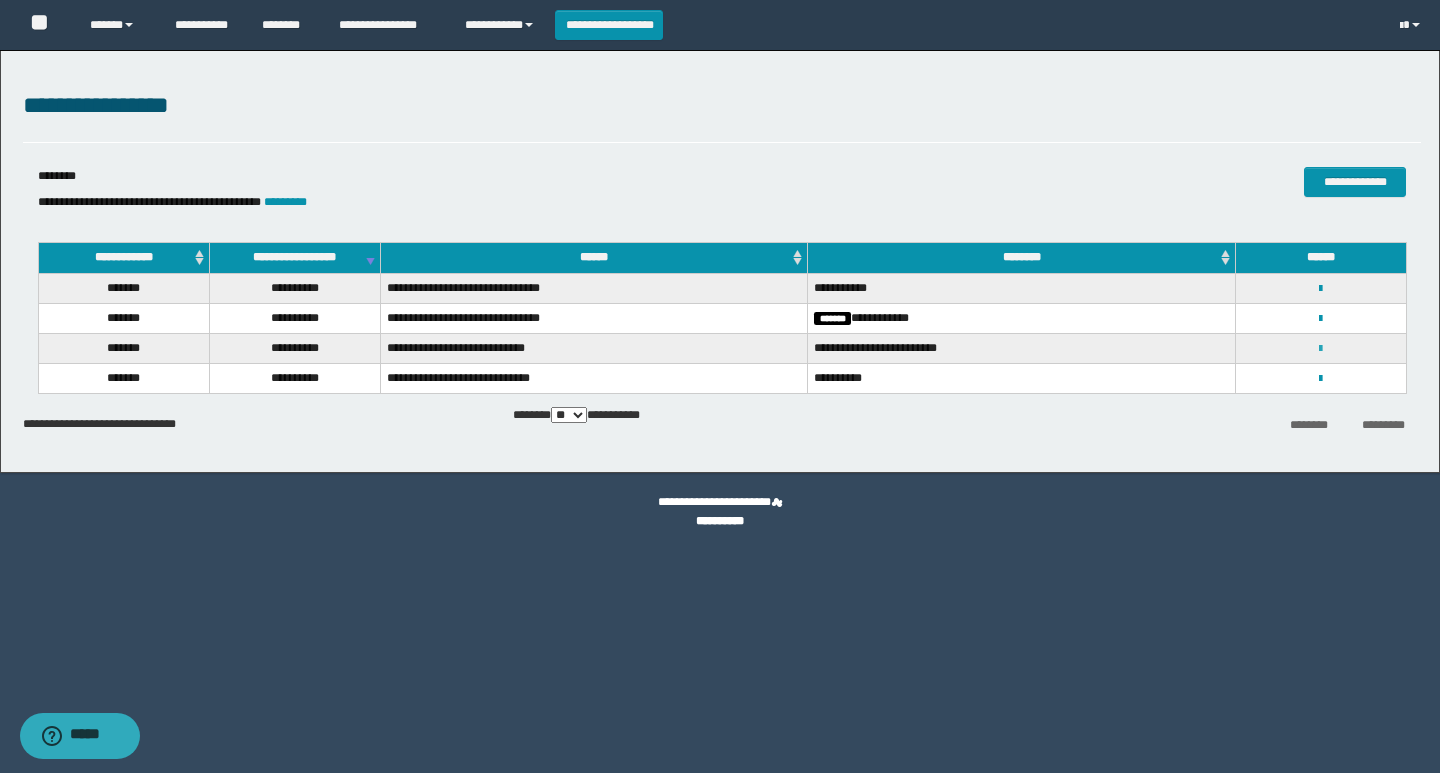 click at bounding box center (1320, 349) 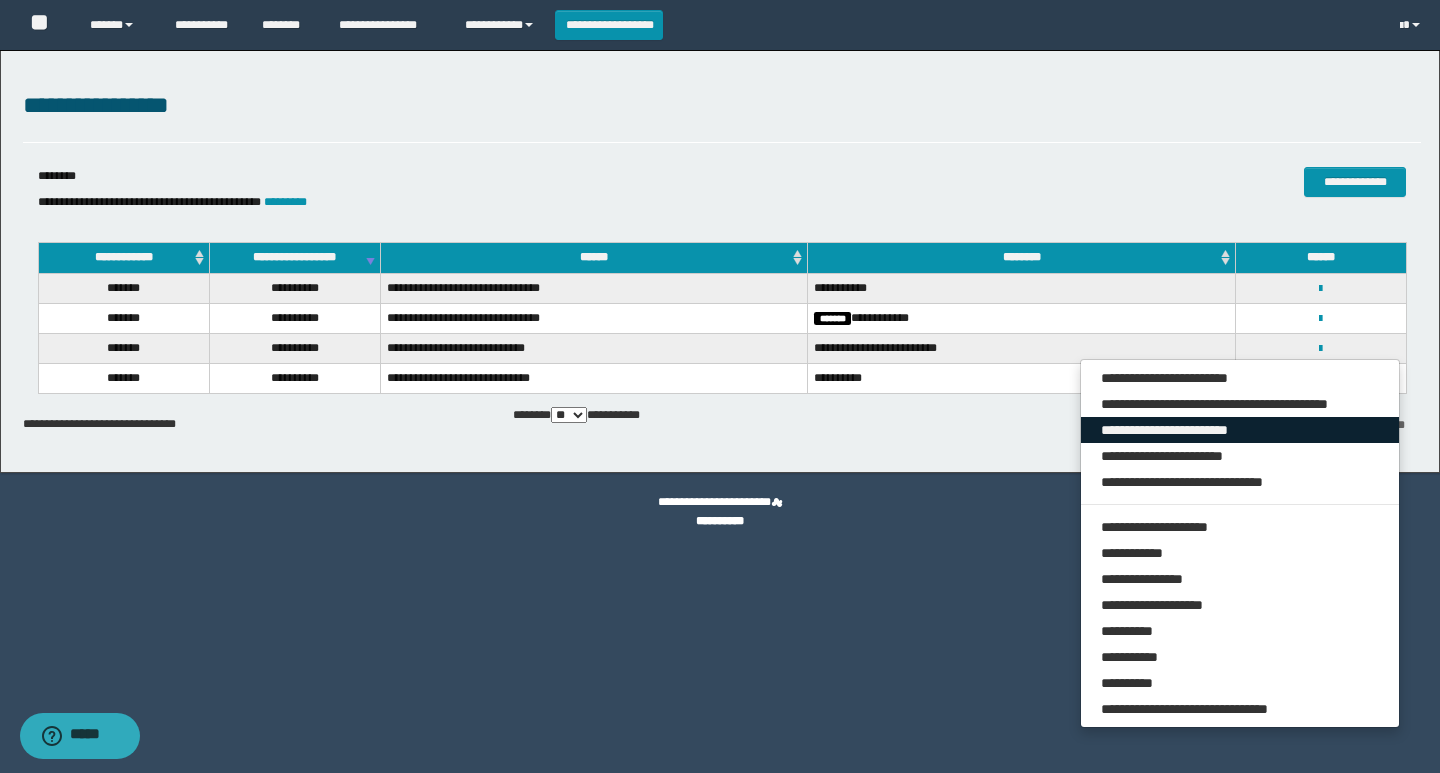 drag, startPoint x: 1268, startPoint y: 432, endPoint x: 1188, endPoint y: 437, distance: 80.1561 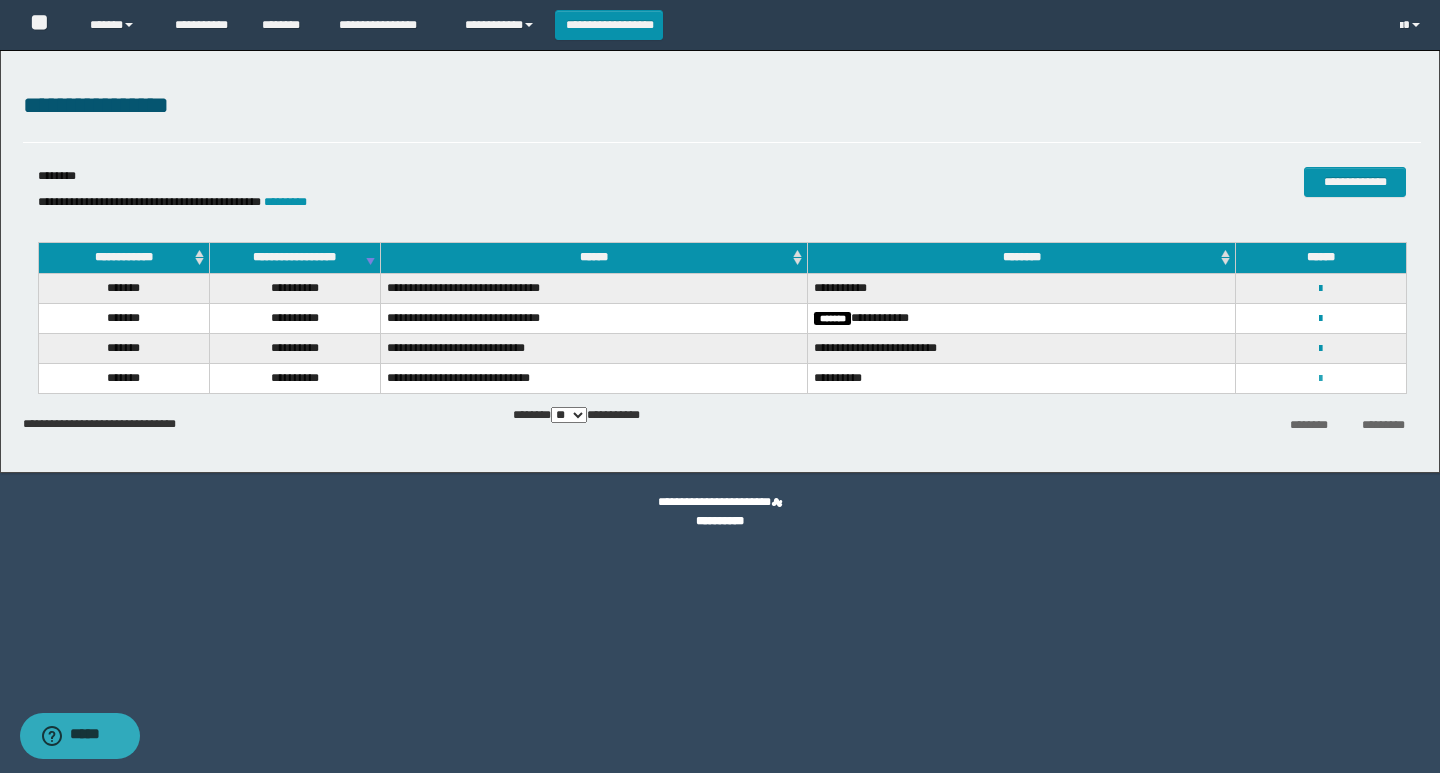 click at bounding box center [1320, 379] 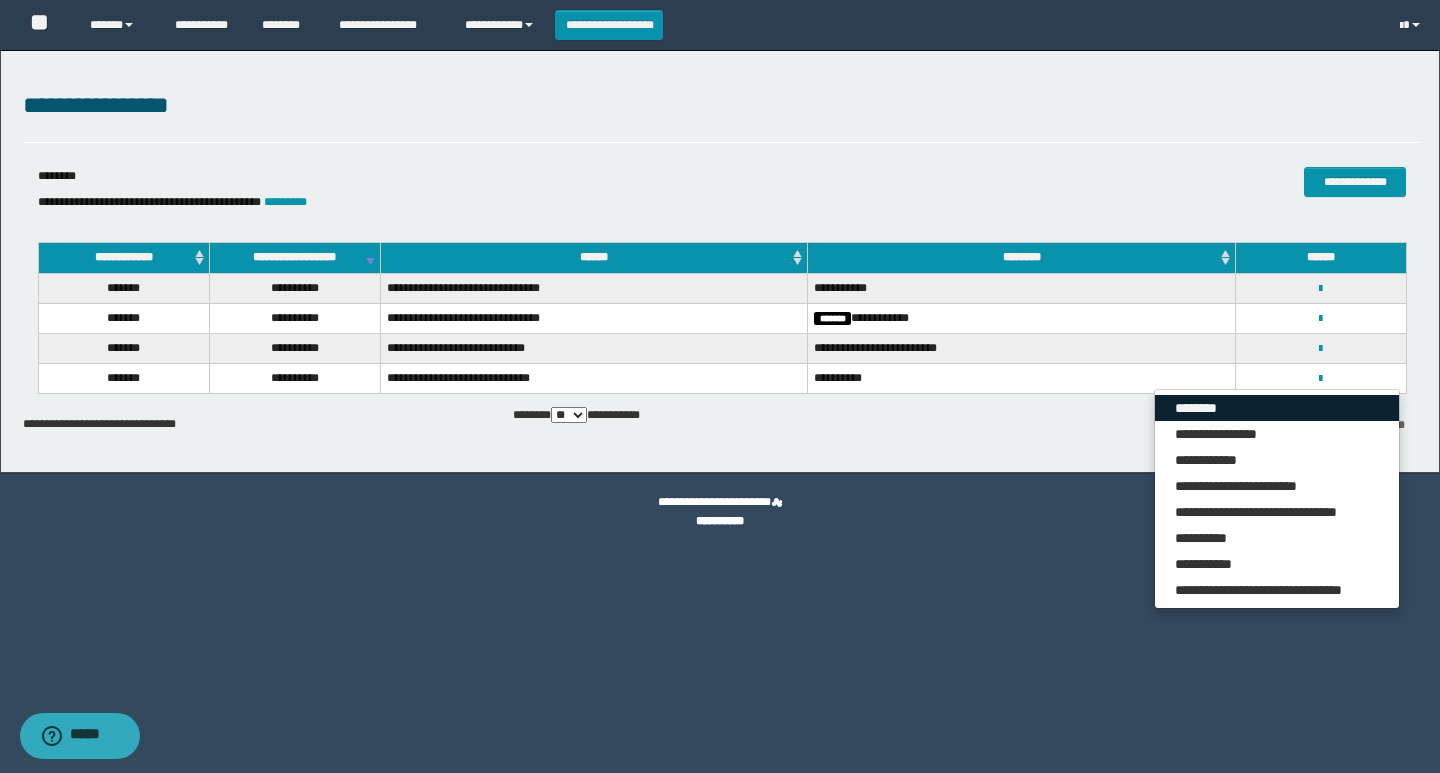 click on "********" at bounding box center [1277, 408] 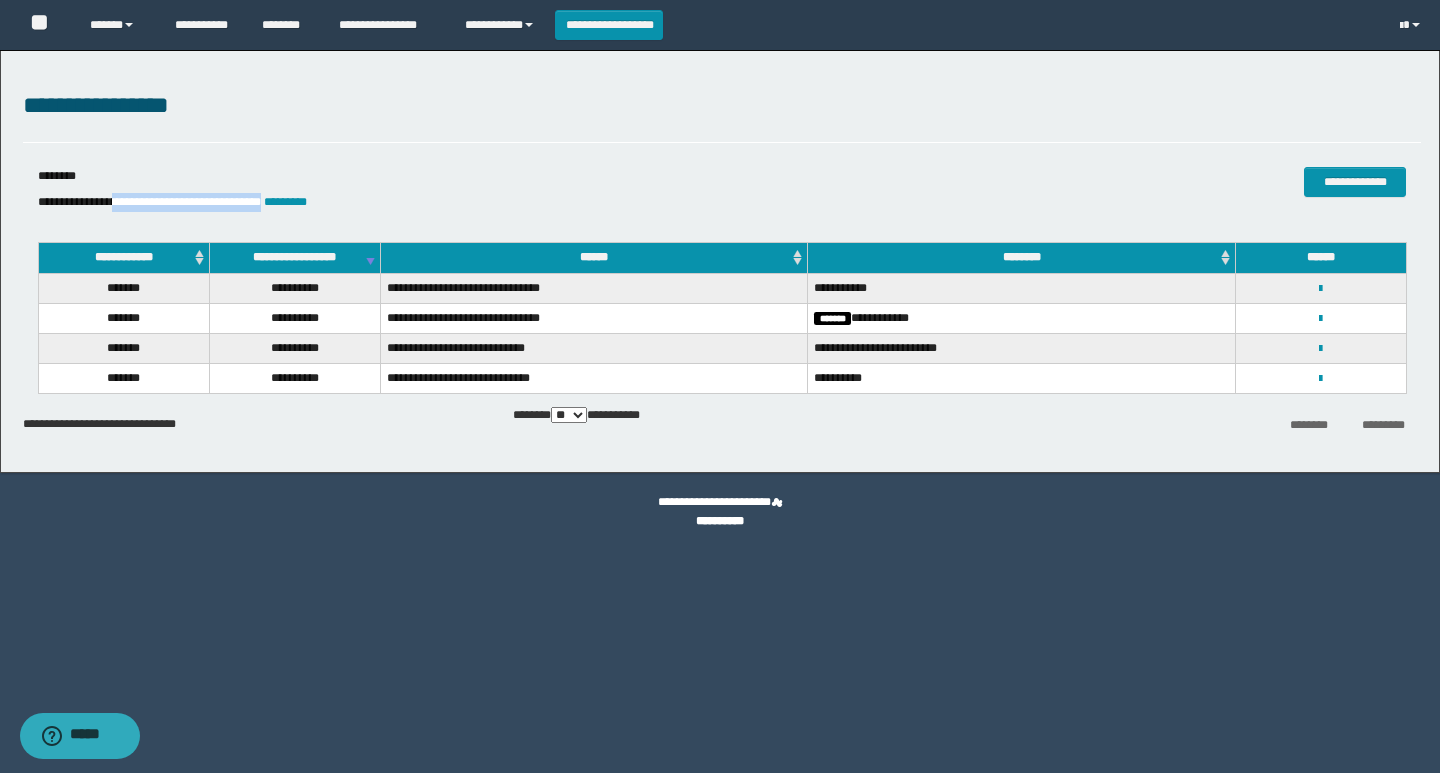drag, startPoint x: 129, startPoint y: 201, endPoint x: 320, endPoint y: 204, distance: 191.02356 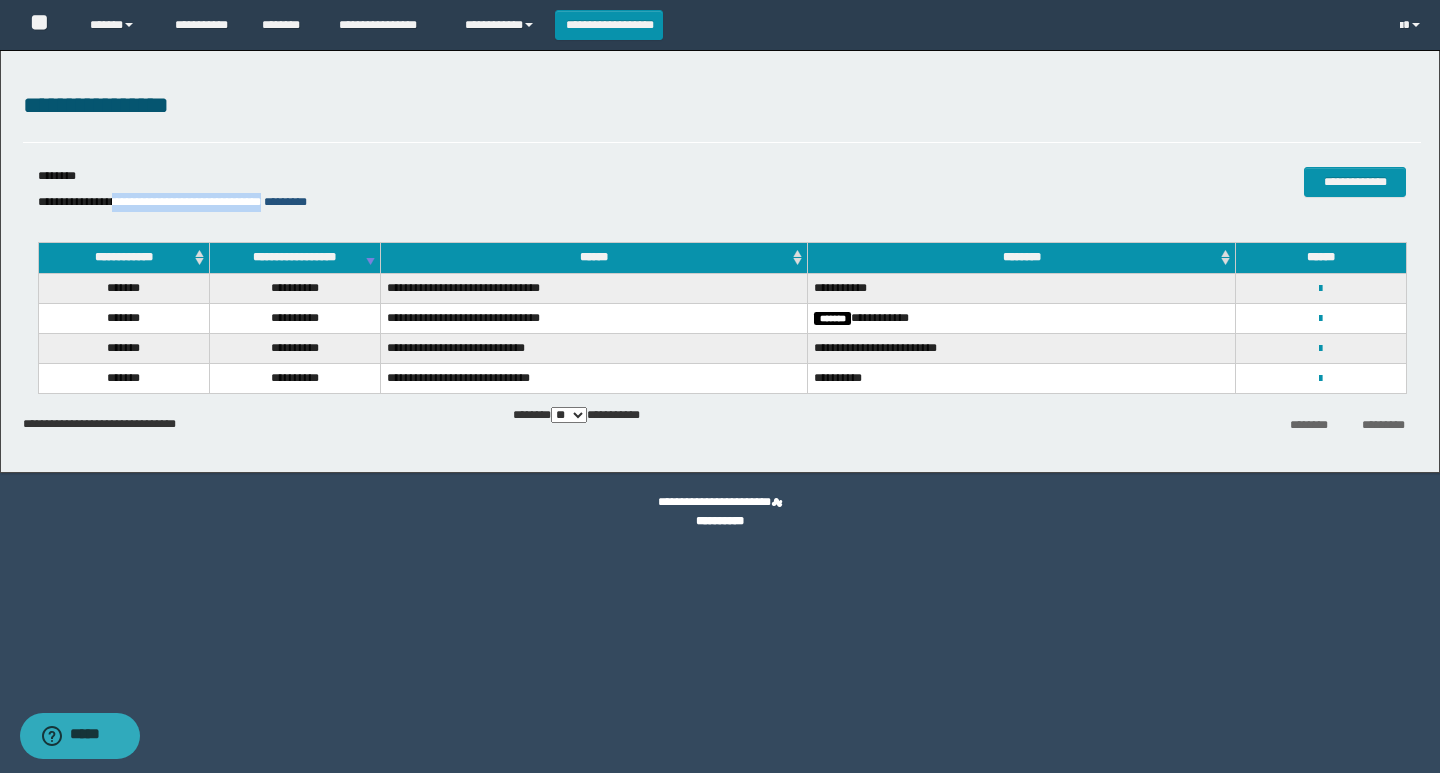 click on "*********" at bounding box center [285, 202] 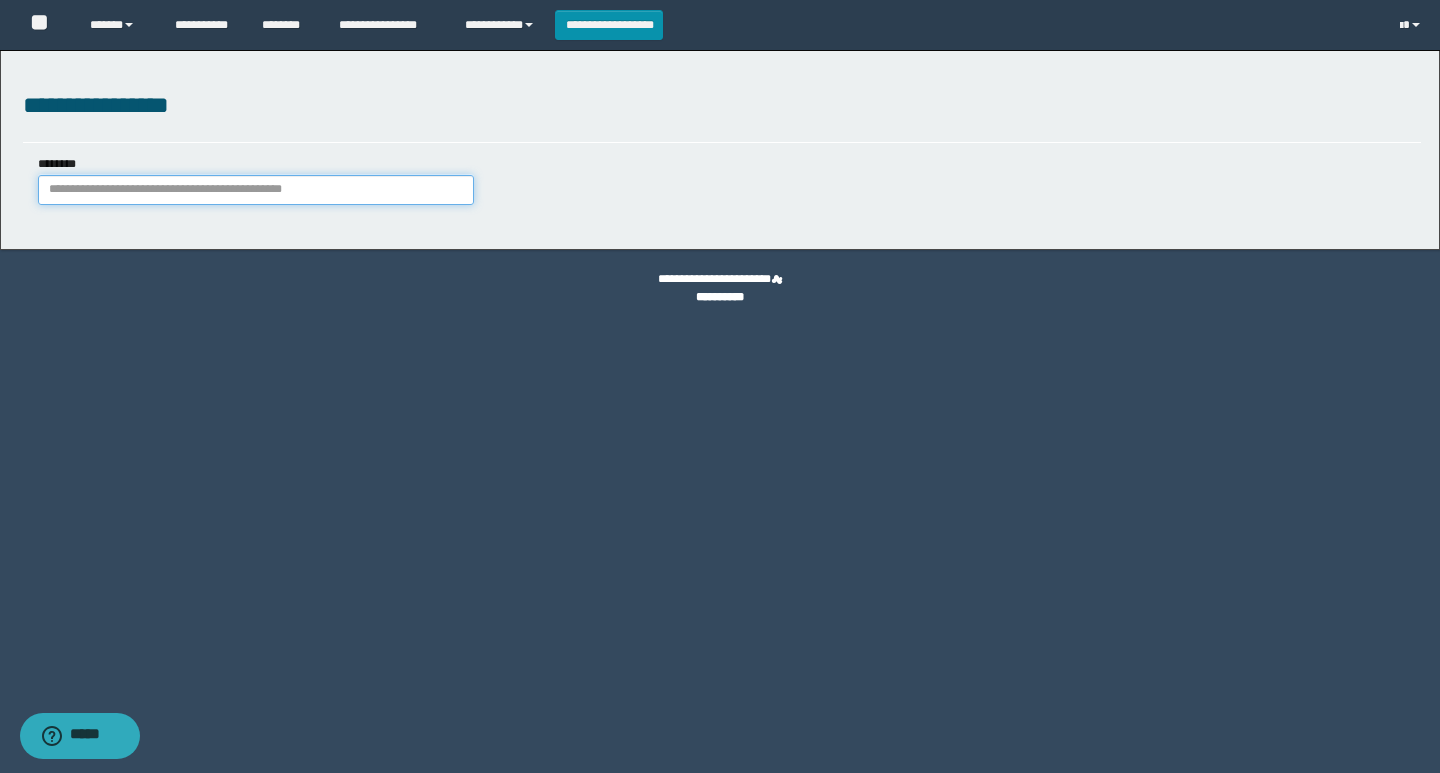 click on "********" at bounding box center [256, 190] 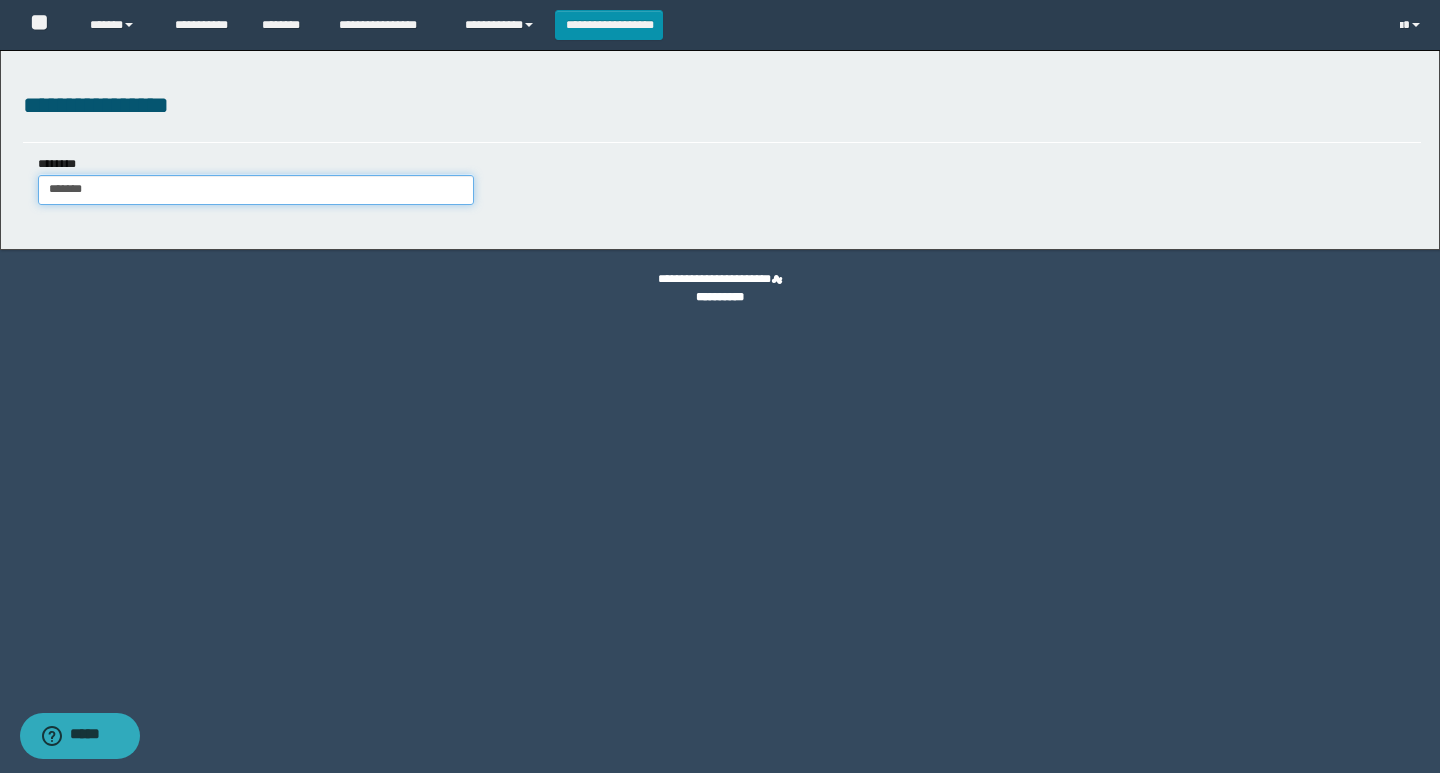 type on "*******" 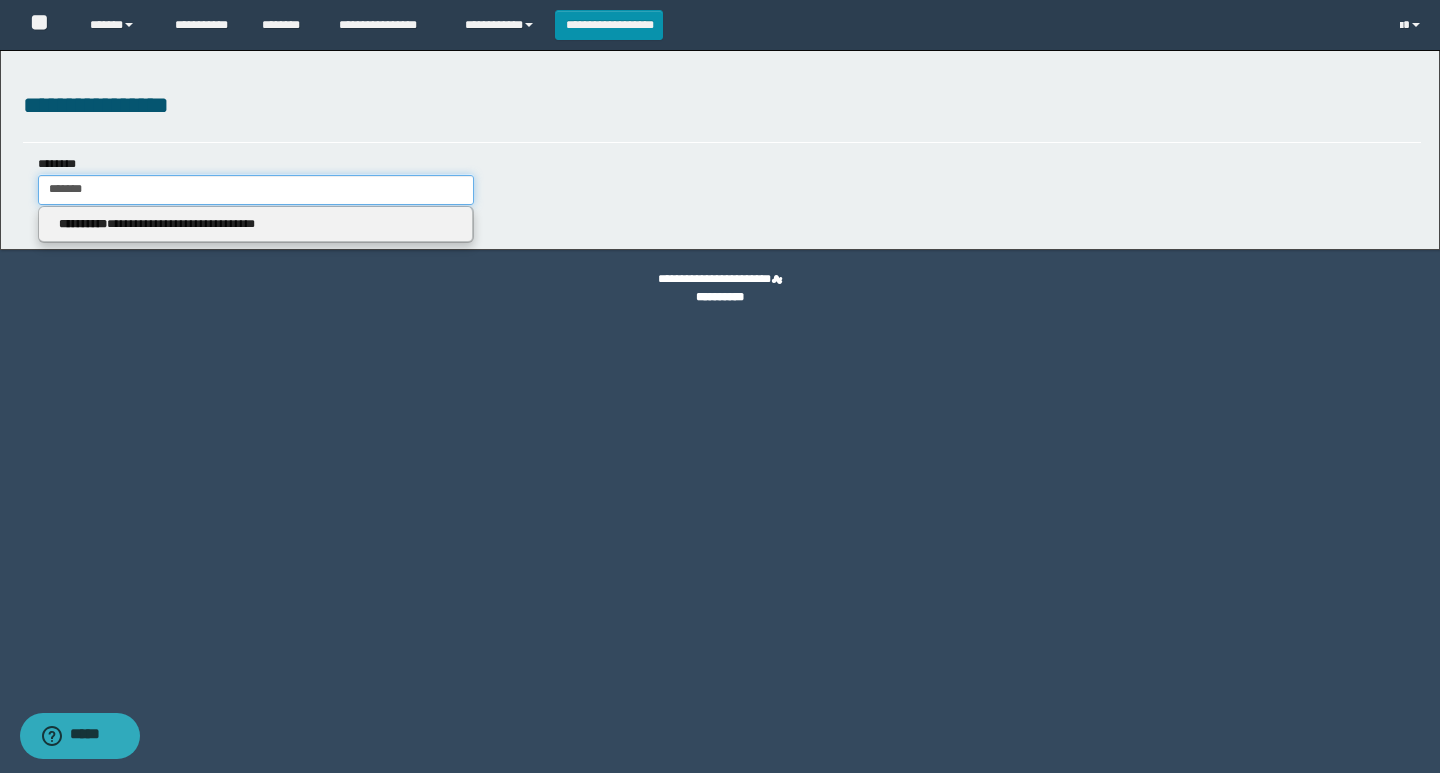type on "*******" 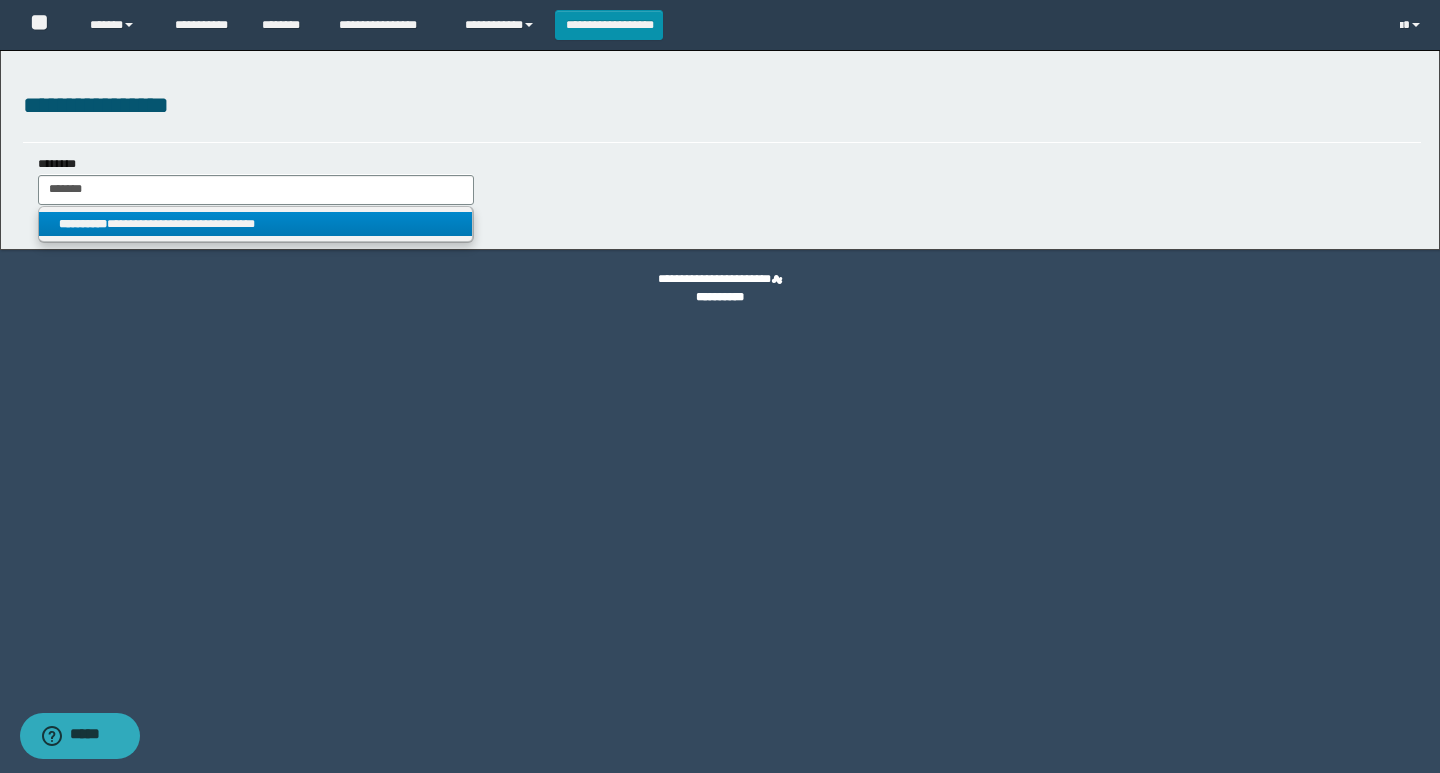 click on "**********" at bounding box center [83, 224] 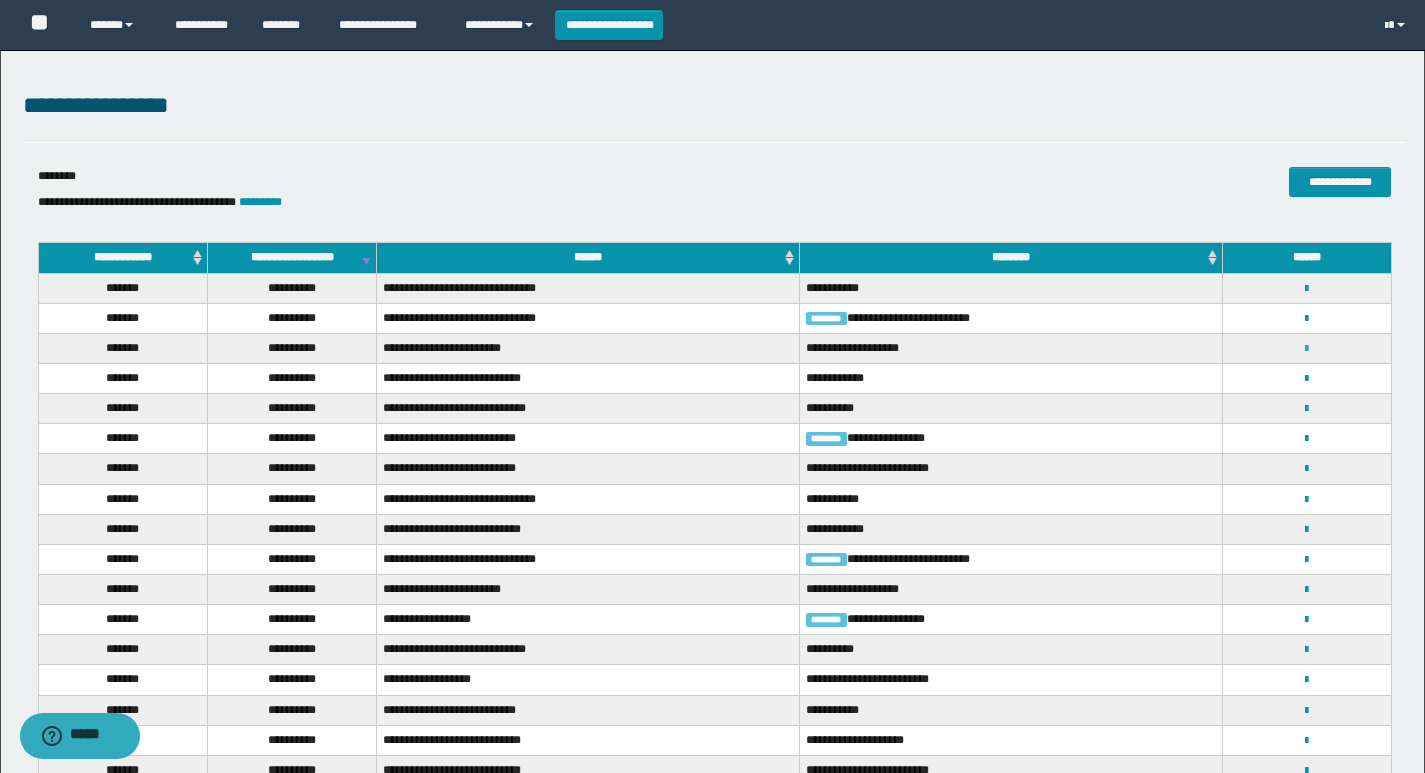 click at bounding box center (1306, 349) 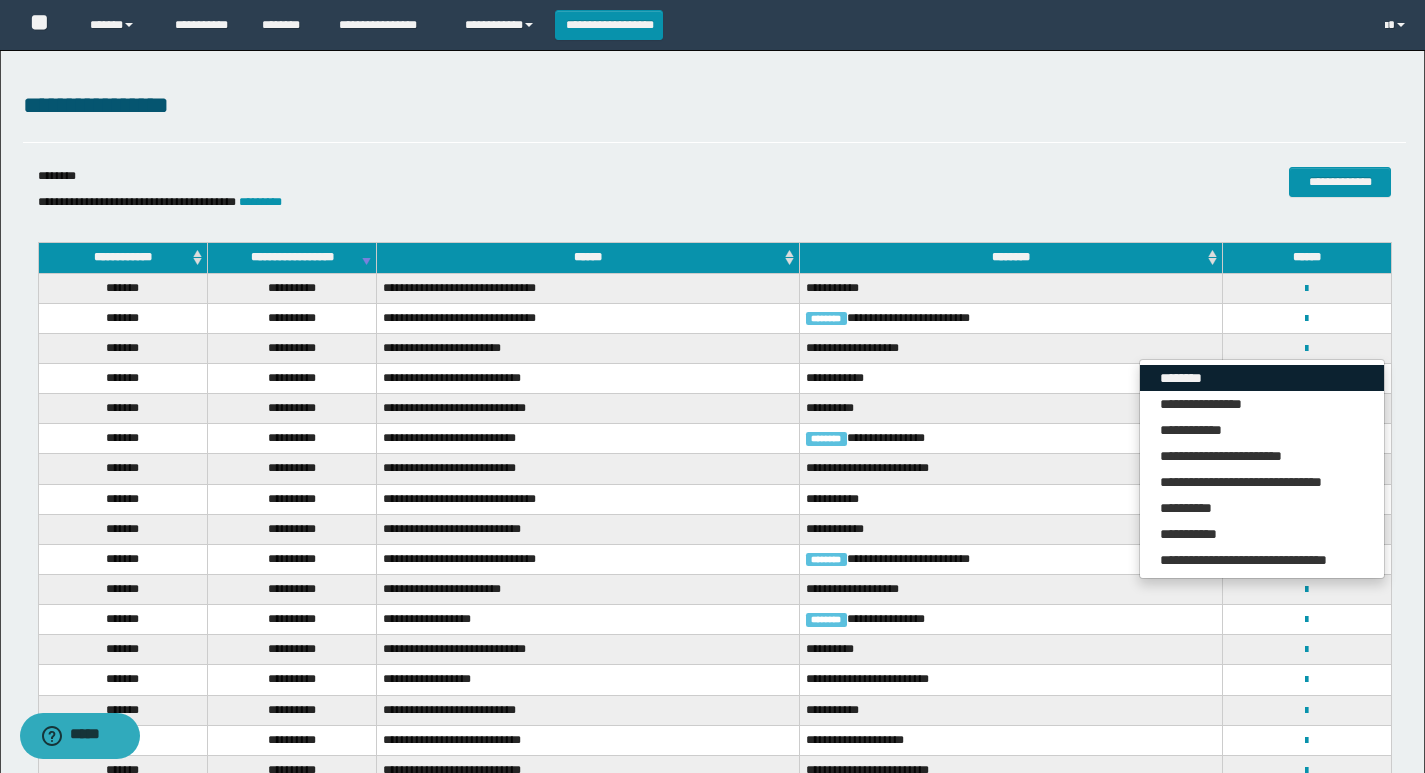 click on "********" at bounding box center [1262, 378] 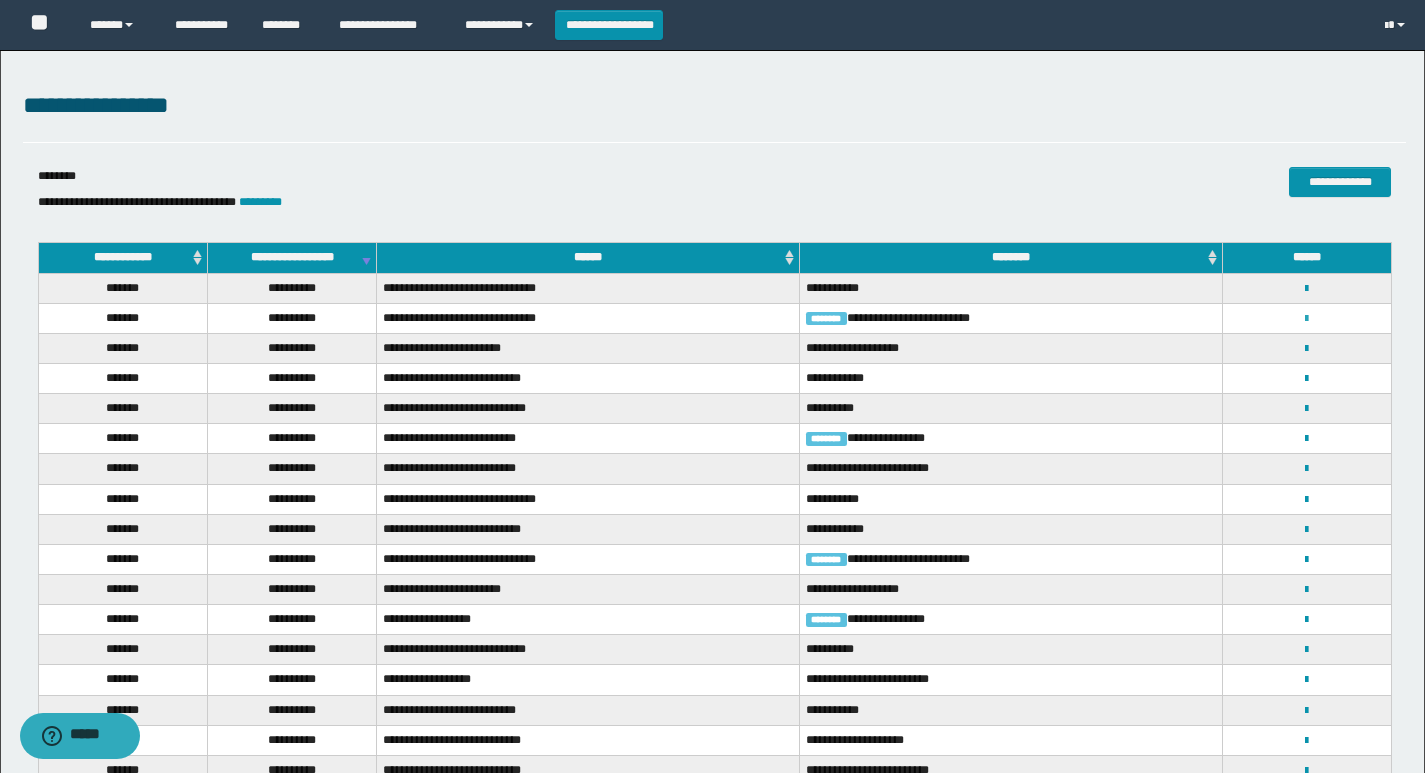 click at bounding box center (1306, 319) 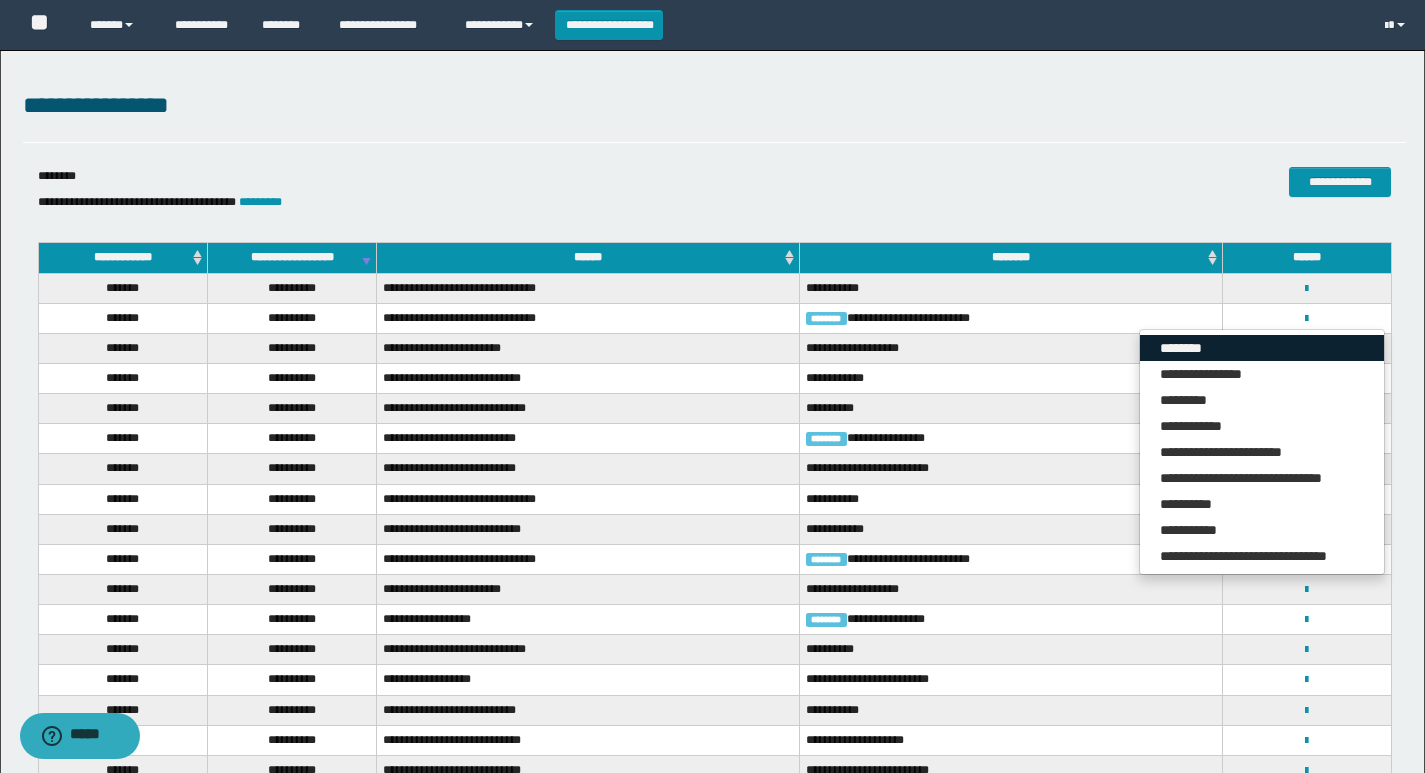 click on "********" at bounding box center (1262, 348) 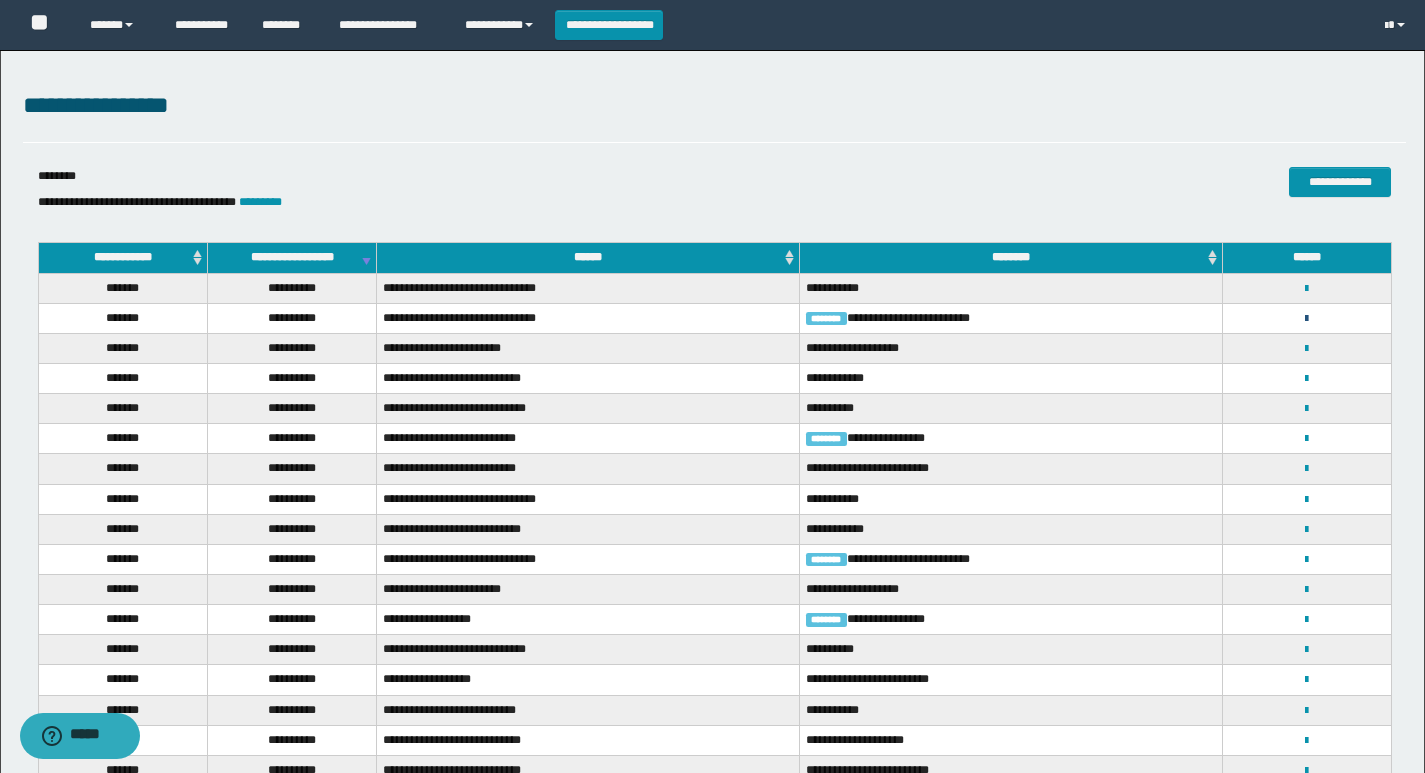 click at bounding box center [1306, 319] 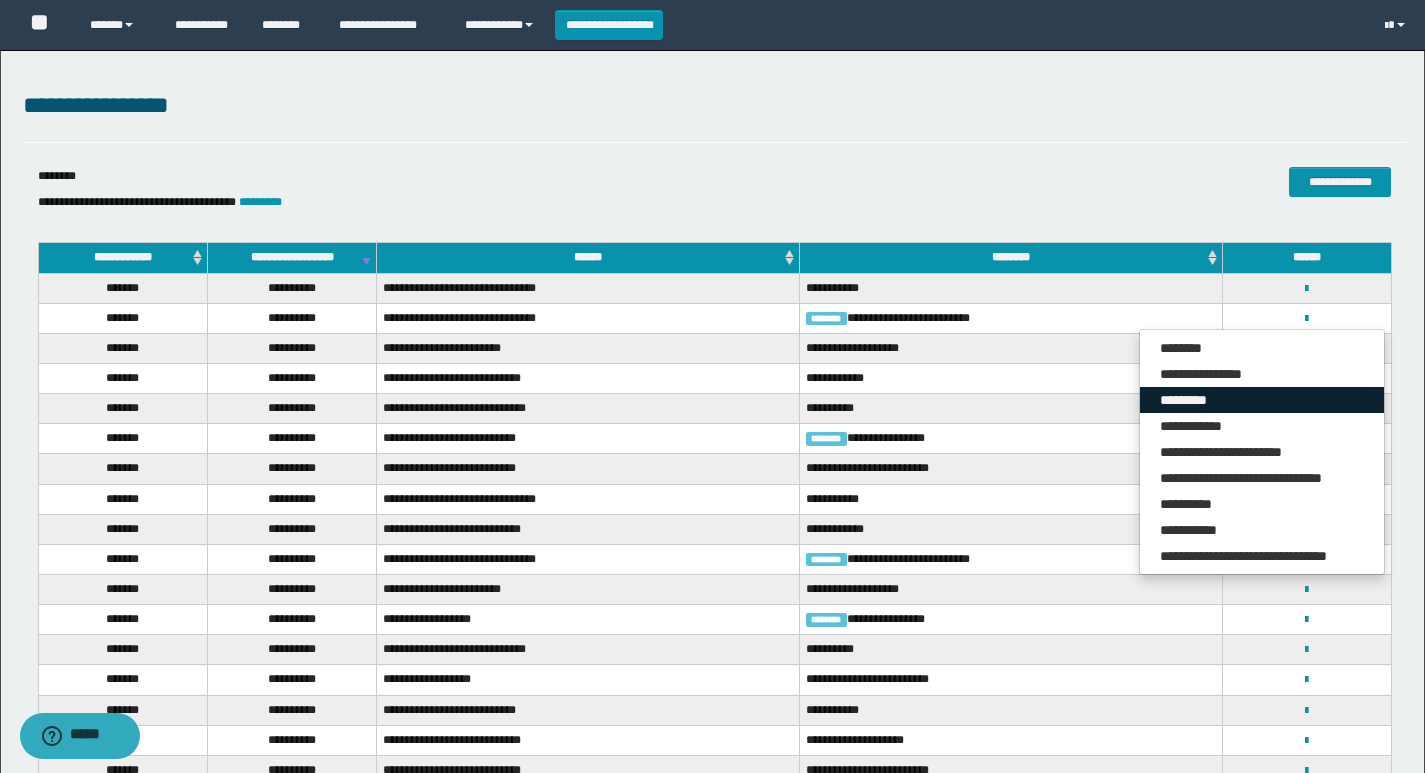 click on "*********" at bounding box center [1262, 400] 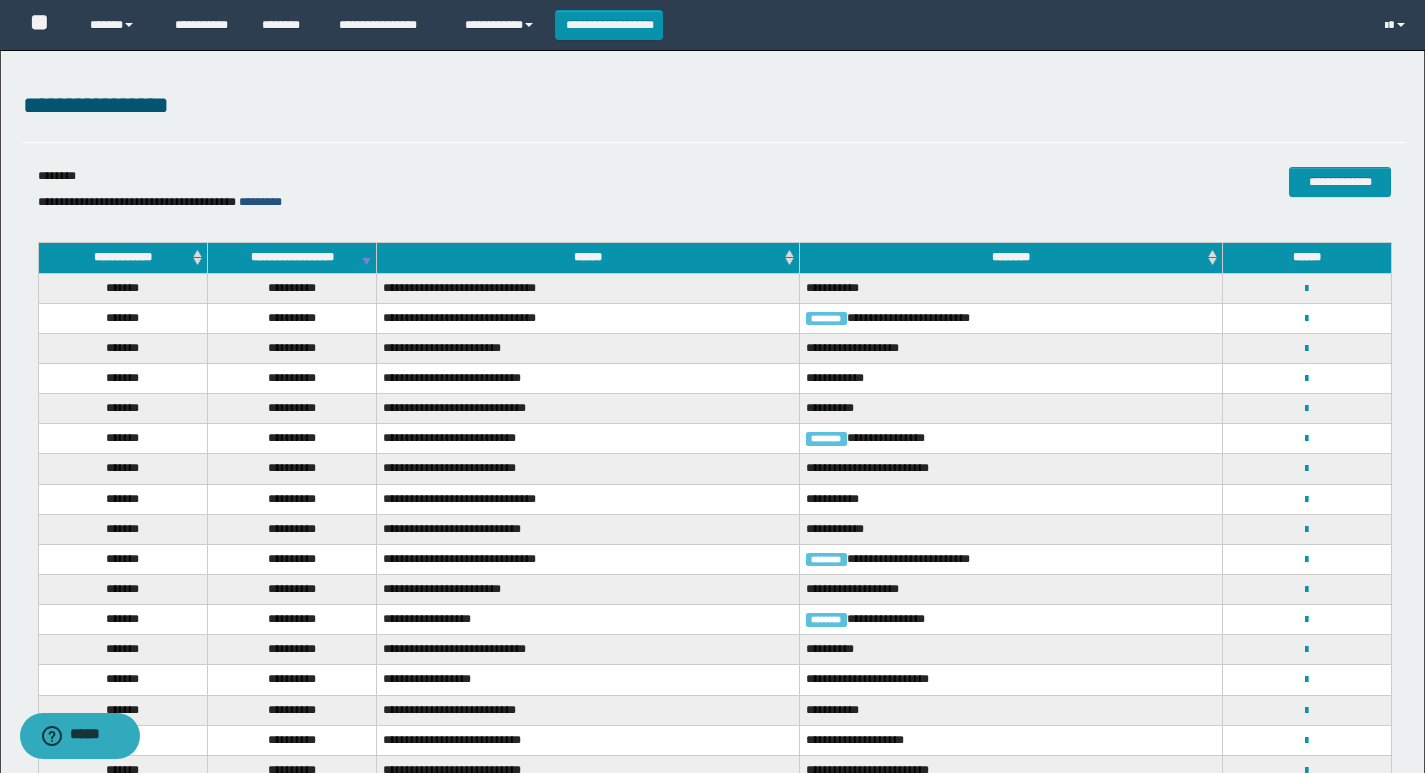 click on "*********" at bounding box center (260, 202) 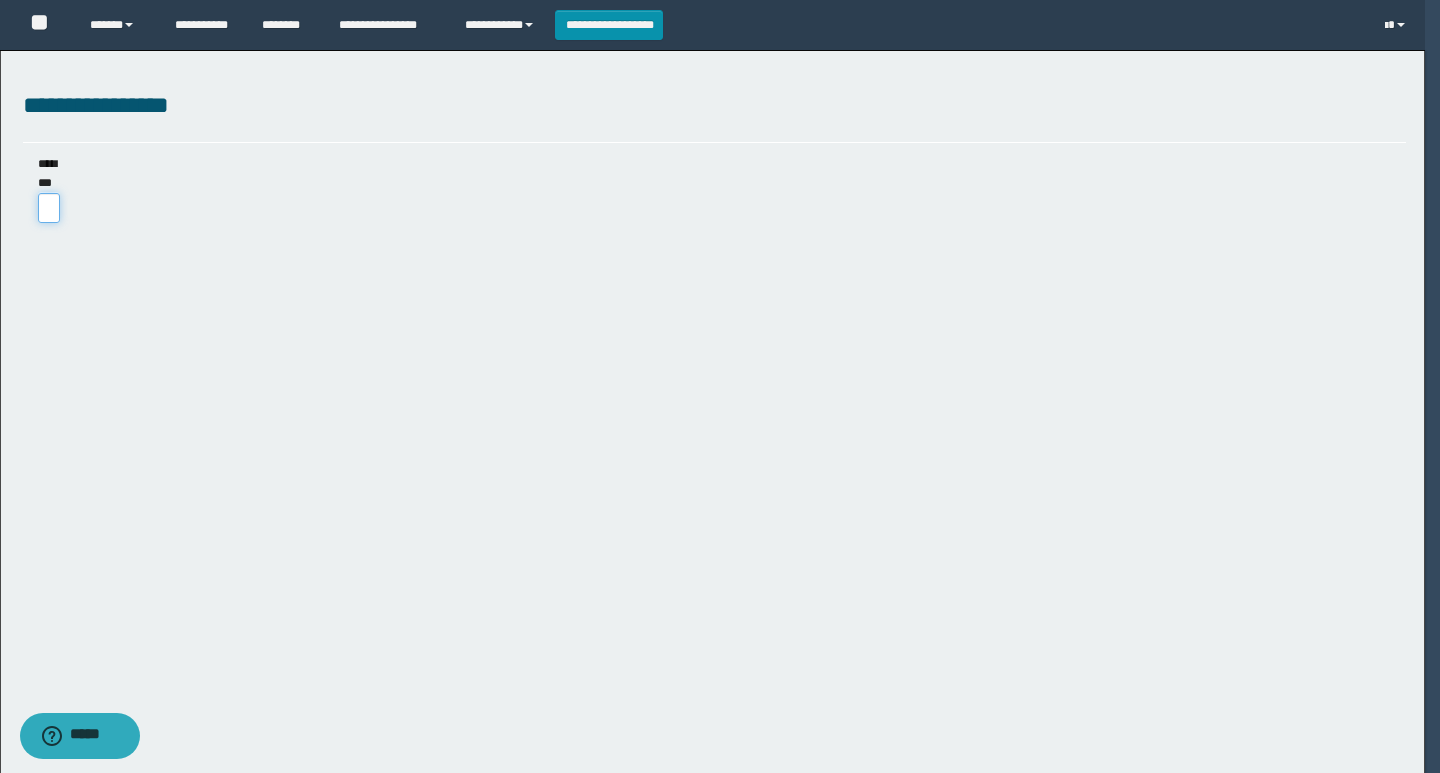 click on "********" at bounding box center [49, 208] 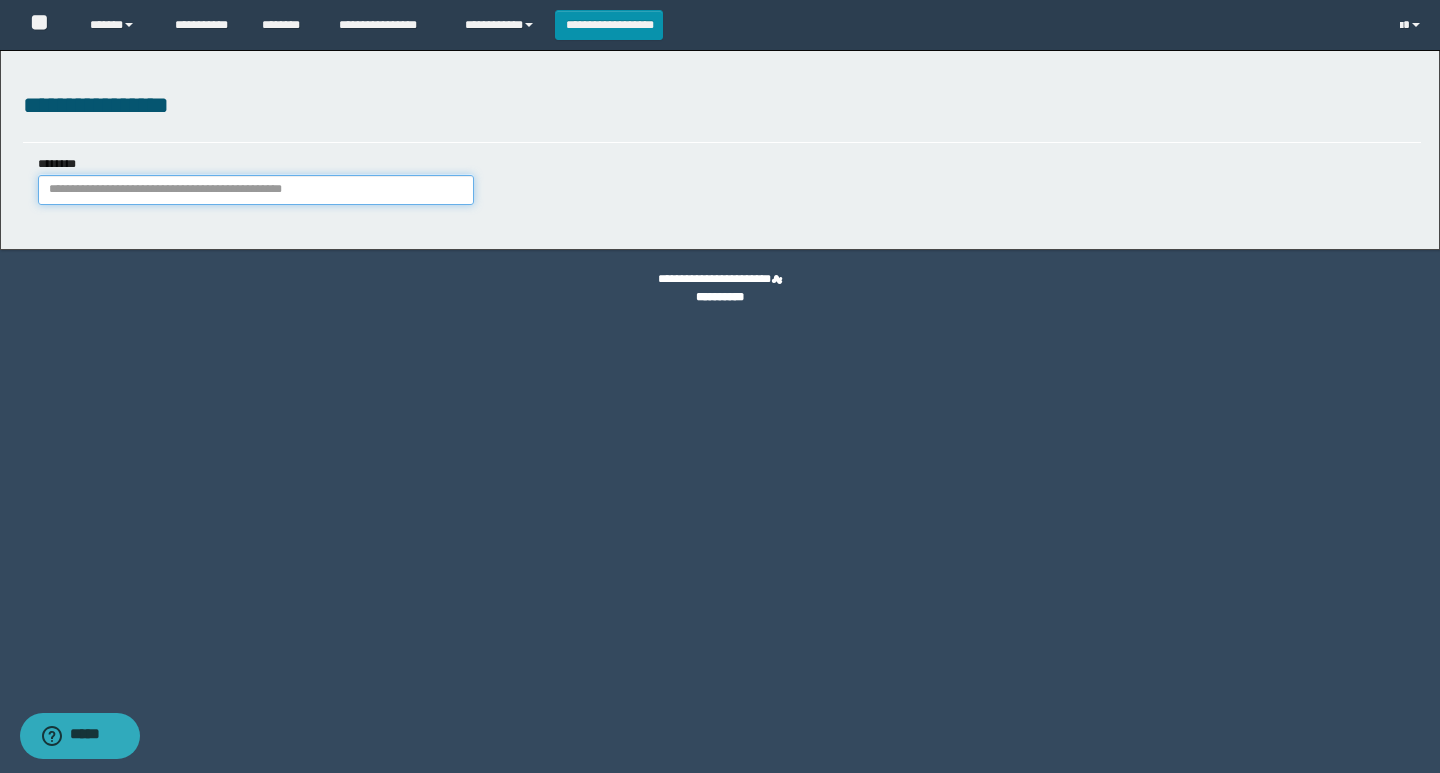 paste on "**********" 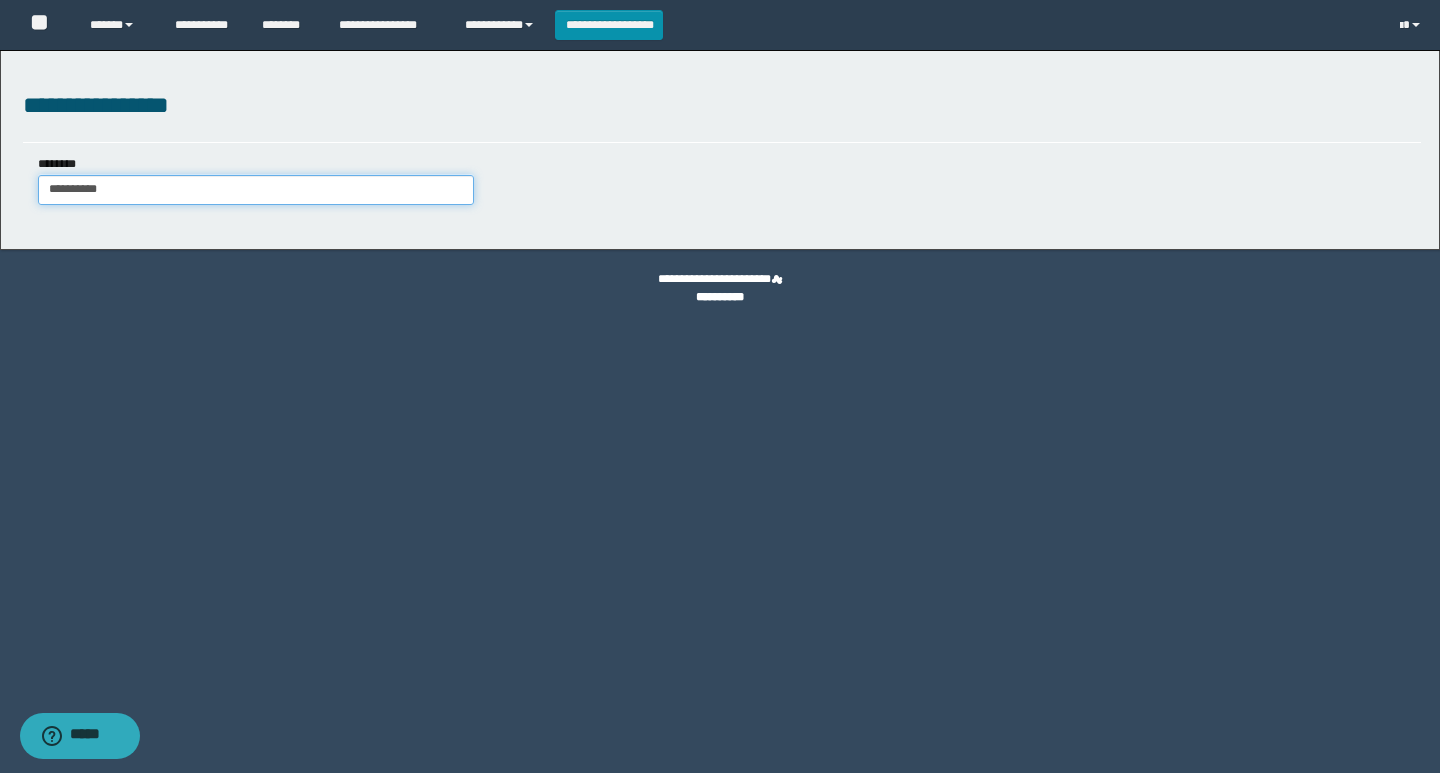 type on "**********" 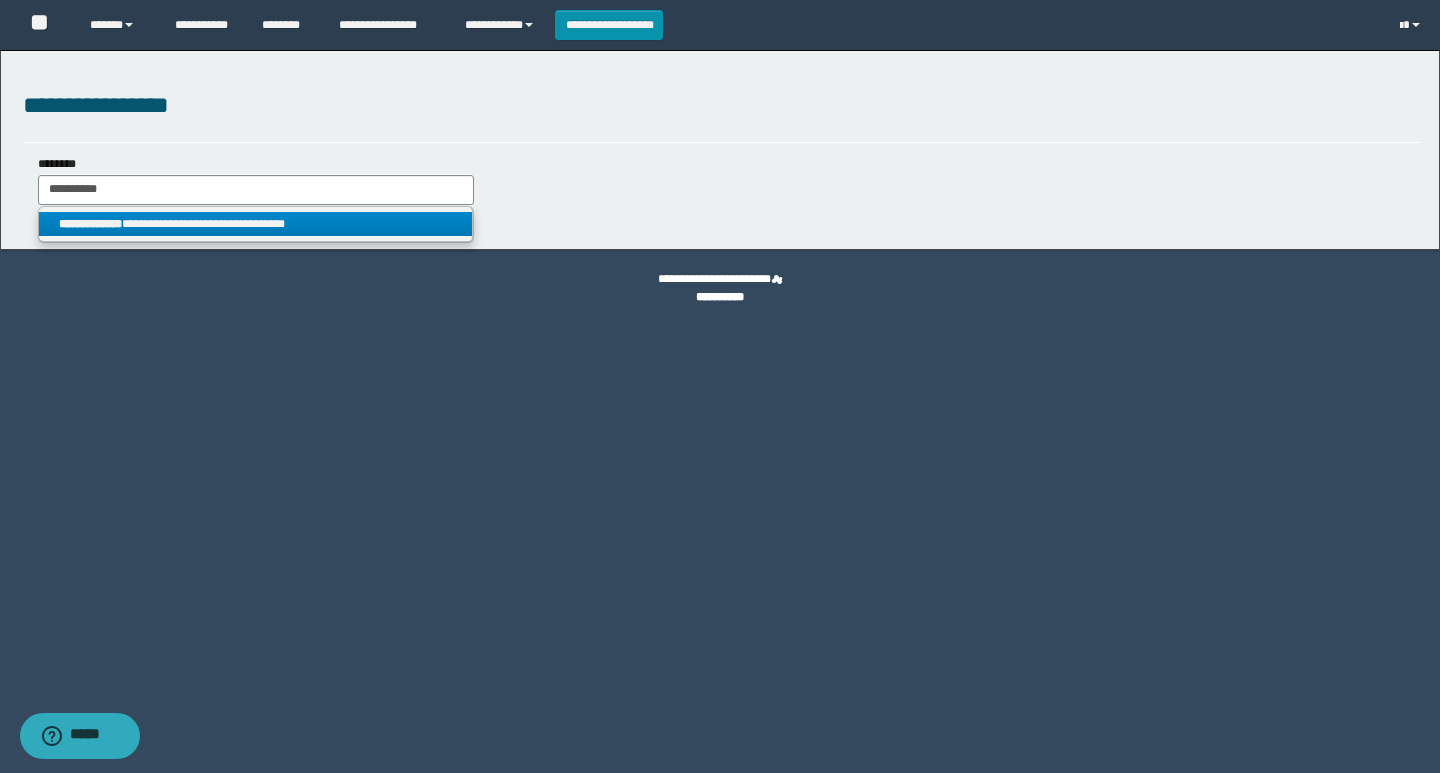 click on "**********" at bounding box center [255, 224] 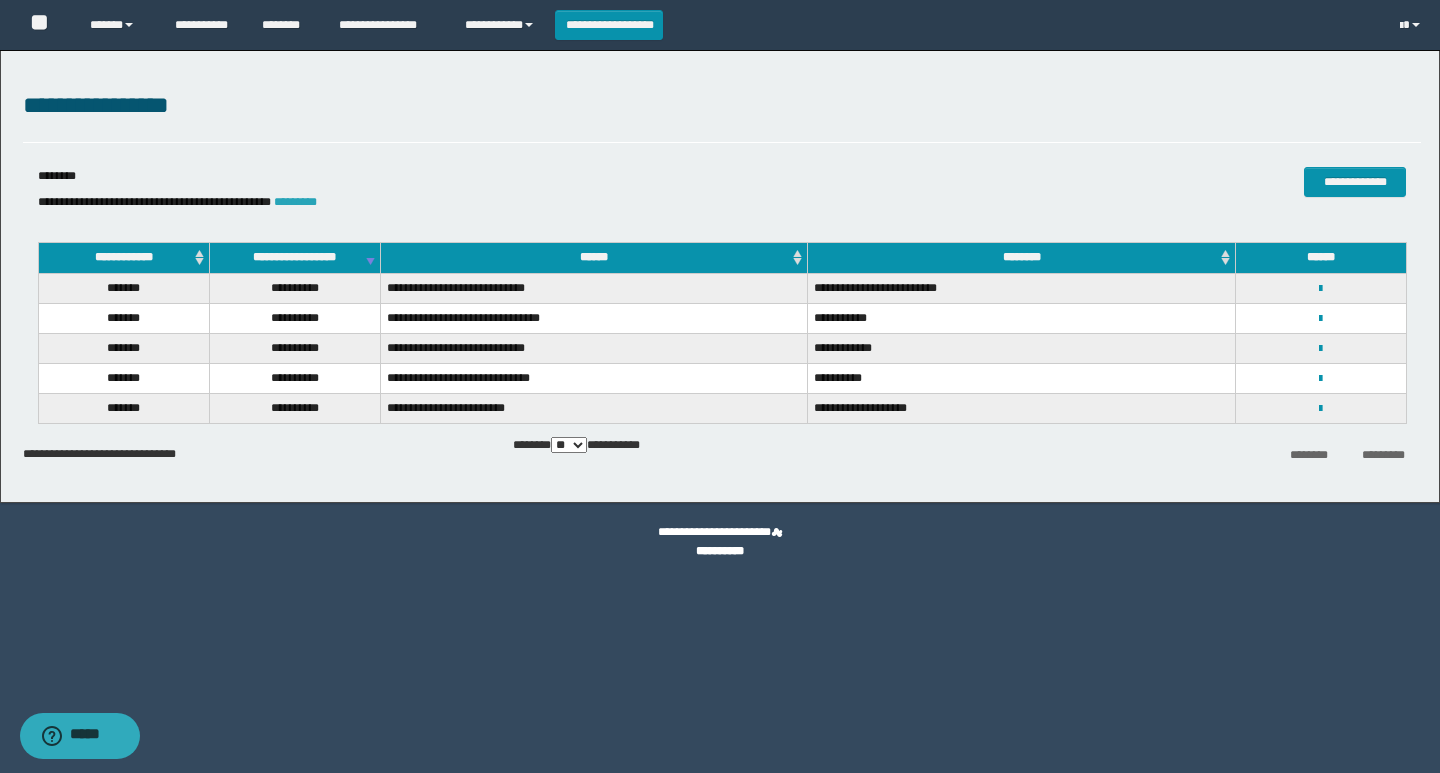 click on "*********" at bounding box center (295, 202) 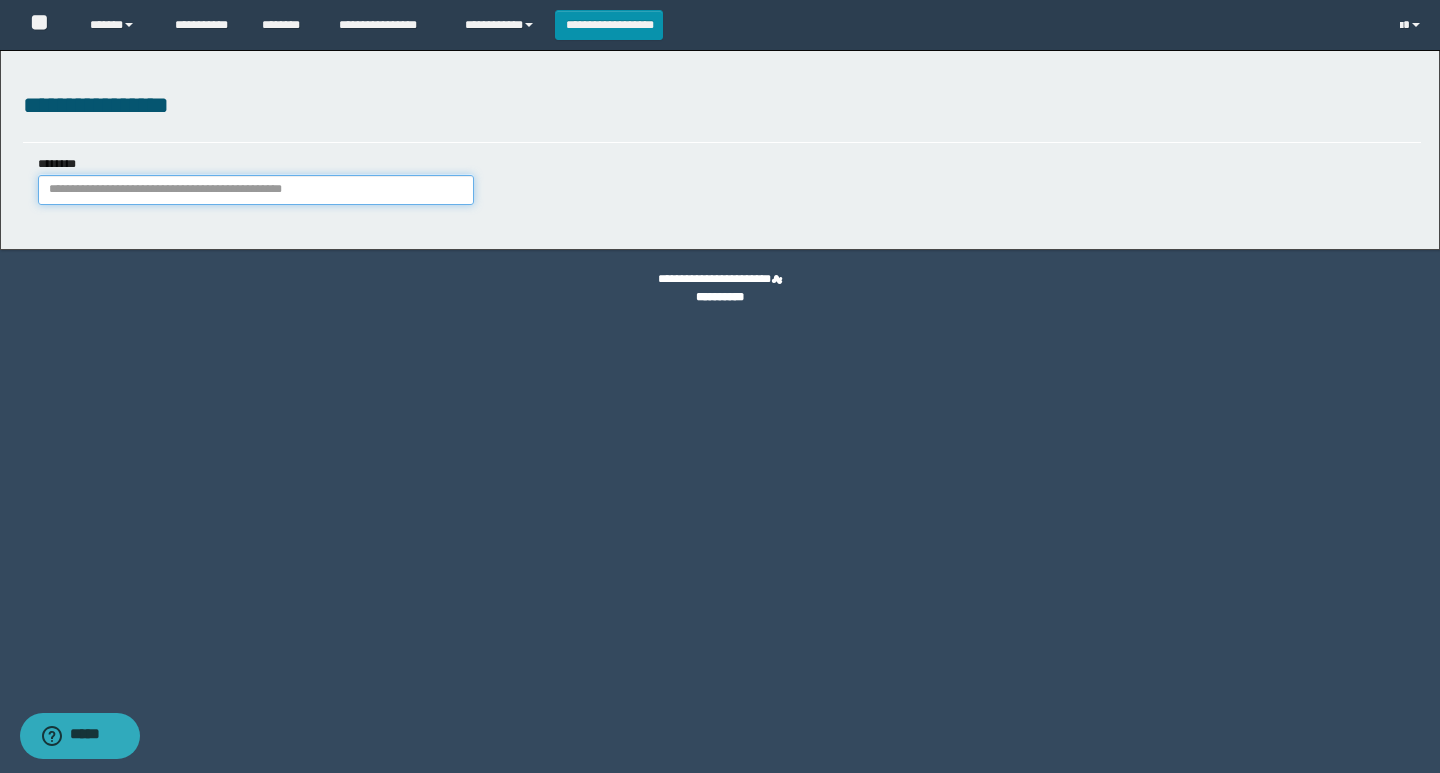 click on "********" at bounding box center [256, 190] 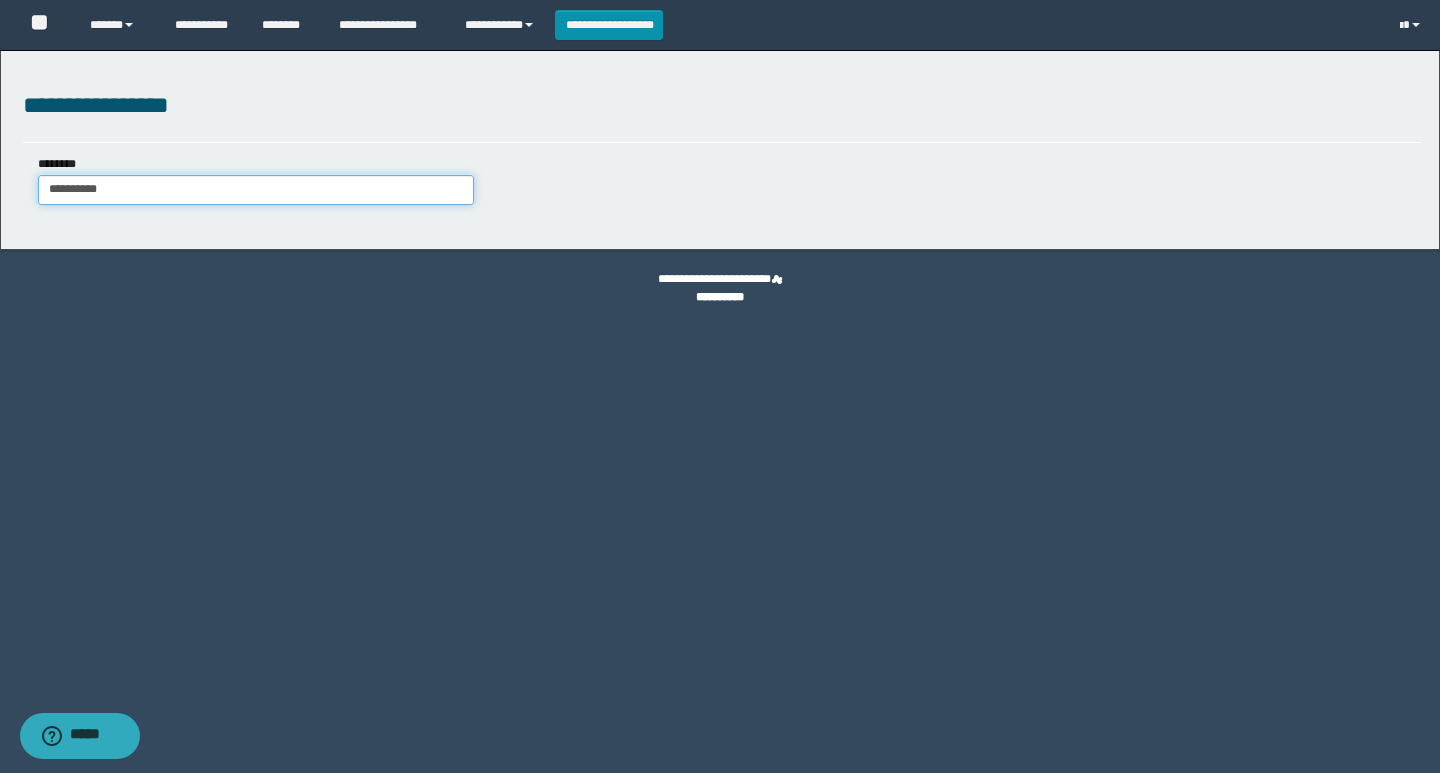 type on "**********" 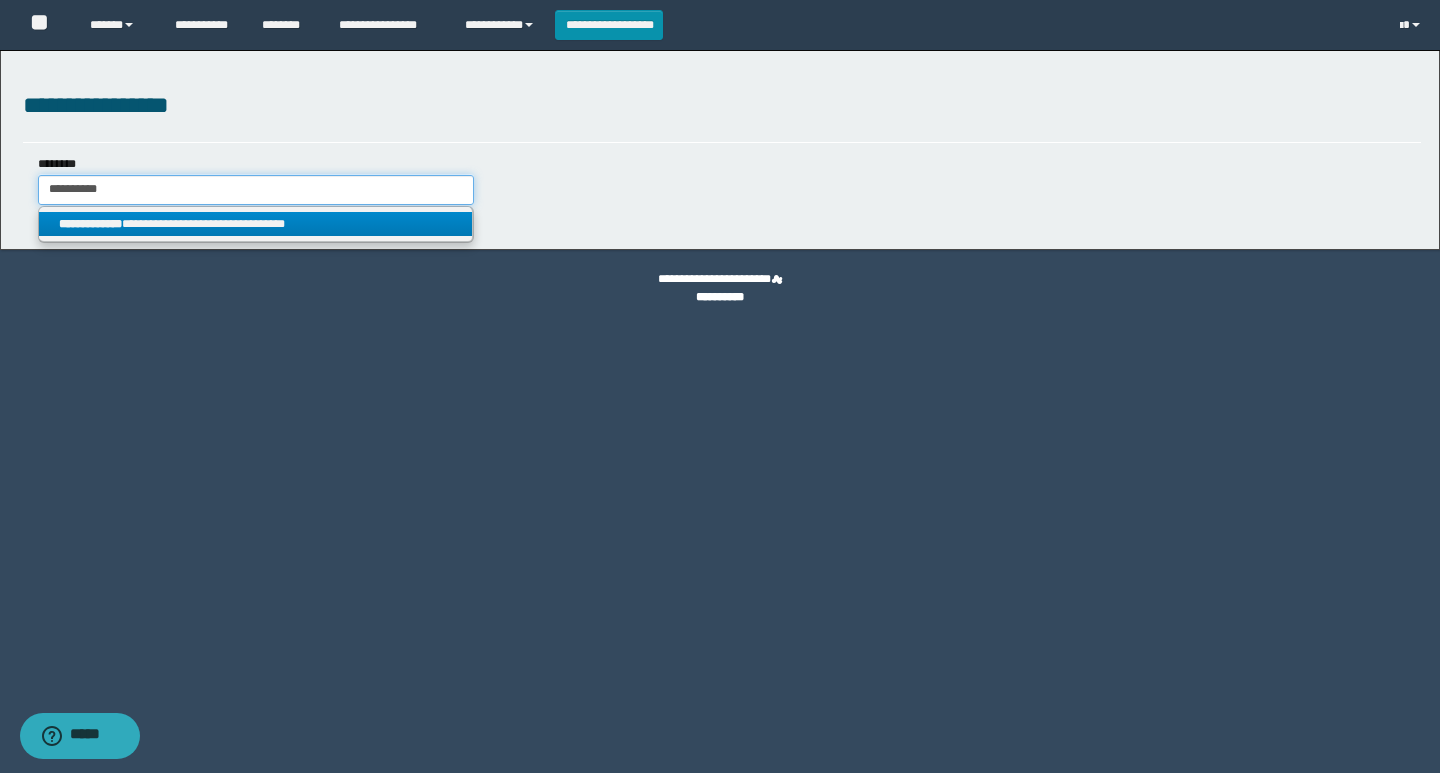 type on "**********" 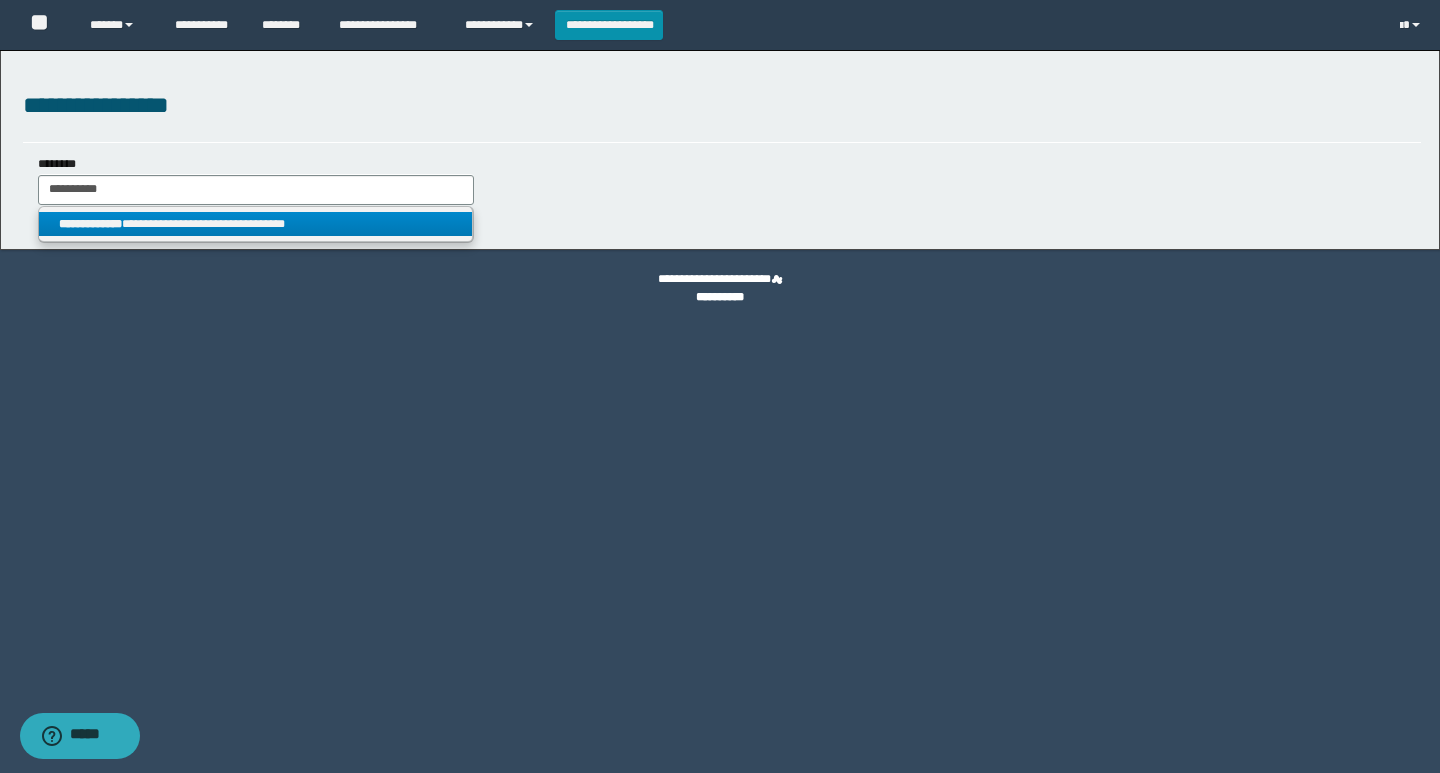 click on "**********" at bounding box center [255, 224] 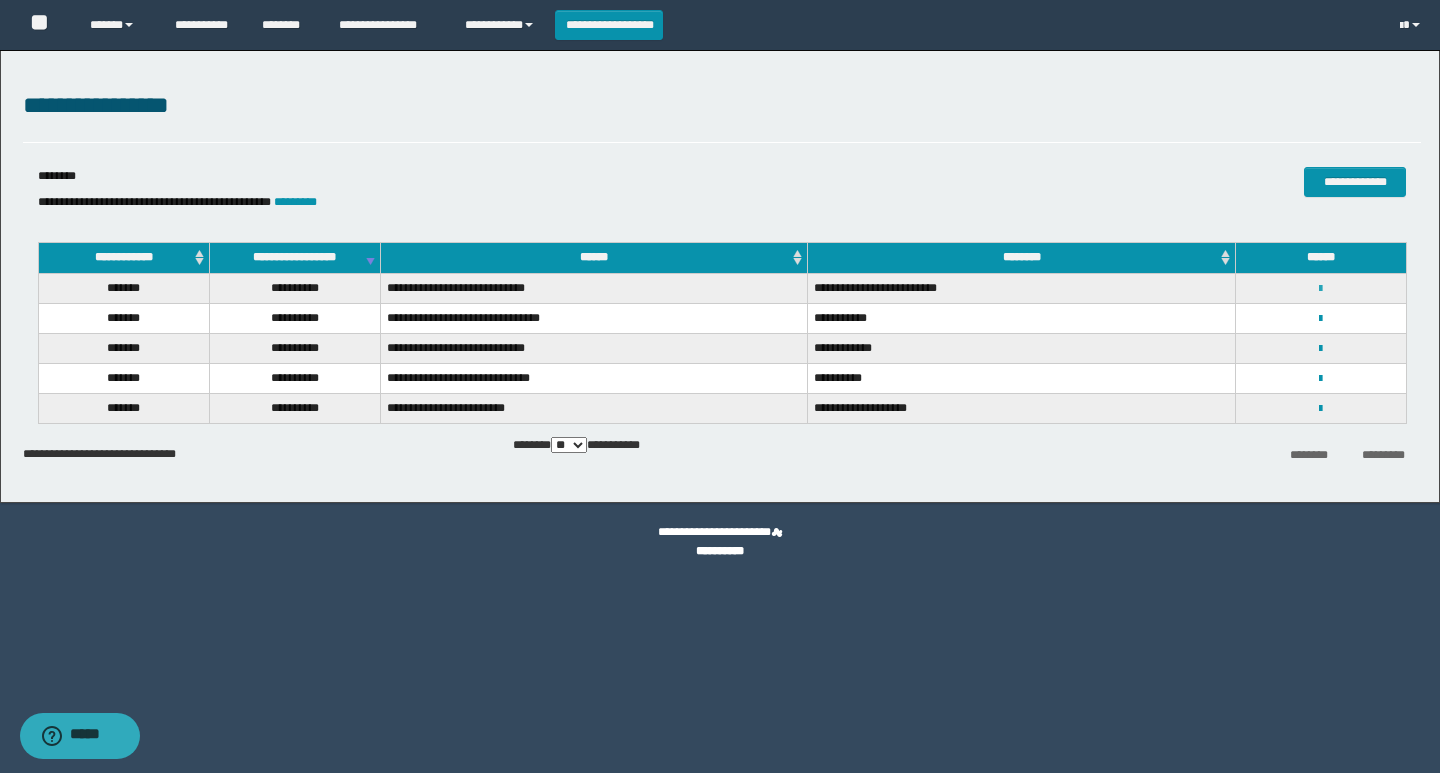 click at bounding box center (1320, 289) 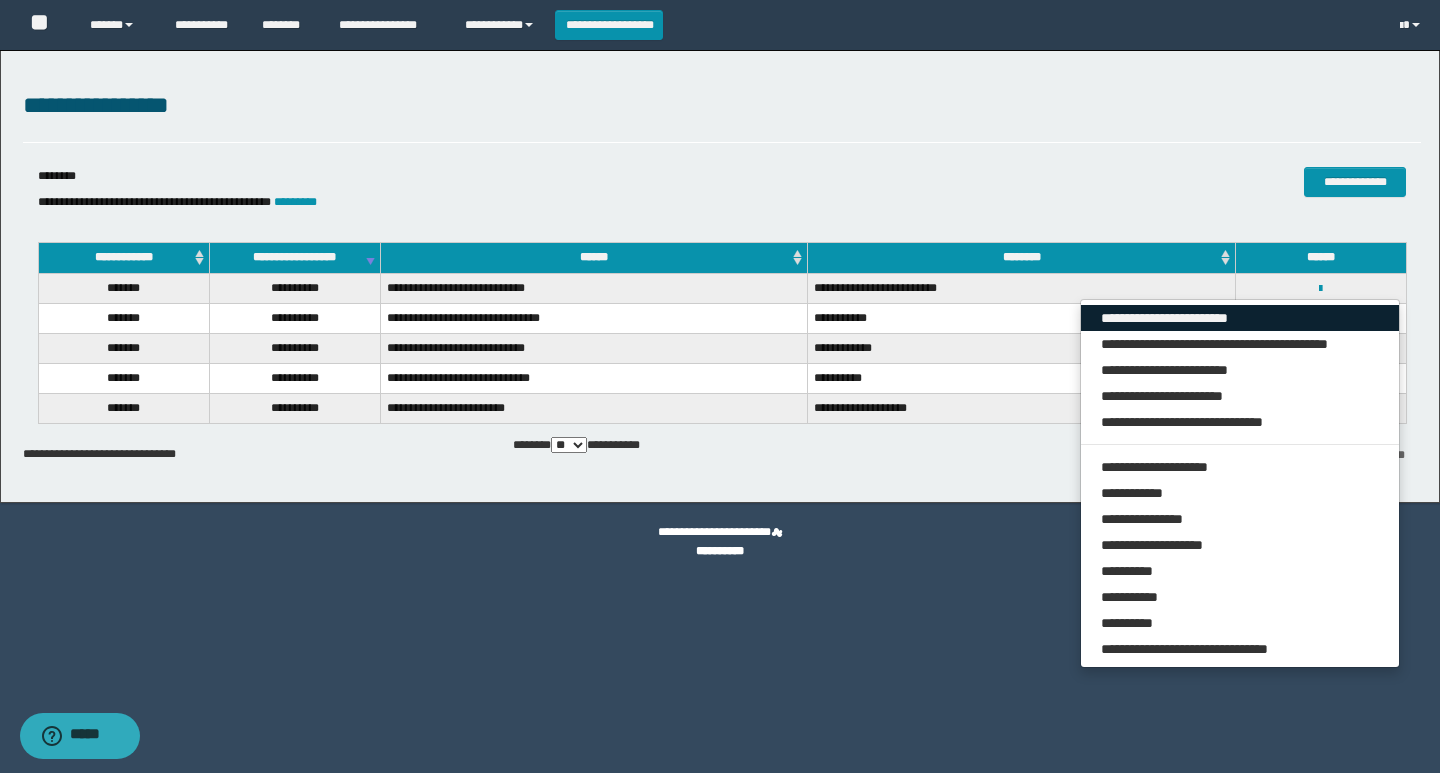 click on "**********" at bounding box center (1240, 318) 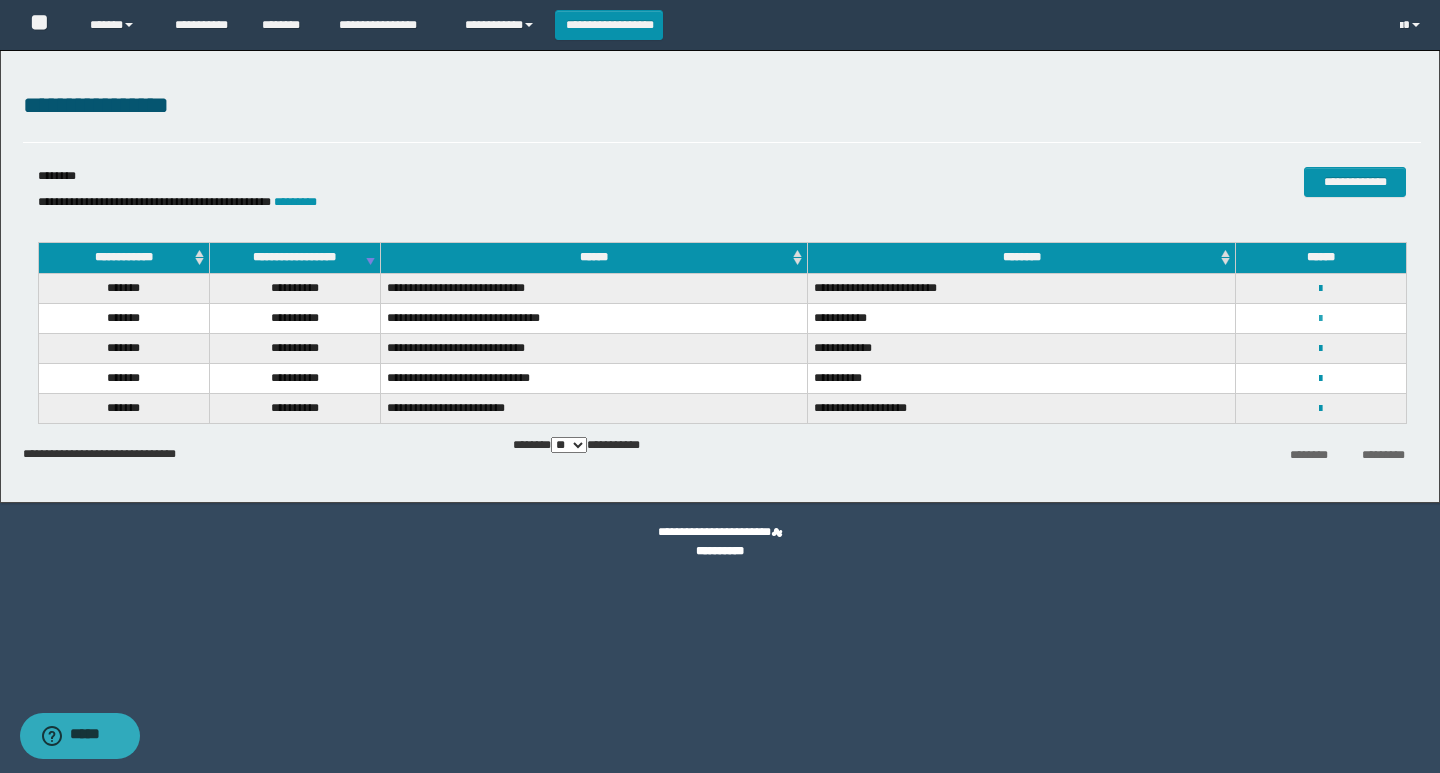 click at bounding box center [1320, 319] 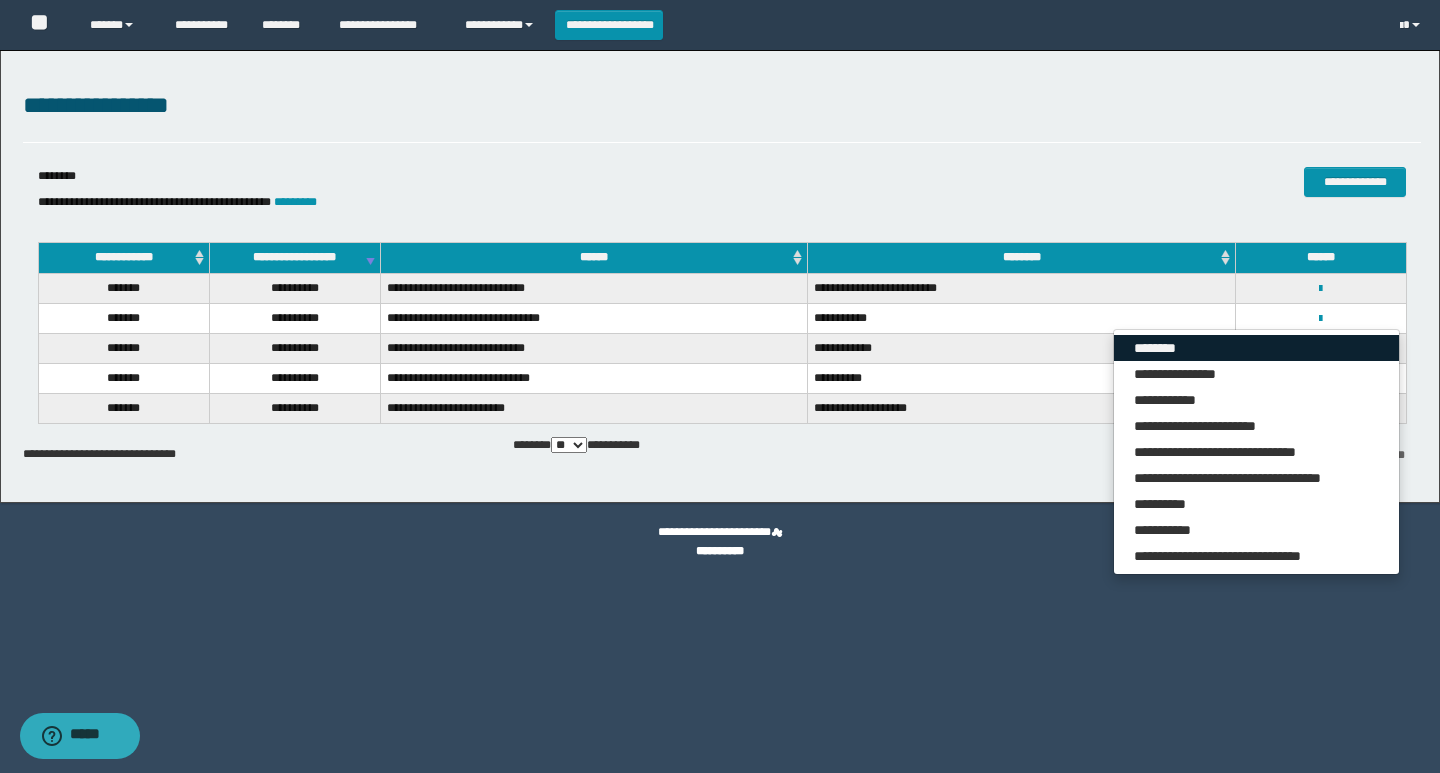 click on "********" at bounding box center (1256, 348) 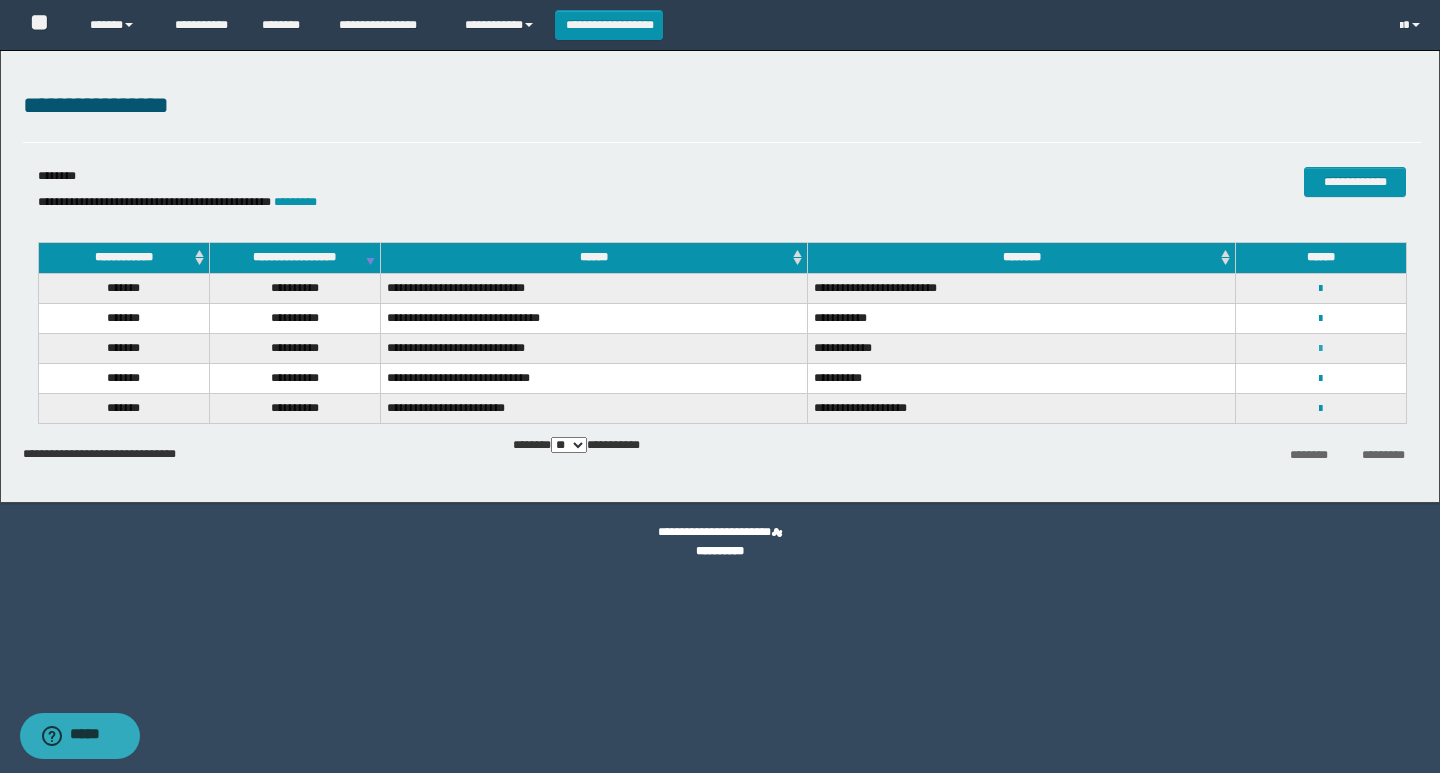 click at bounding box center [1320, 349] 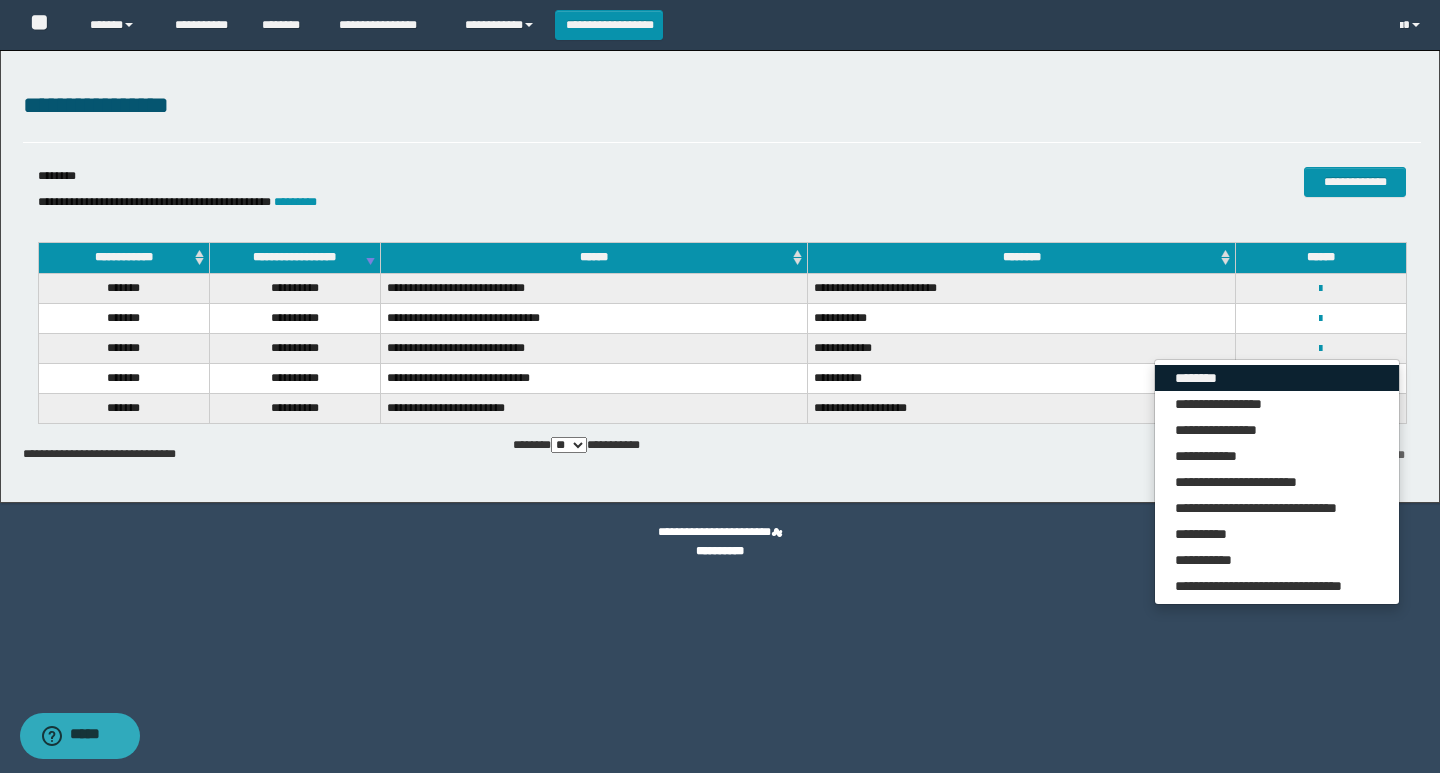 click on "********" at bounding box center [1277, 378] 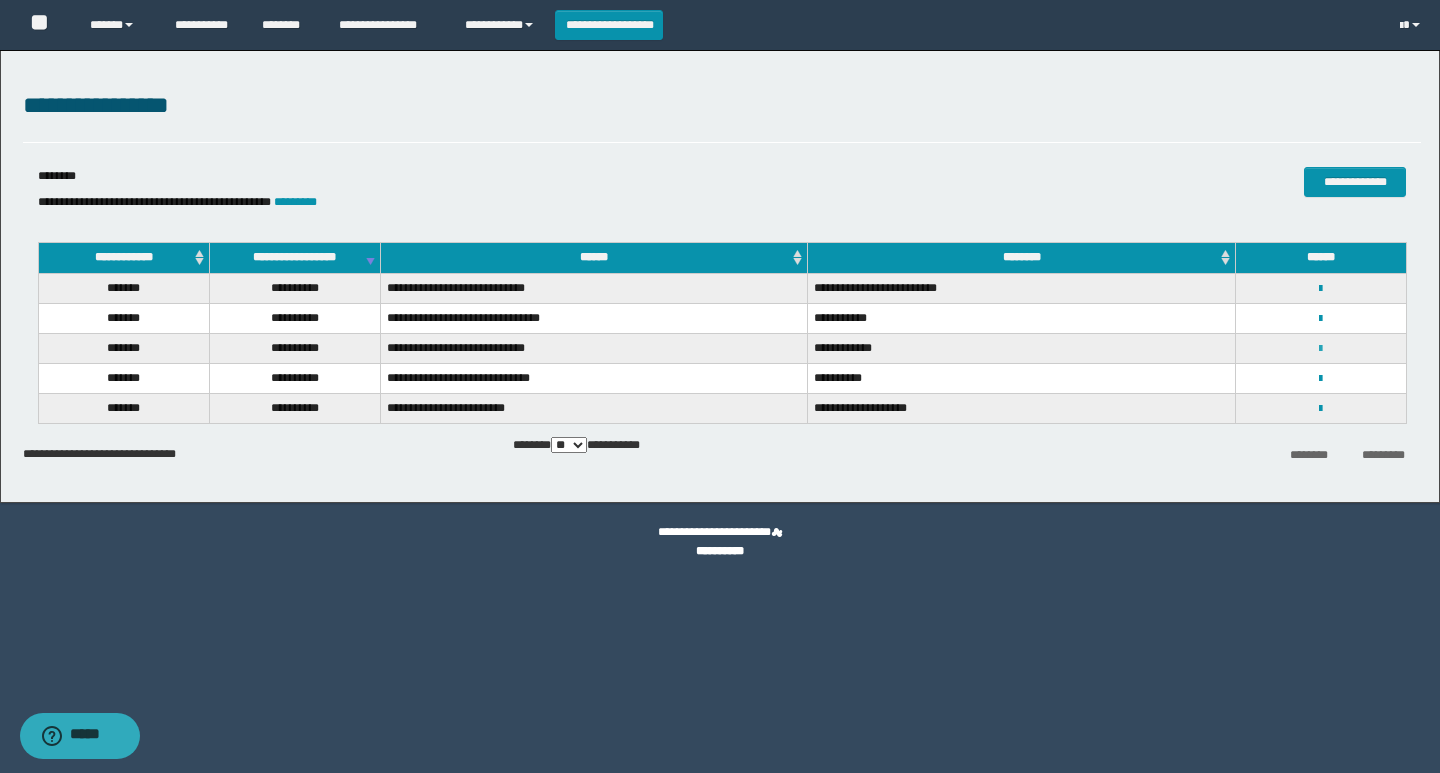 click at bounding box center [1320, 349] 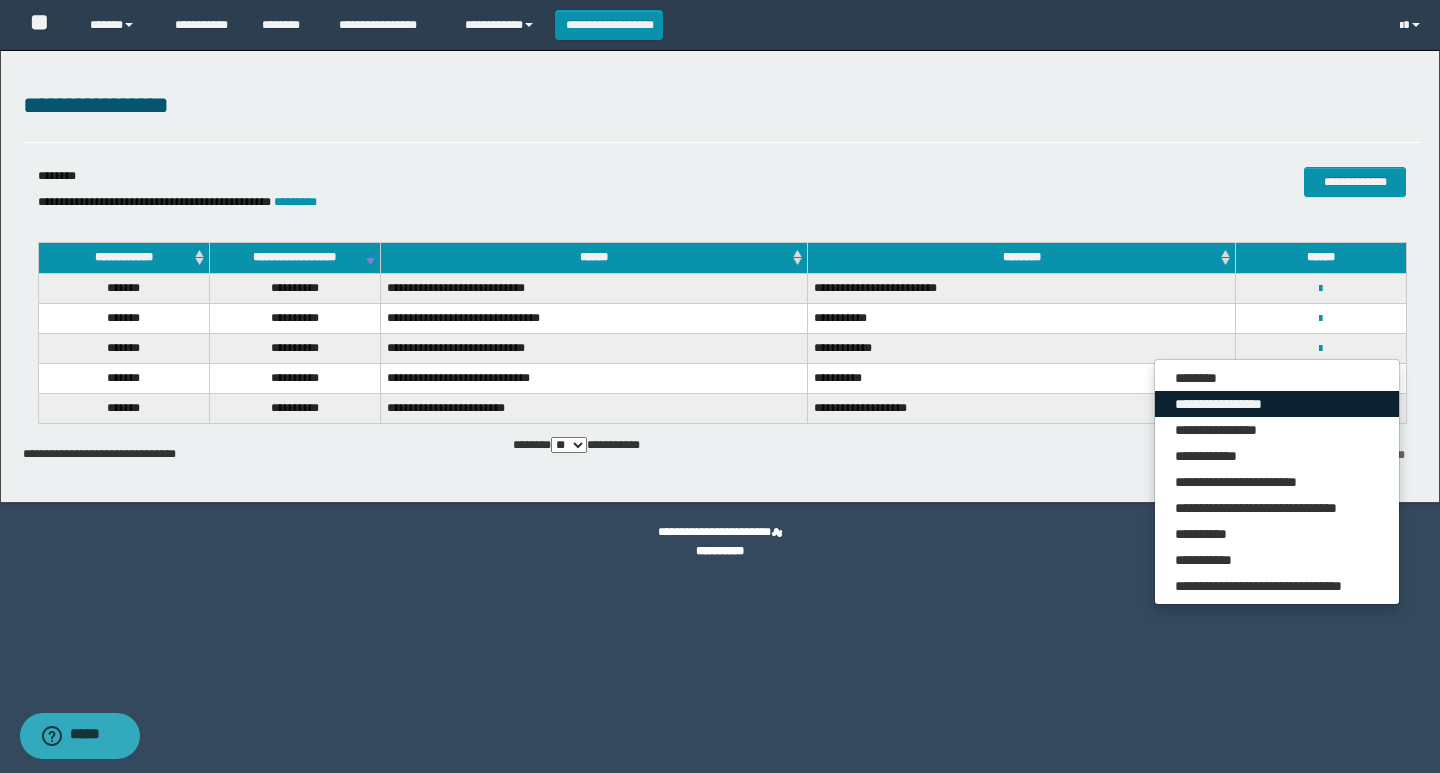 click on "**********" at bounding box center [1277, 404] 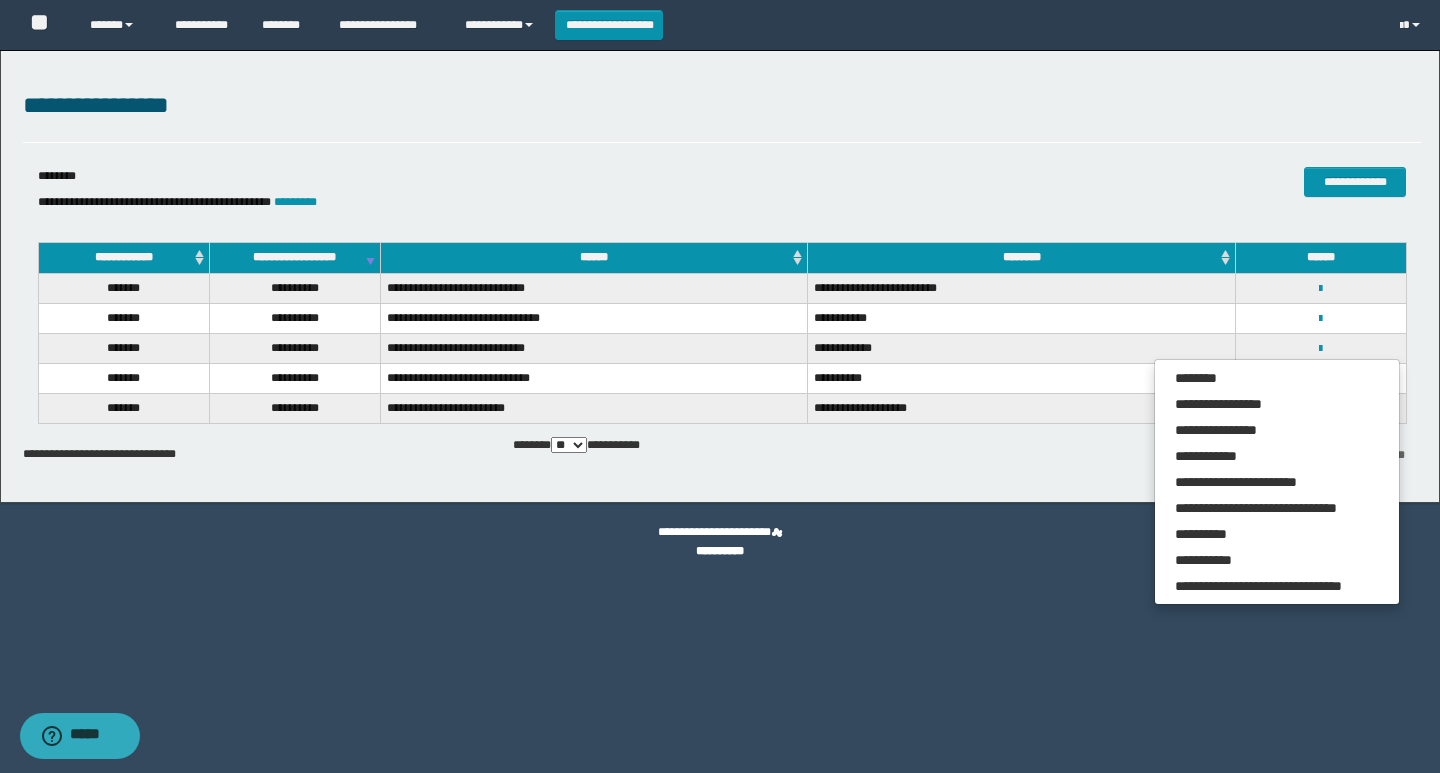 click on "******** *********" at bounding box center [1188, 454] 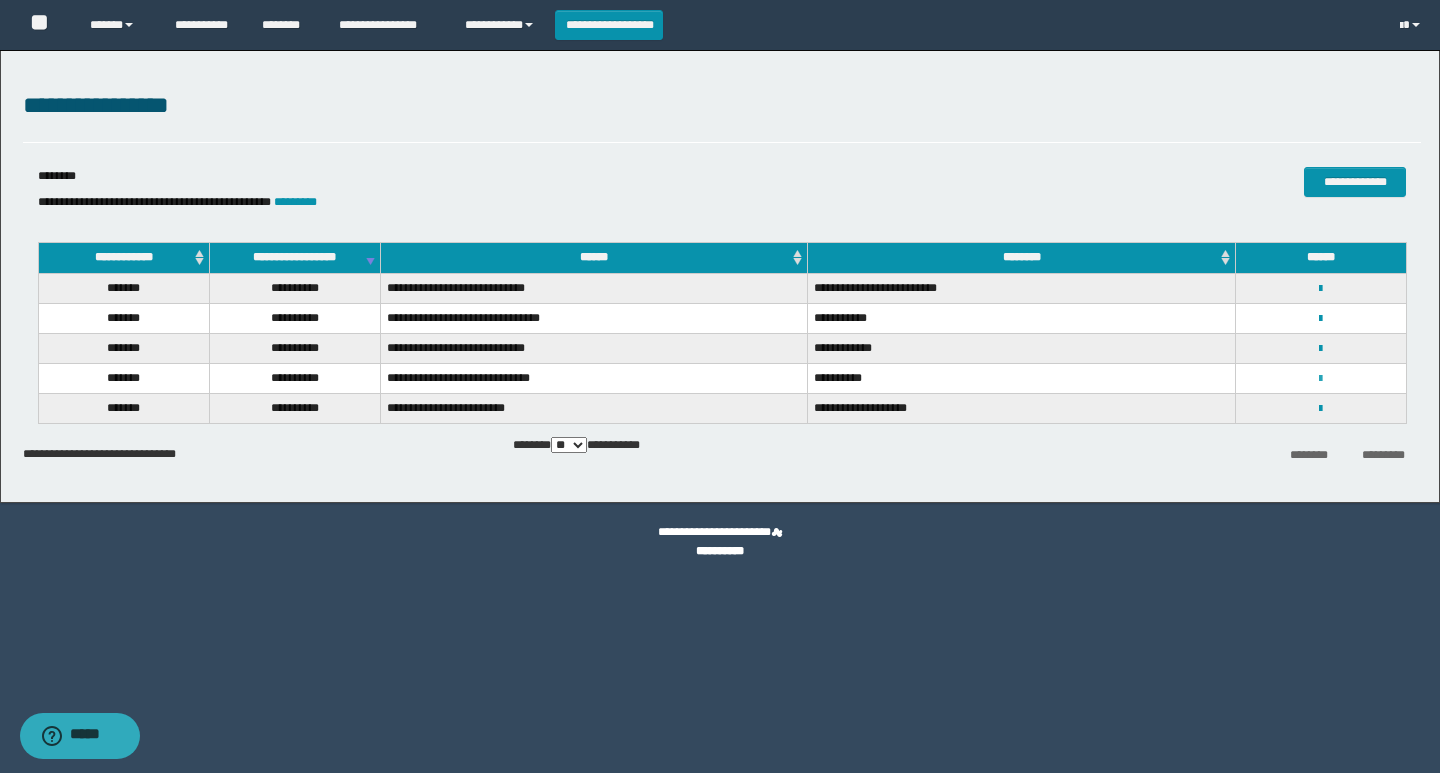 click at bounding box center (1320, 379) 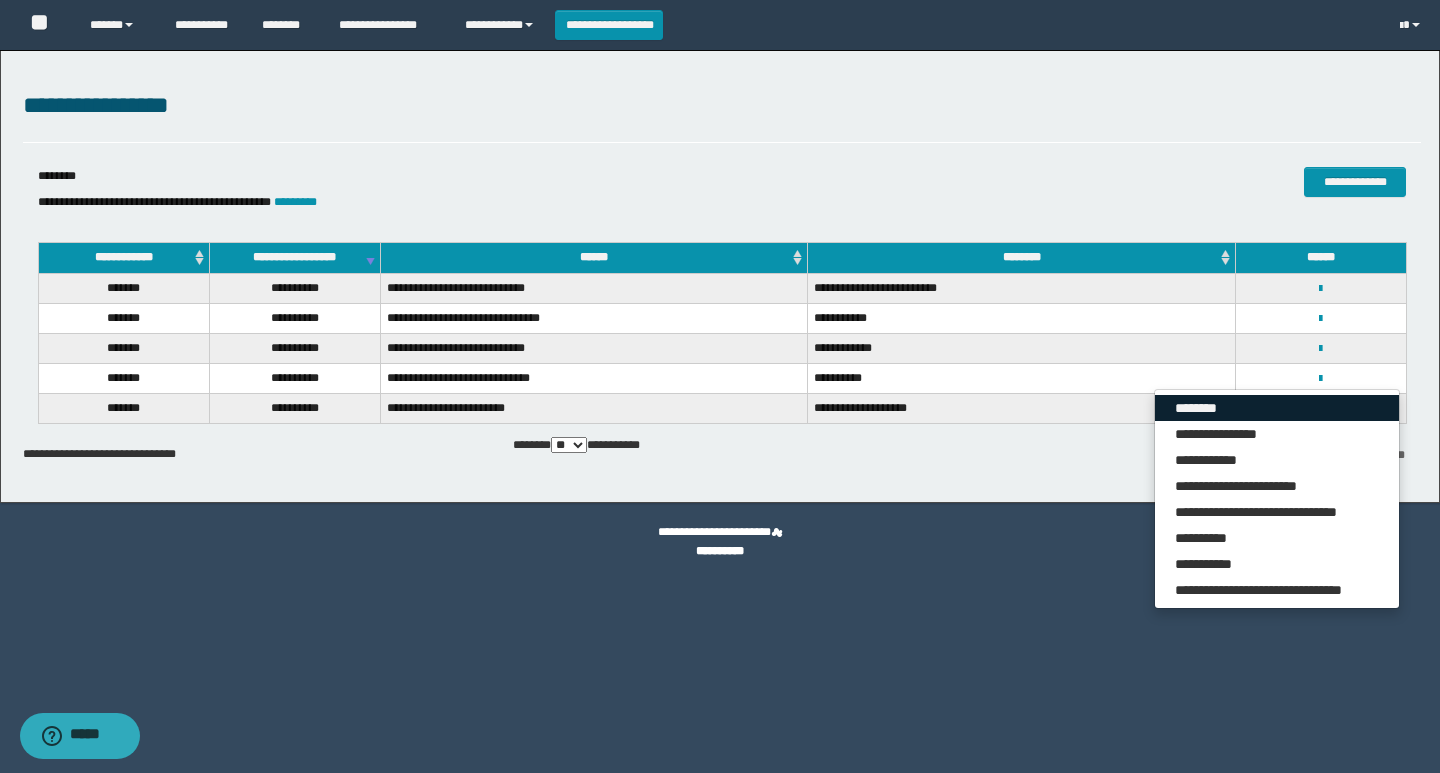 click on "********" at bounding box center (1277, 408) 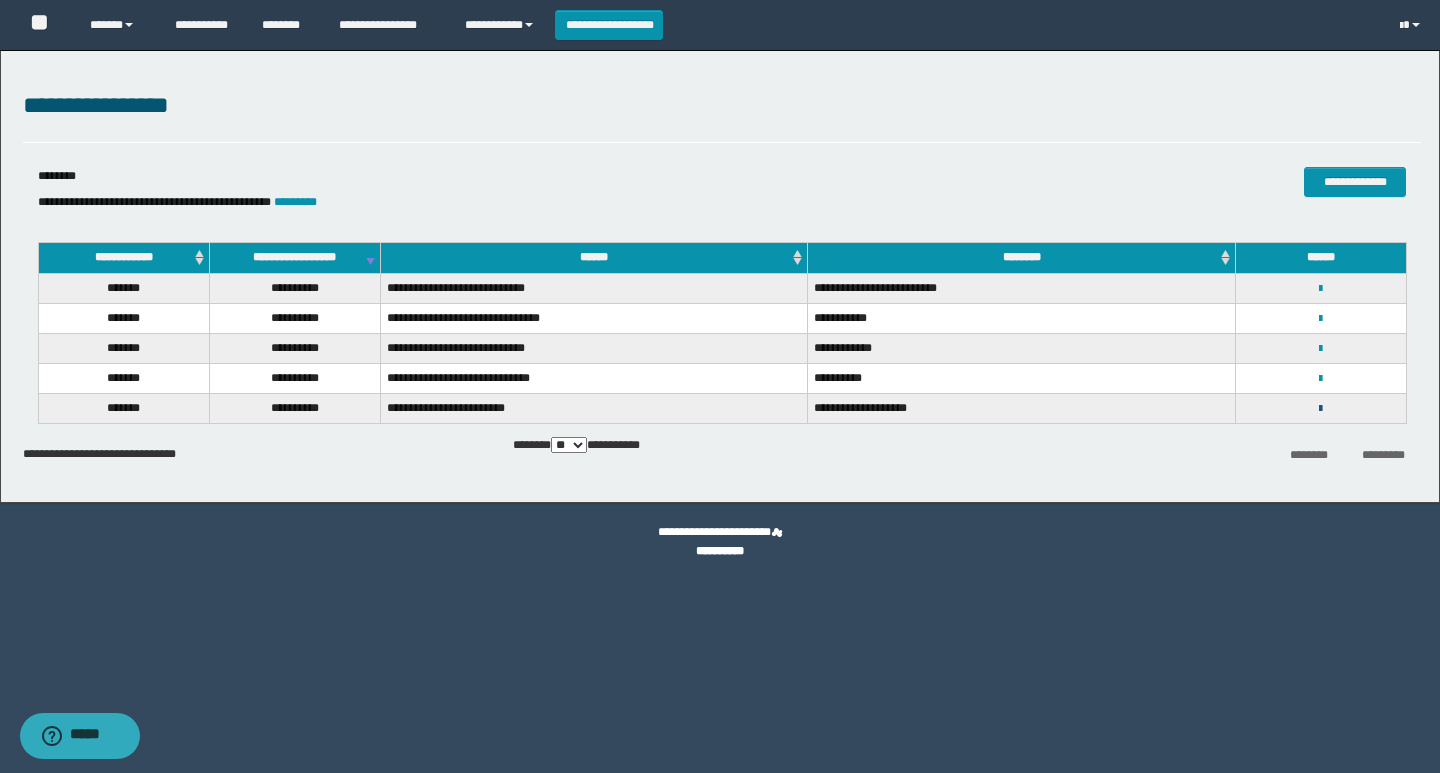 click at bounding box center (1320, 409) 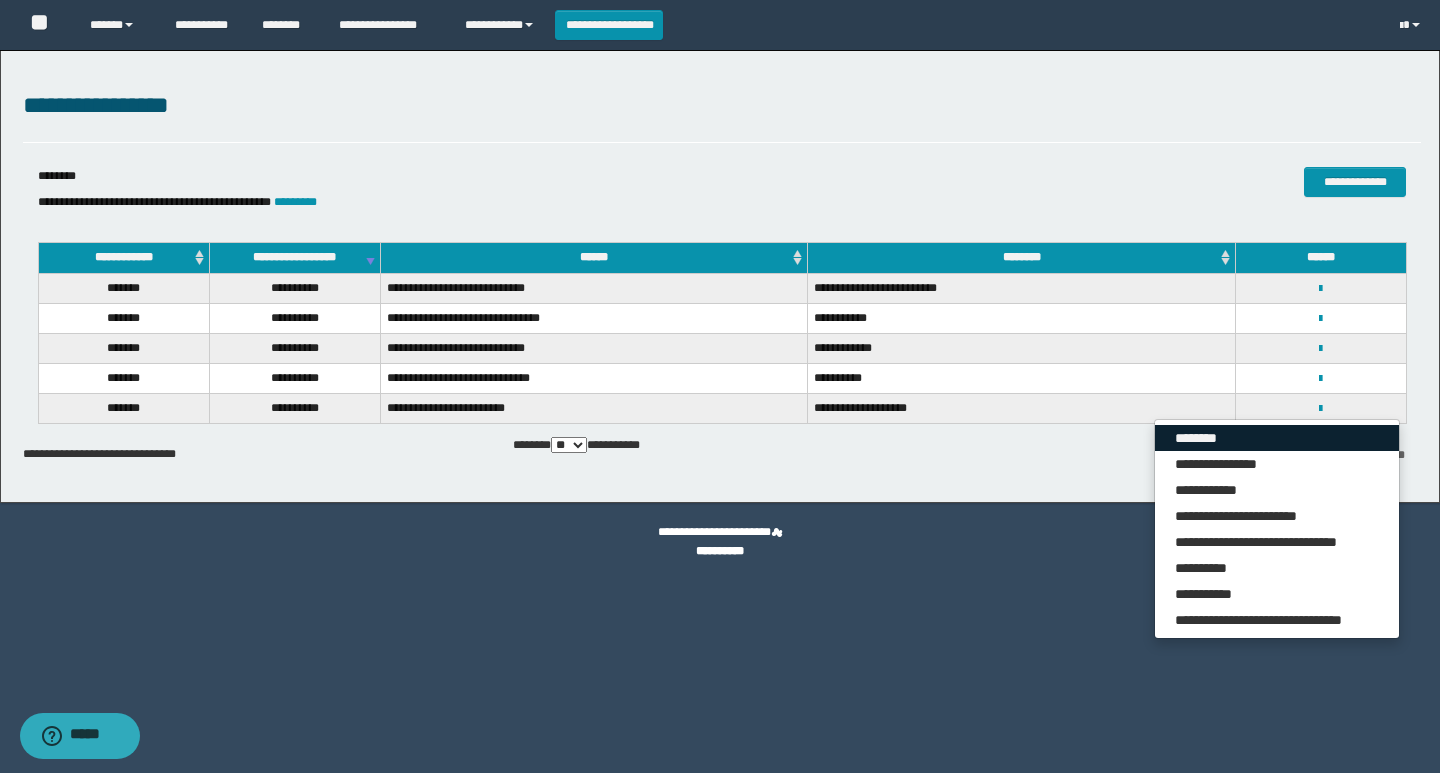 click on "********" at bounding box center (1277, 438) 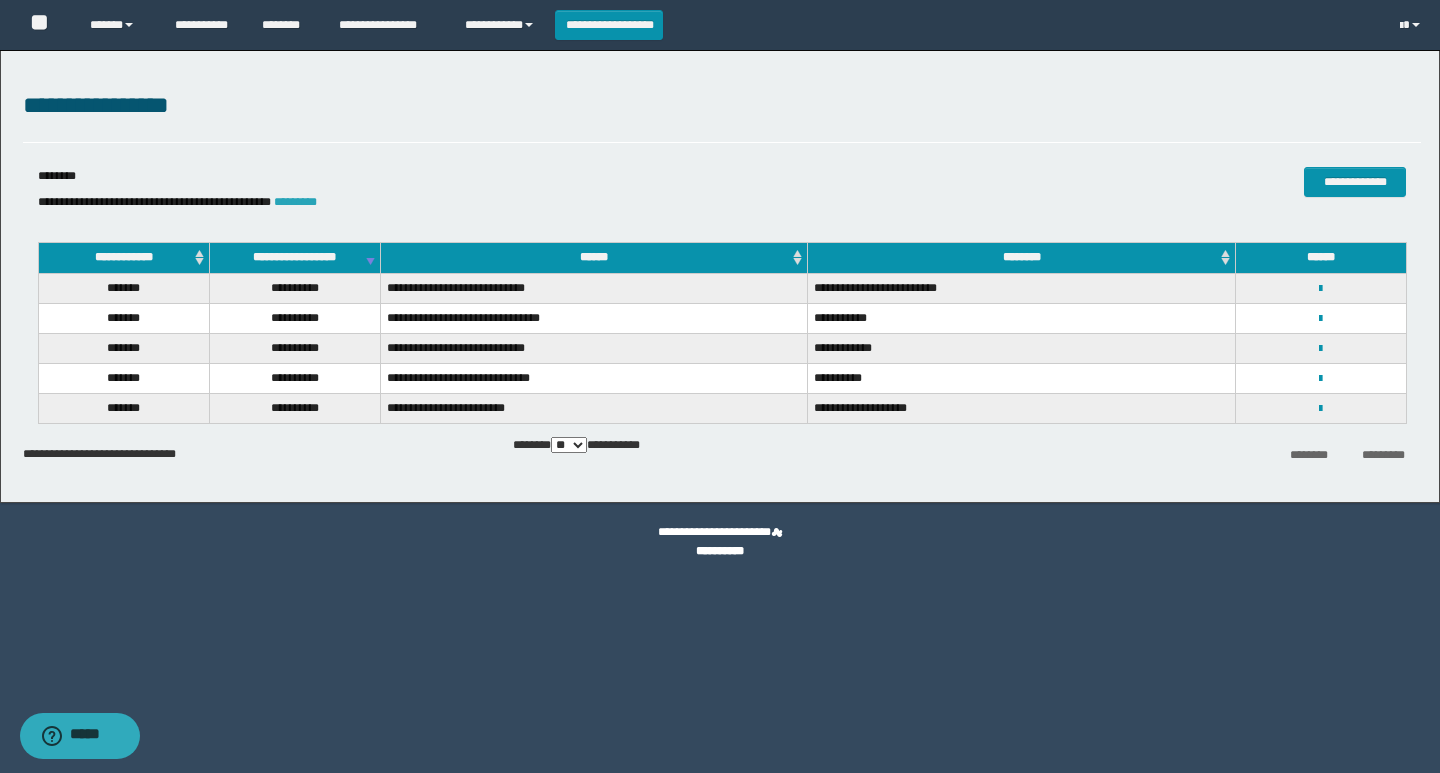 click on "*********" at bounding box center (295, 202) 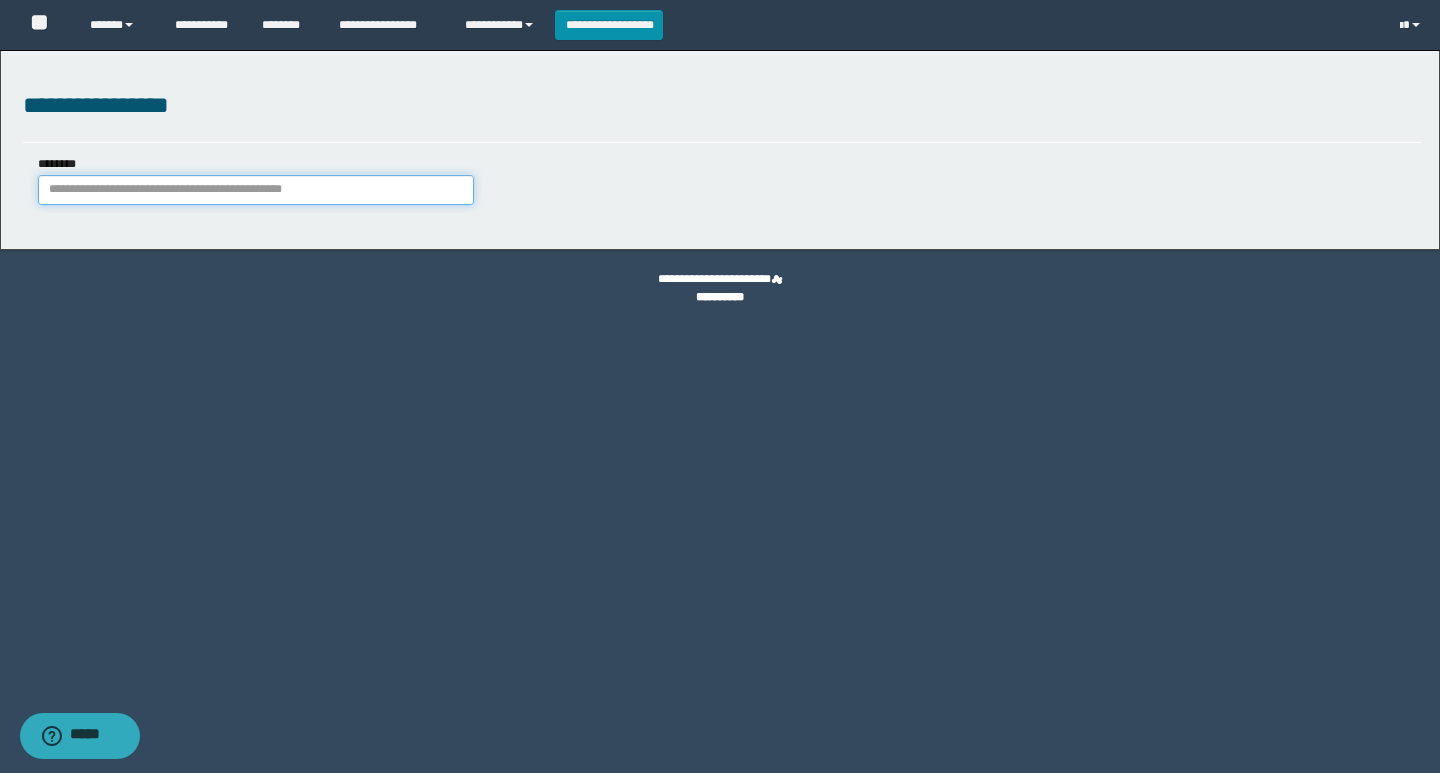 click on "********" at bounding box center (256, 190) 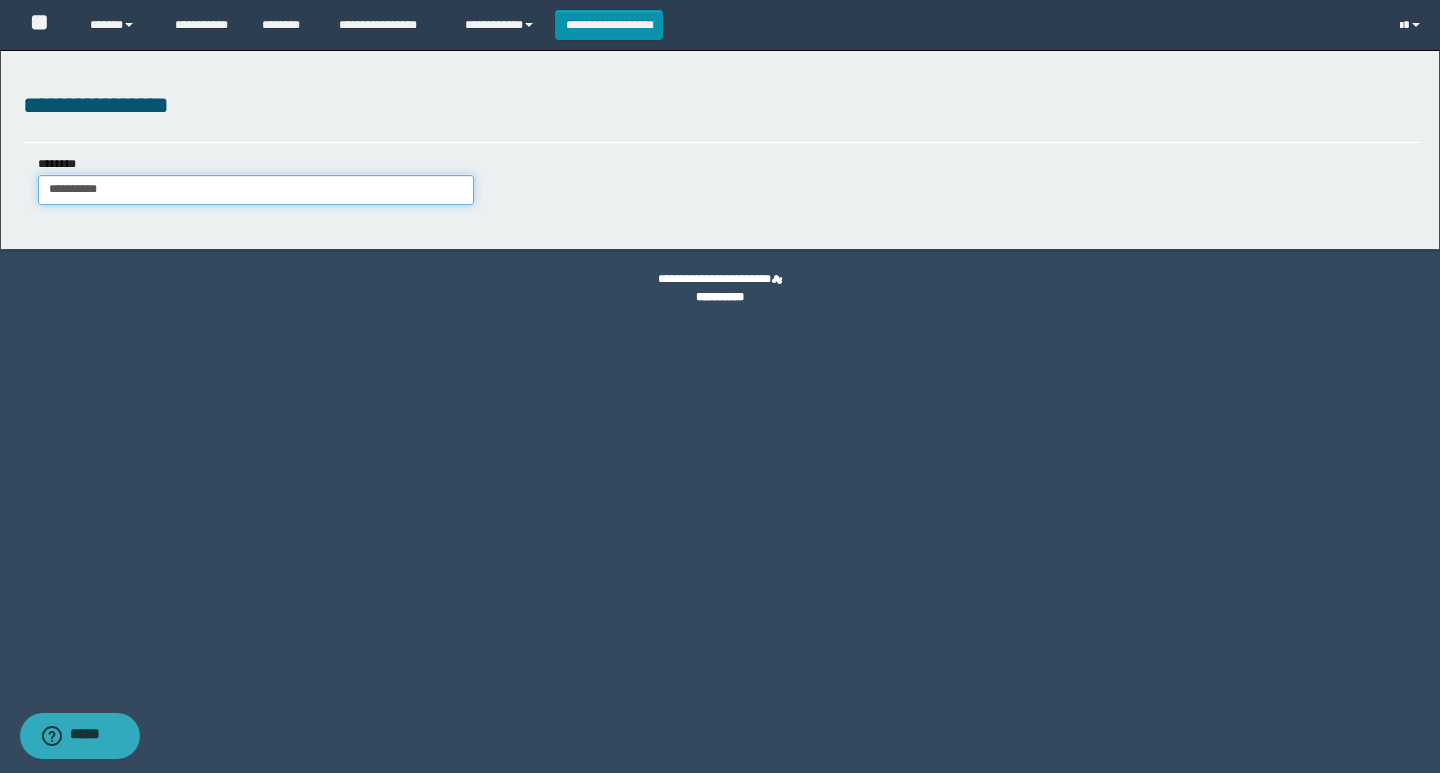click on "**********" at bounding box center [256, 190] 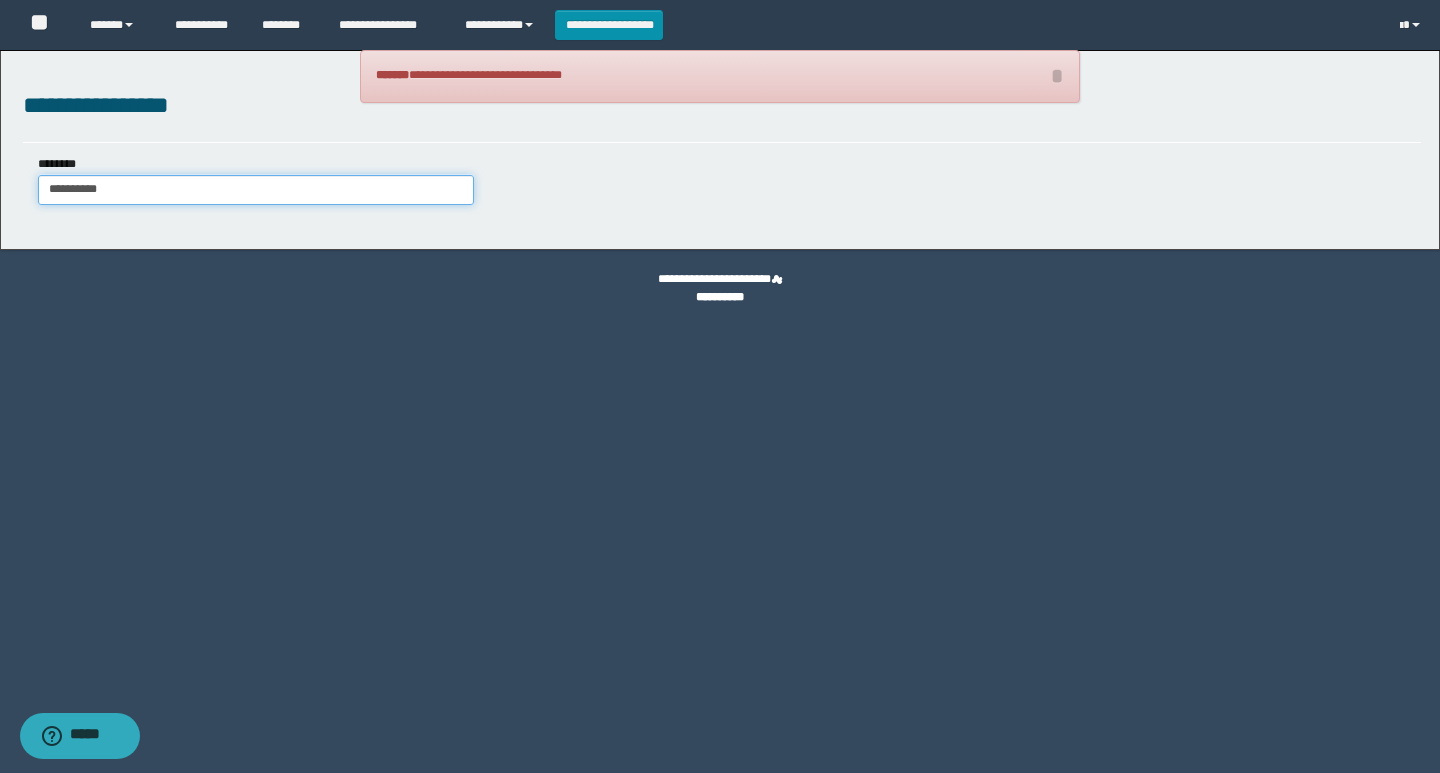 drag, startPoint x: 118, startPoint y: 191, endPoint x: 21, endPoint y: 185, distance: 97.18539 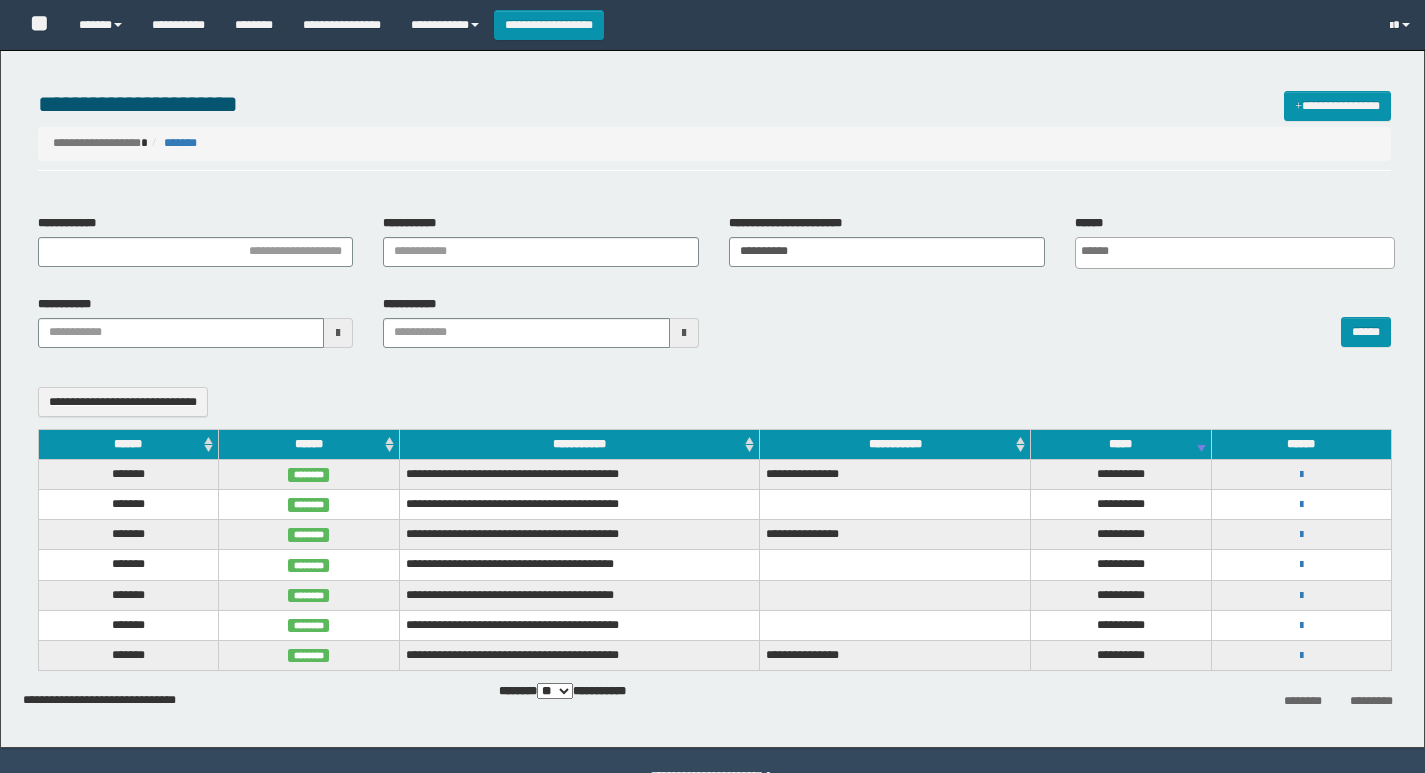 select 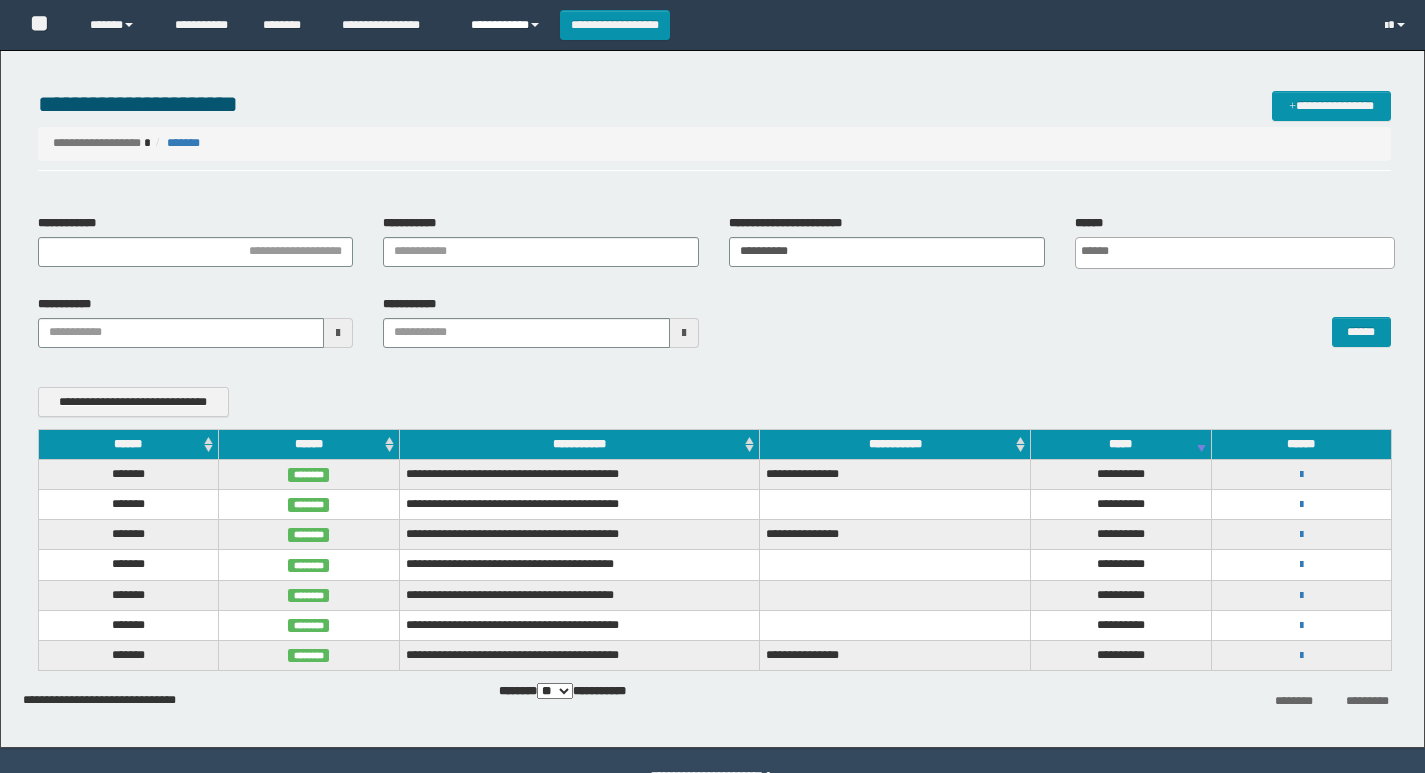 scroll, scrollTop: 0, scrollLeft: 0, axis: both 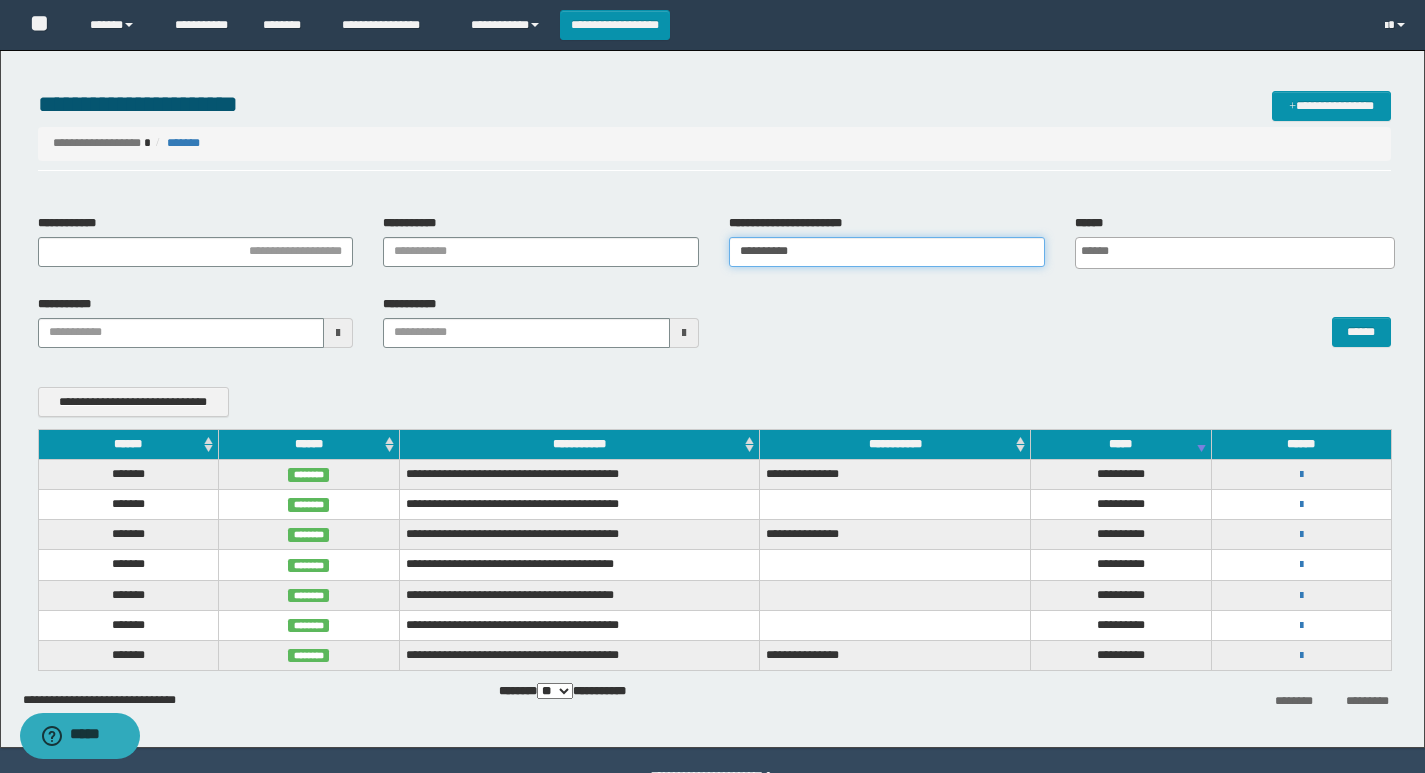 drag, startPoint x: 861, startPoint y: 261, endPoint x: 648, endPoint y: 280, distance: 213.84573 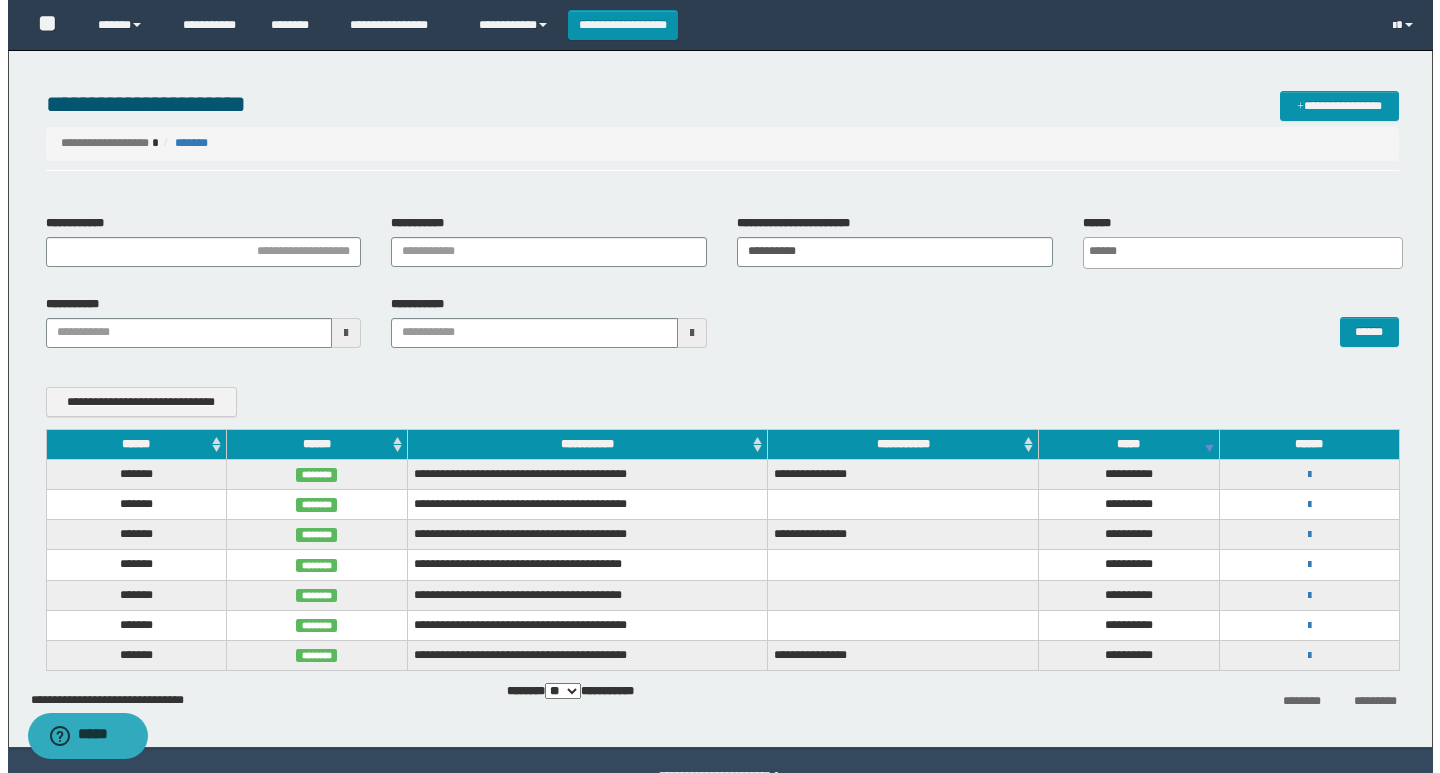 scroll, scrollTop: 0, scrollLeft: 5, axis: horizontal 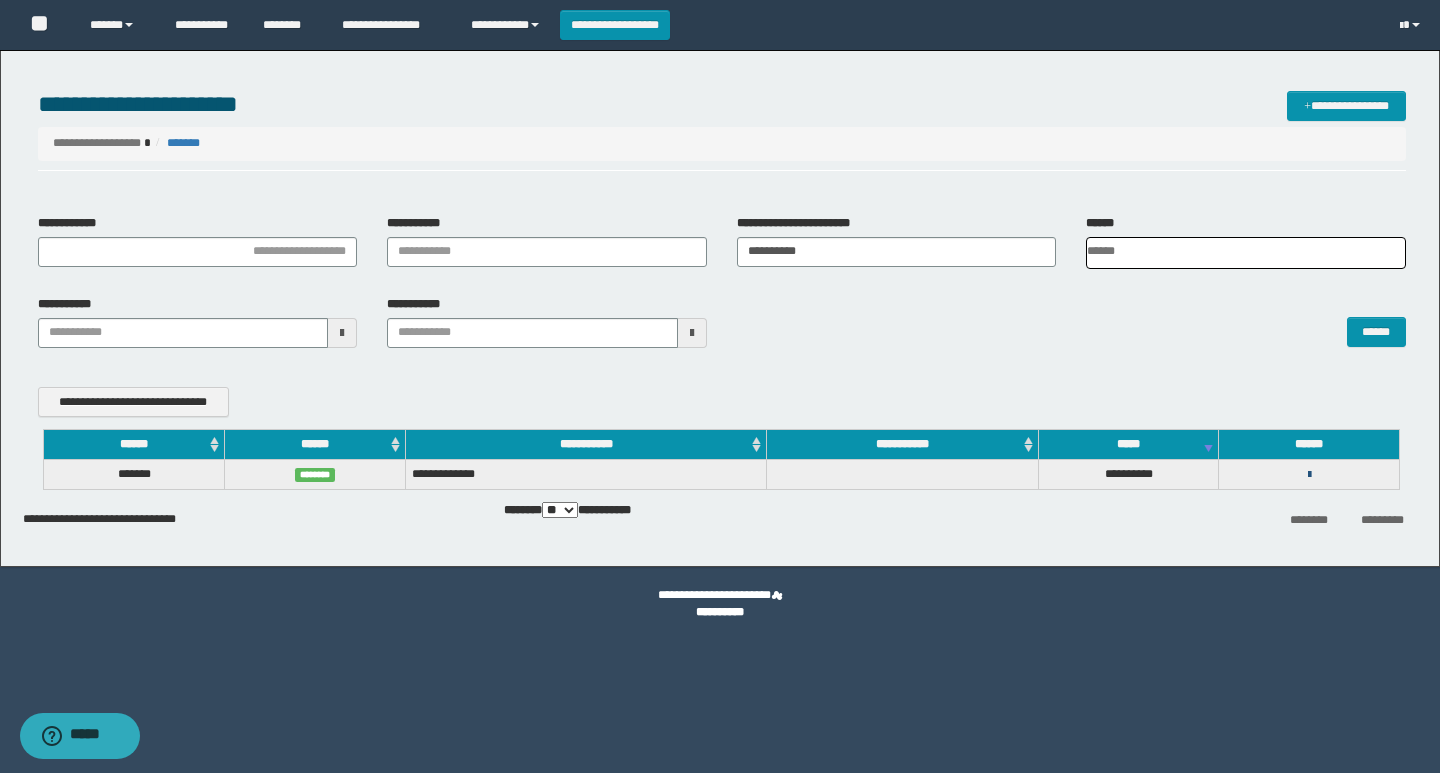 click at bounding box center (1309, 475) 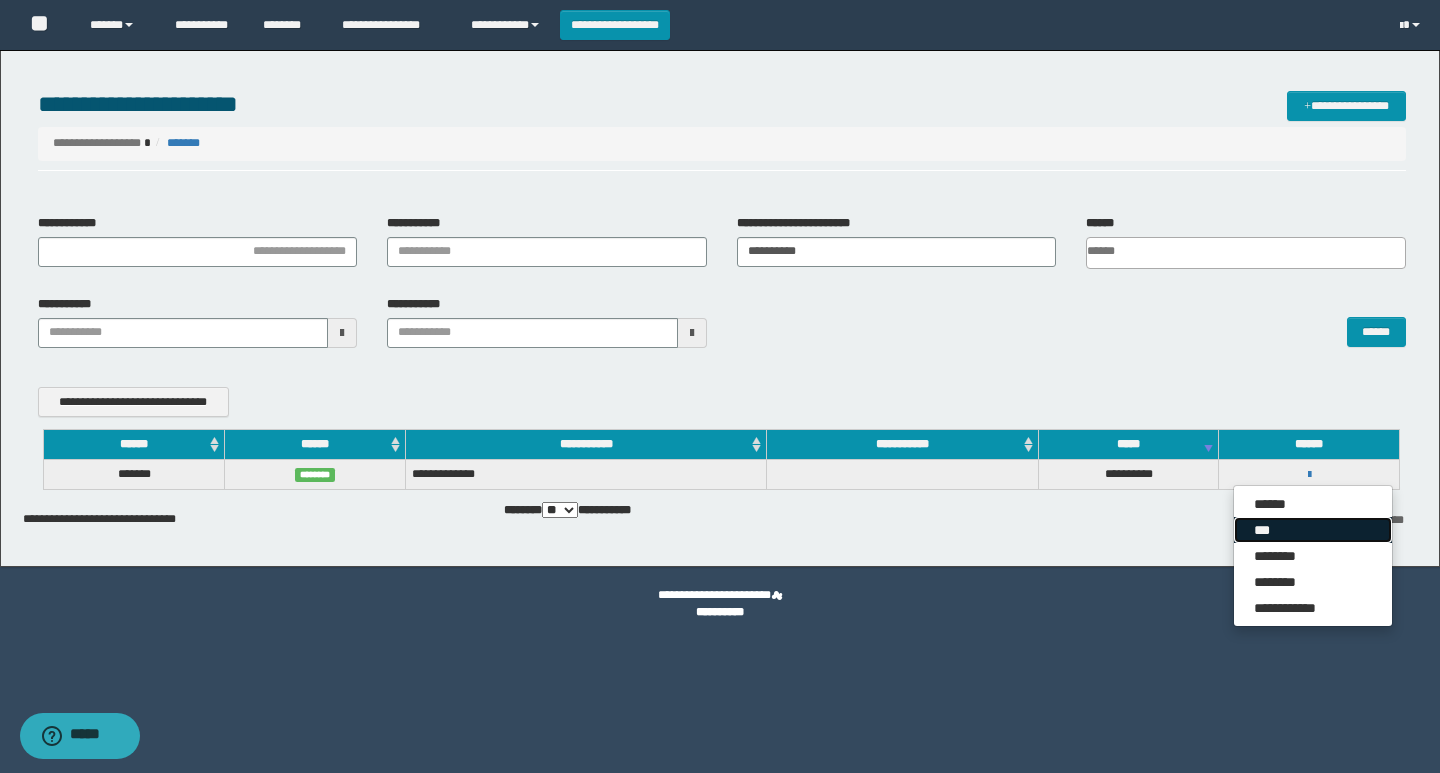 click on "***" at bounding box center [1313, 530] 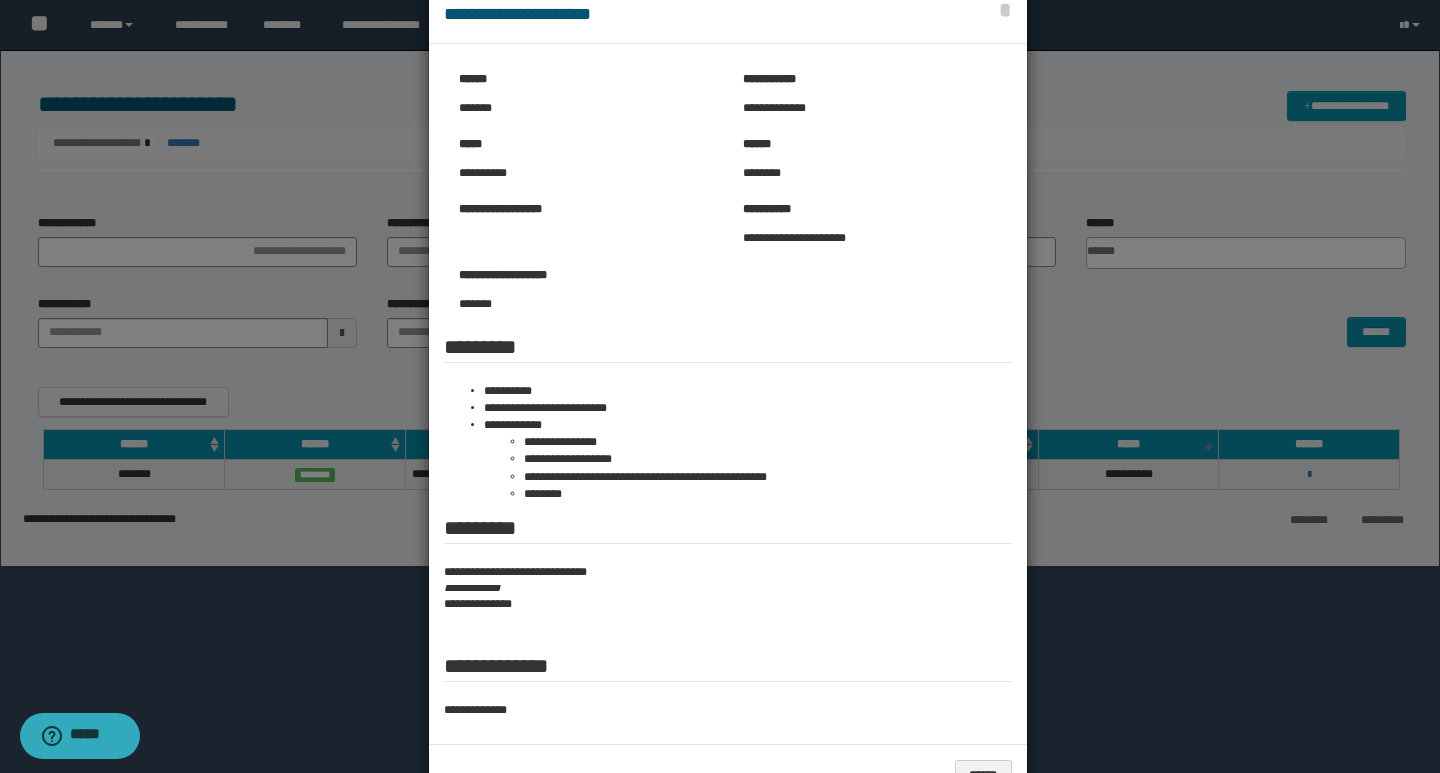 scroll, scrollTop: 0, scrollLeft: 0, axis: both 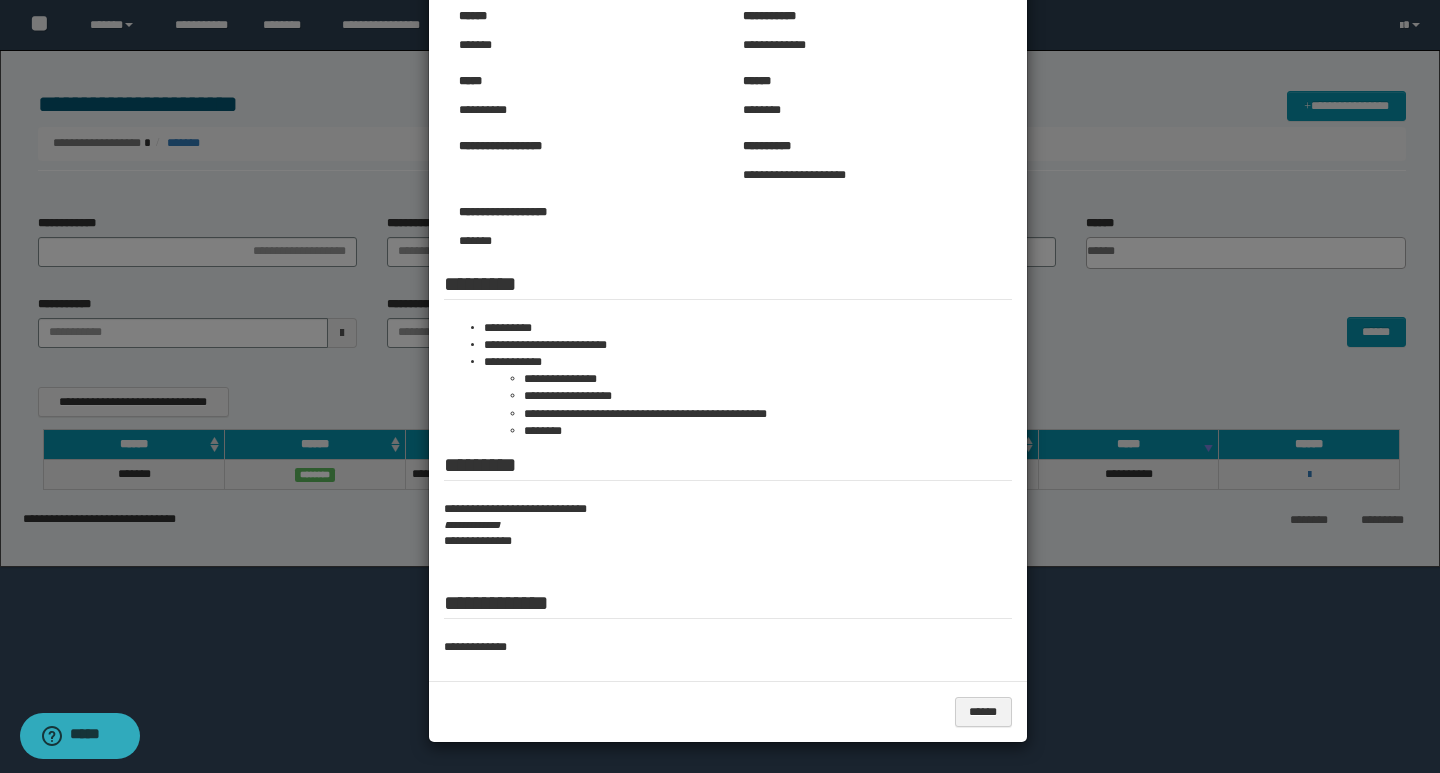 click at bounding box center [720, 333] 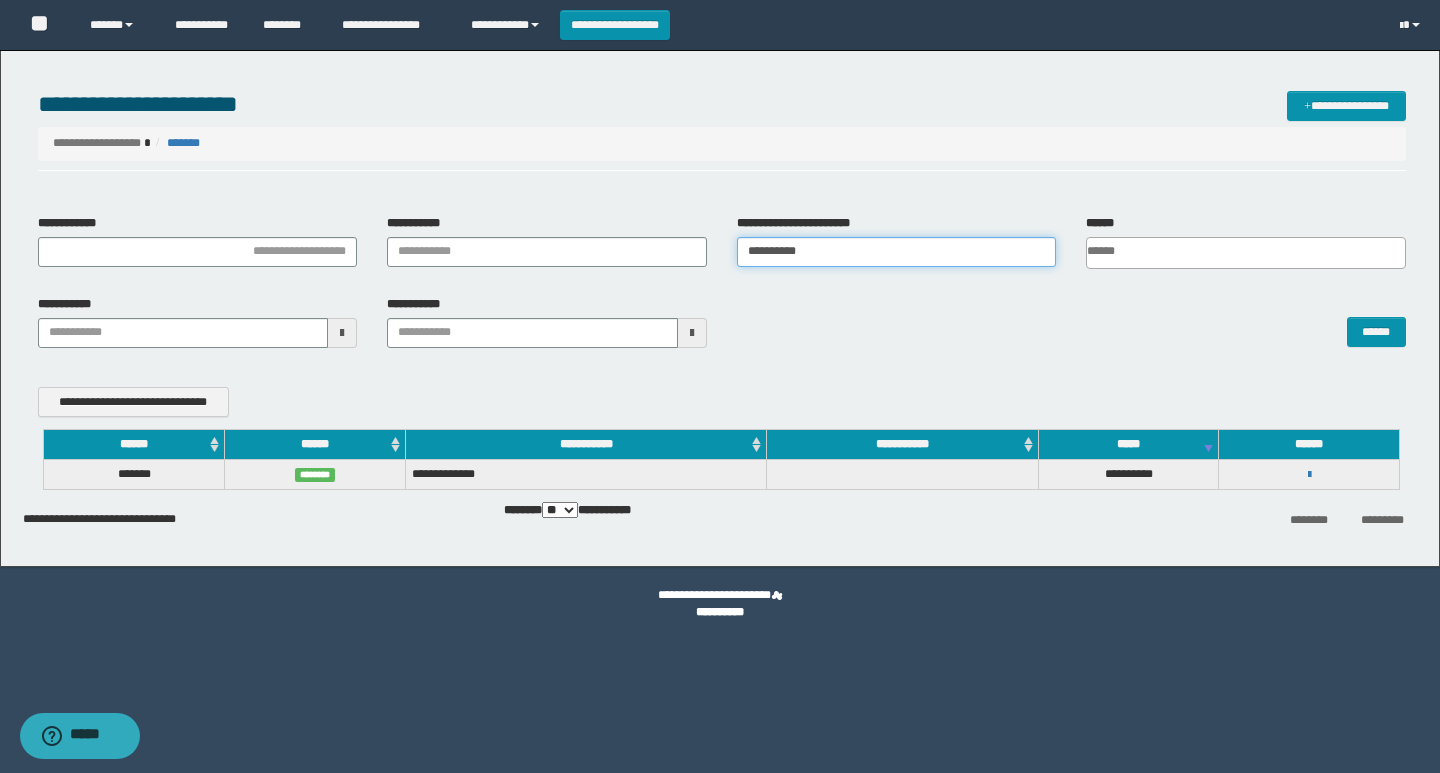 drag, startPoint x: 917, startPoint y: 255, endPoint x: 669, endPoint y: 267, distance: 248.29015 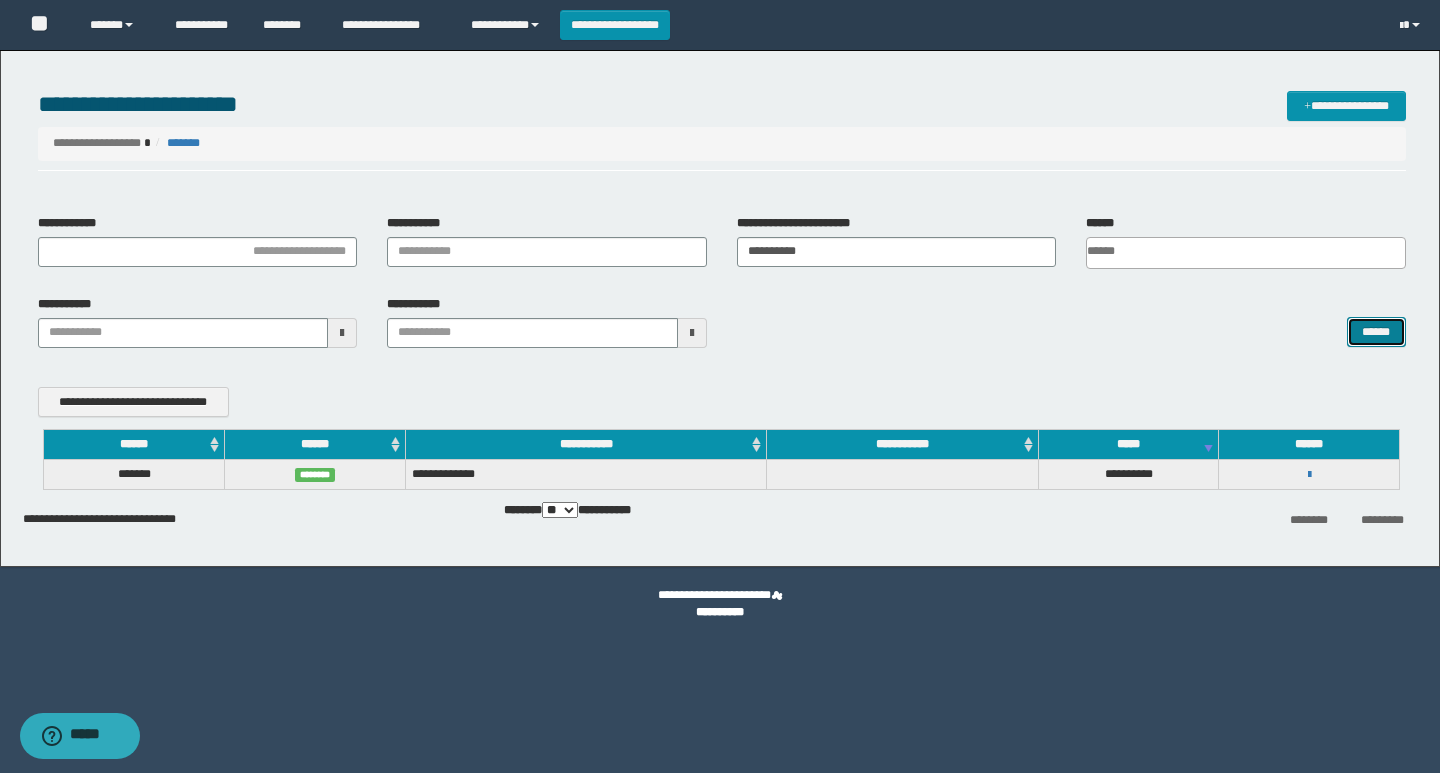 click on "******" at bounding box center [1376, 332] 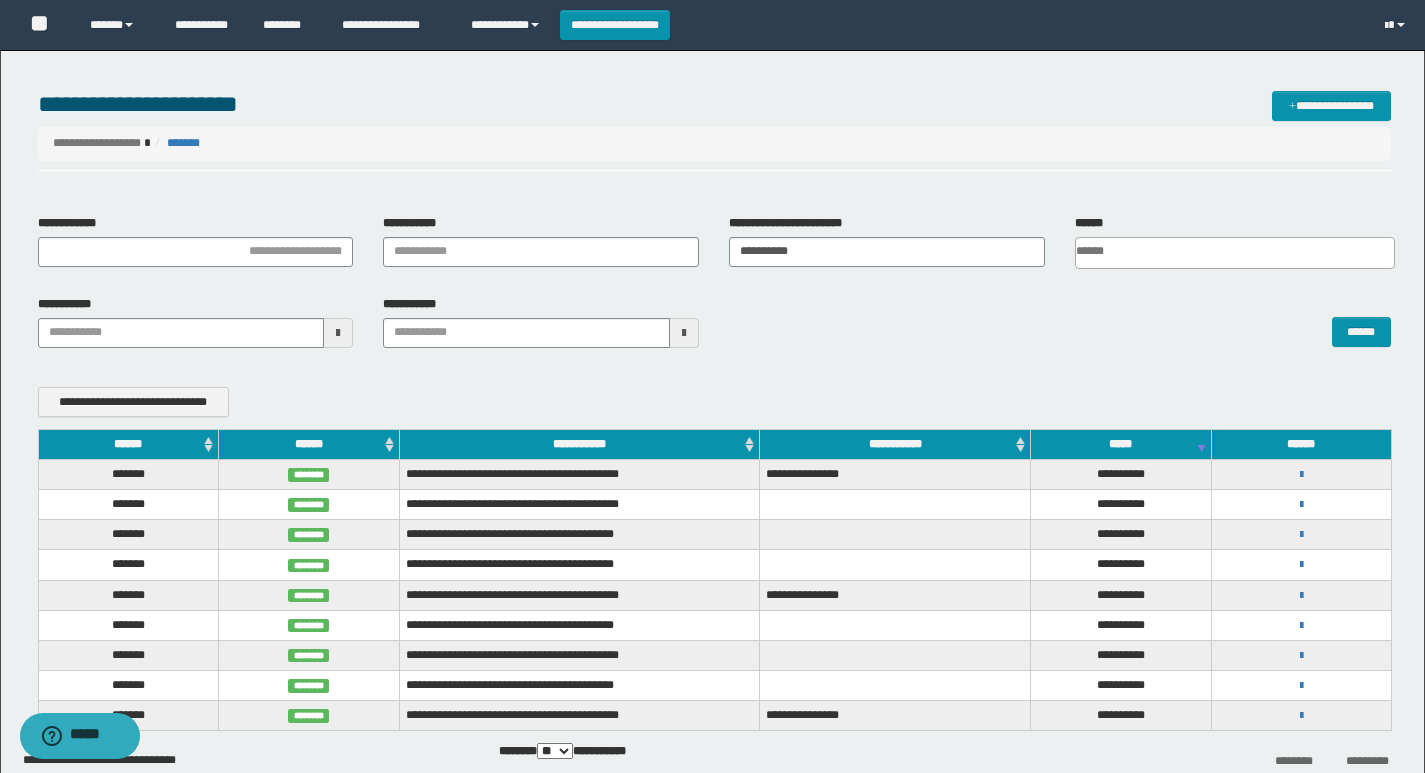click on "**********" at bounding box center (579, 474) 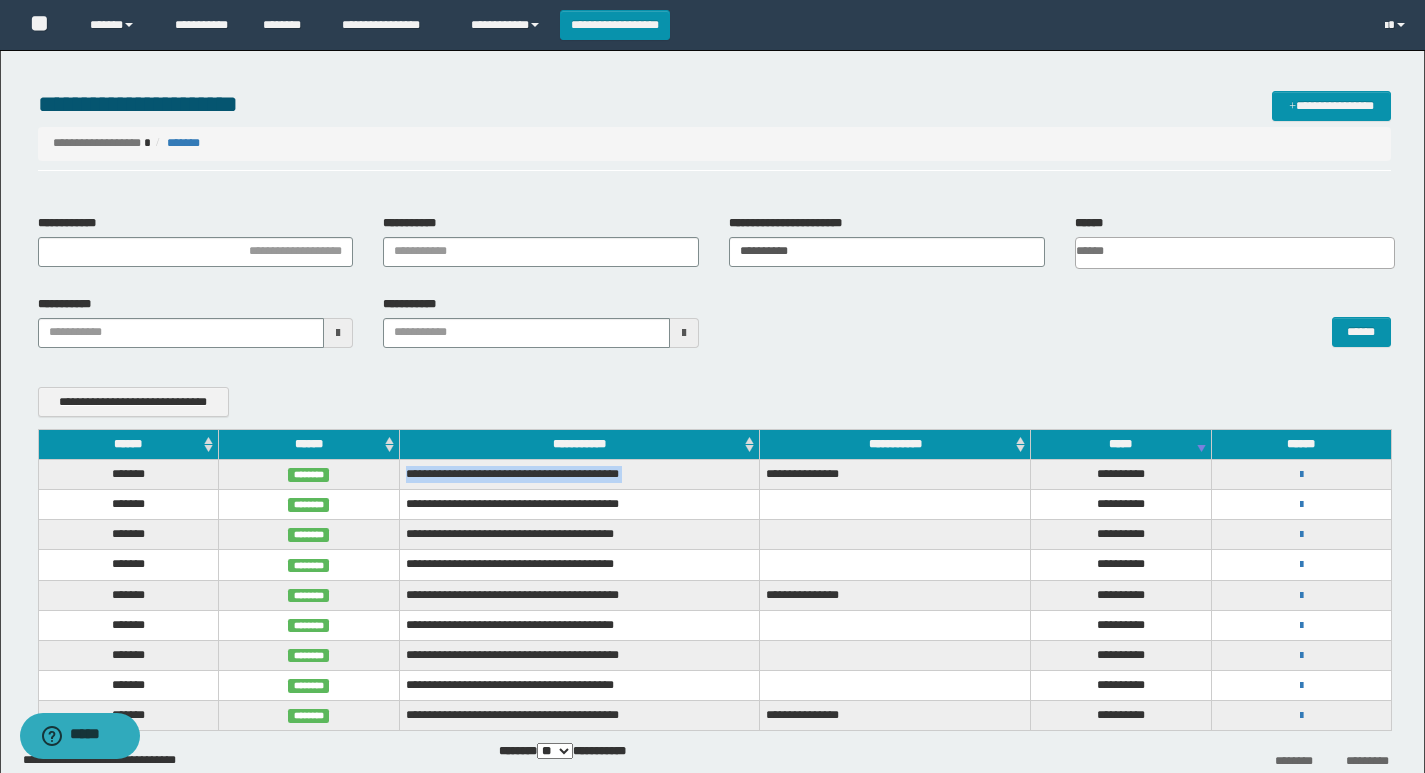 click on "**********" at bounding box center (579, 474) 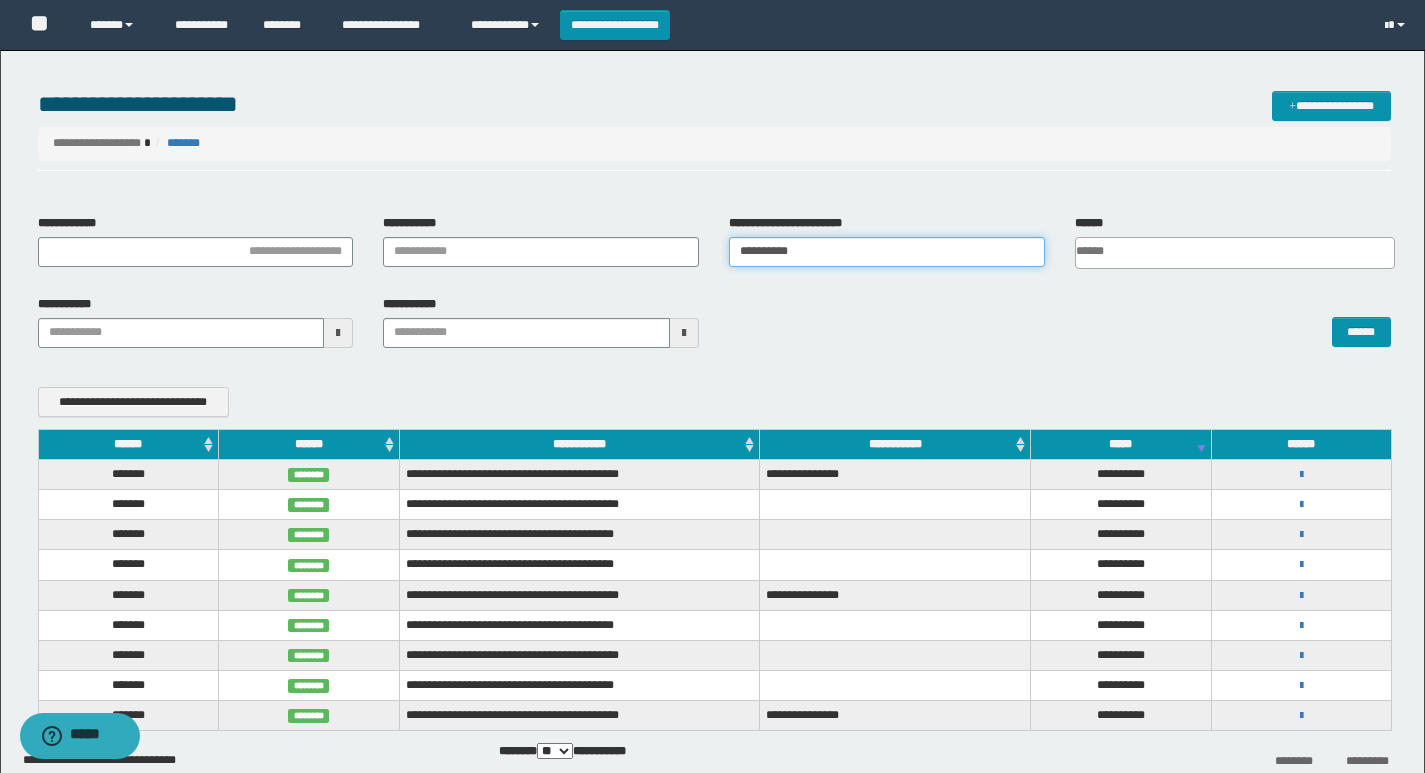 drag, startPoint x: 799, startPoint y: 246, endPoint x: 603, endPoint y: 257, distance: 196.30843 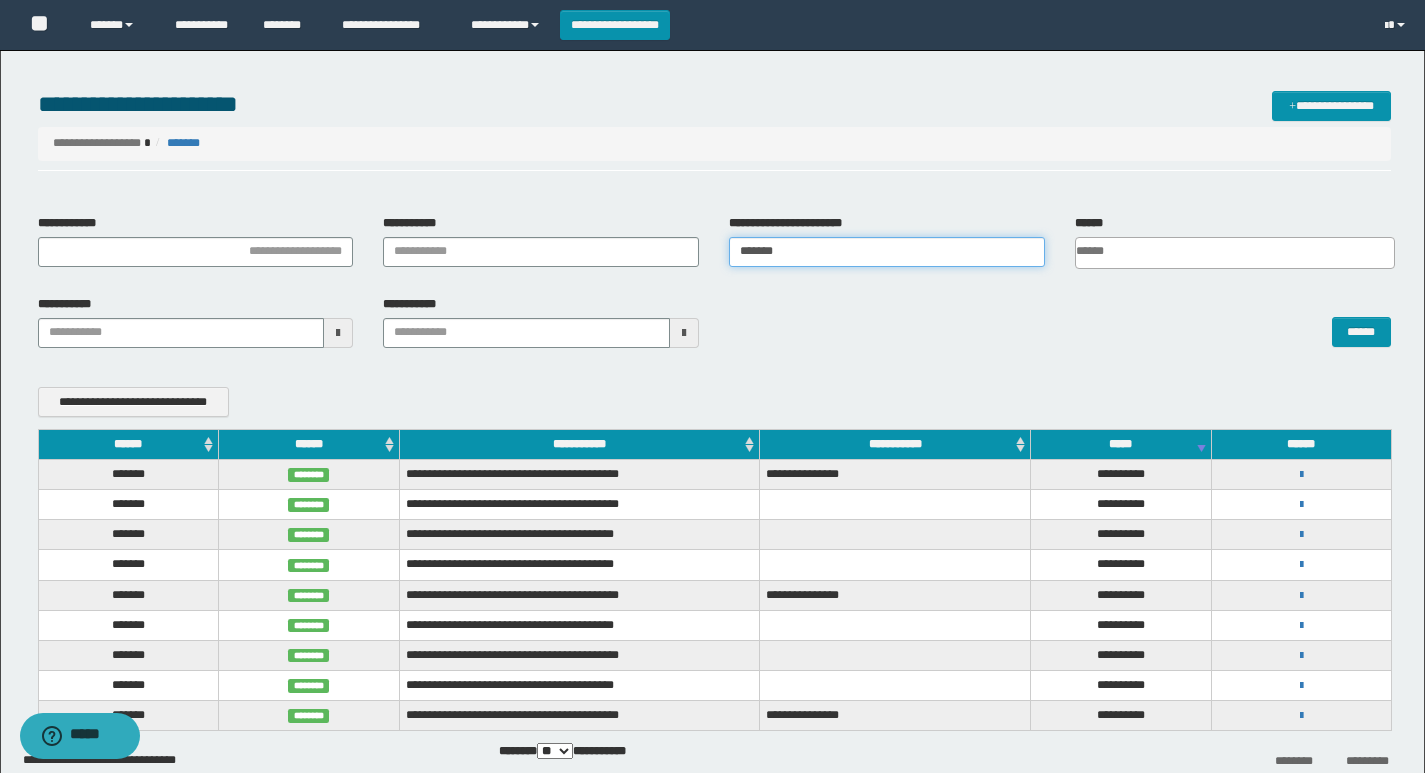 type on "*******" 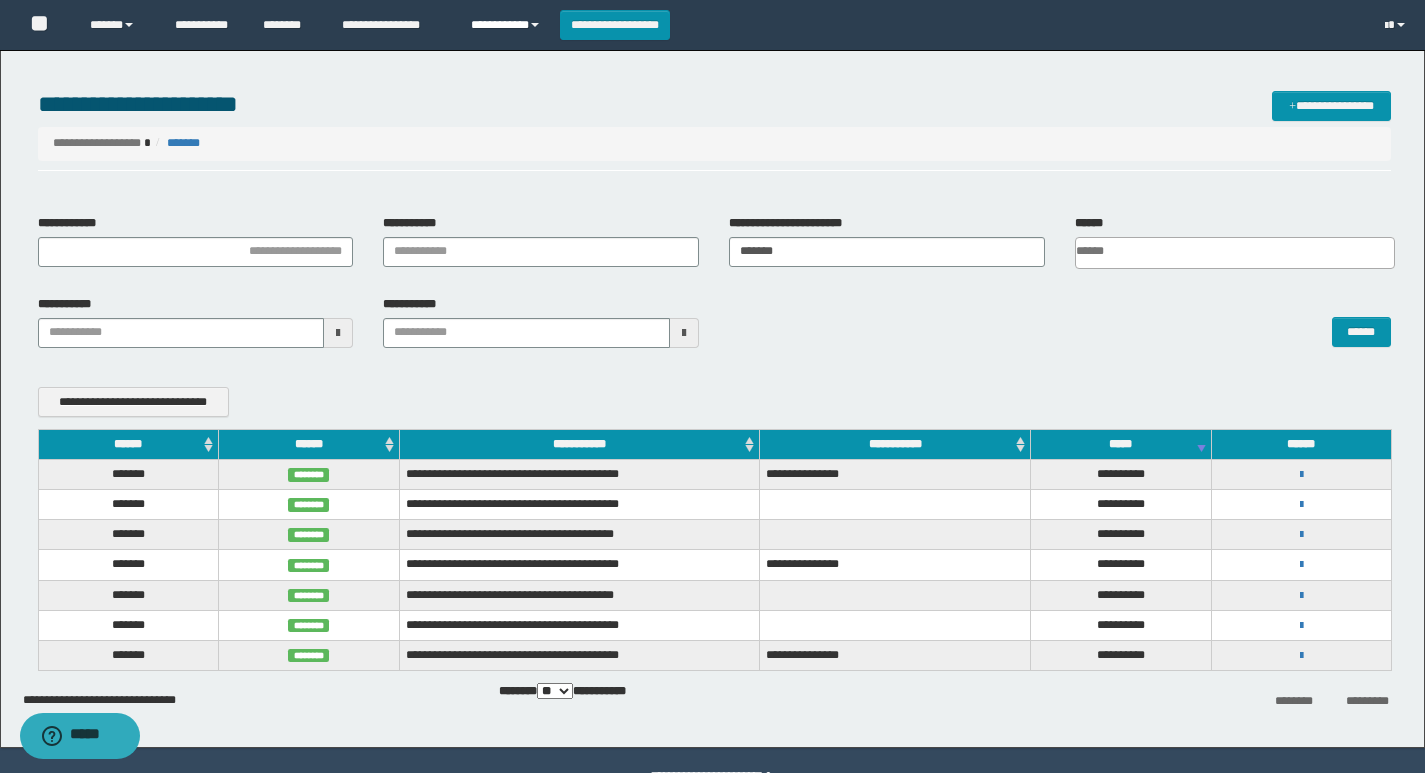 click on "**********" at bounding box center [508, 25] 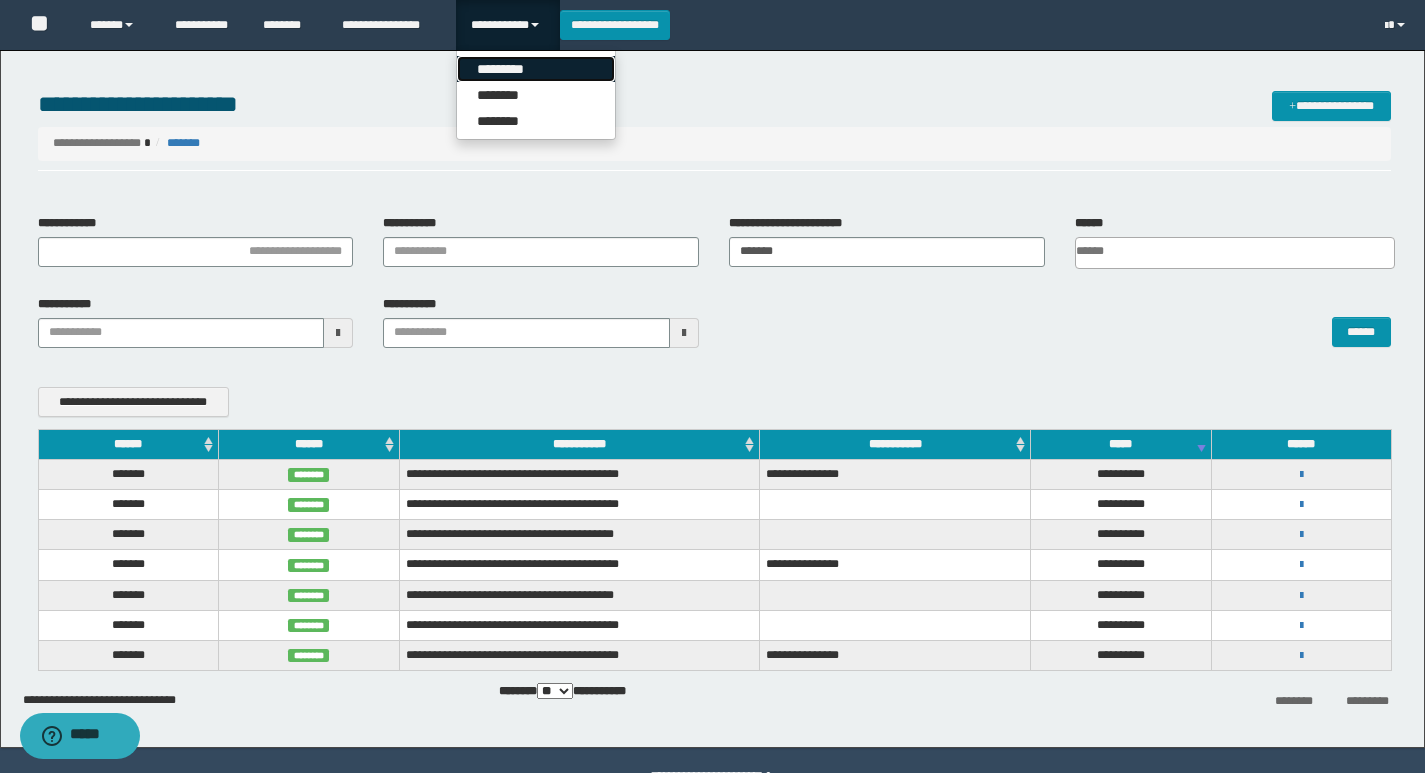click on "*********" at bounding box center [536, 69] 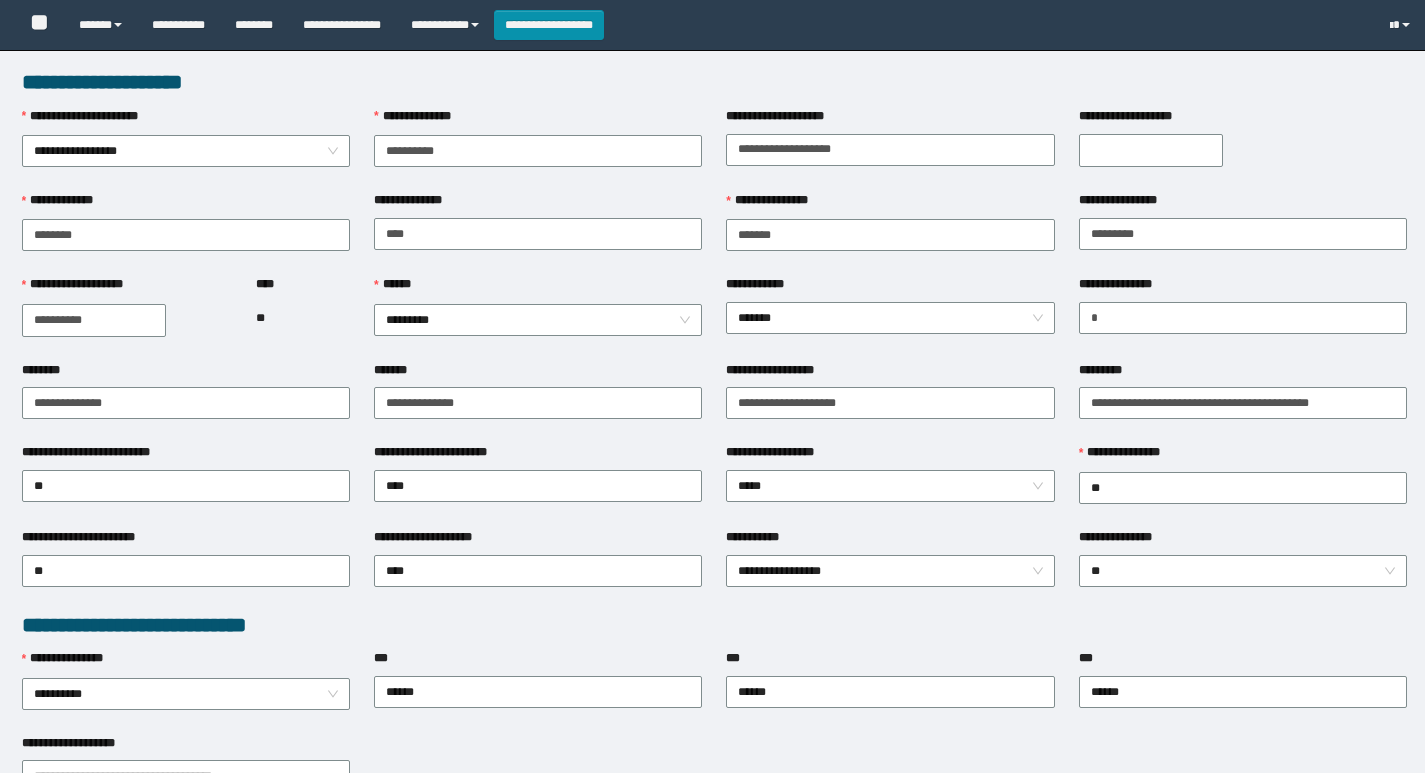 scroll, scrollTop: 0, scrollLeft: 0, axis: both 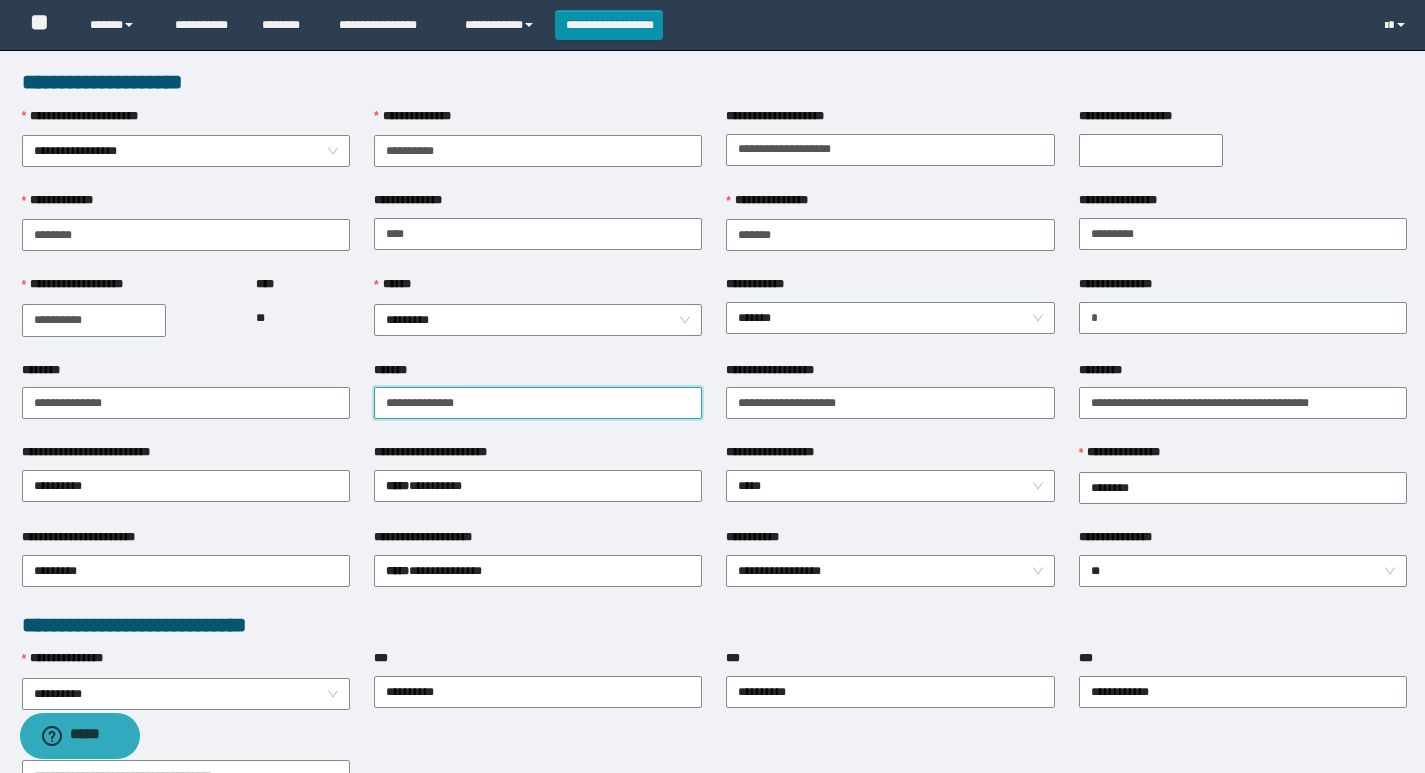 drag, startPoint x: 474, startPoint y: 402, endPoint x: 350, endPoint y: 416, distance: 124.78782 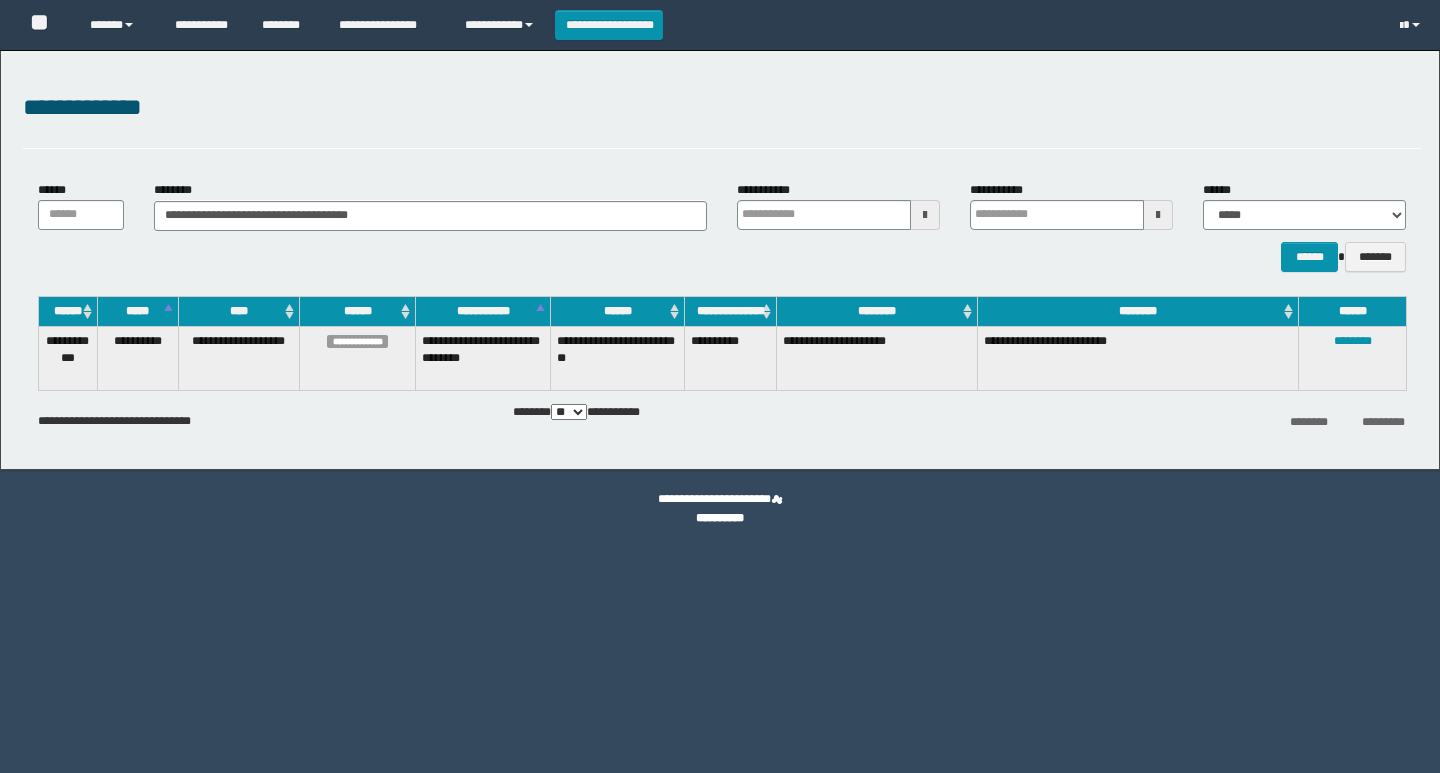 scroll, scrollTop: 0, scrollLeft: 0, axis: both 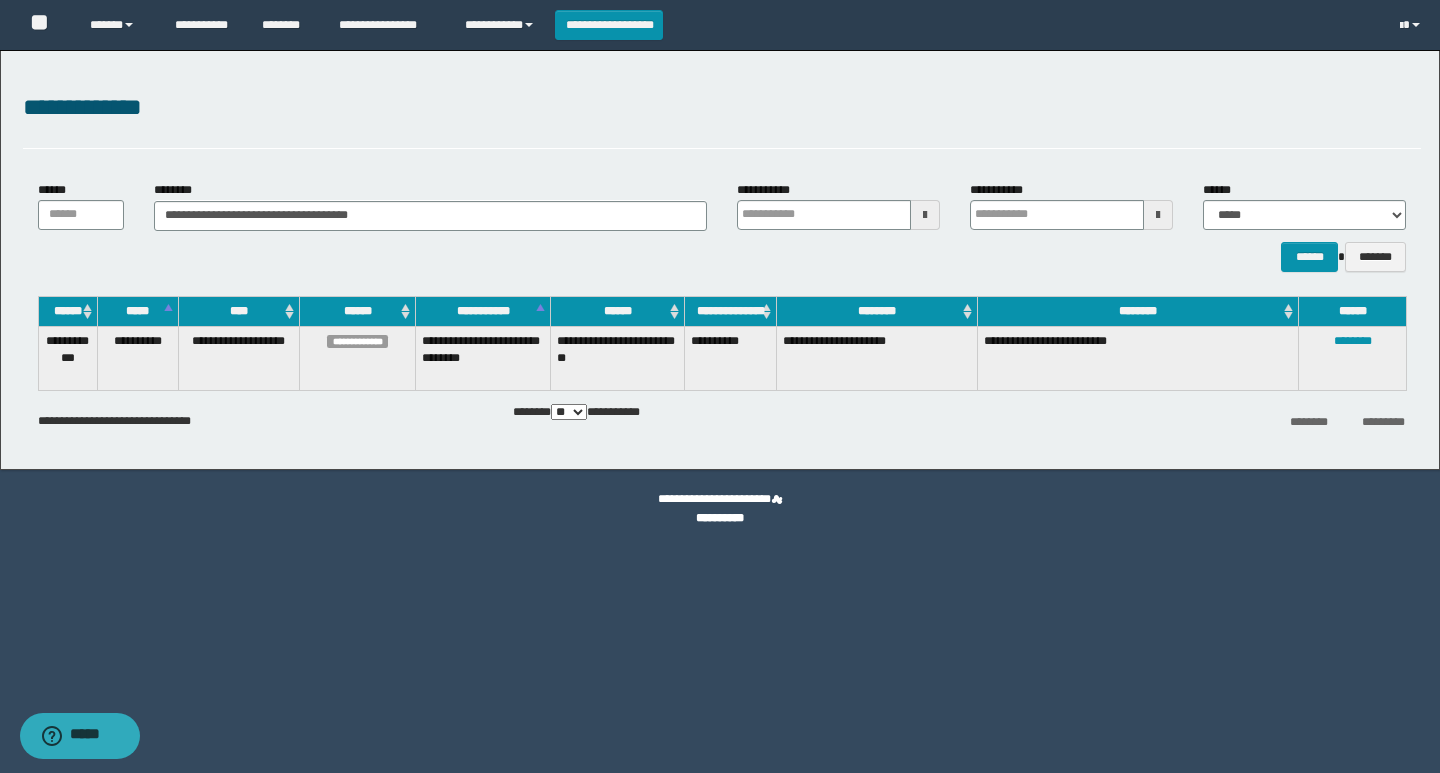 type on "********" 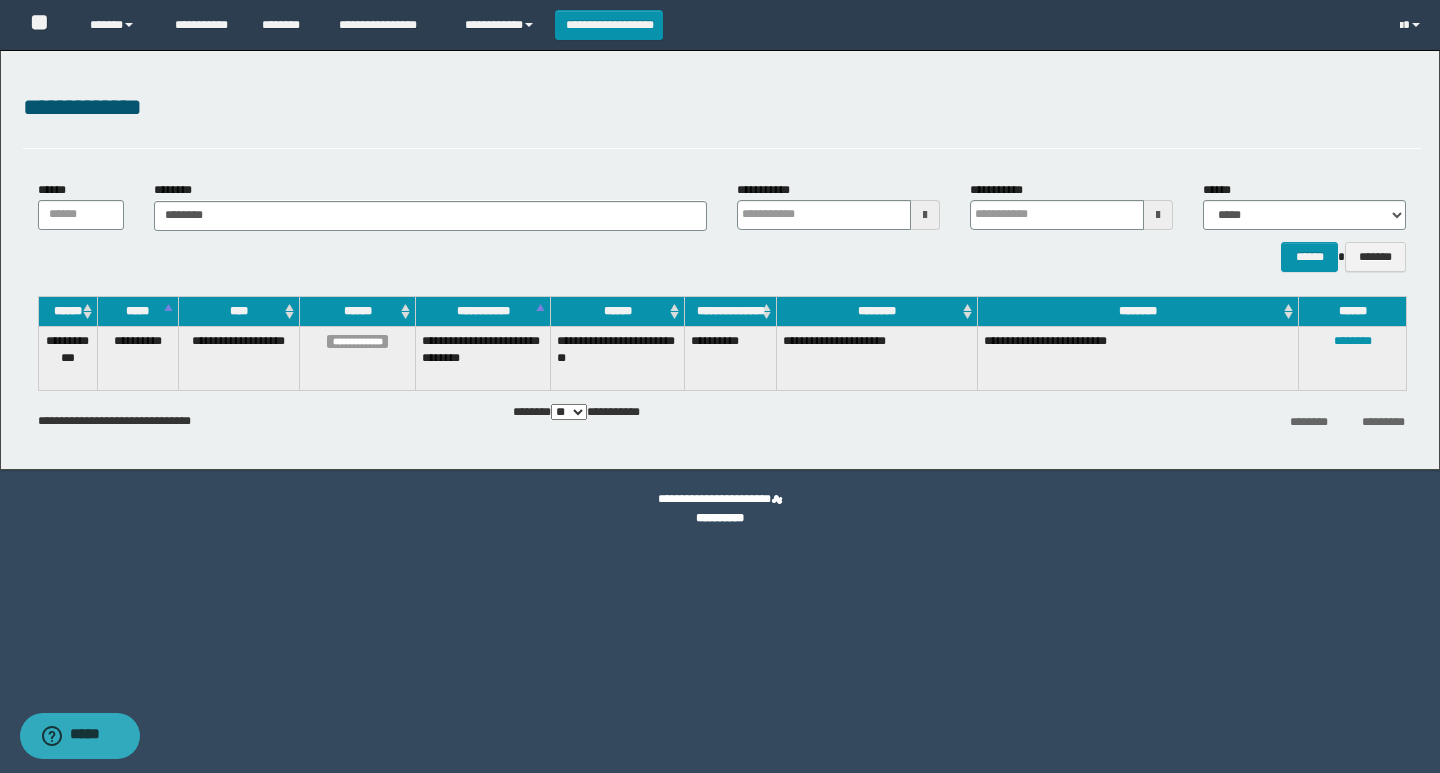 type on "********" 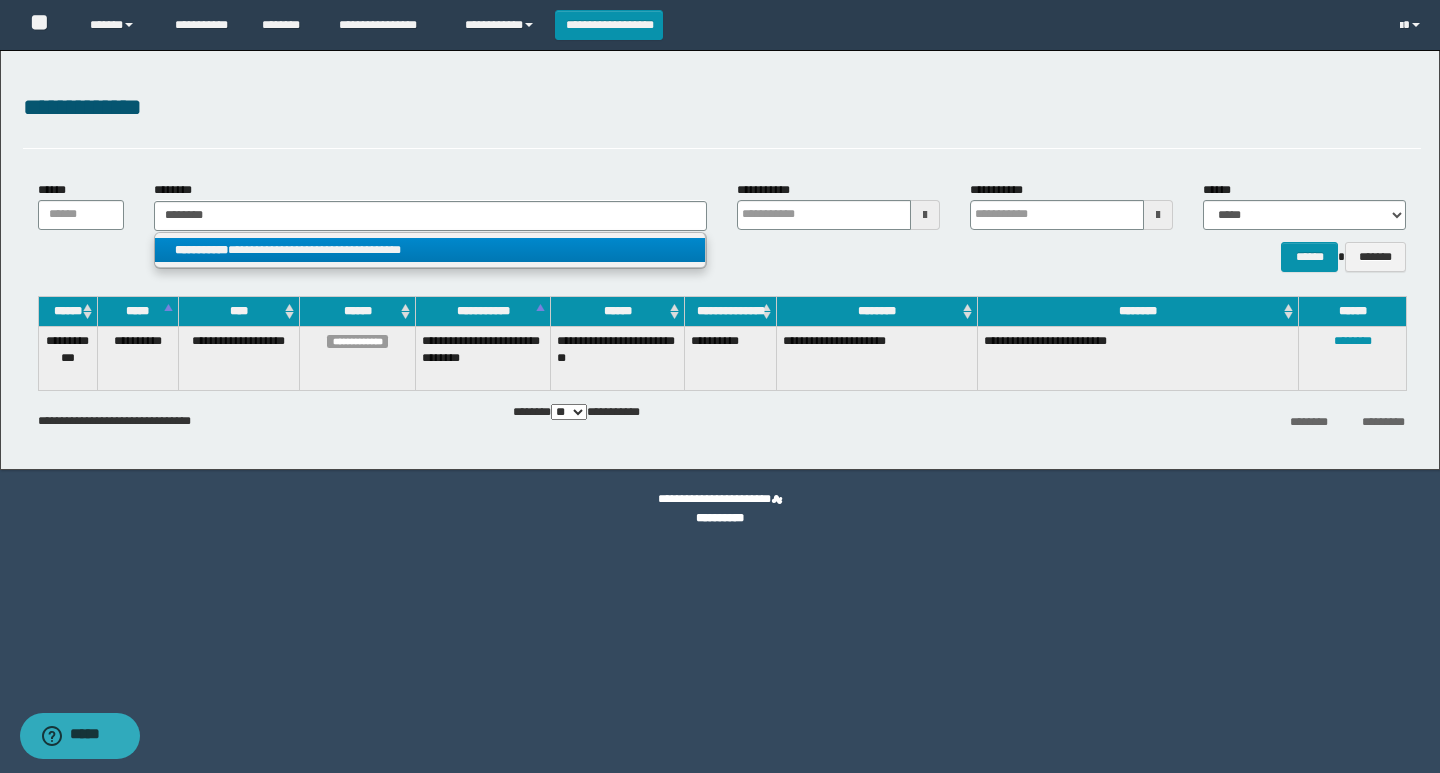 type on "********" 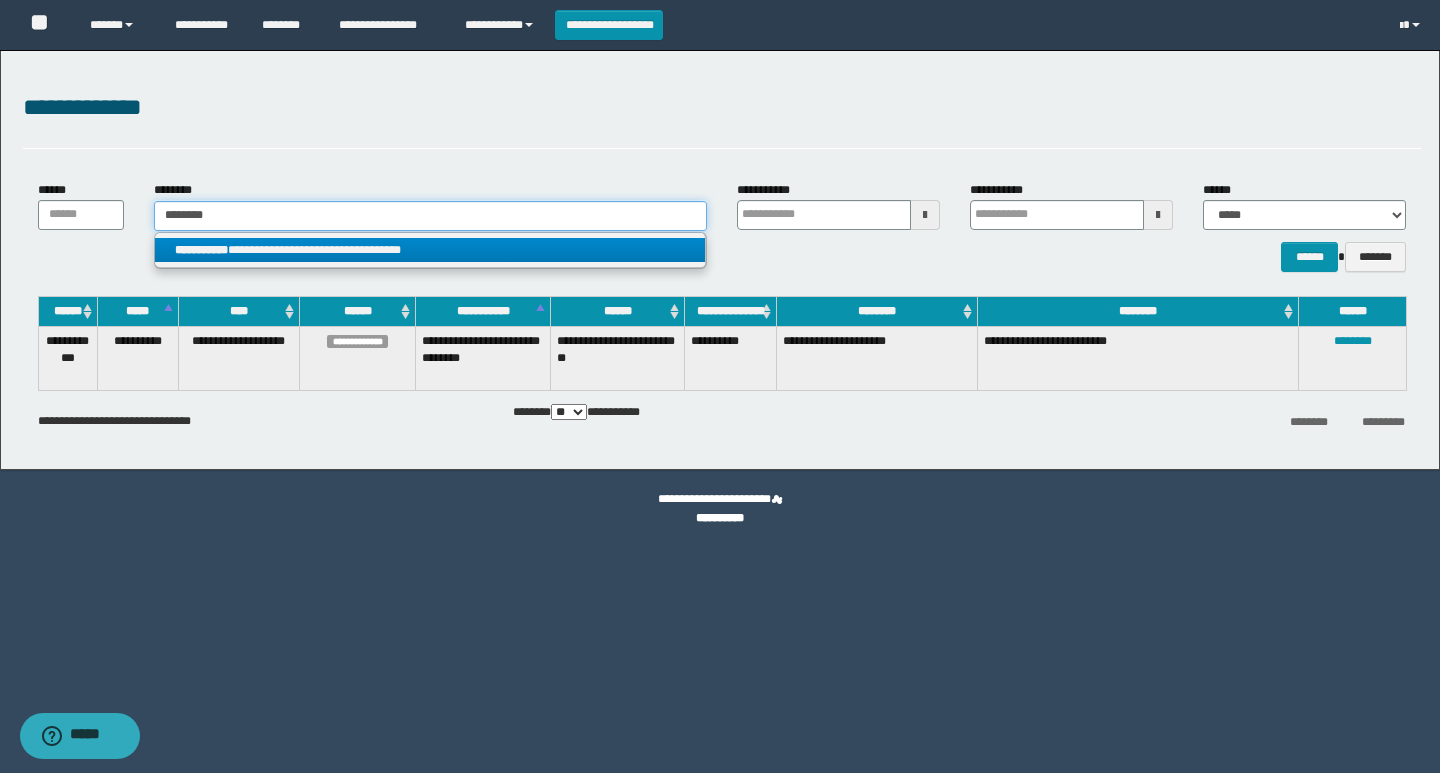 type 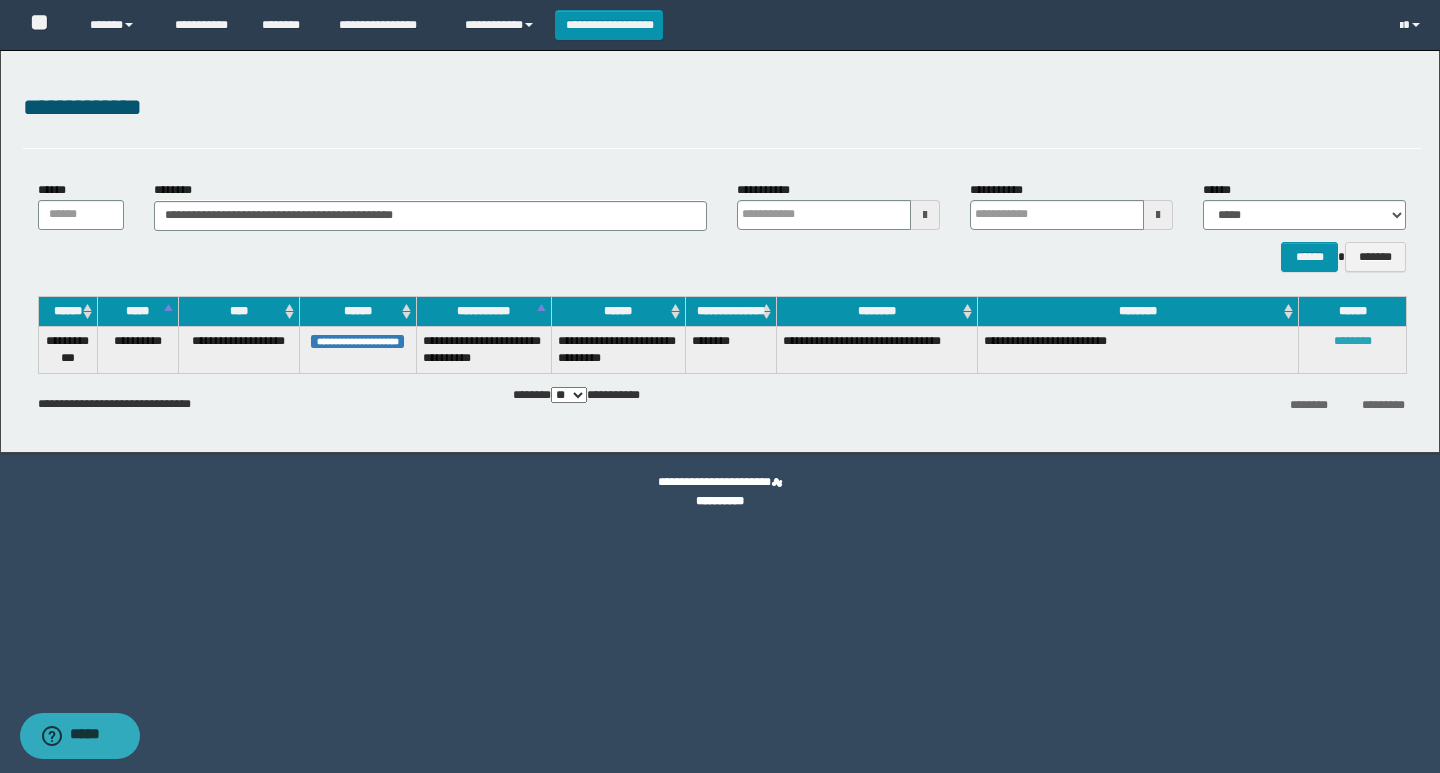 click on "********" at bounding box center (1353, 341) 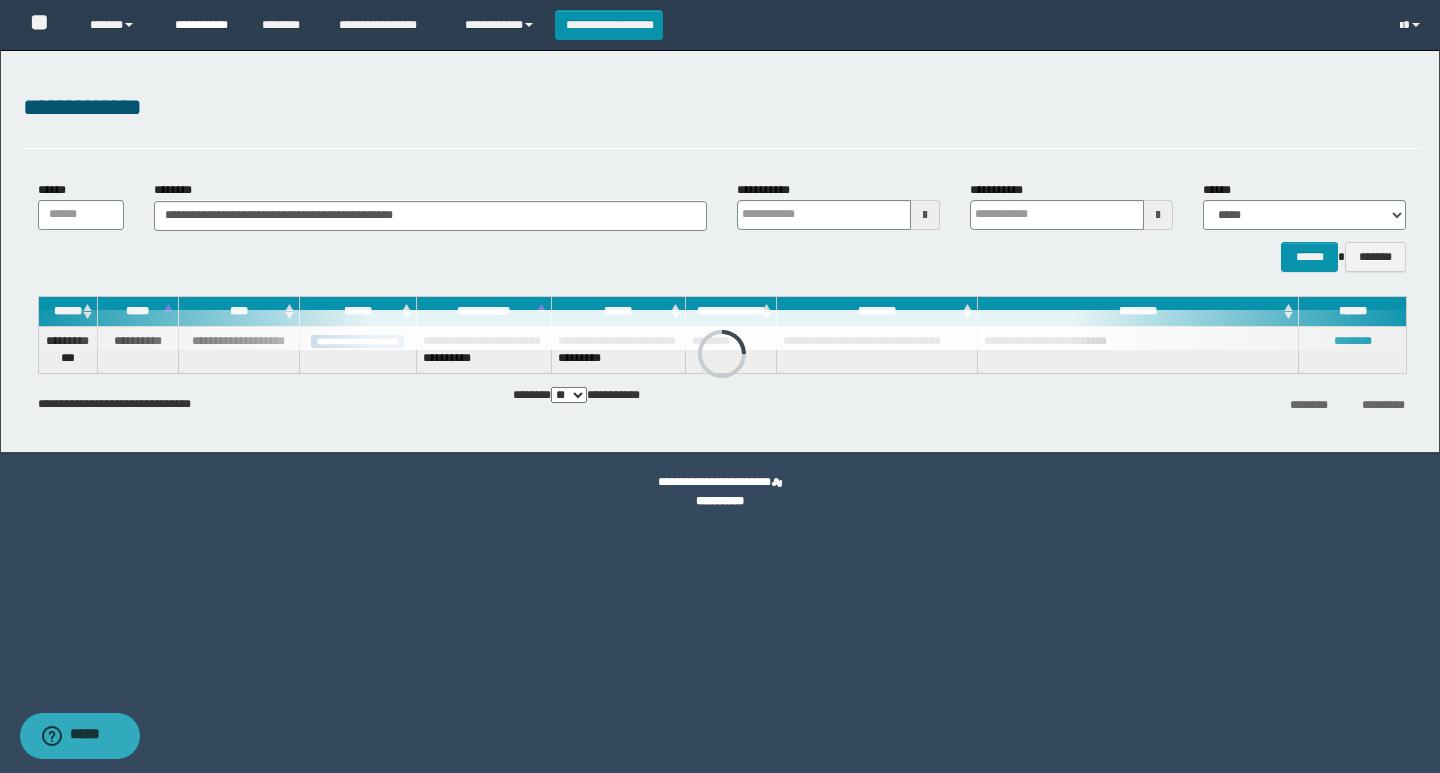 click on "**********" at bounding box center (203, 25) 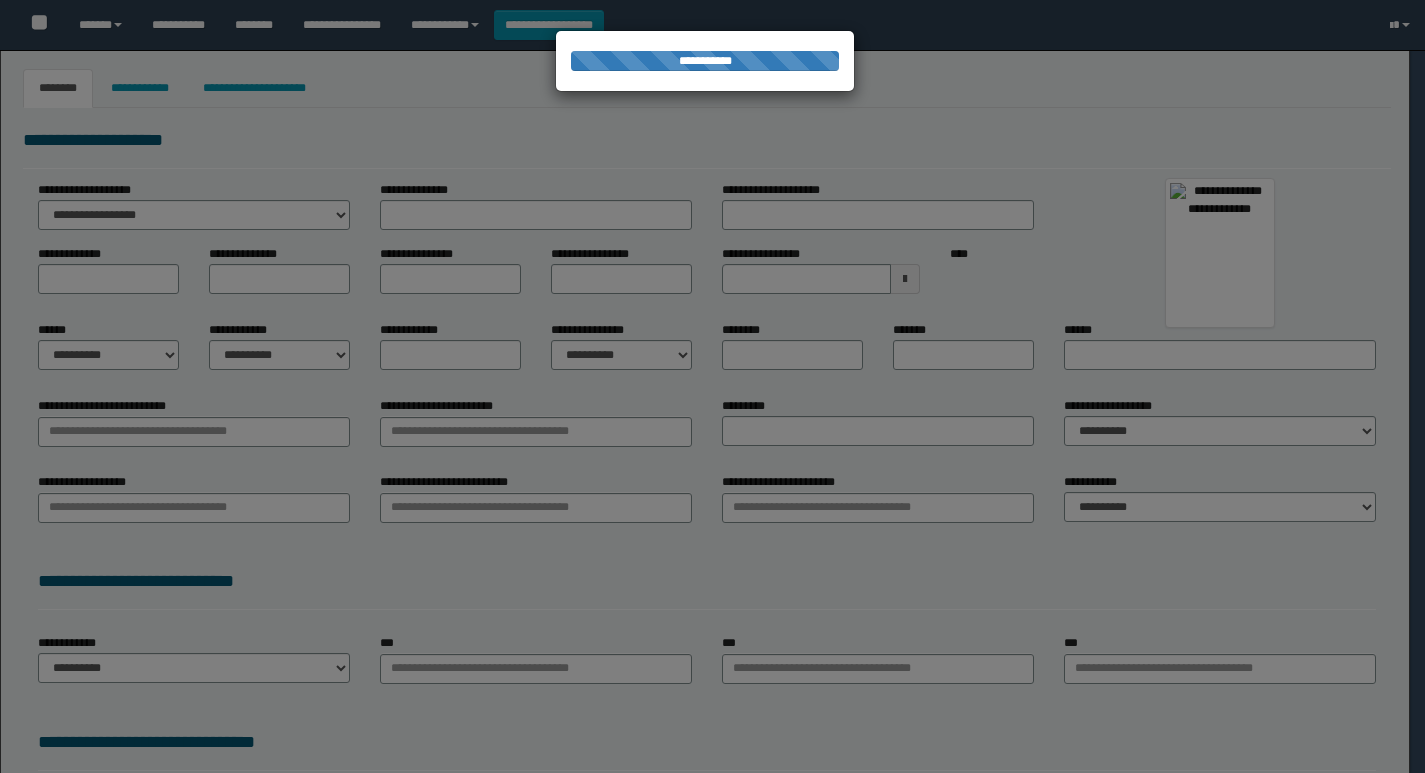 scroll, scrollTop: 0, scrollLeft: 0, axis: both 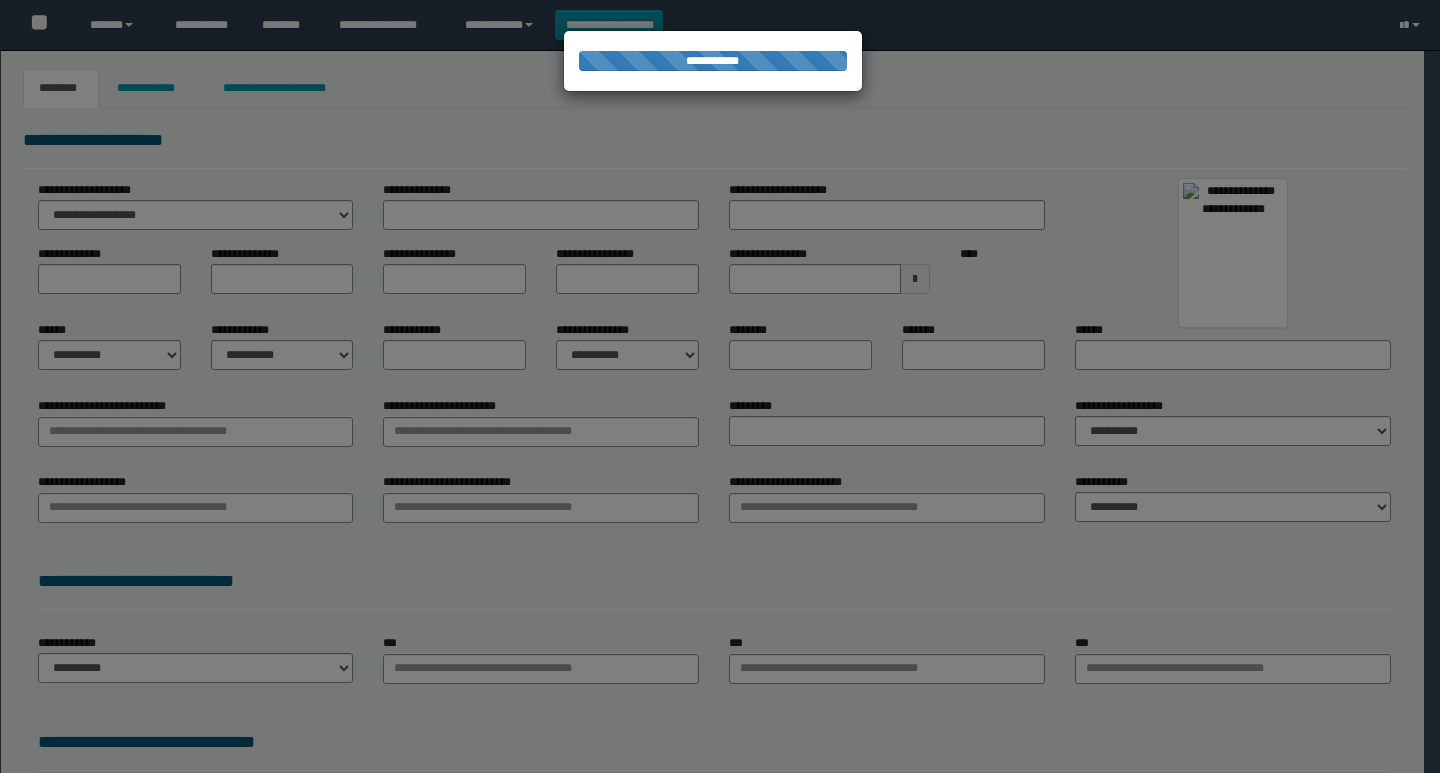 type on "*****" 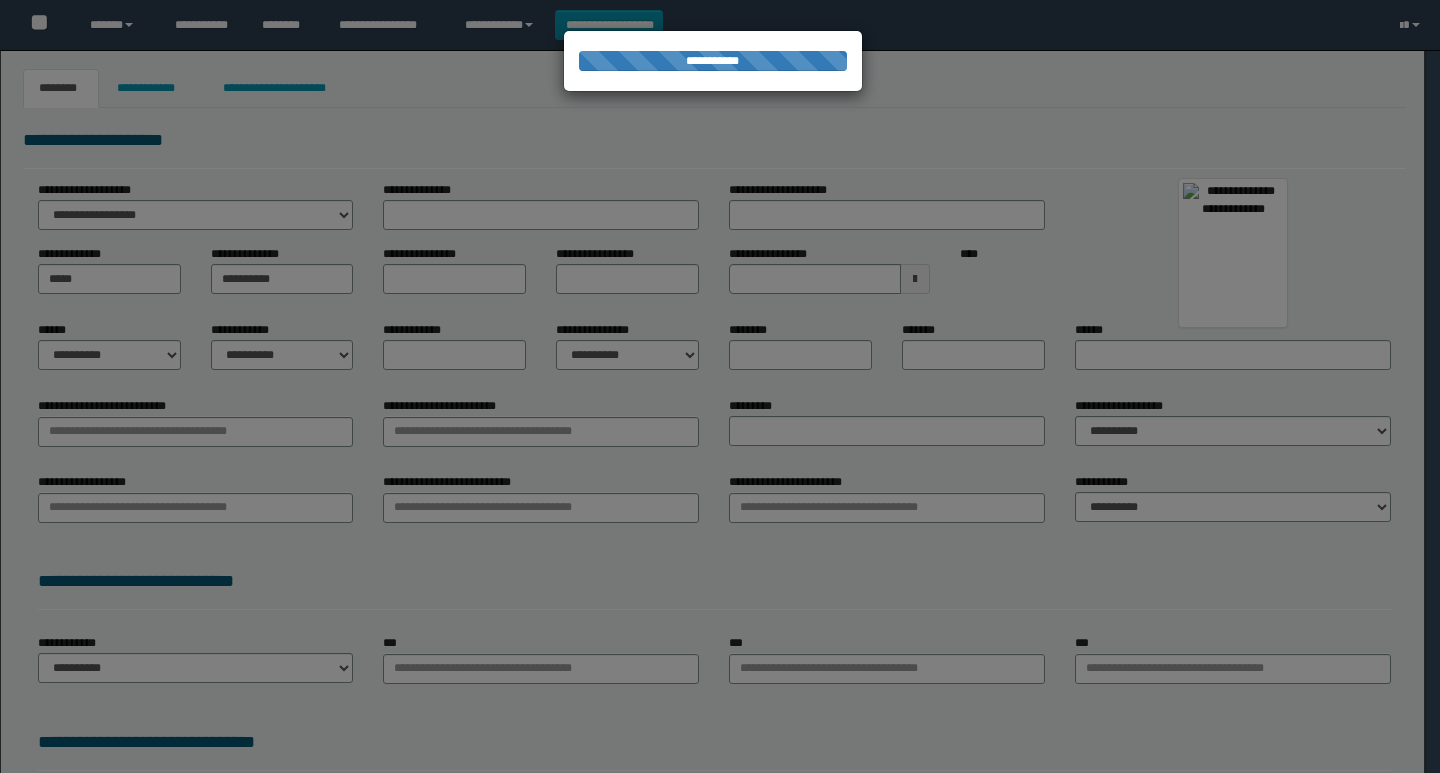 type on "*********" 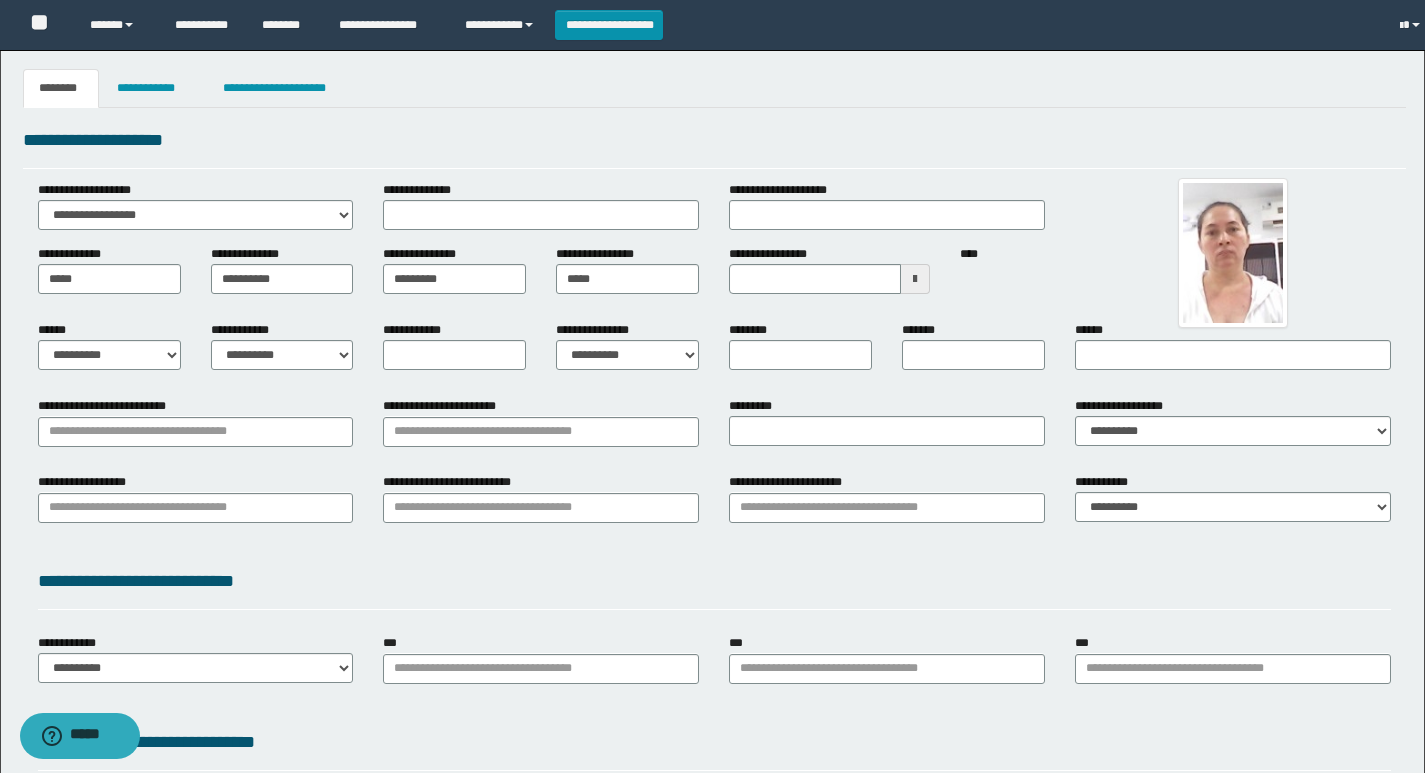 scroll, scrollTop: 0, scrollLeft: 0, axis: both 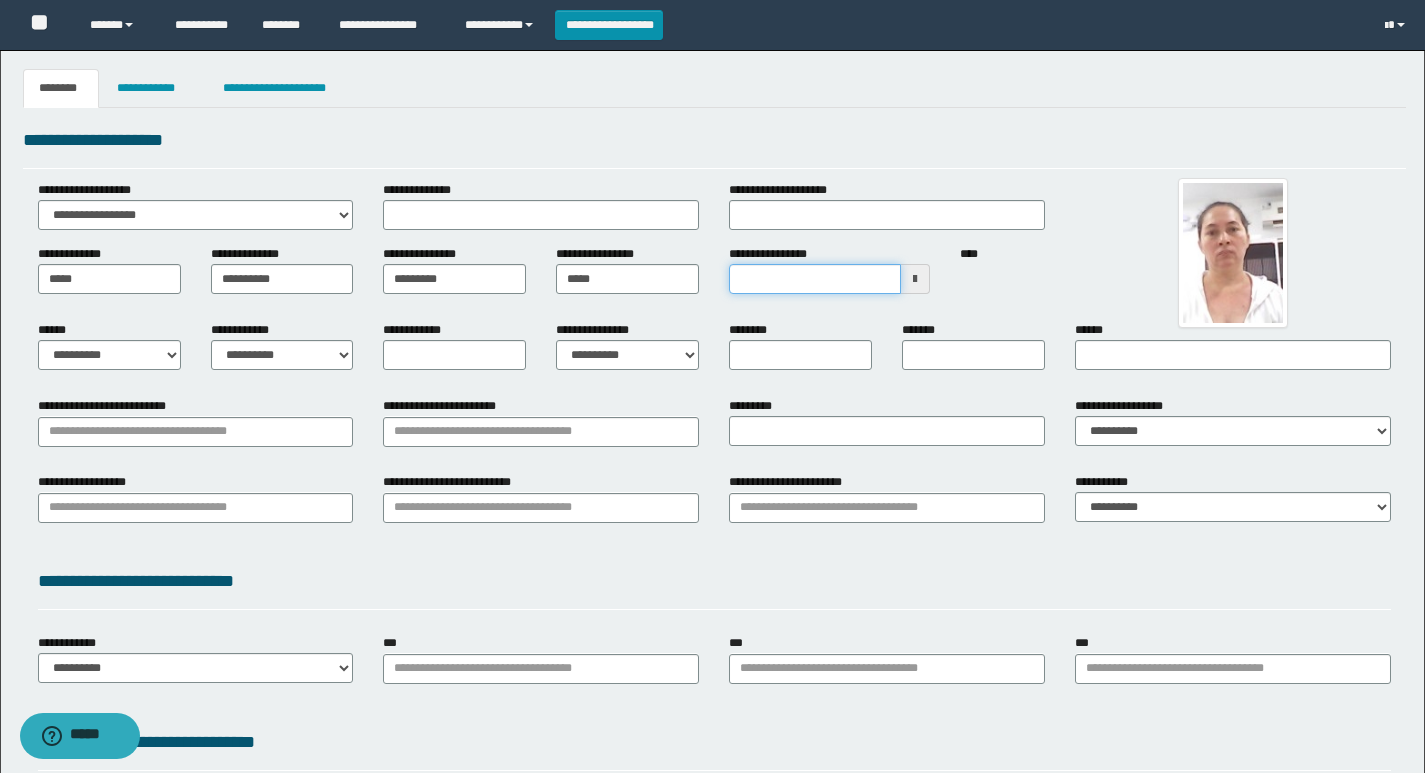 click on "**********" at bounding box center [815, 279] 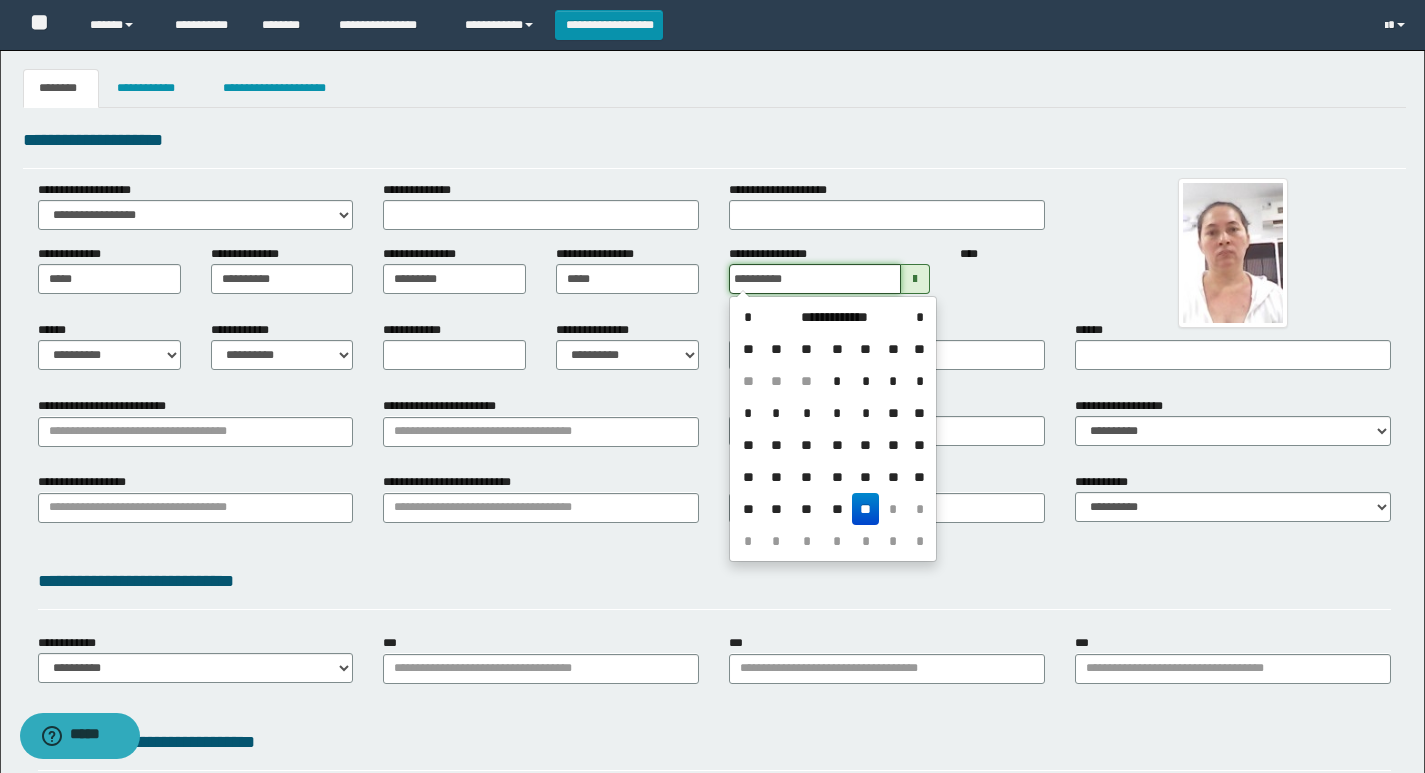type on "**********" 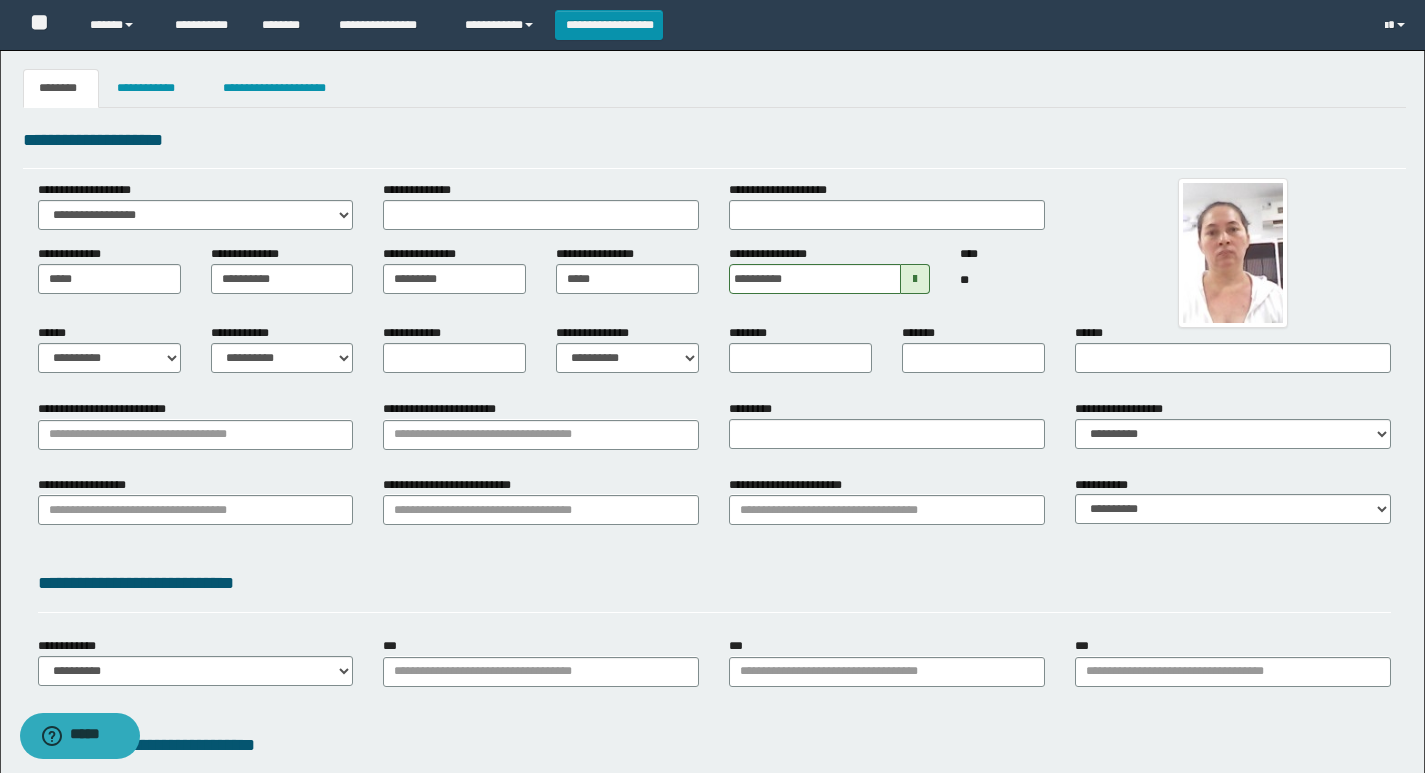 click on "**********" at bounding box center (714, 140) 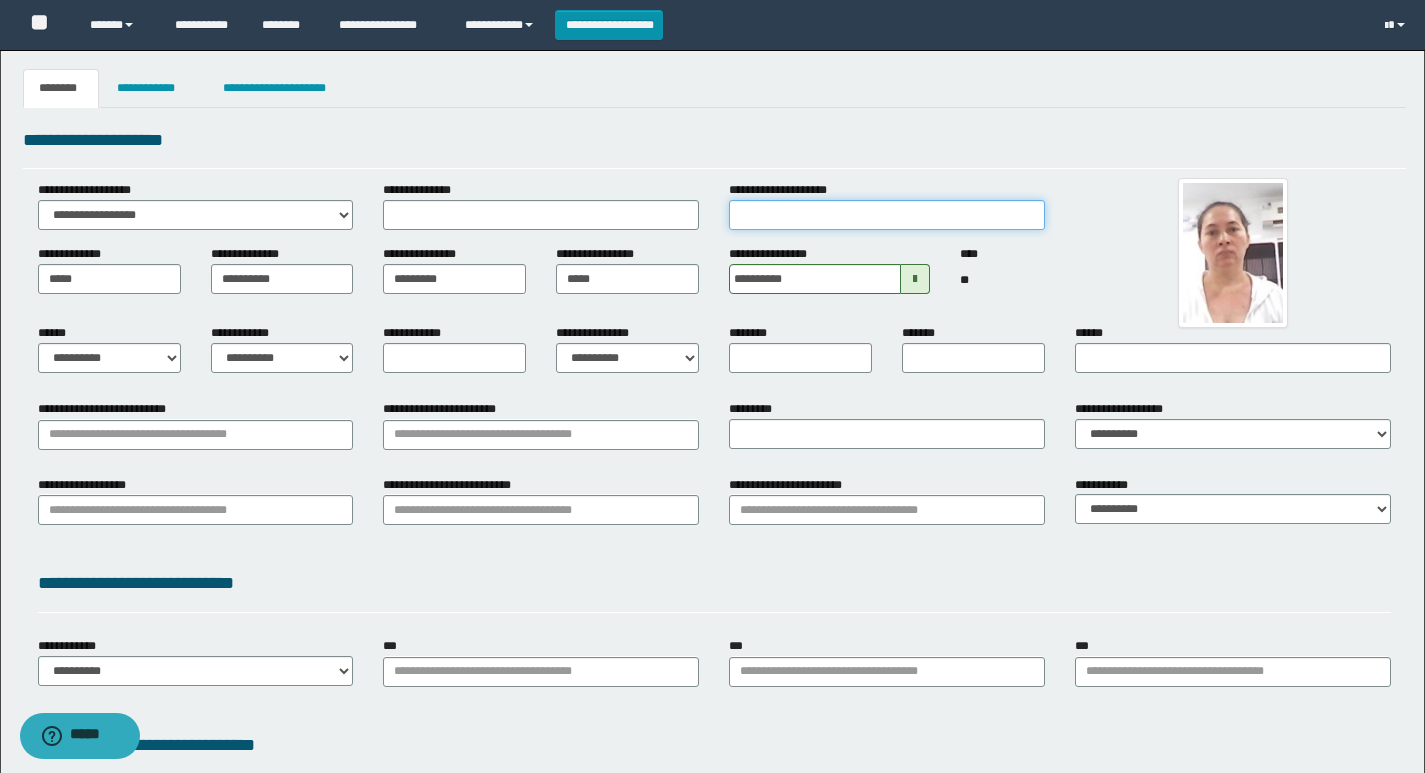 click on "**********" at bounding box center (887, 215) 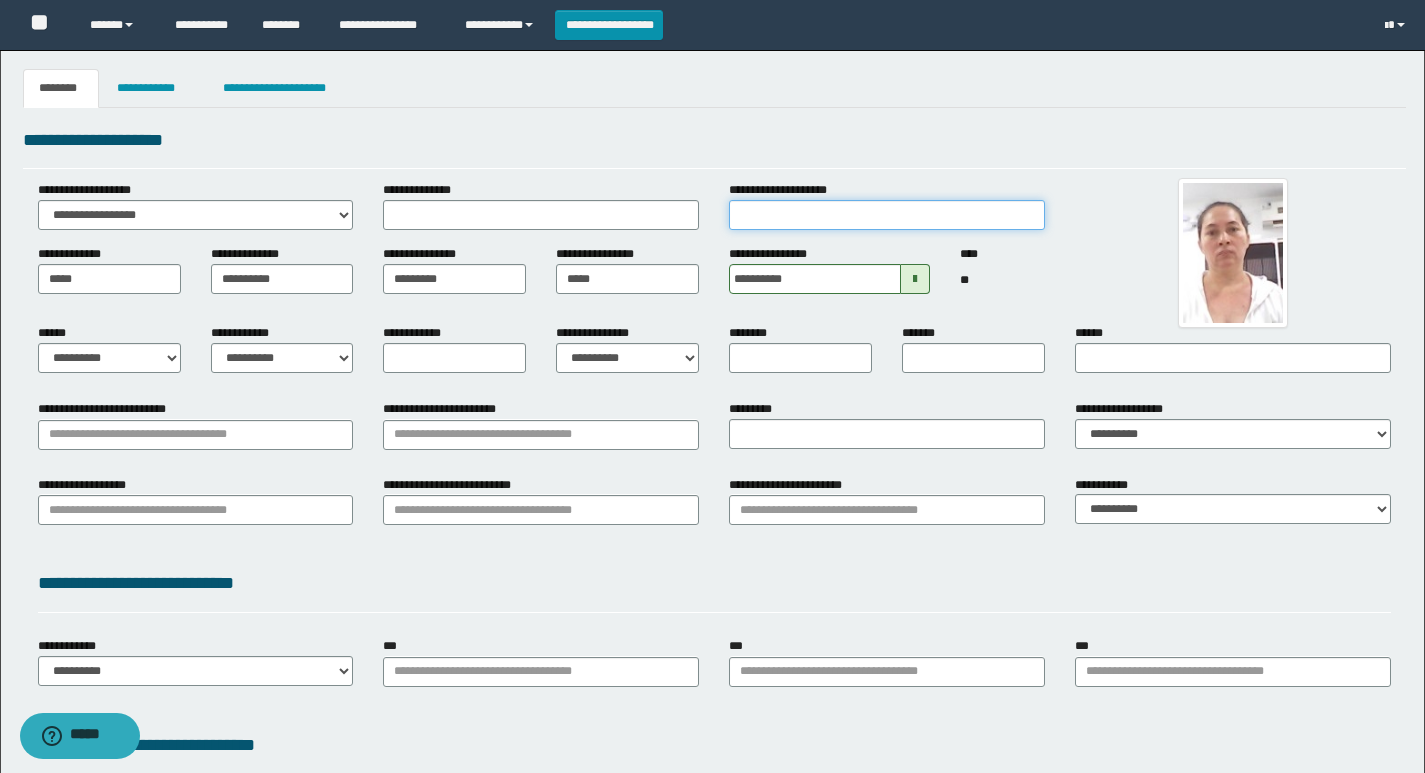 type on "**********" 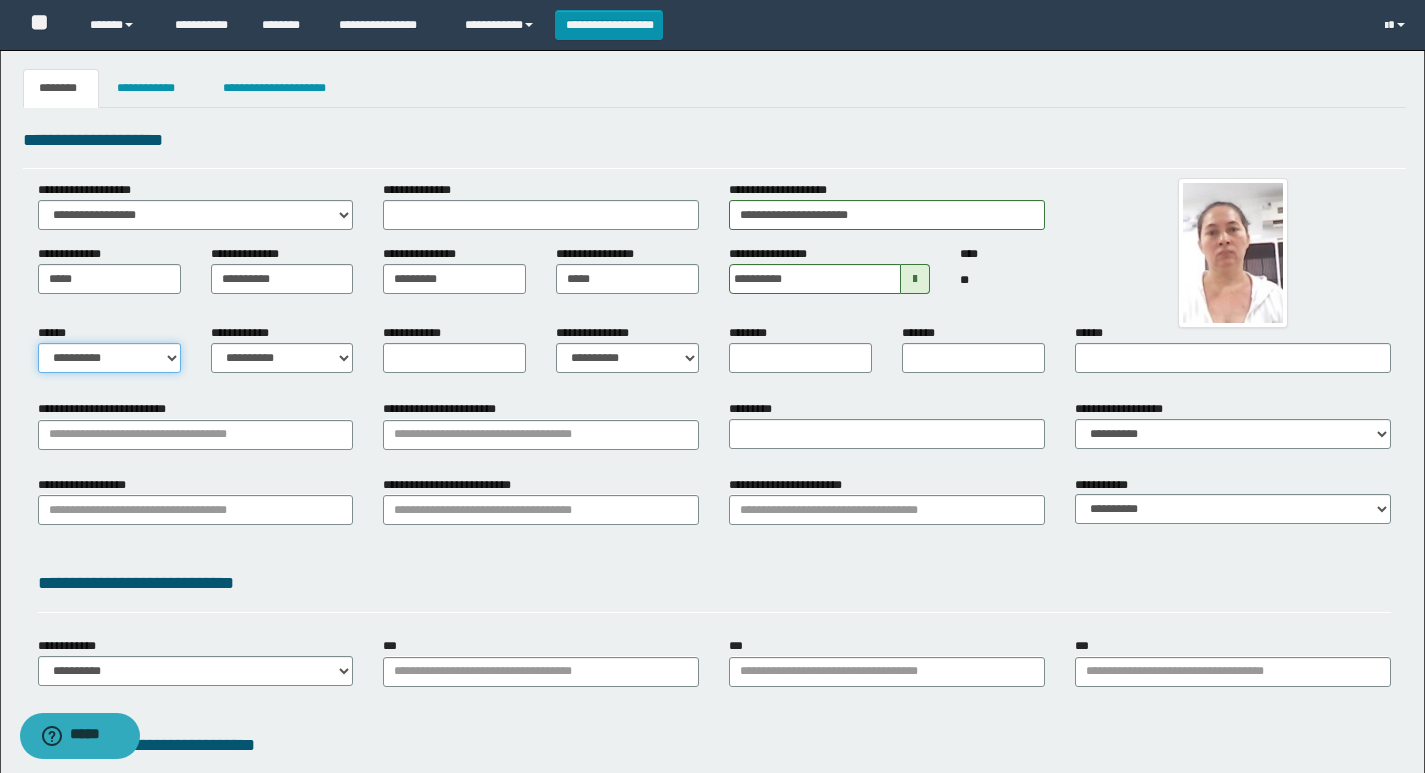 click on "**********" at bounding box center (109, 358) 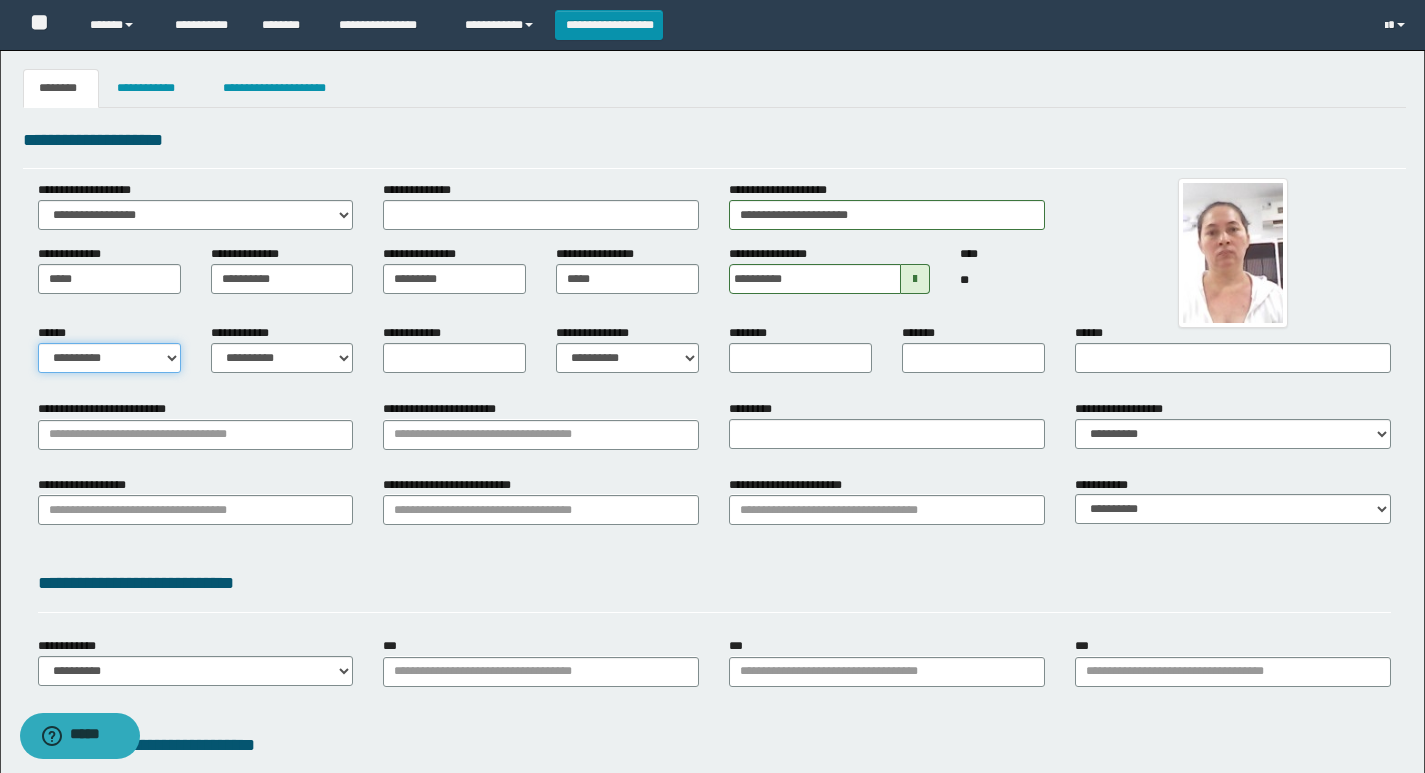 select on "*" 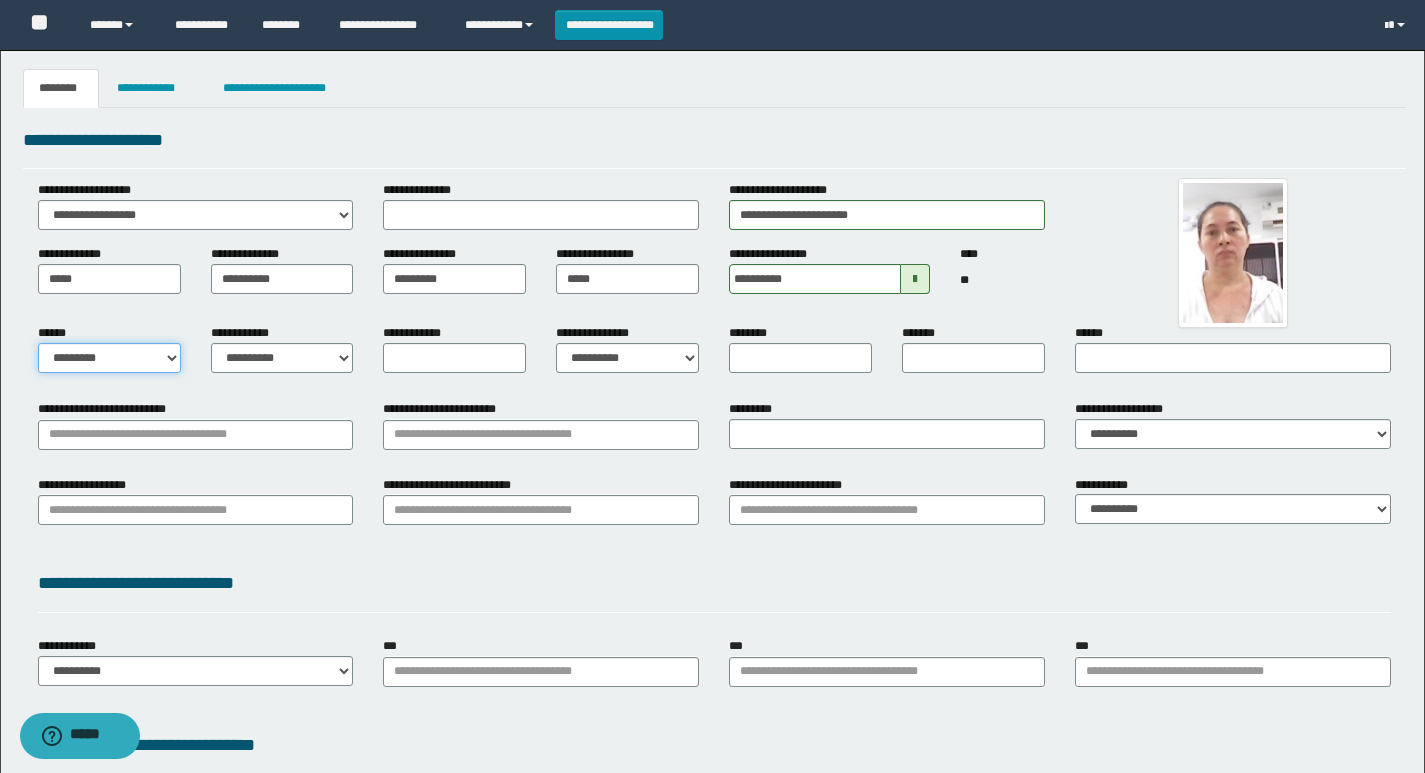 click on "**********" at bounding box center (109, 358) 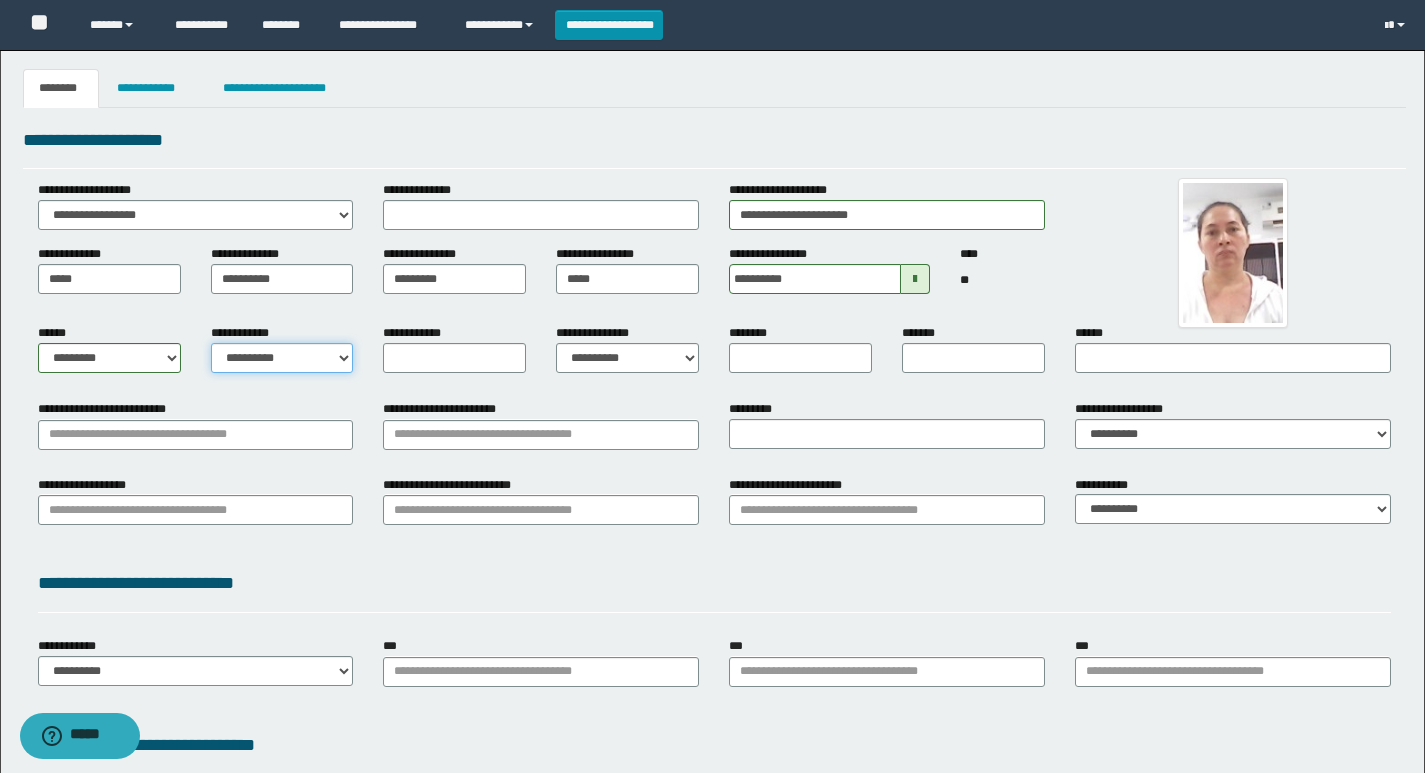 click on "**********" at bounding box center (282, 358) 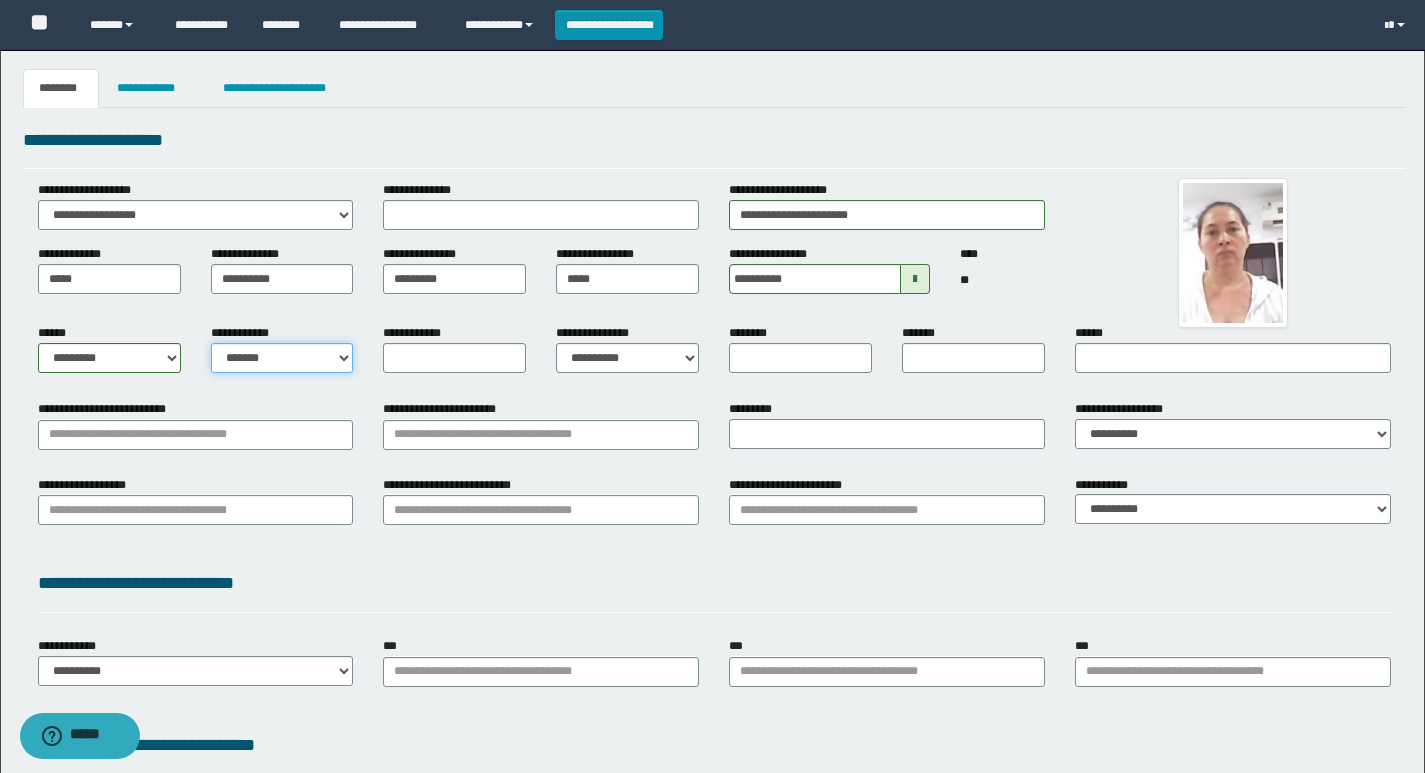 click on "**********" at bounding box center [282, 358] 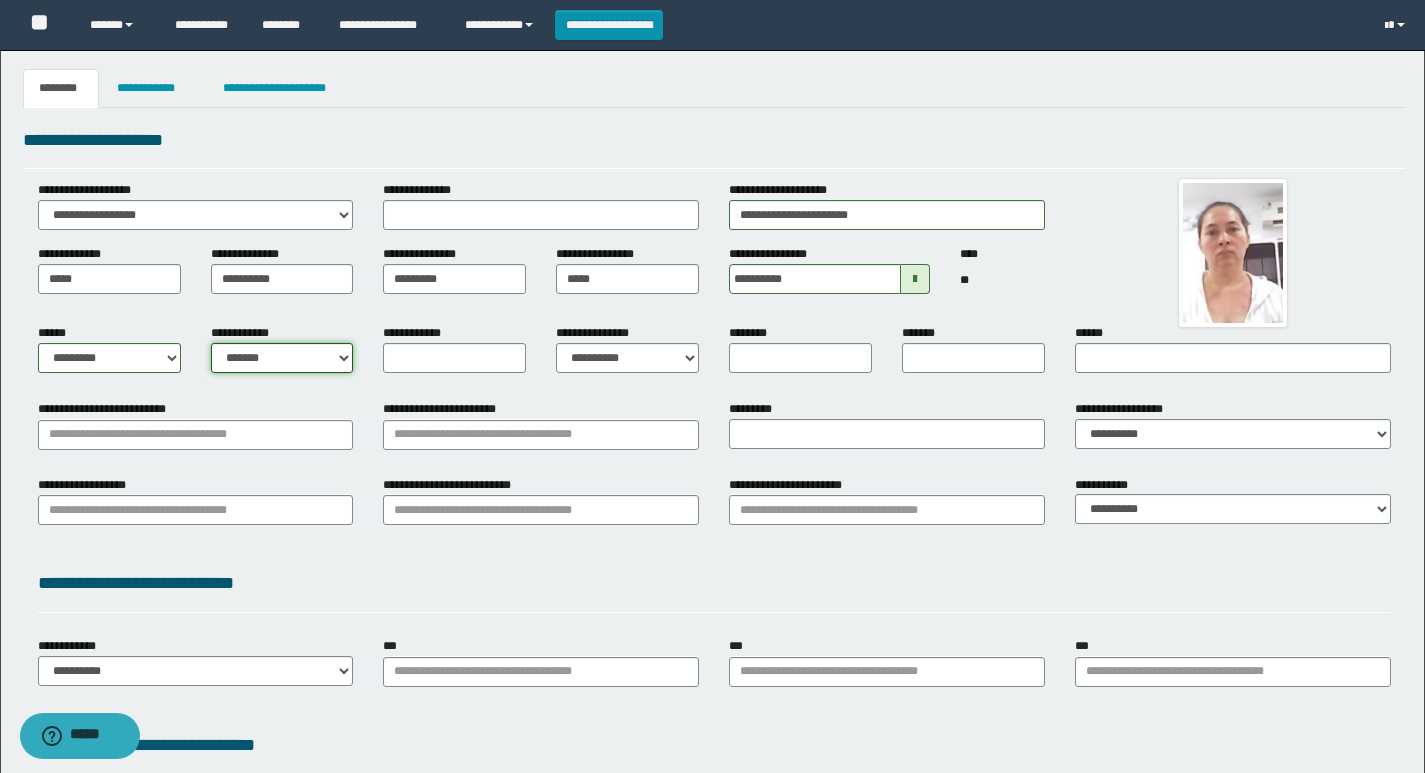 click on "**********" at bounding box center (282, 358) 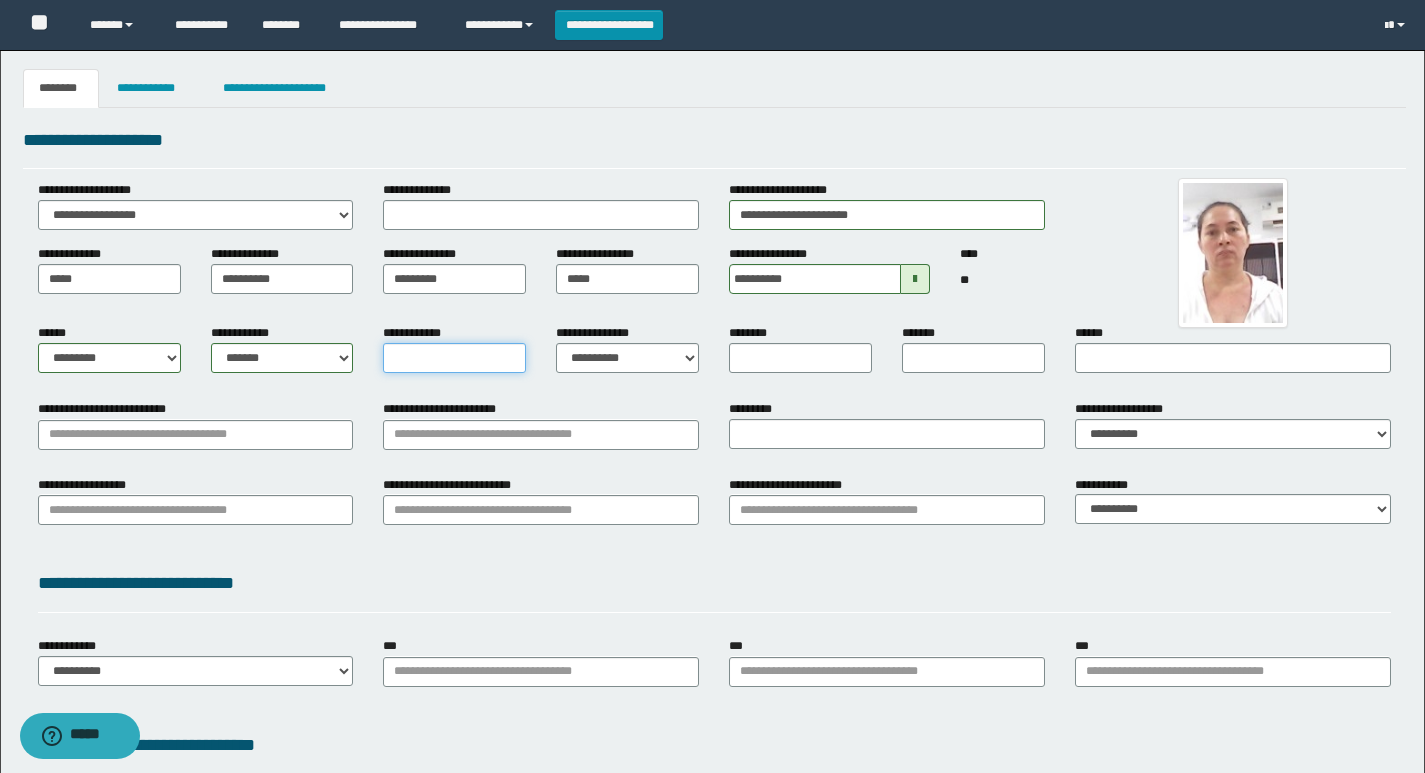 click on "**********" at bounding box center [454, 358] 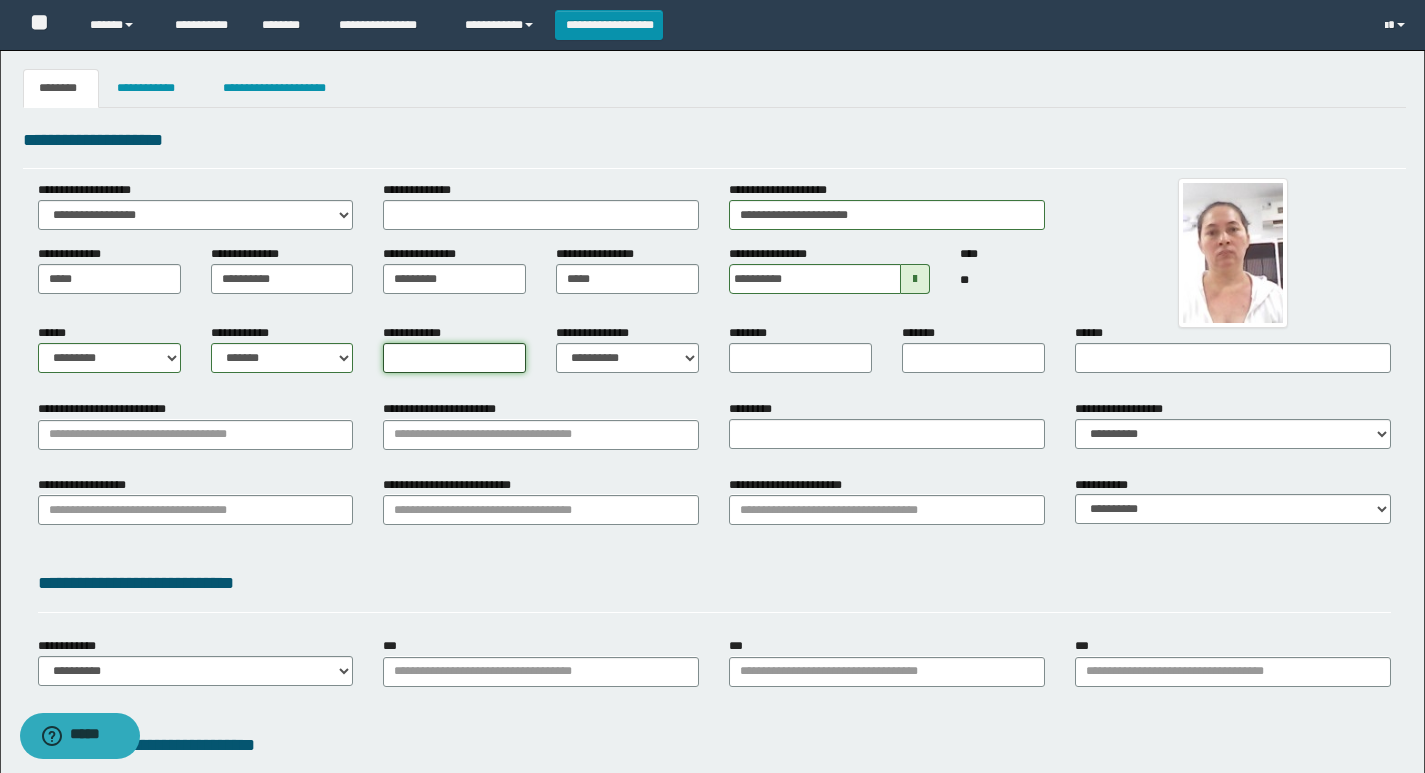 type on "*" 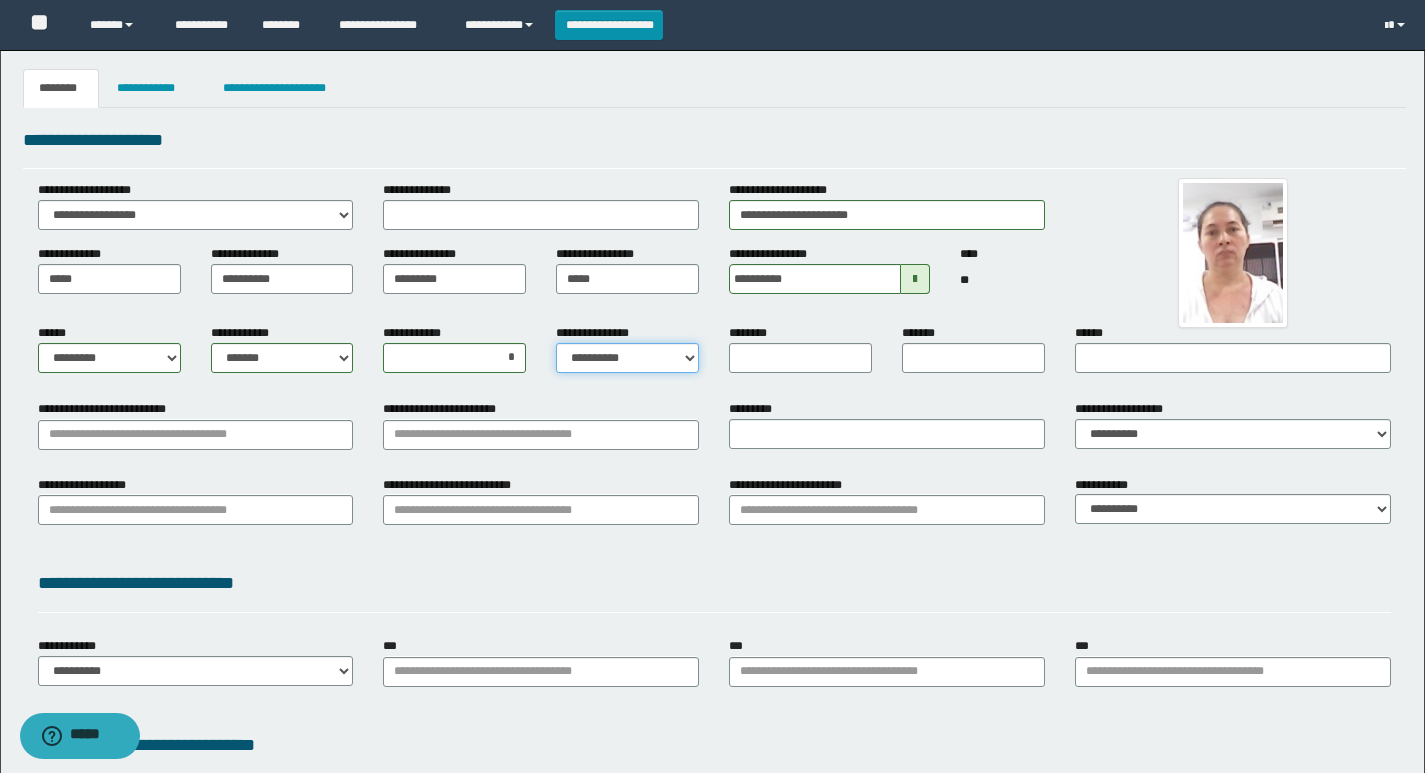 click on "**********" at bounding box center (627, 358) 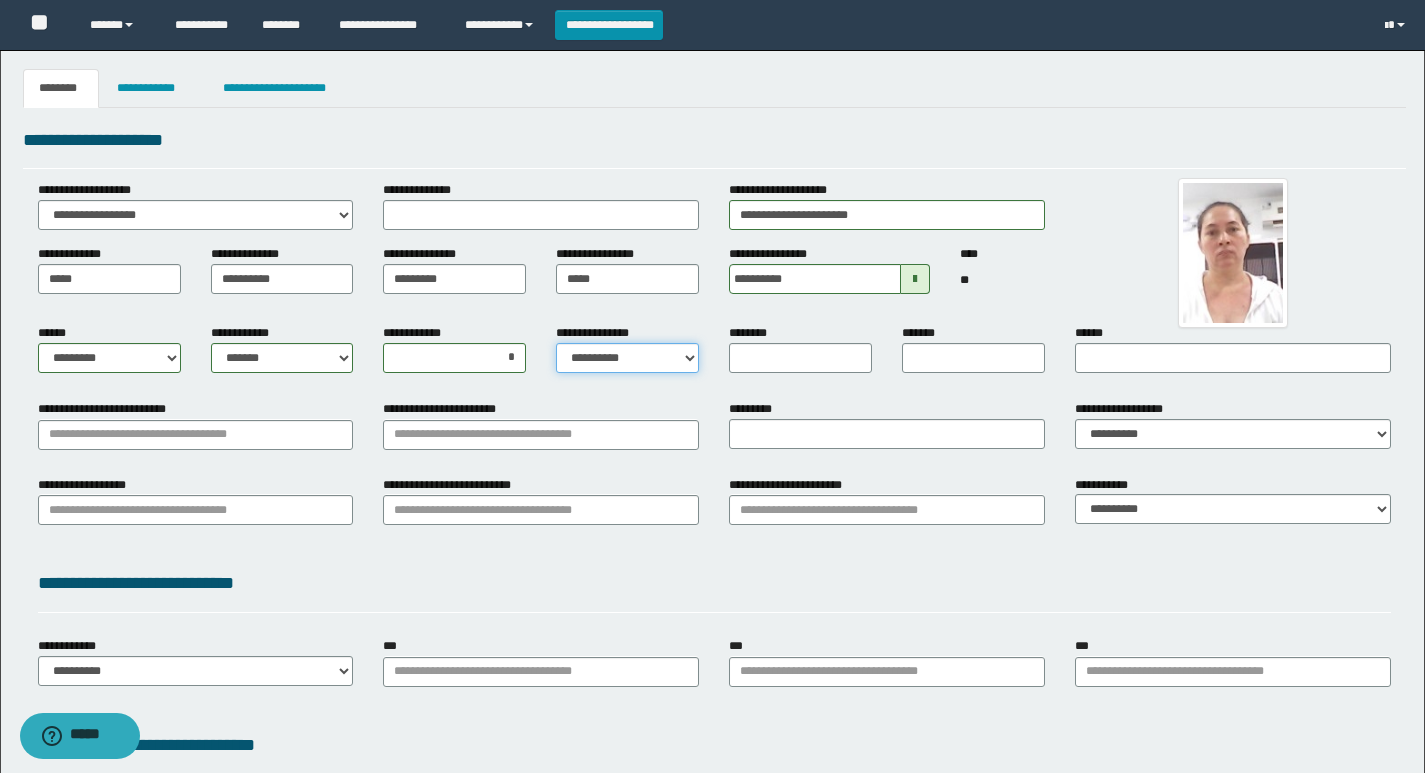 select on "*" 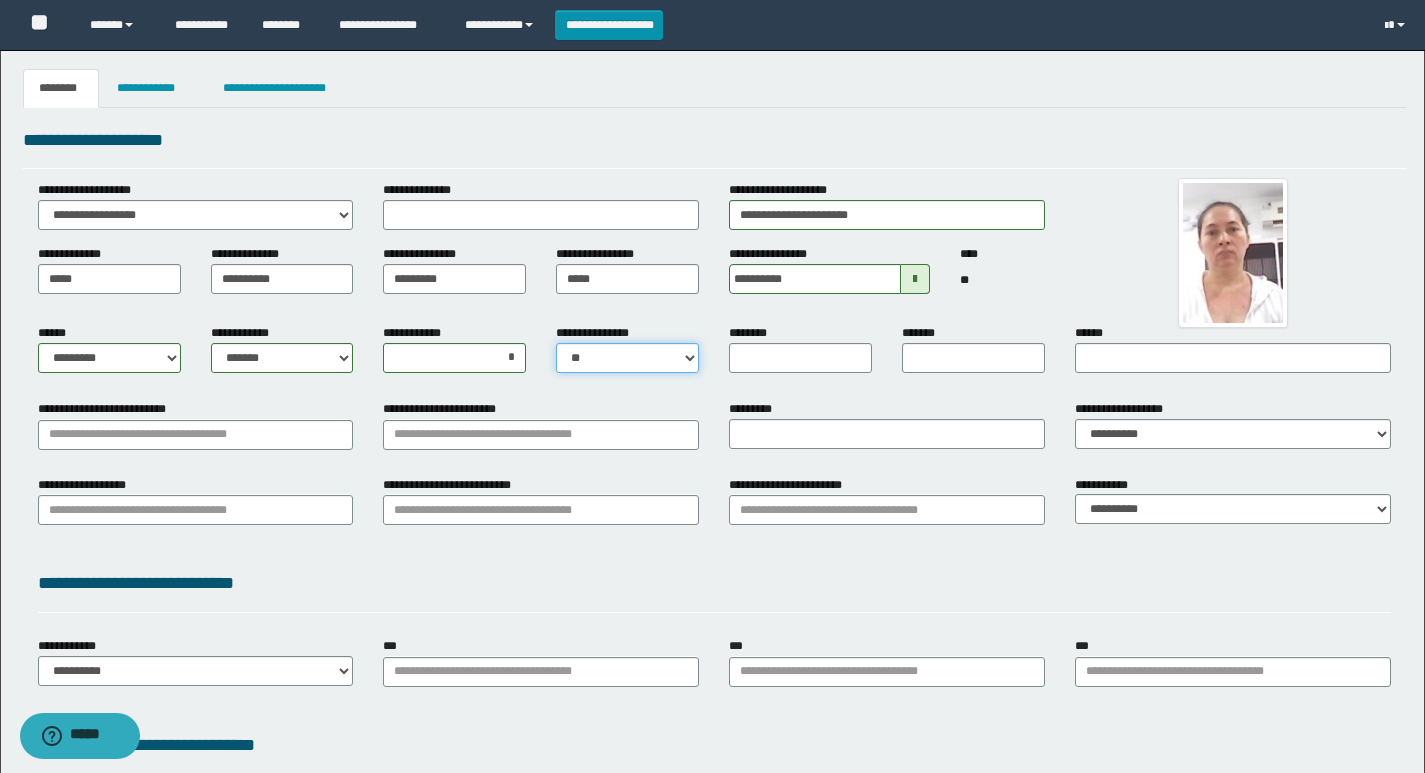 click on "**********" at bounding box center [627, 358] 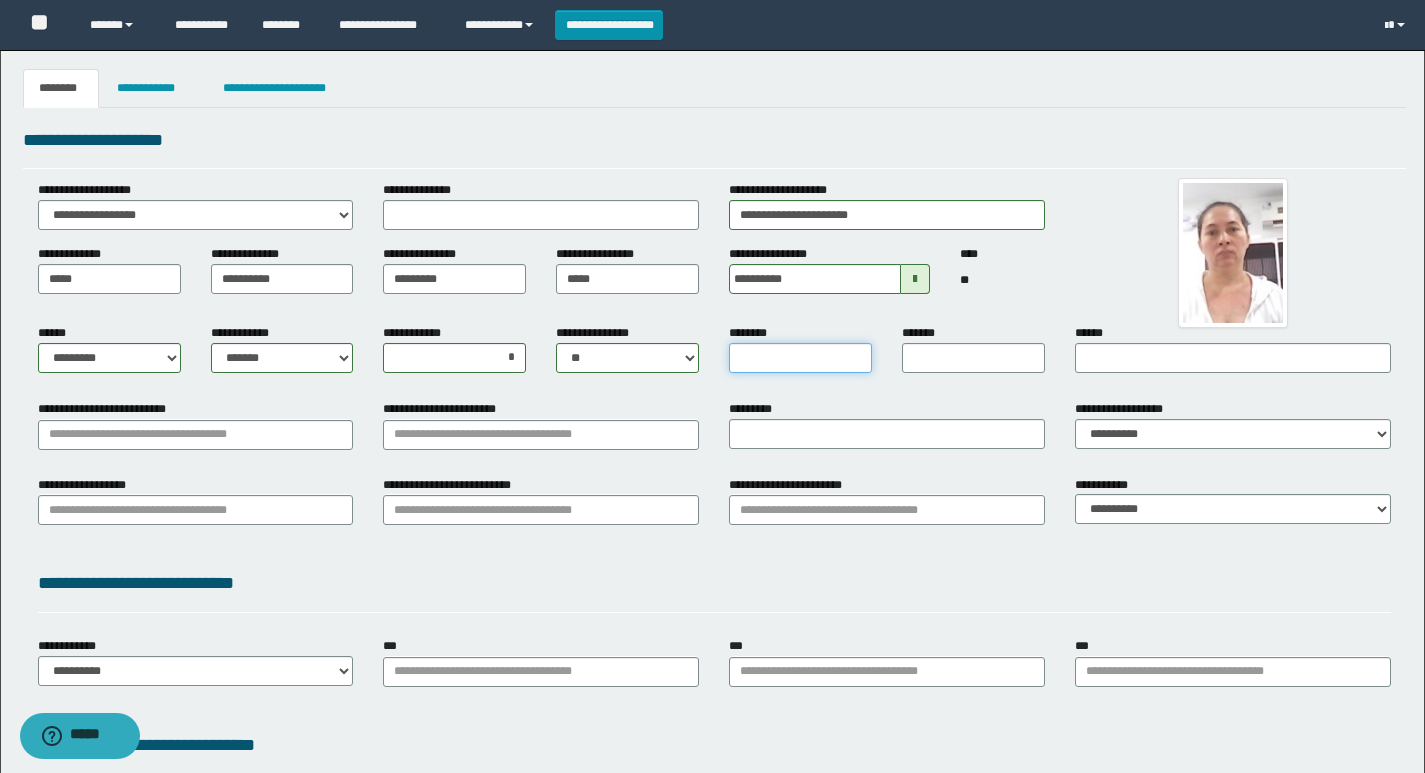 click on "********" at bounding box center [800, 358] 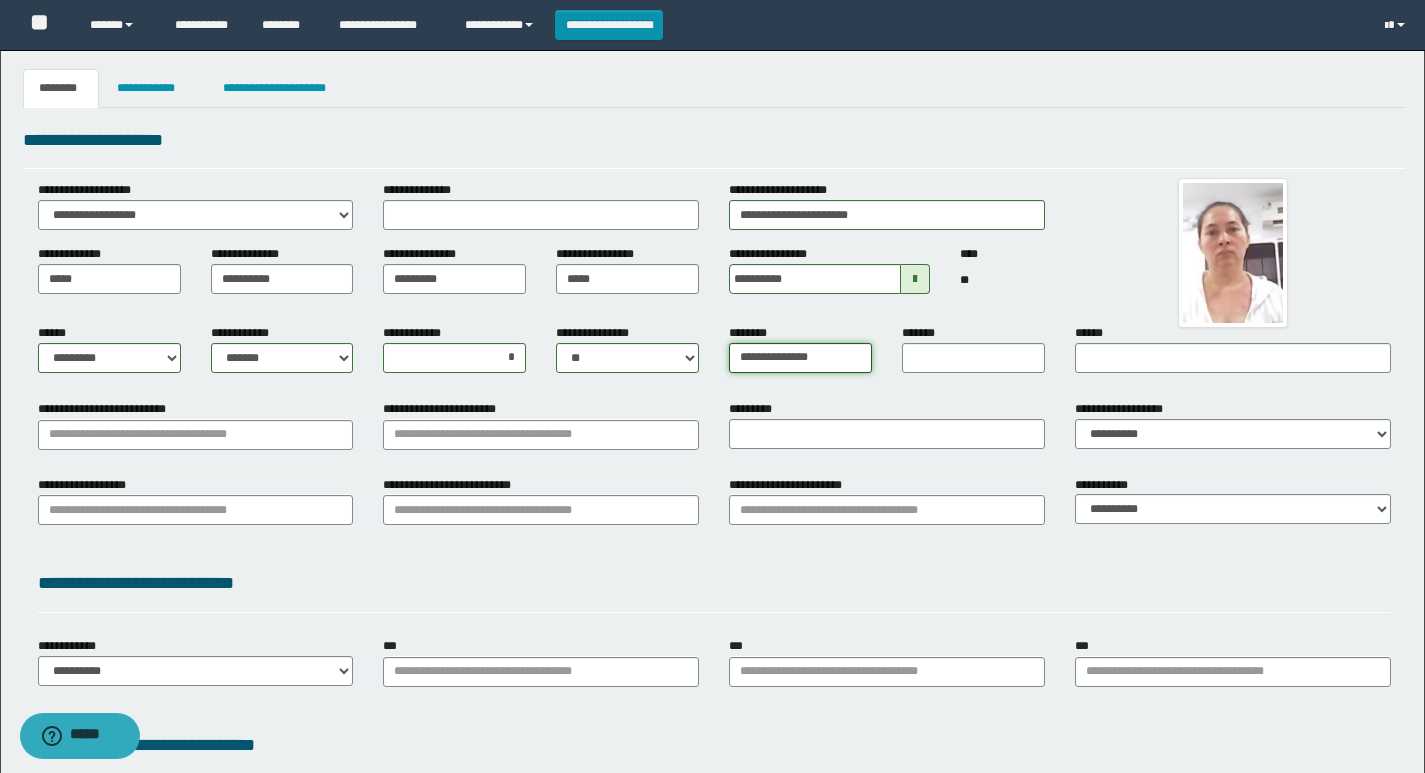 drag, startPoint x: 833, startPoint y: 361, endPoint x: 604, endPoint y: 373, distance: 229.3142 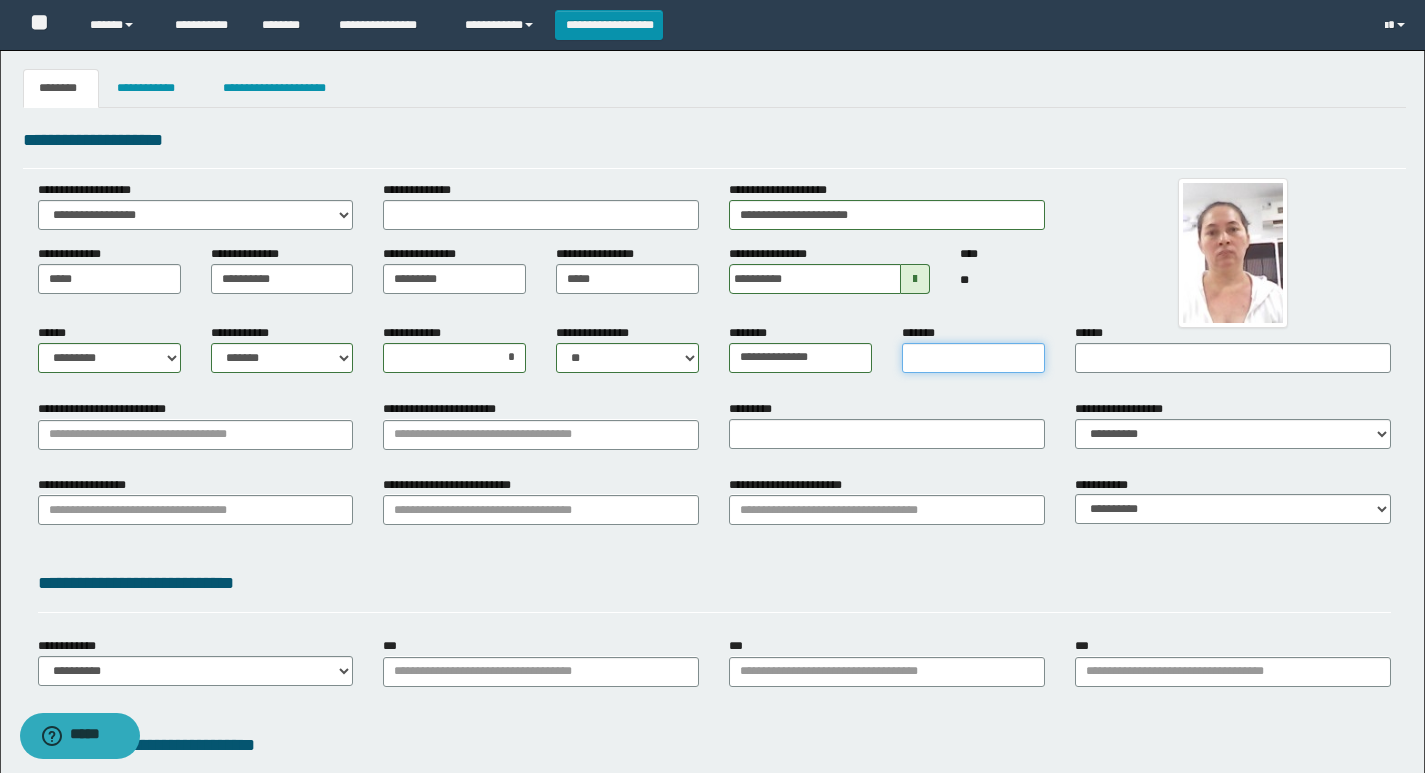 click on "*******" at bounding box center (973, 358) 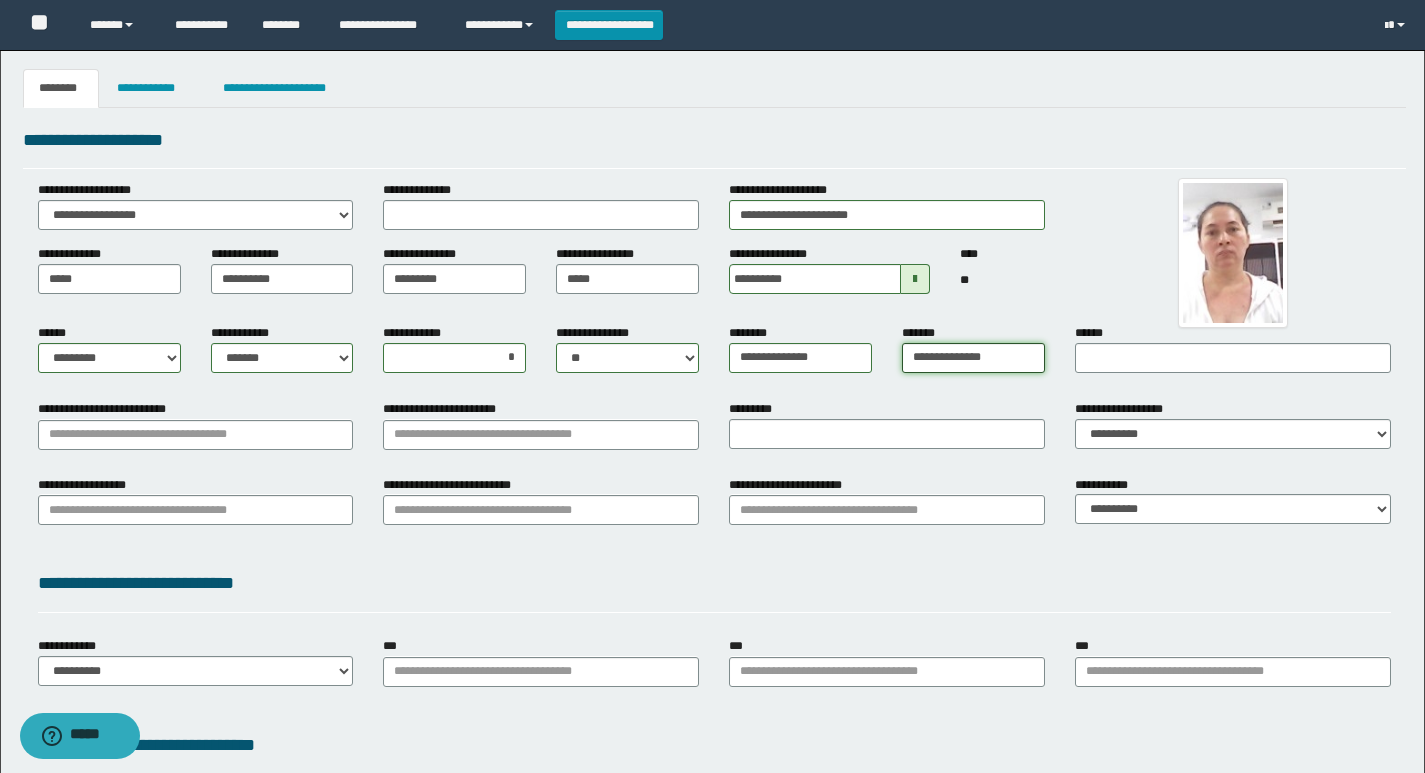 type on "**********" 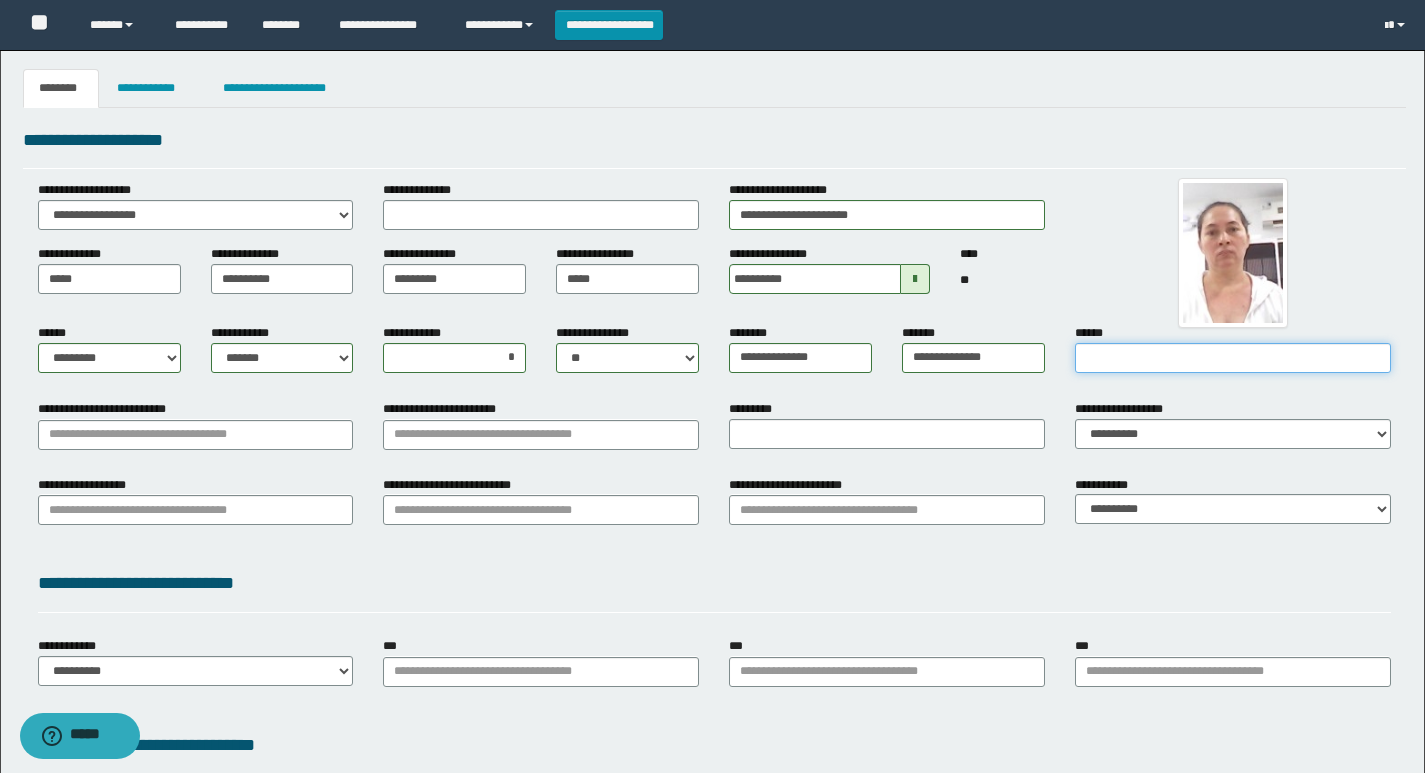 click on "******" at bounding box center (1233, 358) 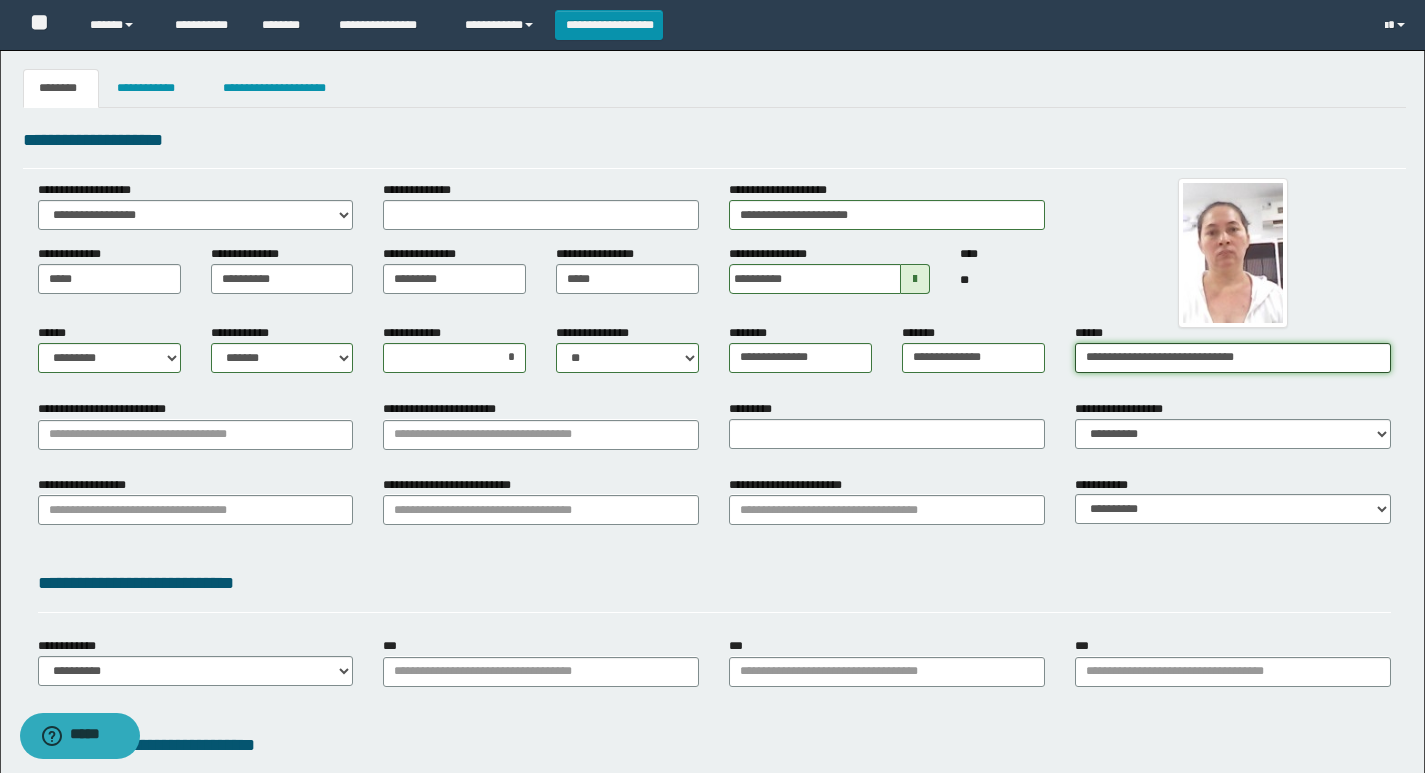 type on "**********" 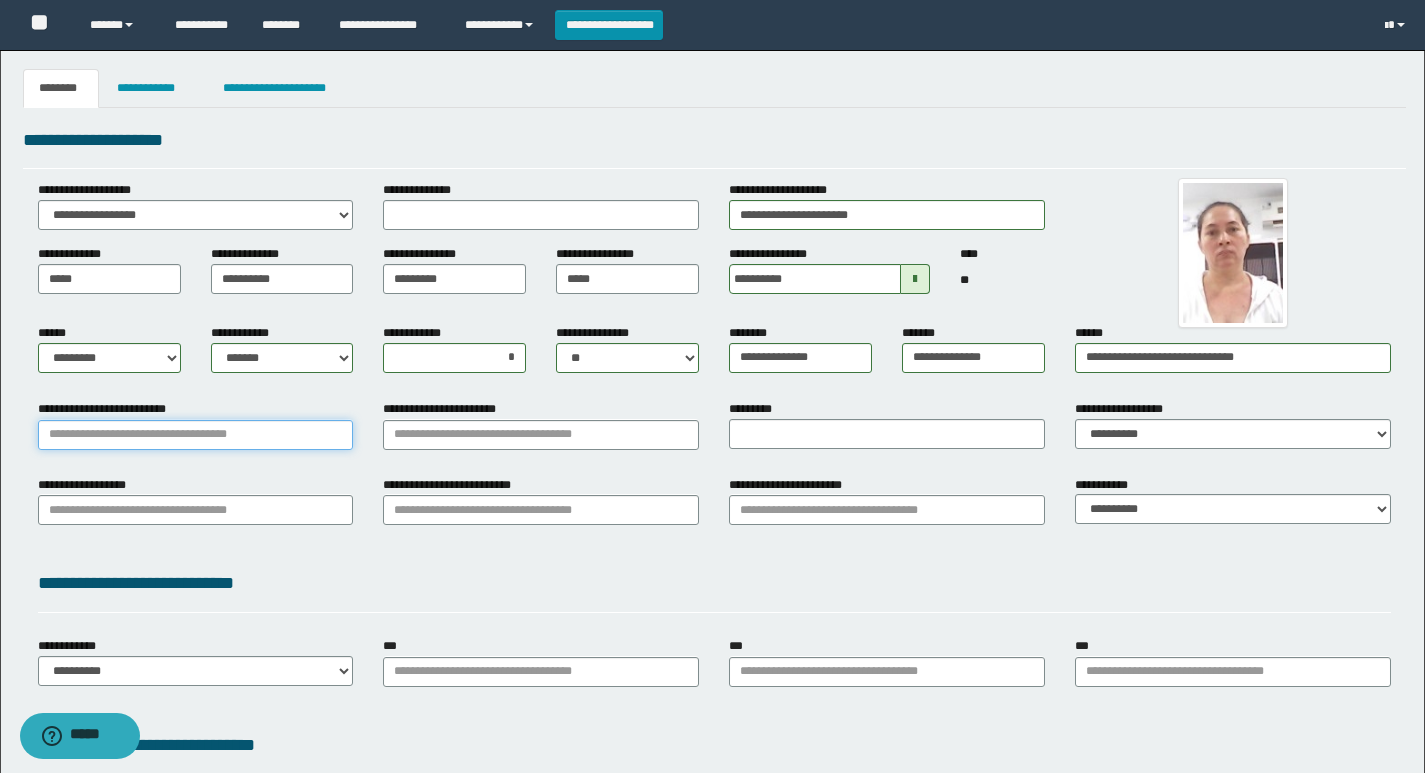 click on "**********" at bounding box center (196, 435) 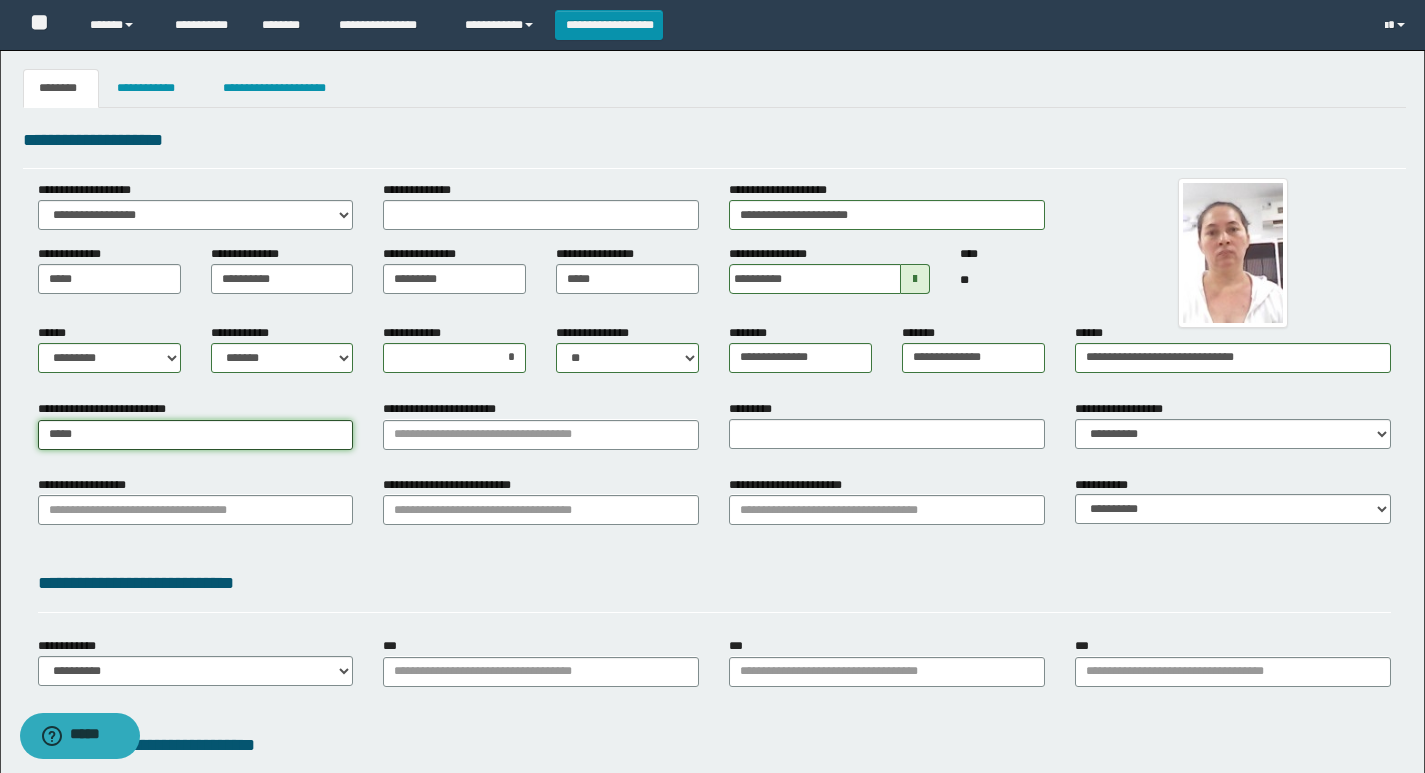 type on "******" 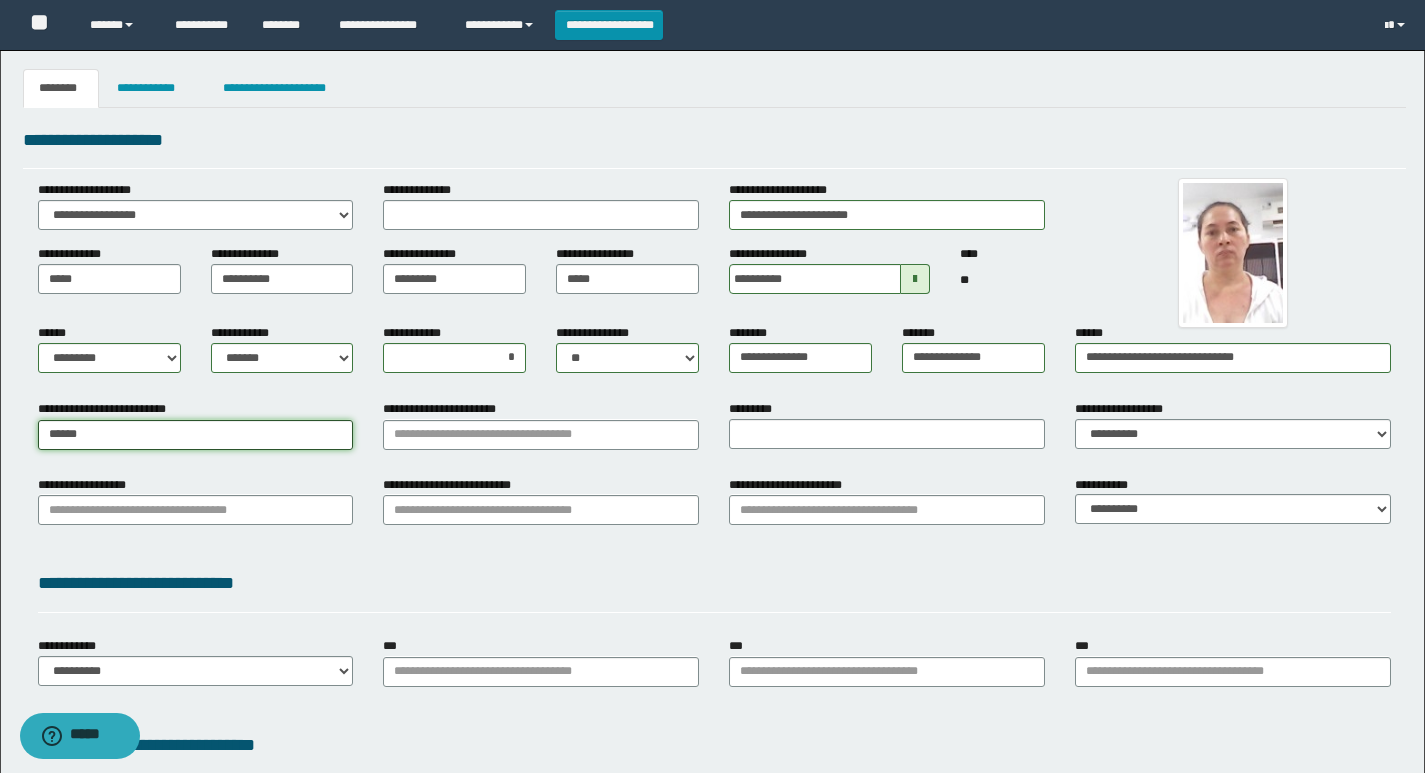 type on "**********" 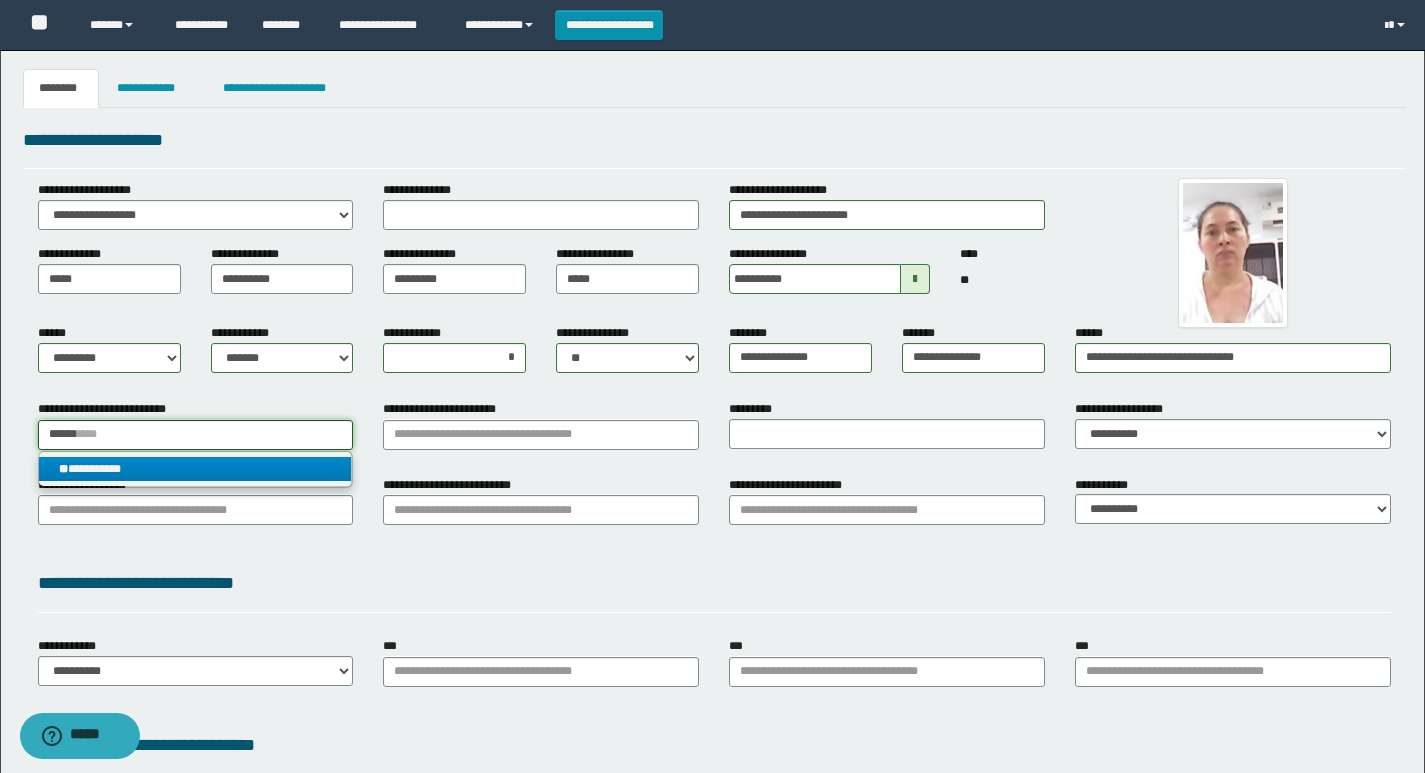 type on "******" 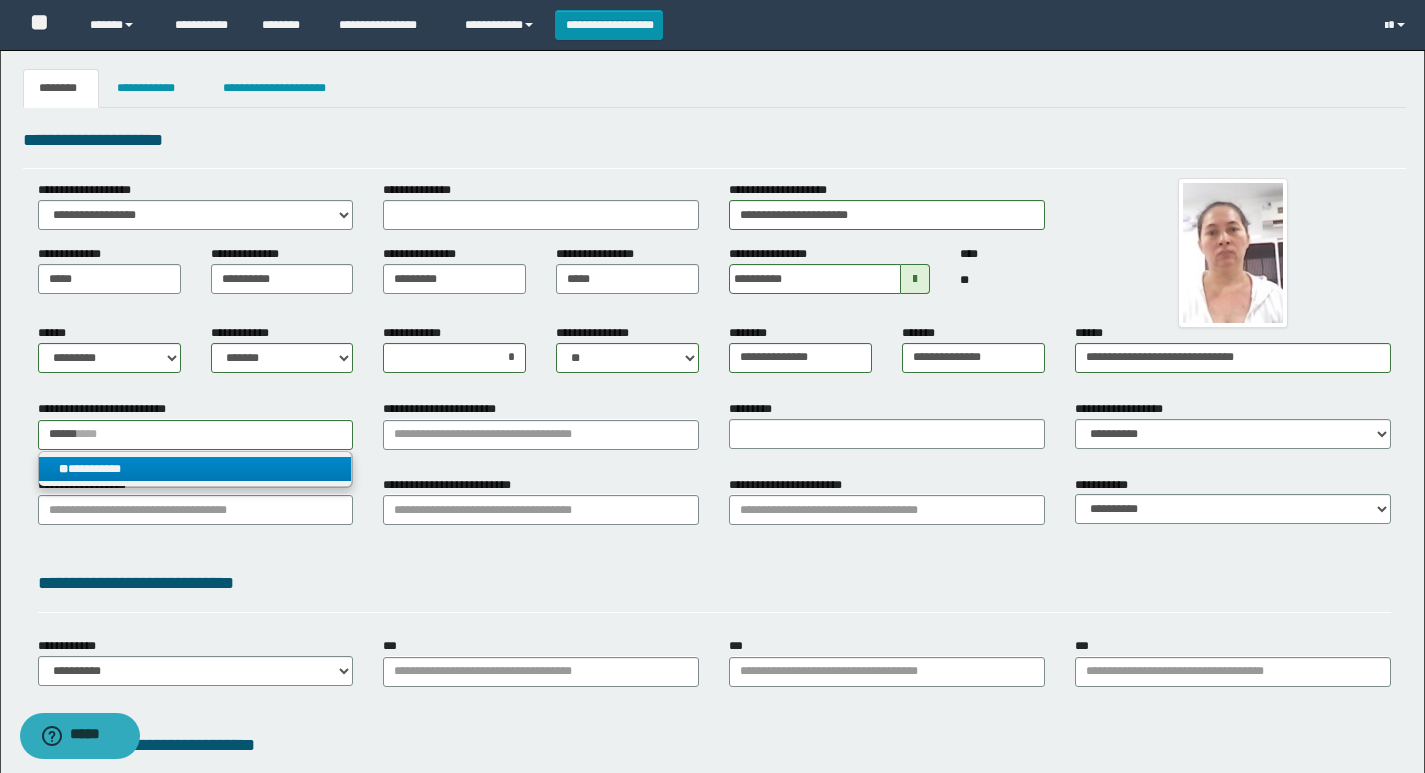 click on "**********" at bounding box center [195, 469] 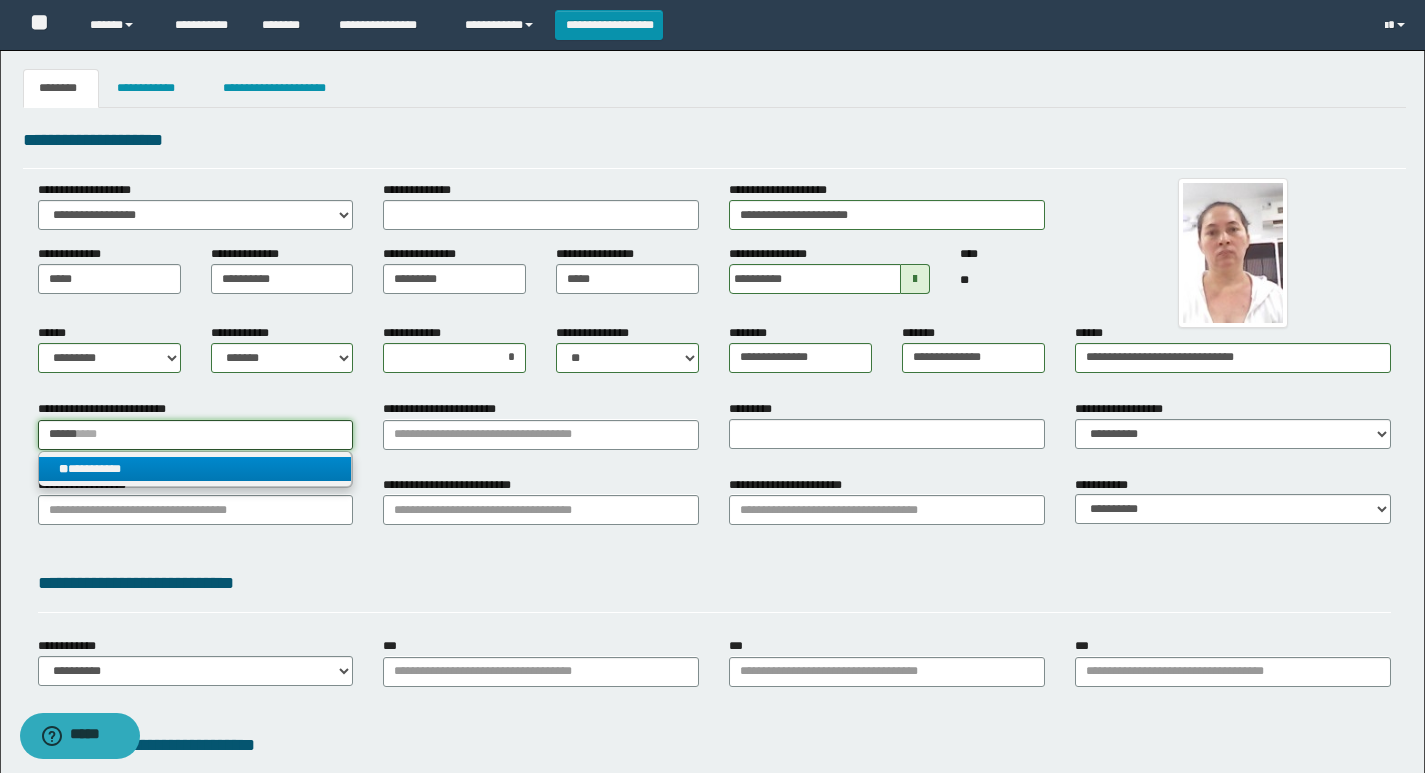 type 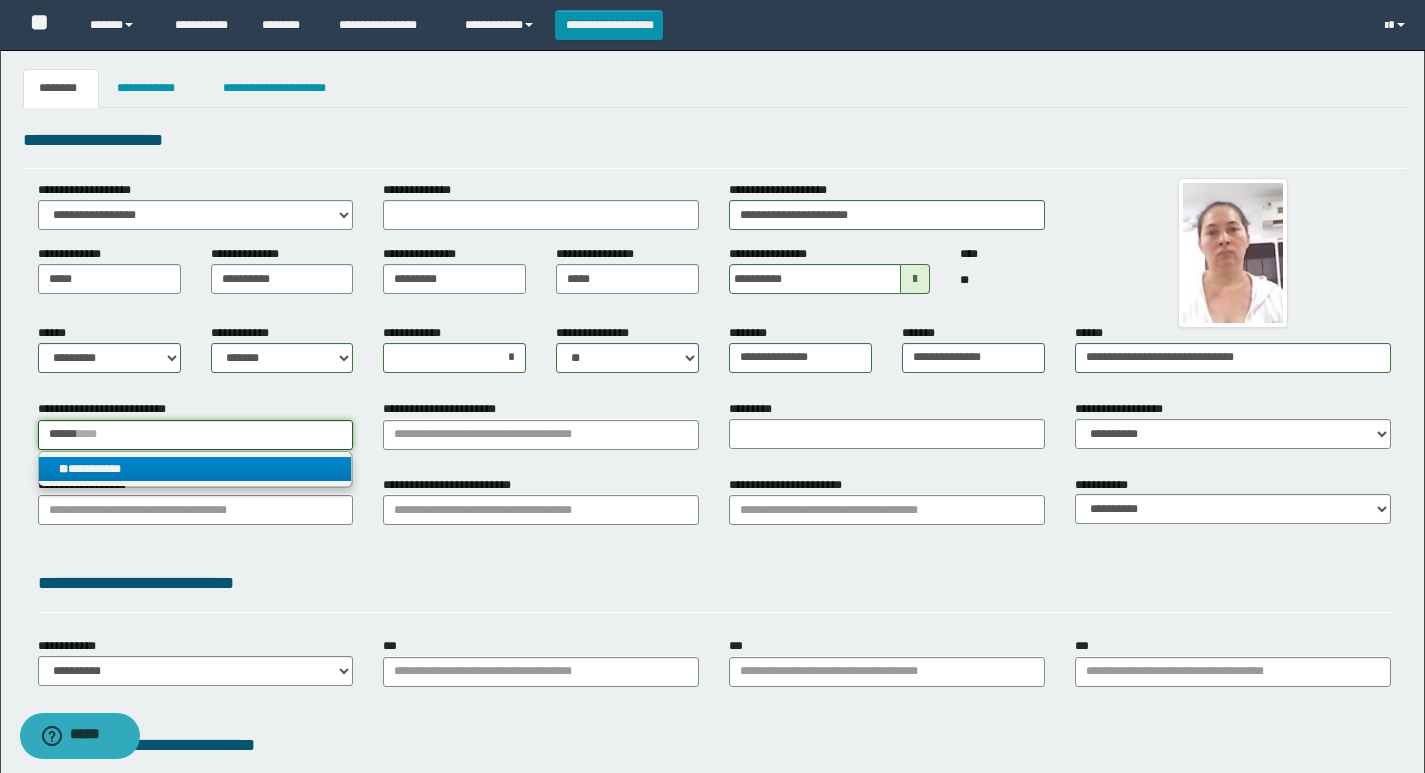 type on "**********" 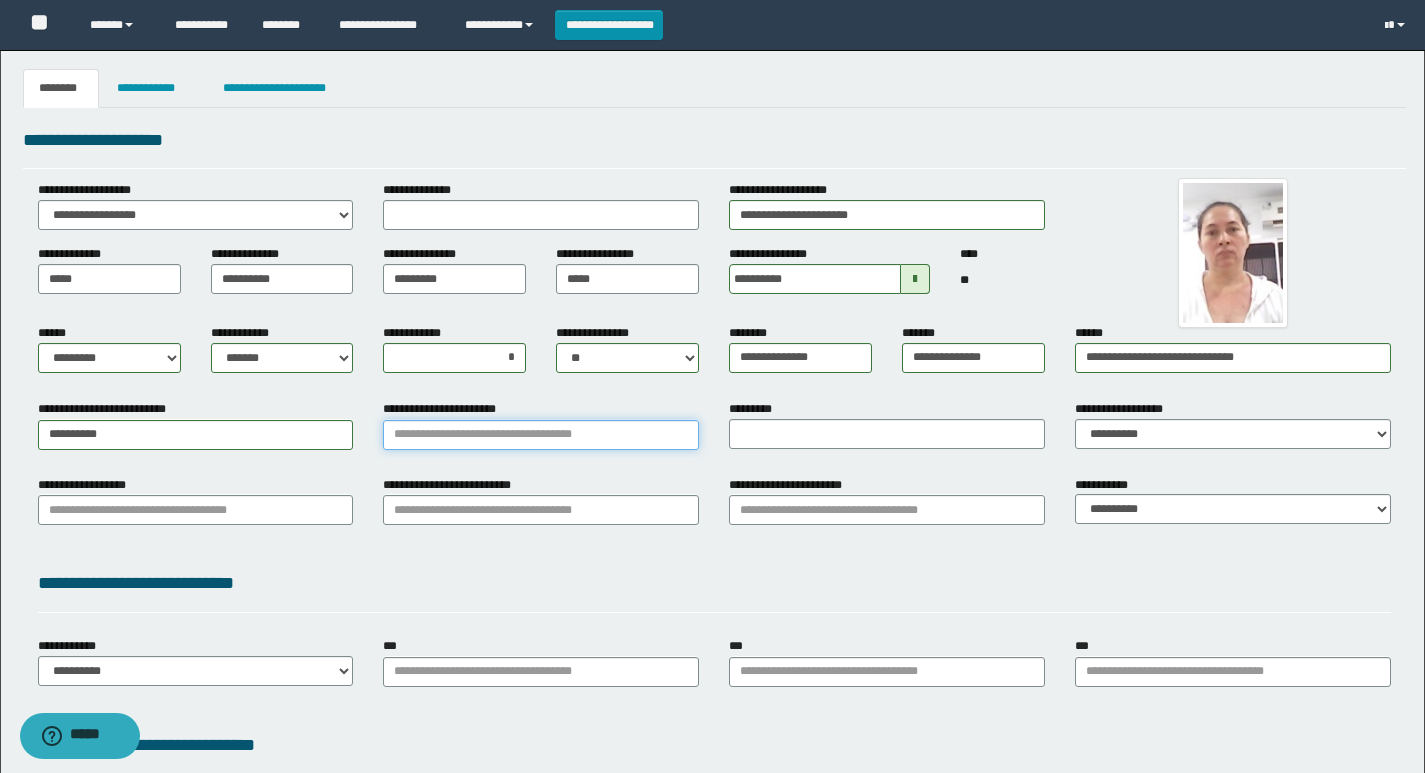 click on "**********" at bounding box center (541, 435) 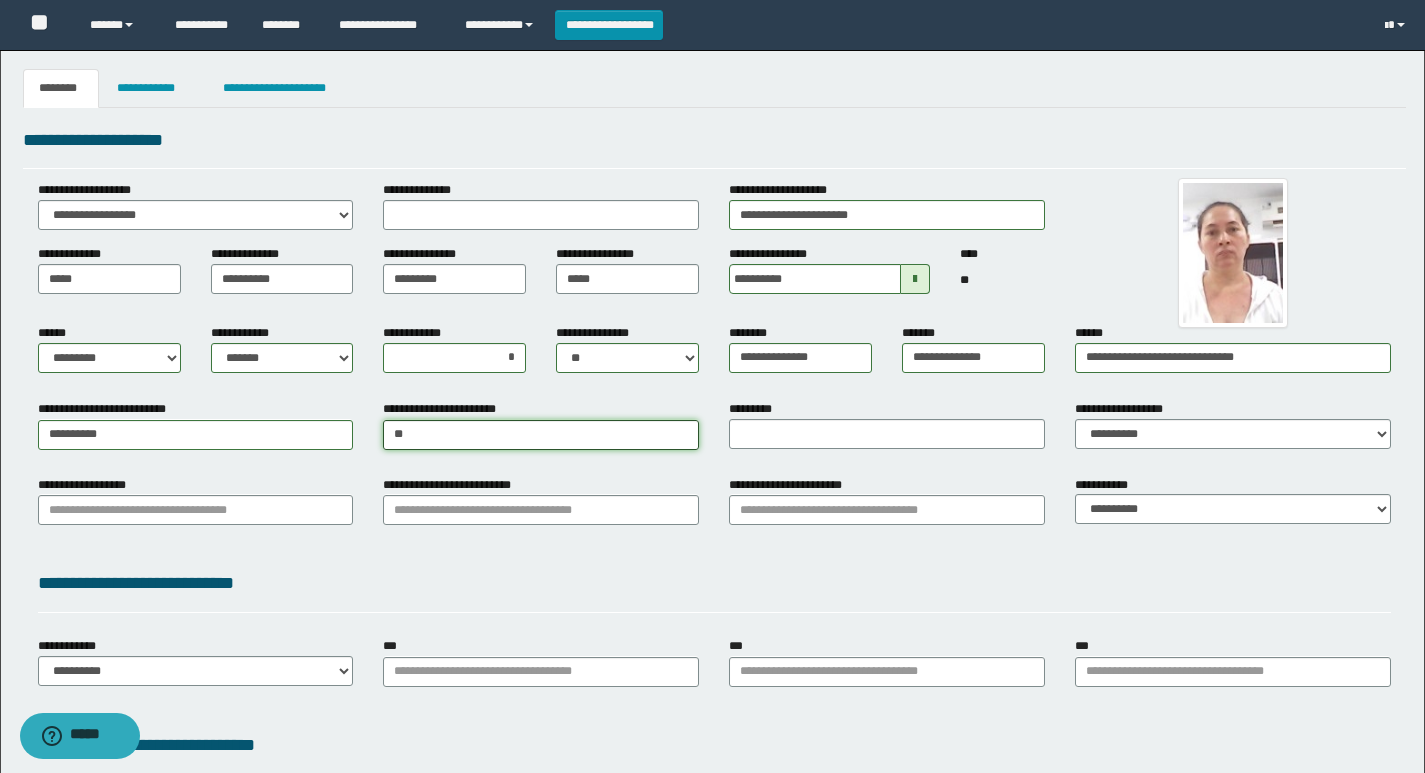 type on "***" 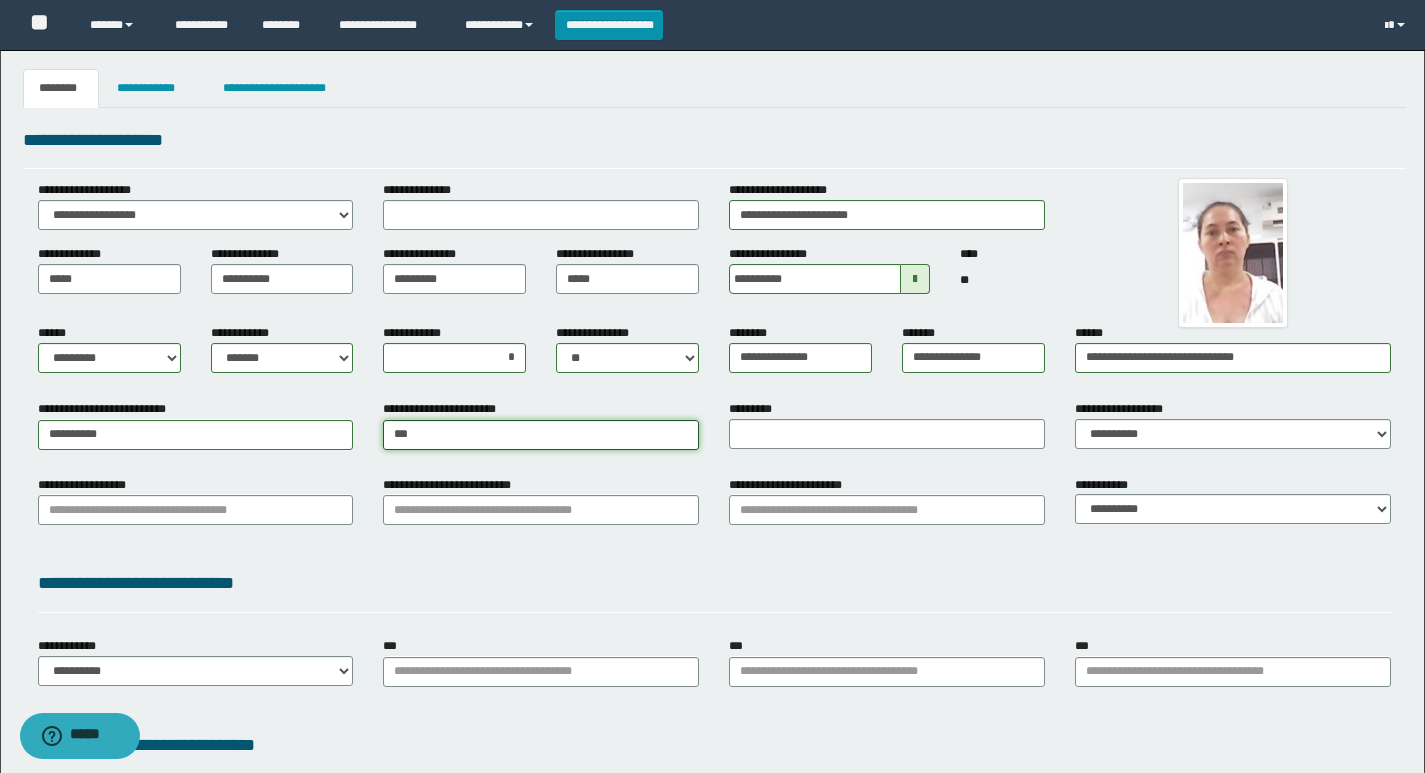 type 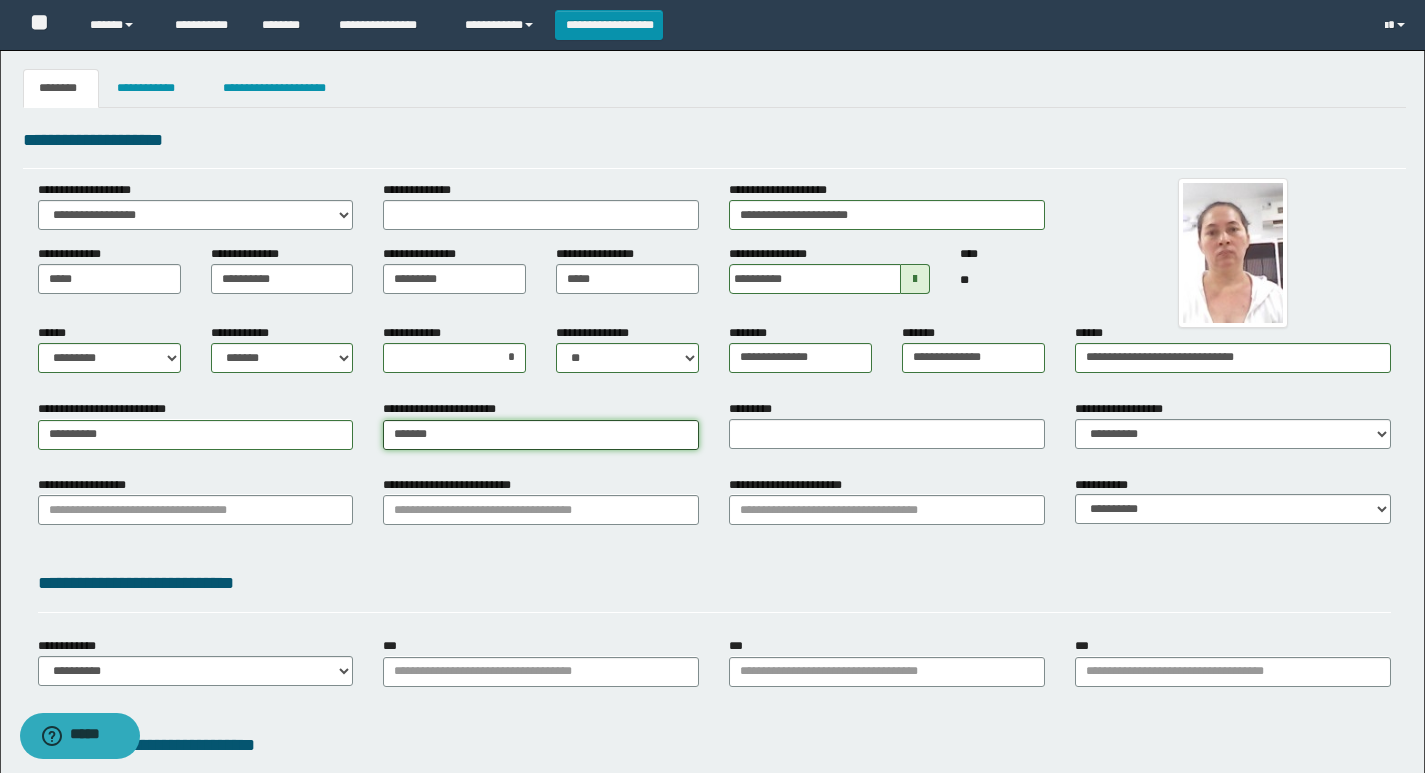type on "********" 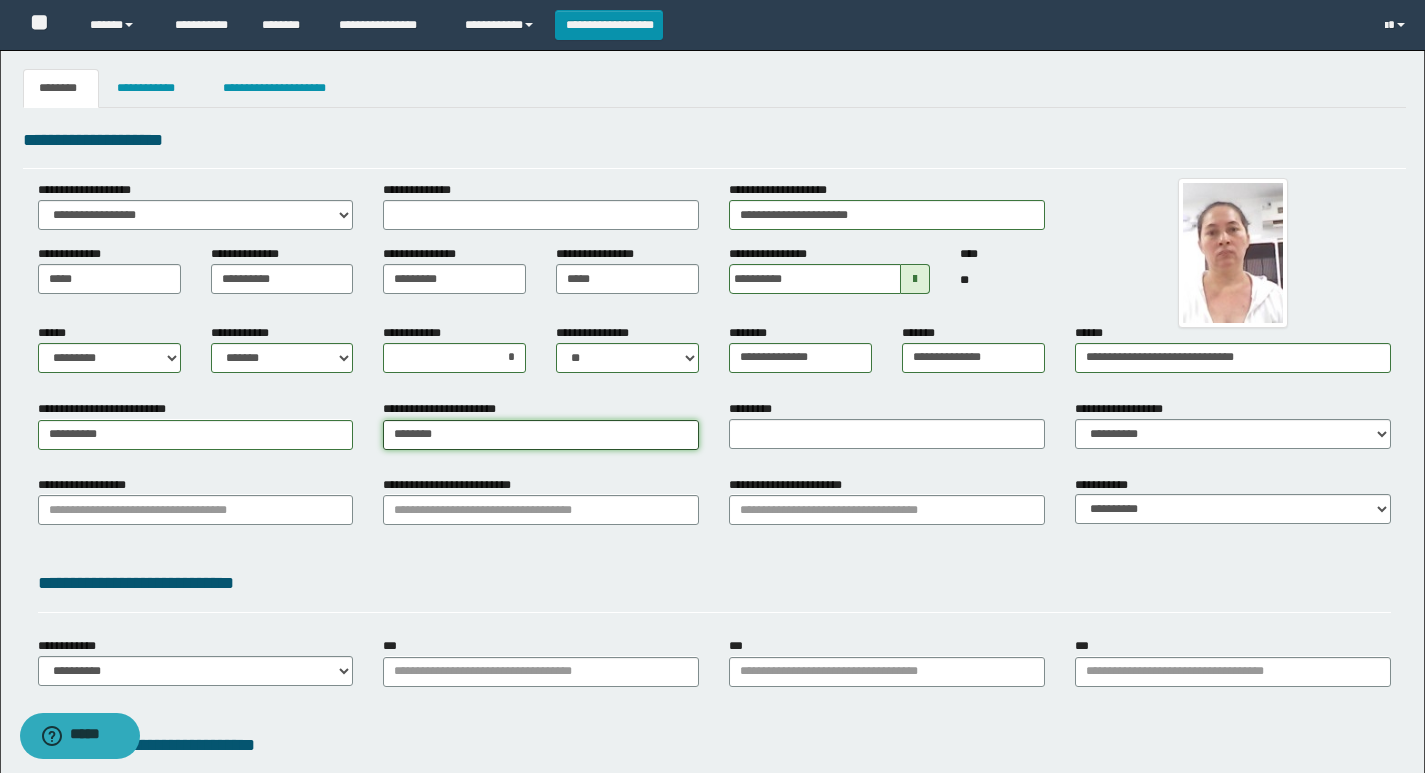 type on "**********" 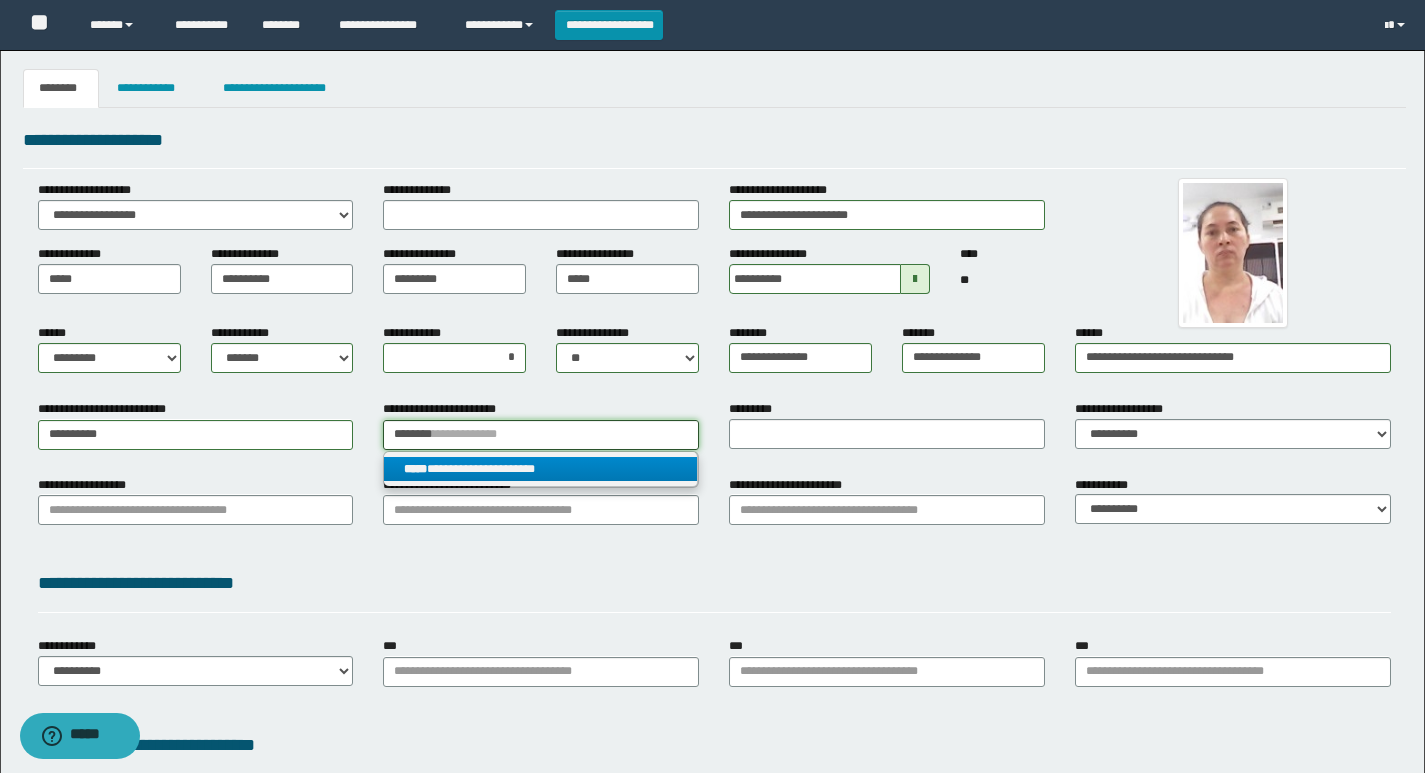 type on "********" 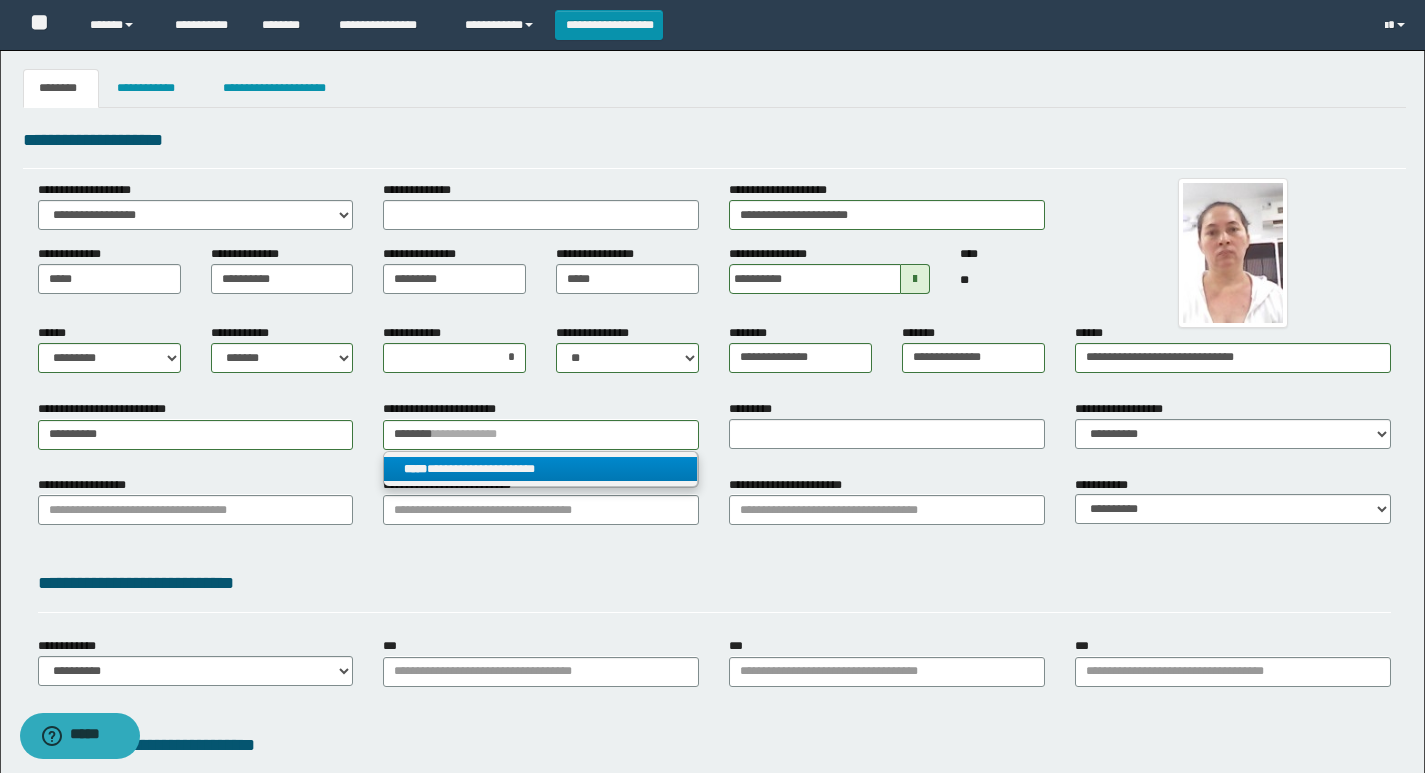 click on "**********" at bounding box center (540, 469) 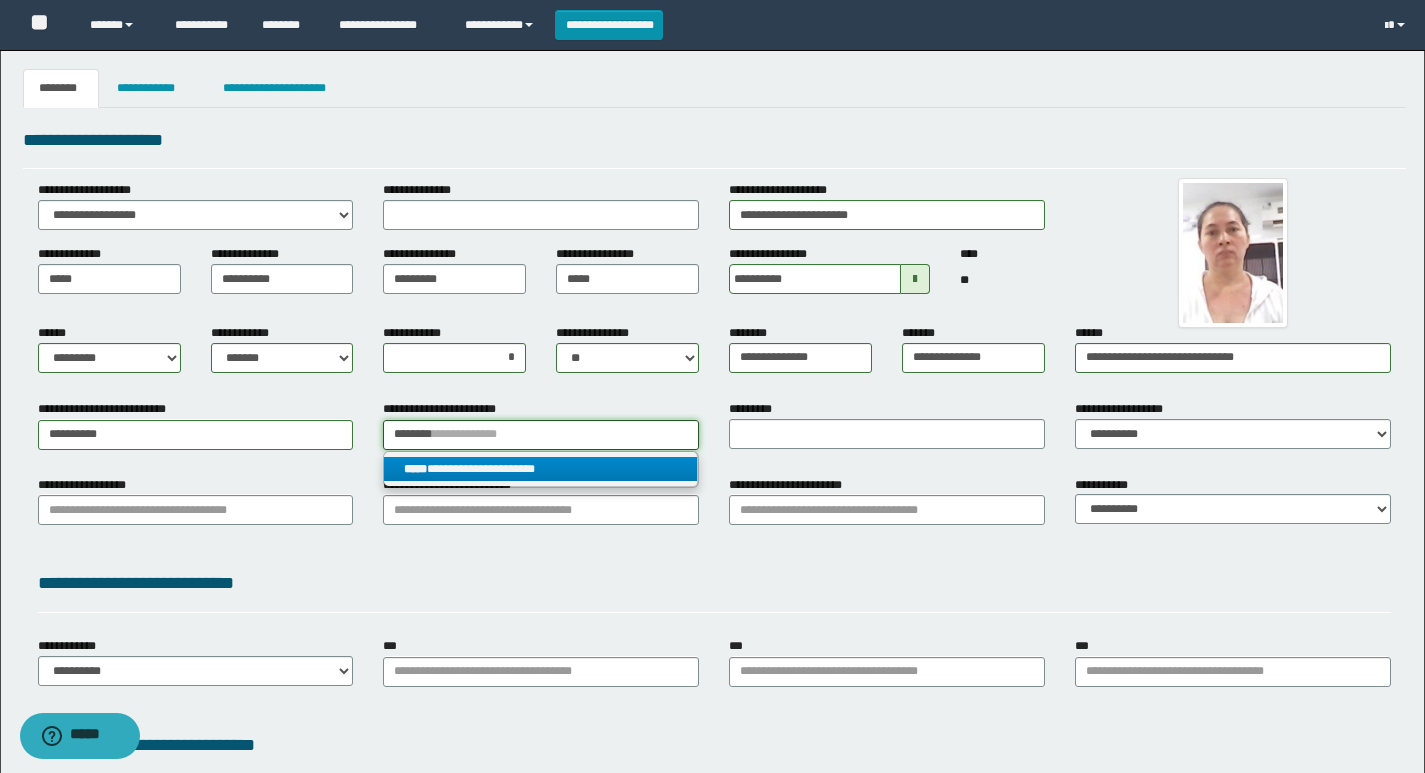 type 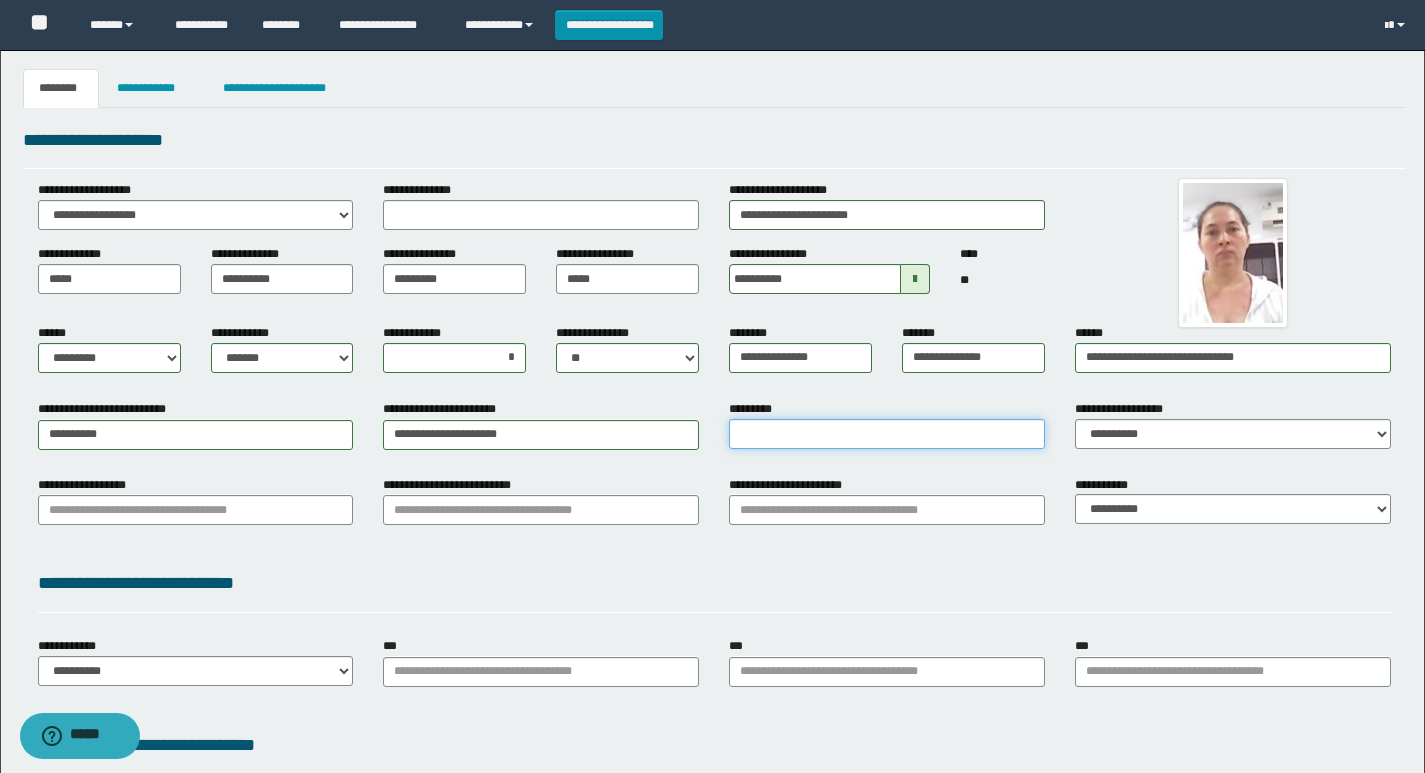 click on "*********" at bounding box center [887, 434] 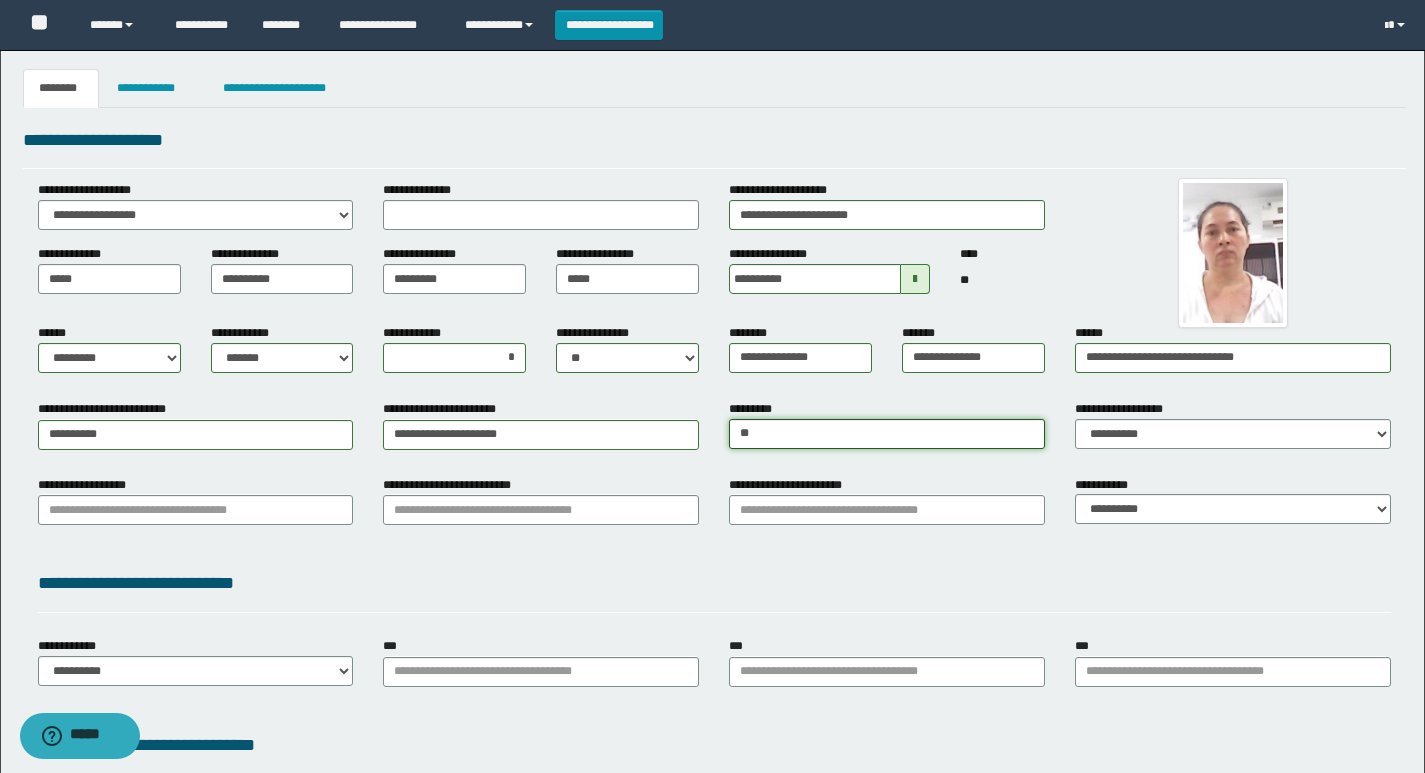 type on "*" 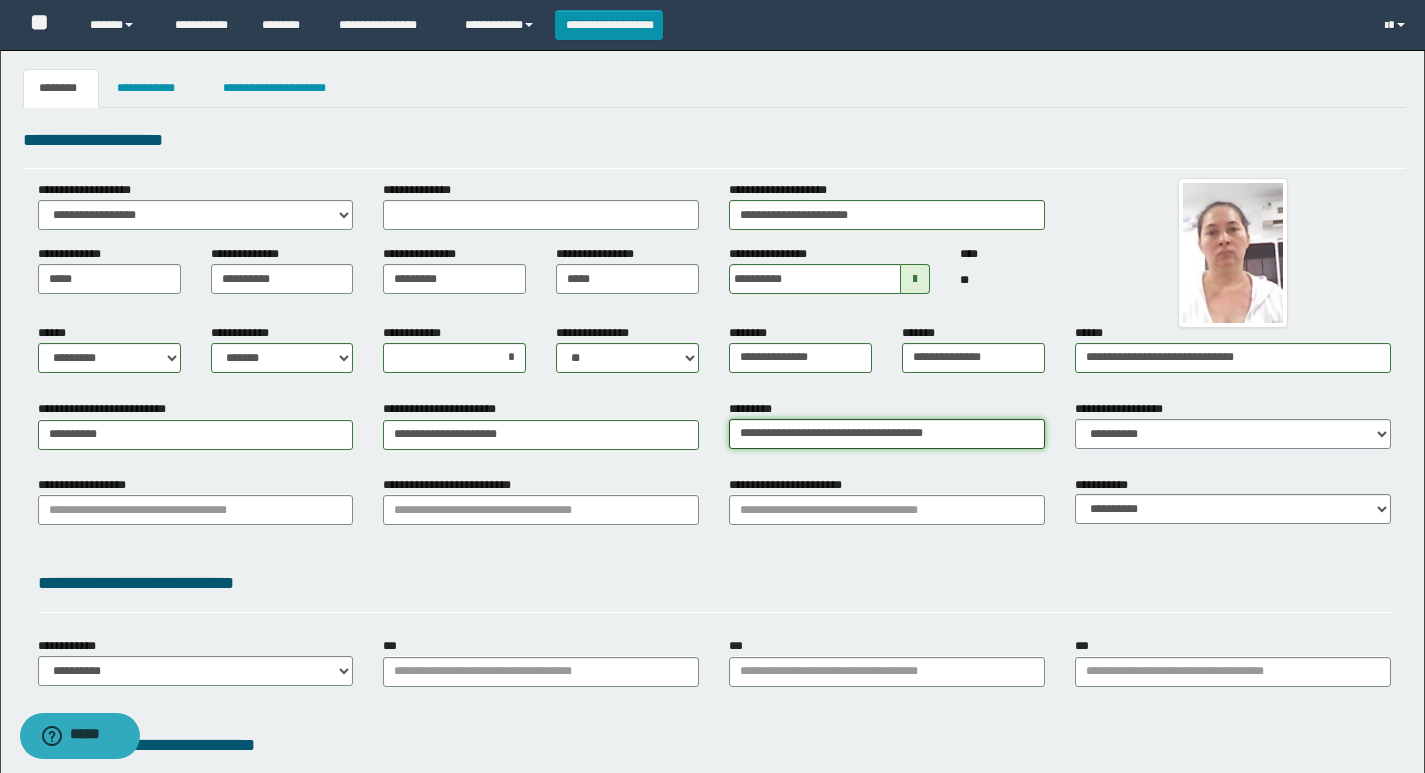 type on "**********" 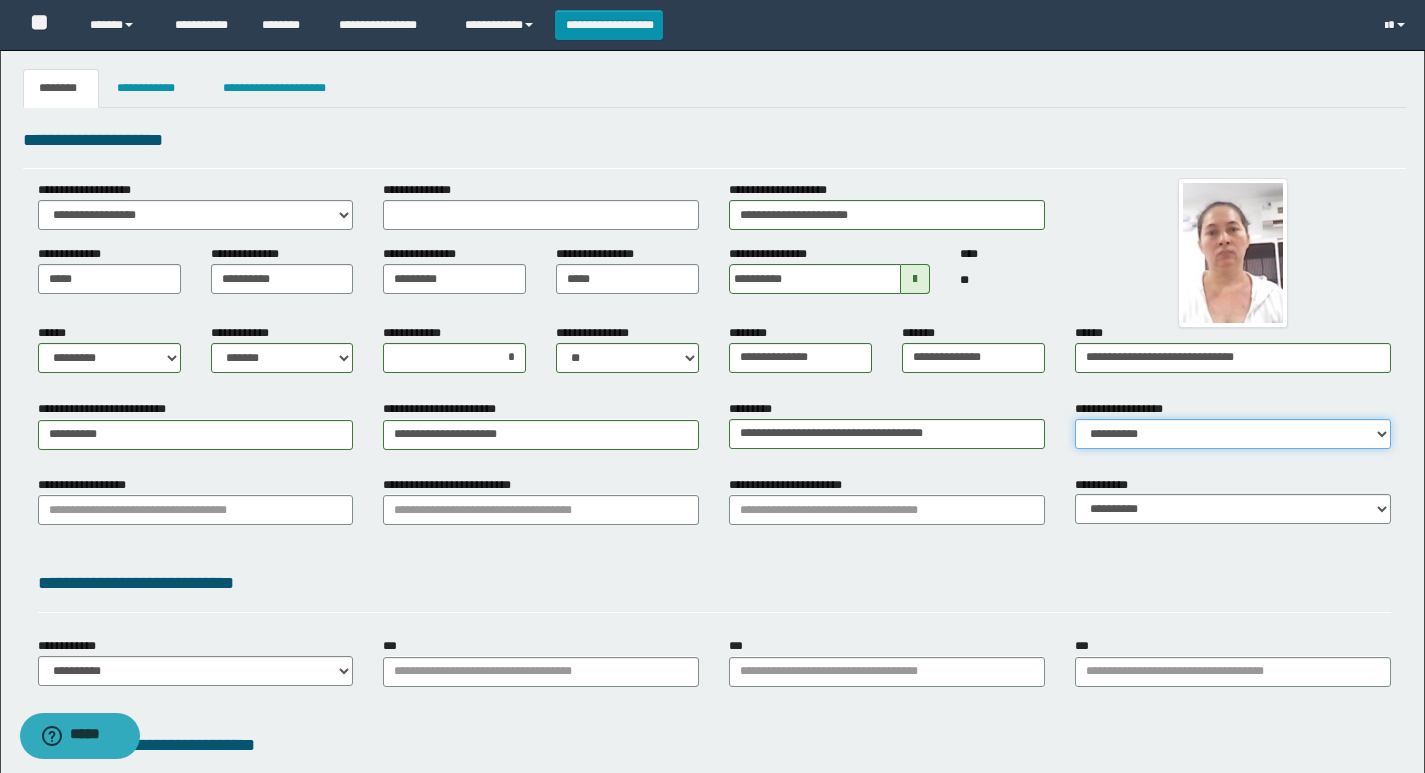 click on "**********" at bounding box center [1233, 434] 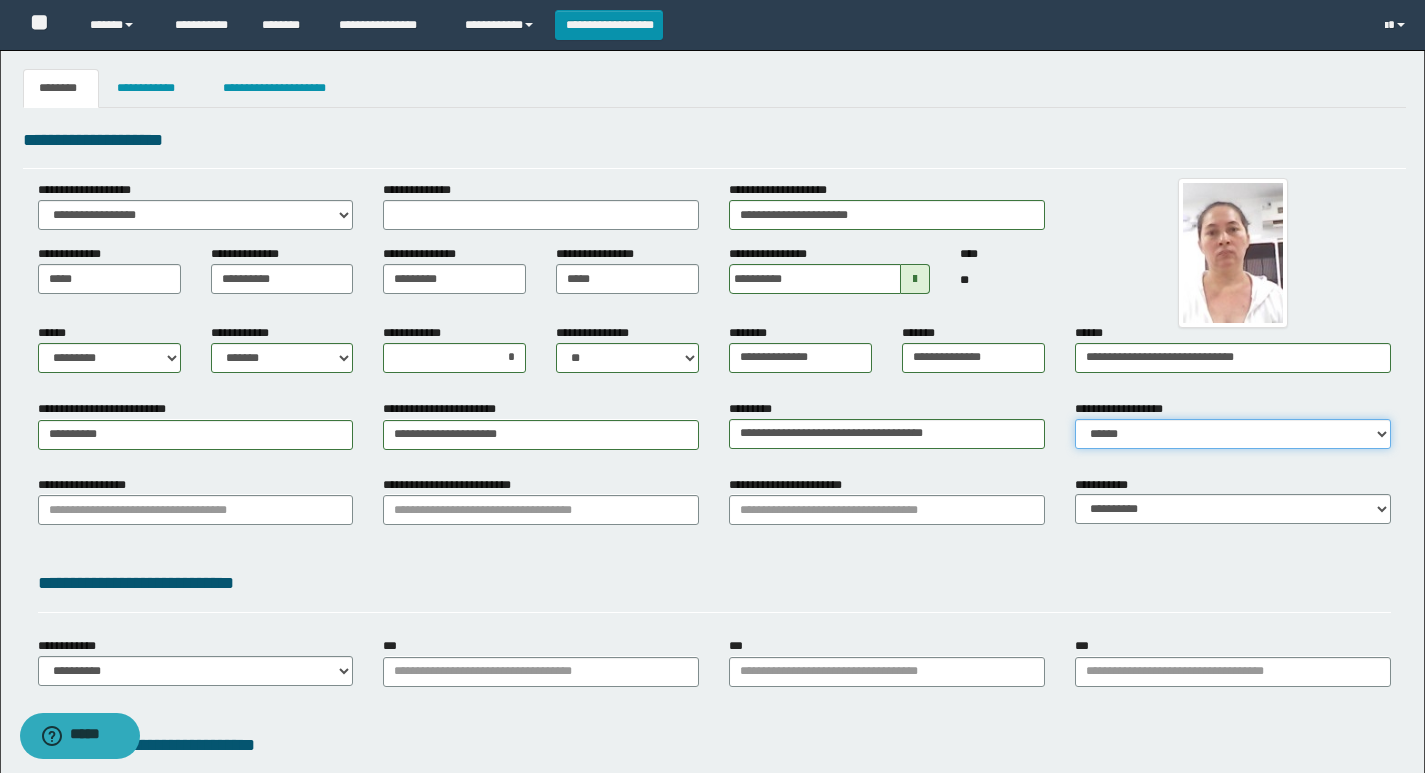 click on "**********" at bounding box center [1233, 434] 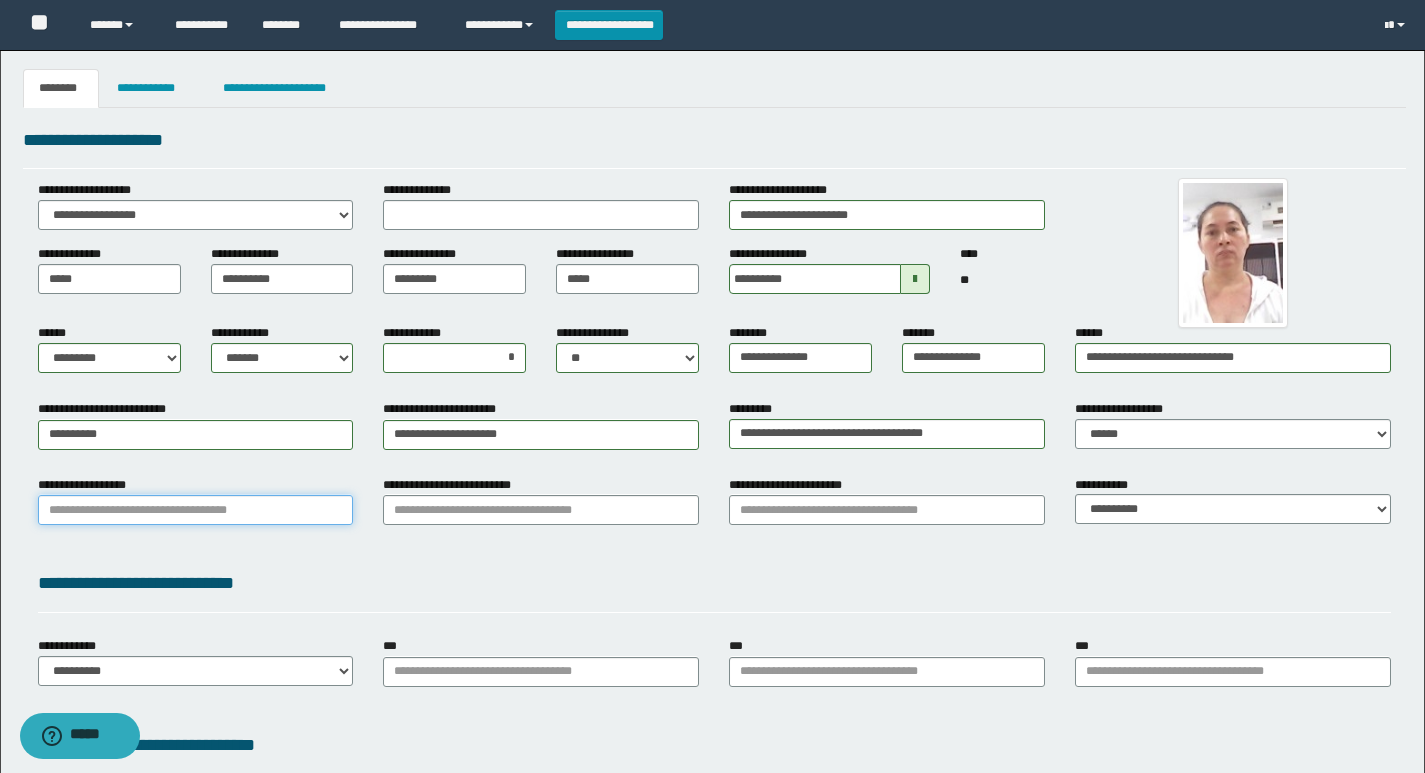 click on "**********" at bounding box center [196, 510] 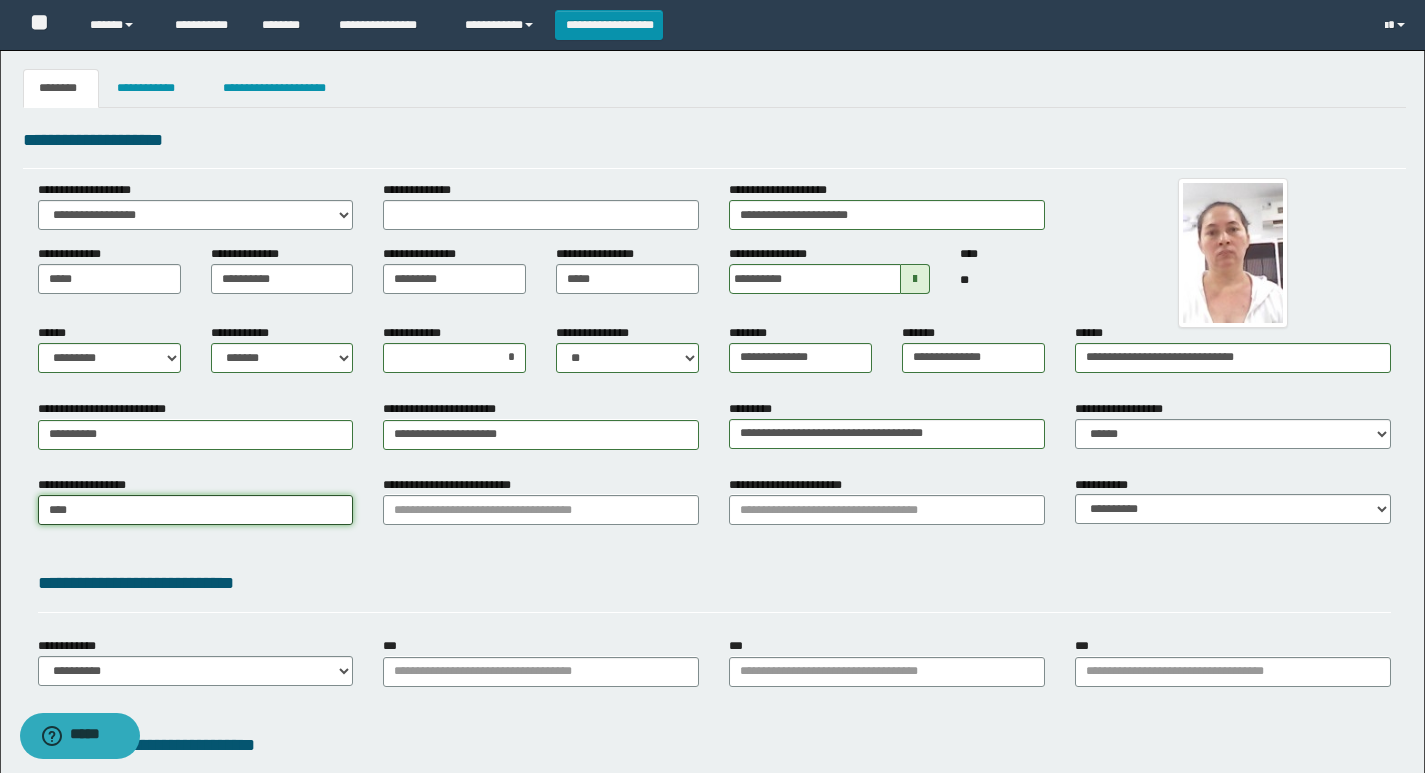 type on "*****" 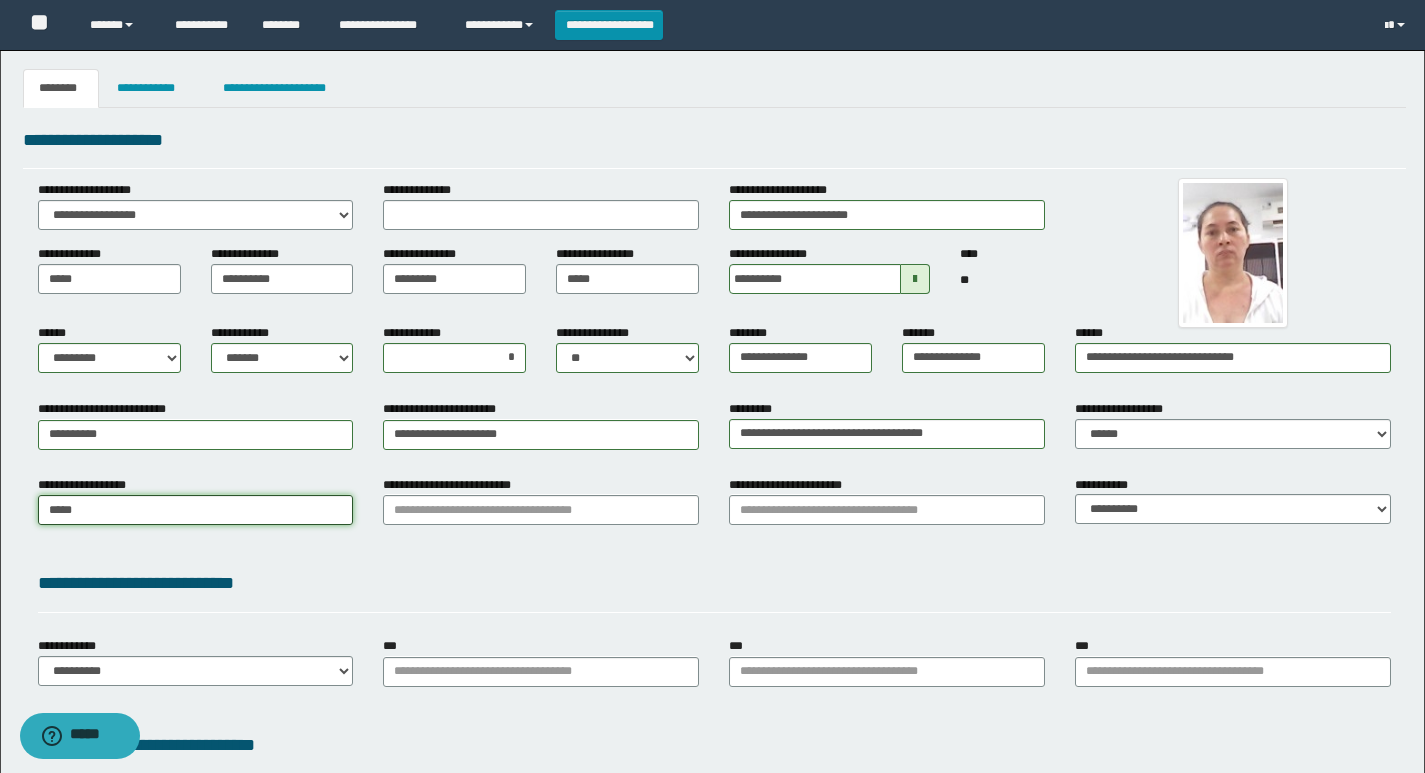 type on "********" 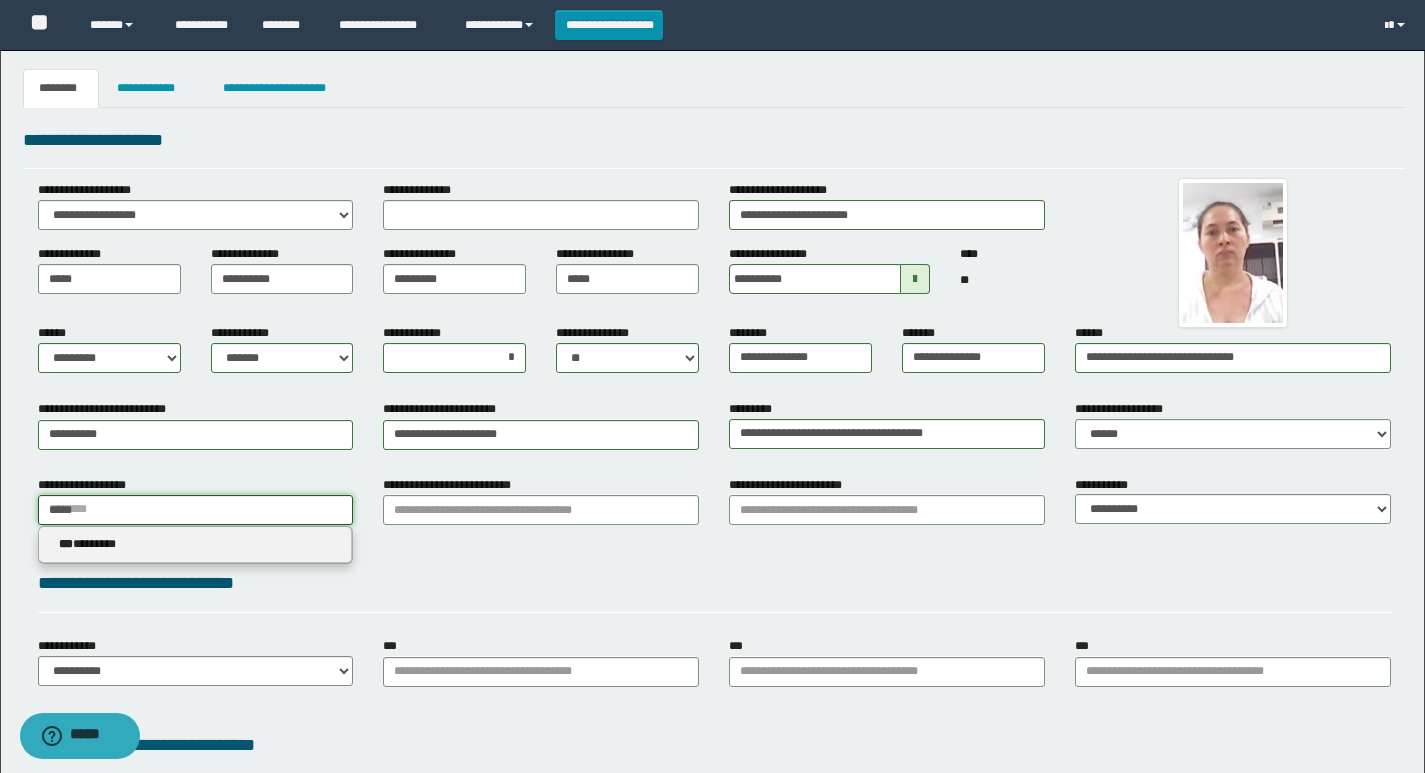 type on "*****" 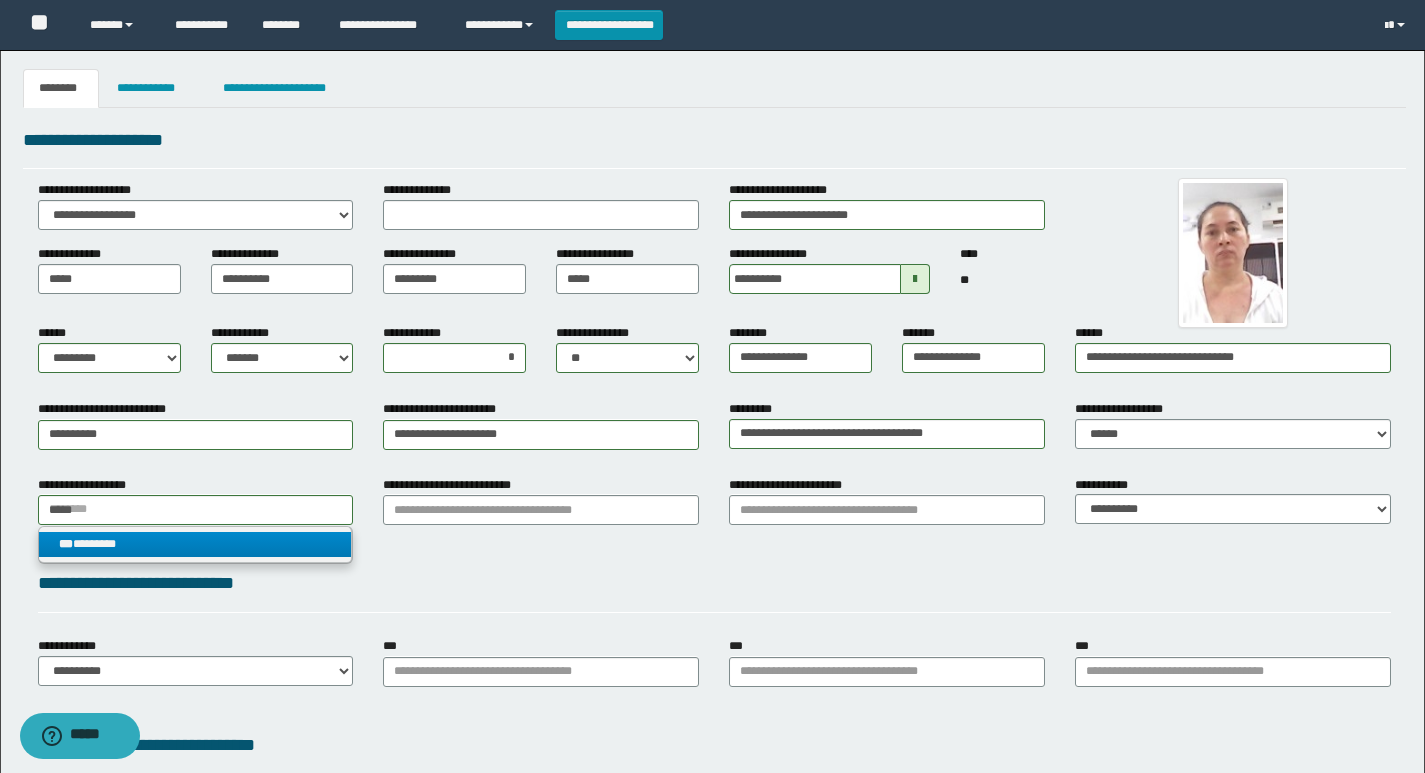 click on "*** ********" at bounding box center [195, 544] 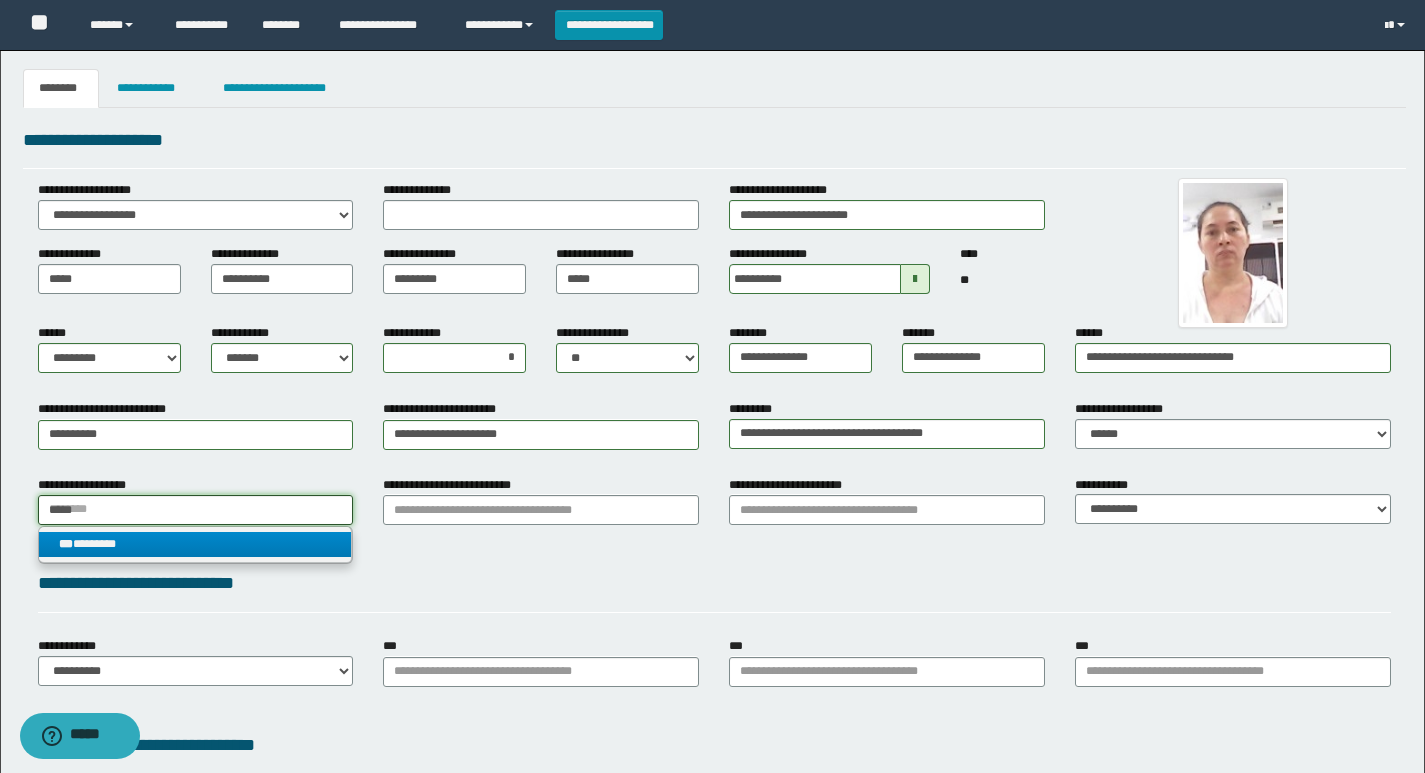 type 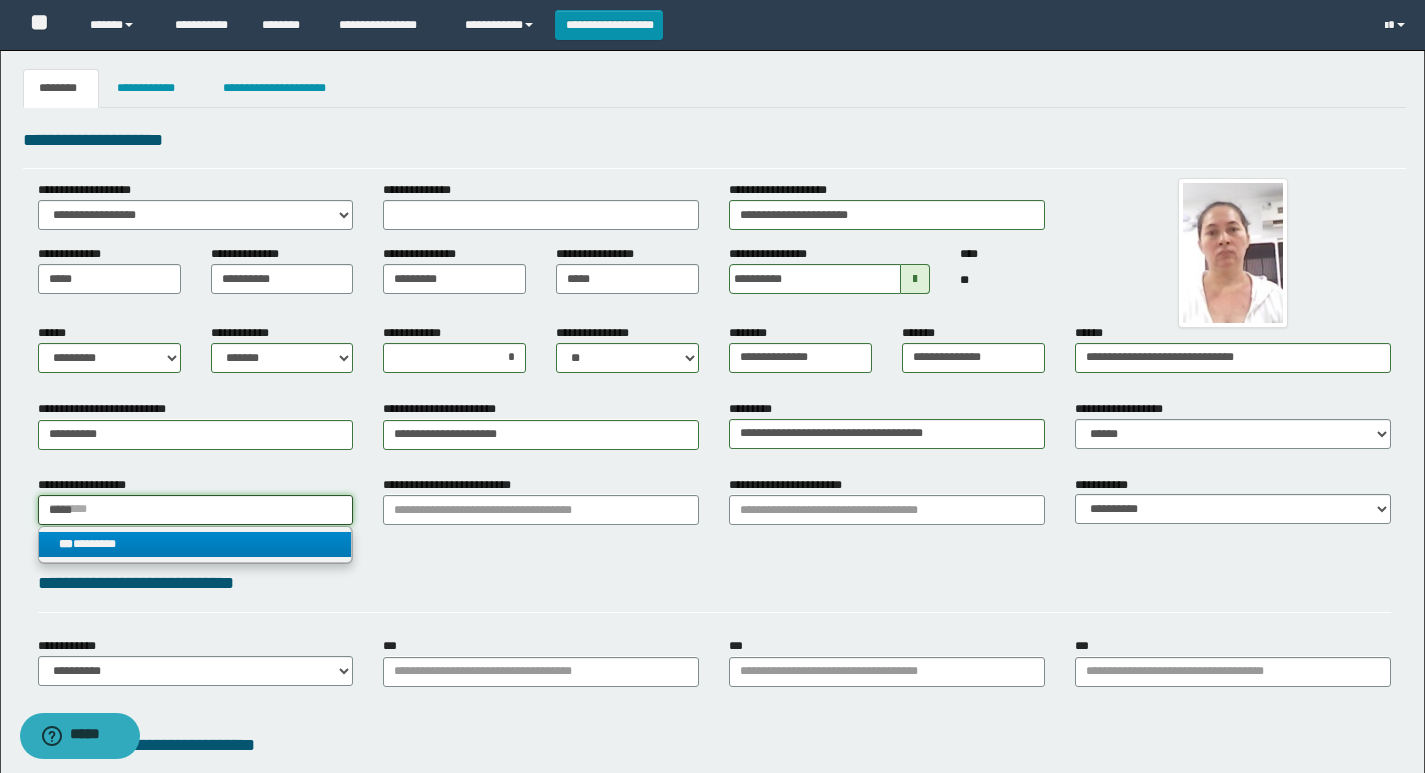 type on "********" 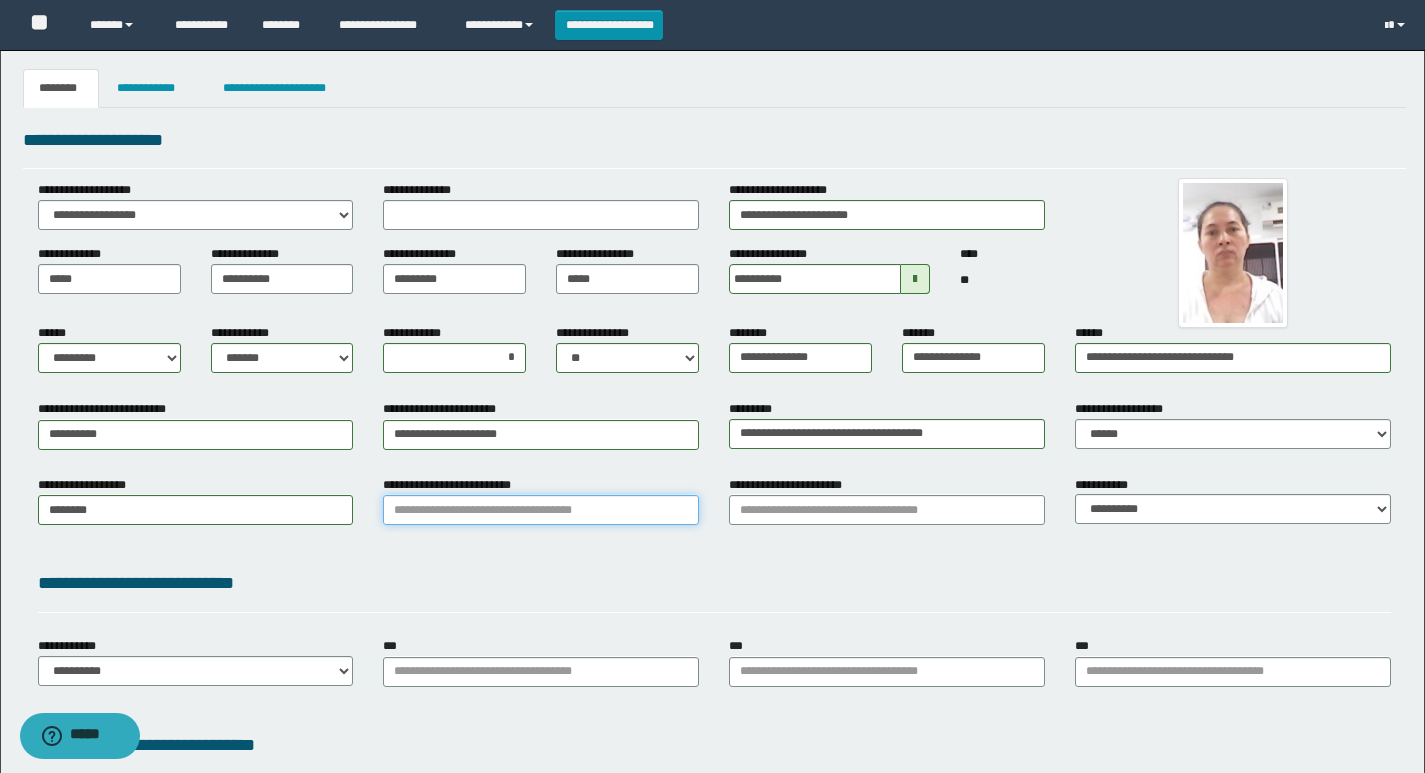 click on "**********" at bounding box center (541, 510) 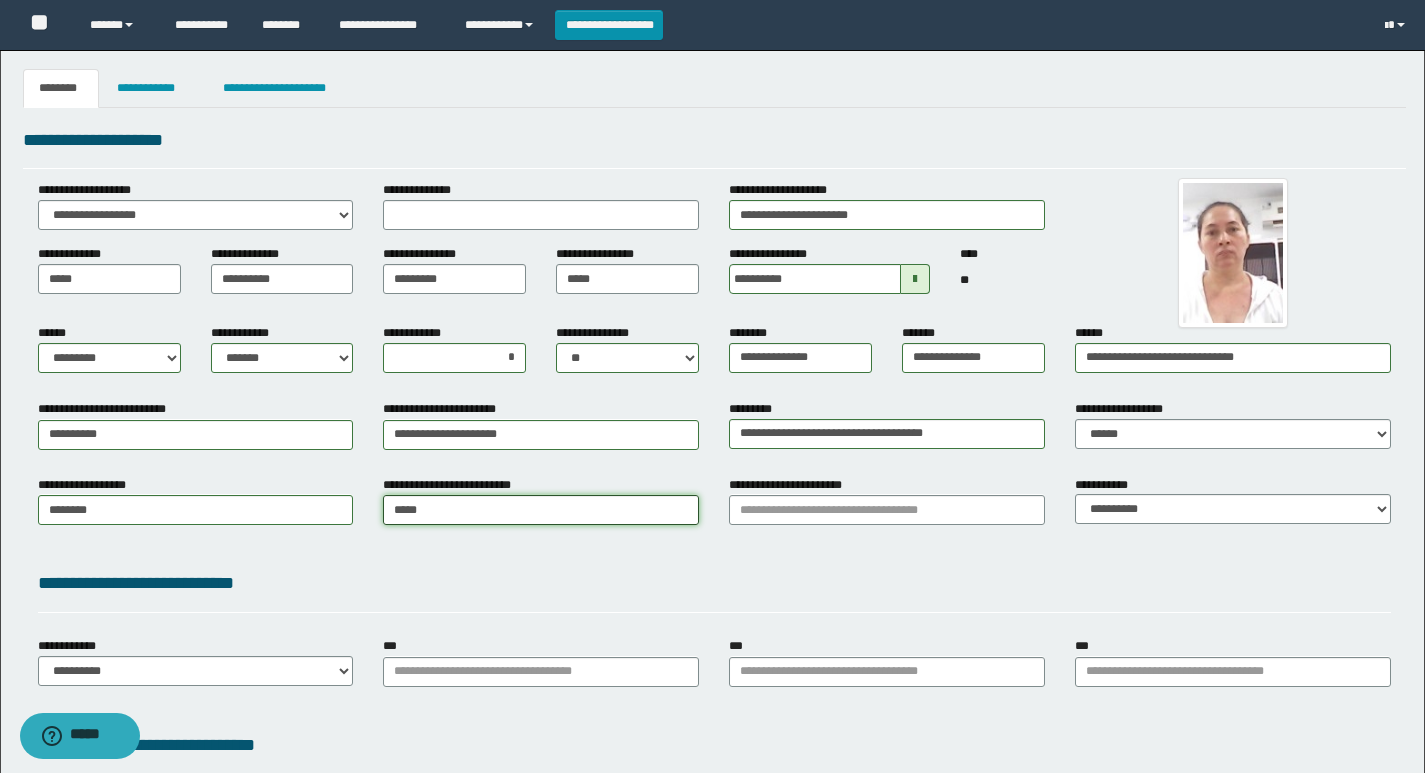 type on "****" 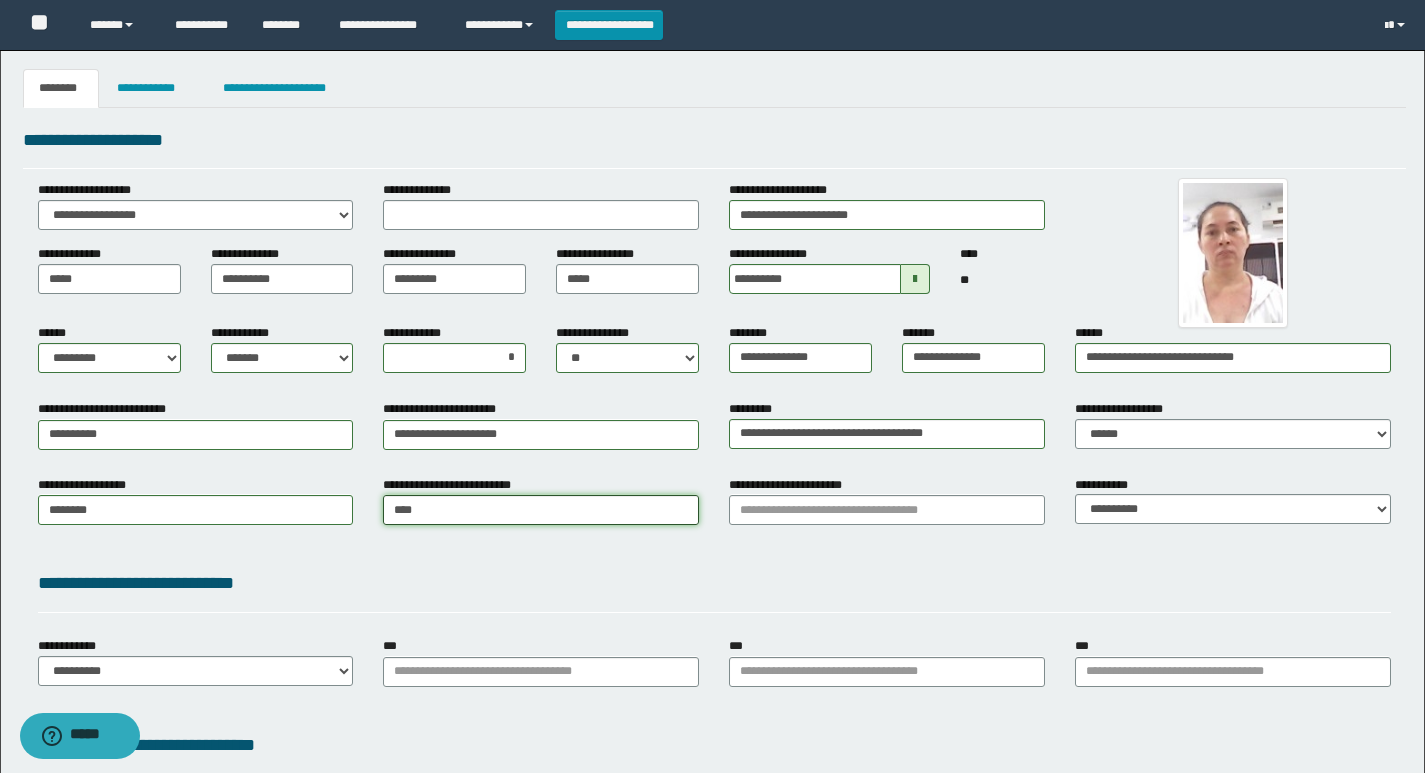 type on "**********" 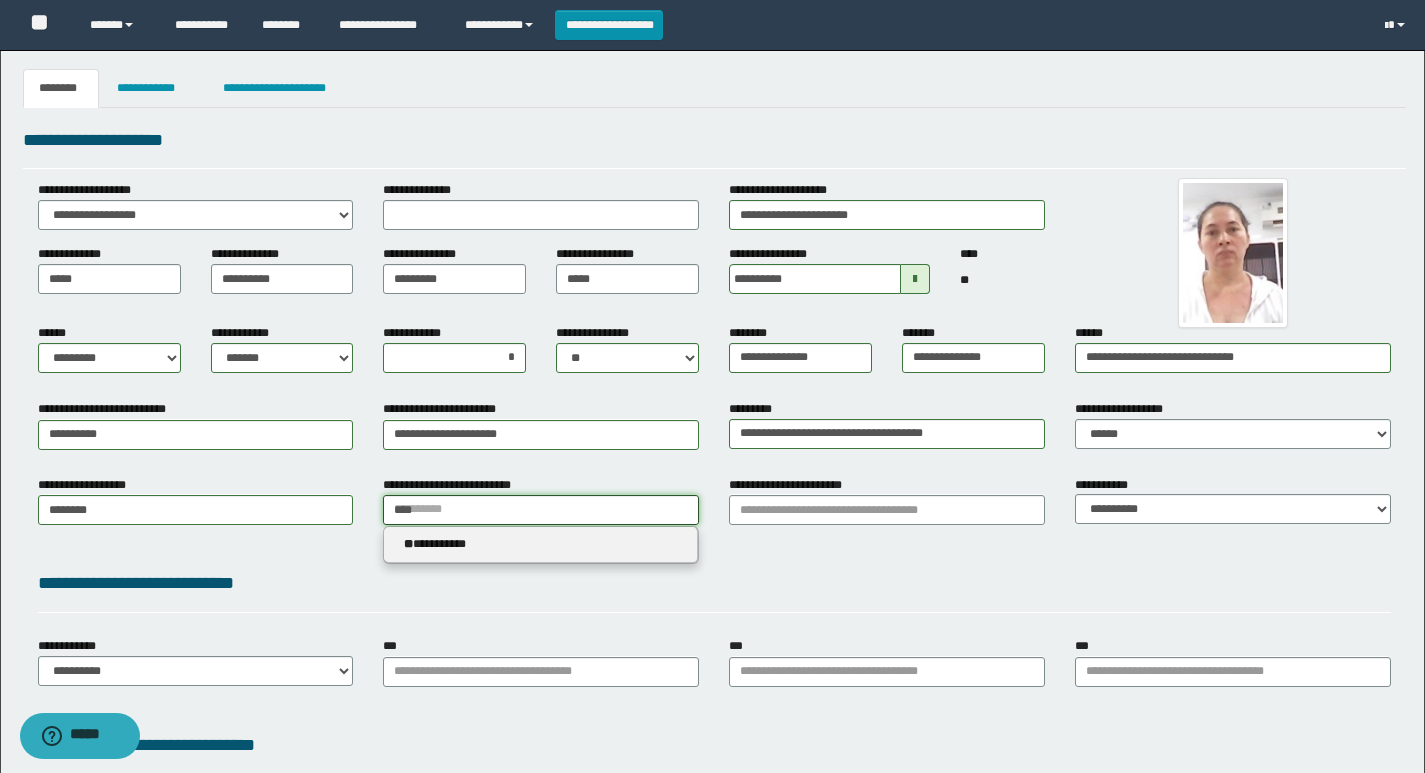type 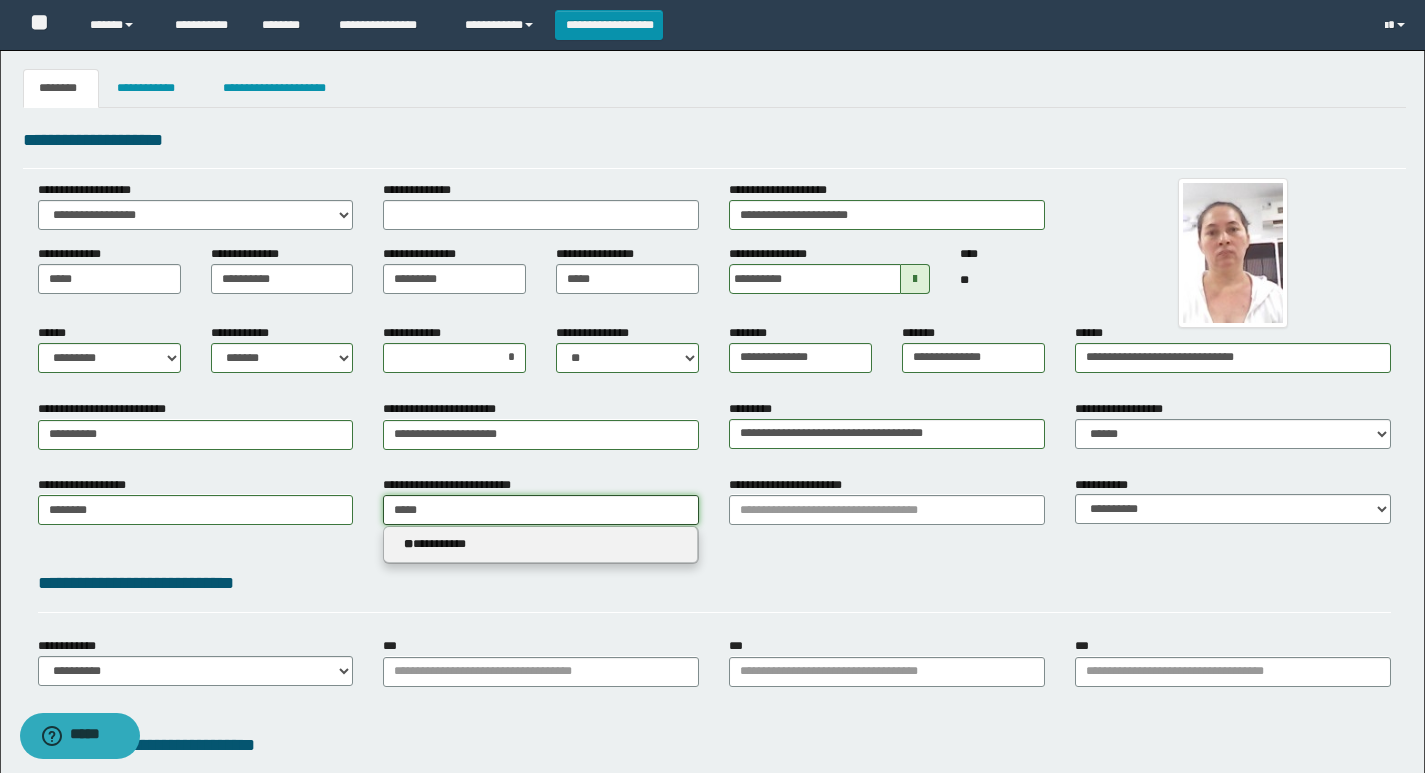 type on "******" 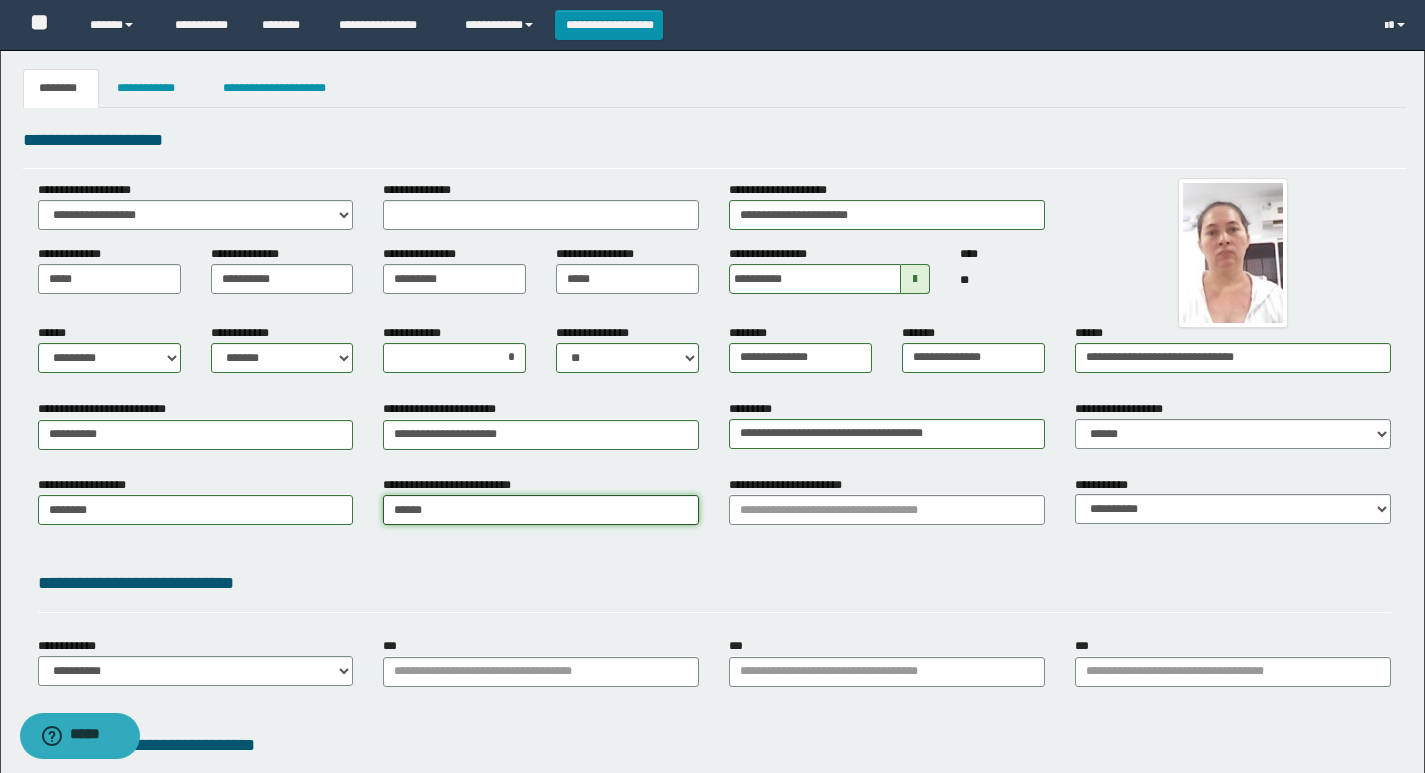 type on "**********" 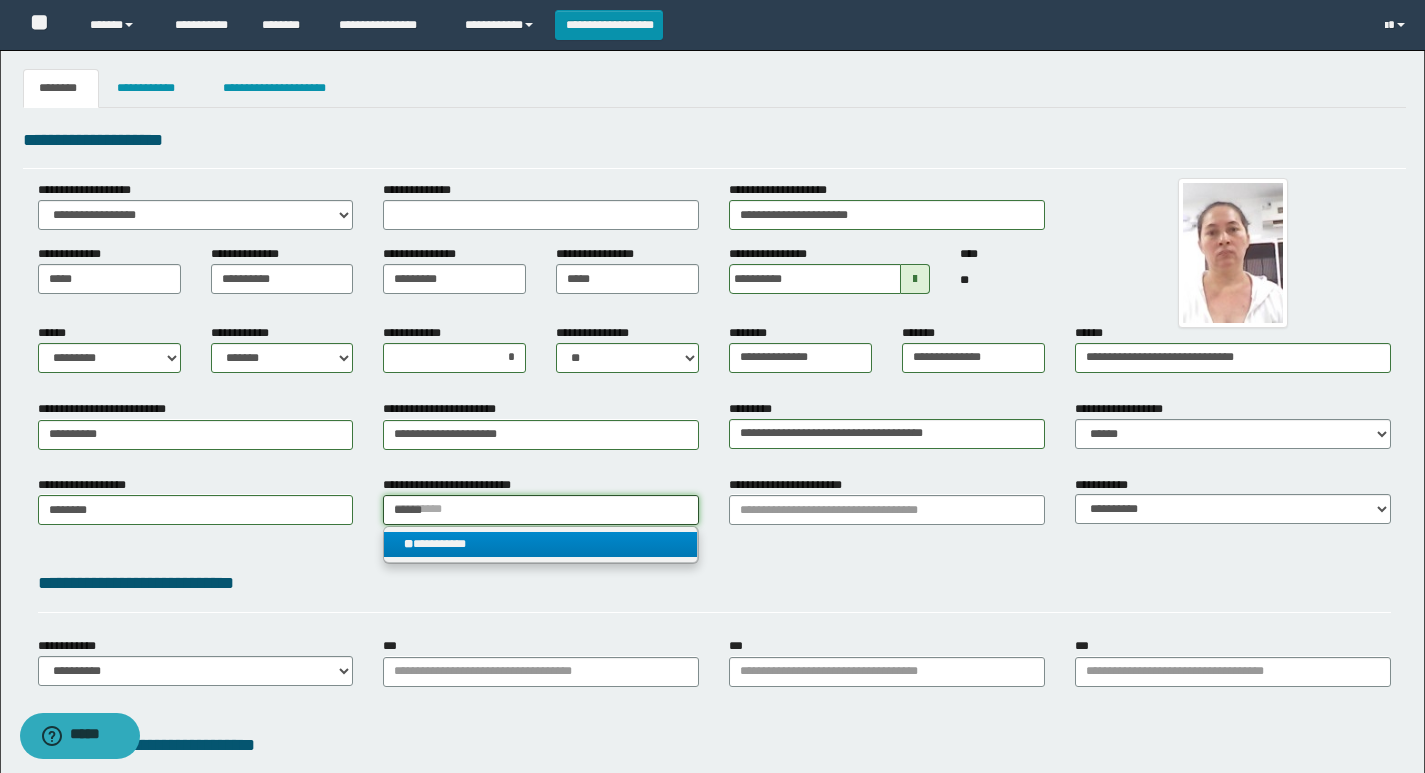 type on "******" 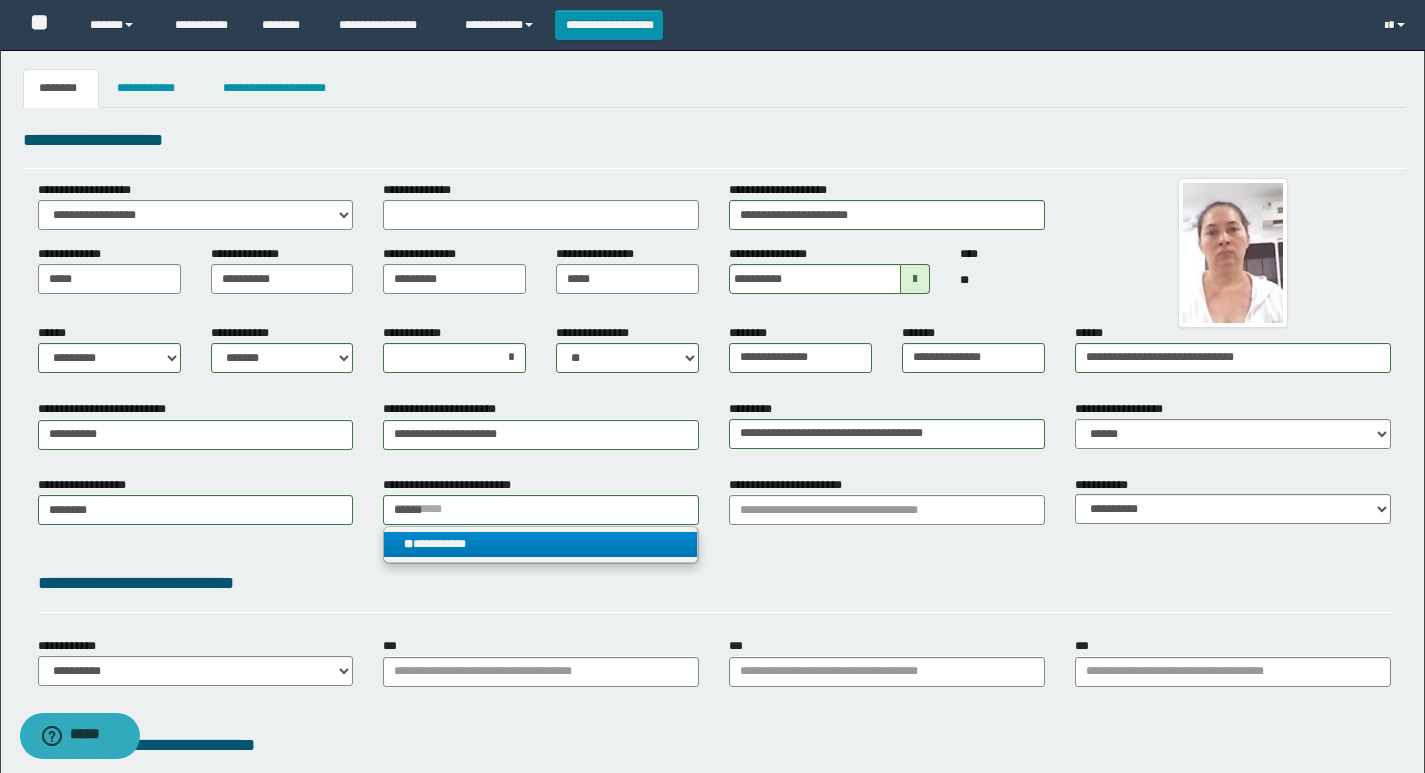 click on "**********" at bounding box center (540, 544) 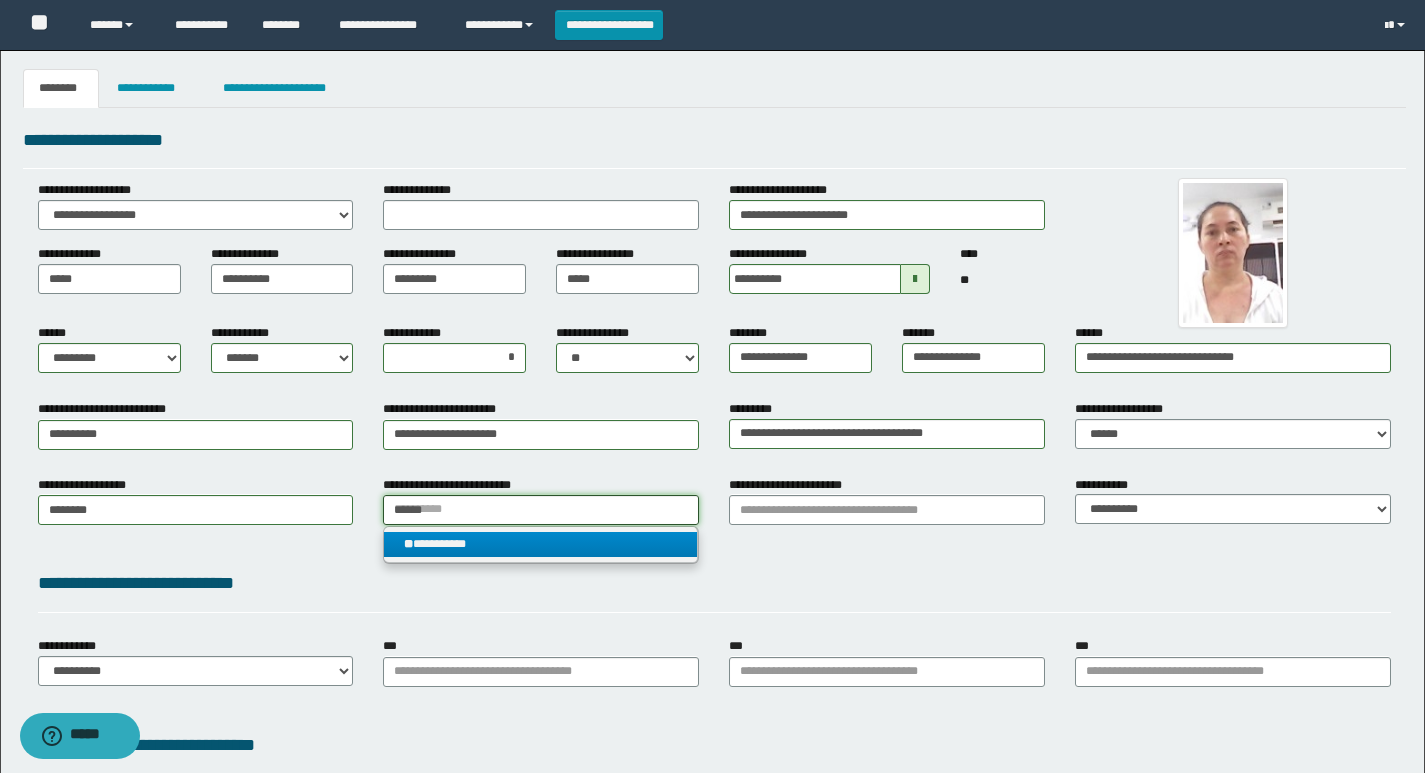 type 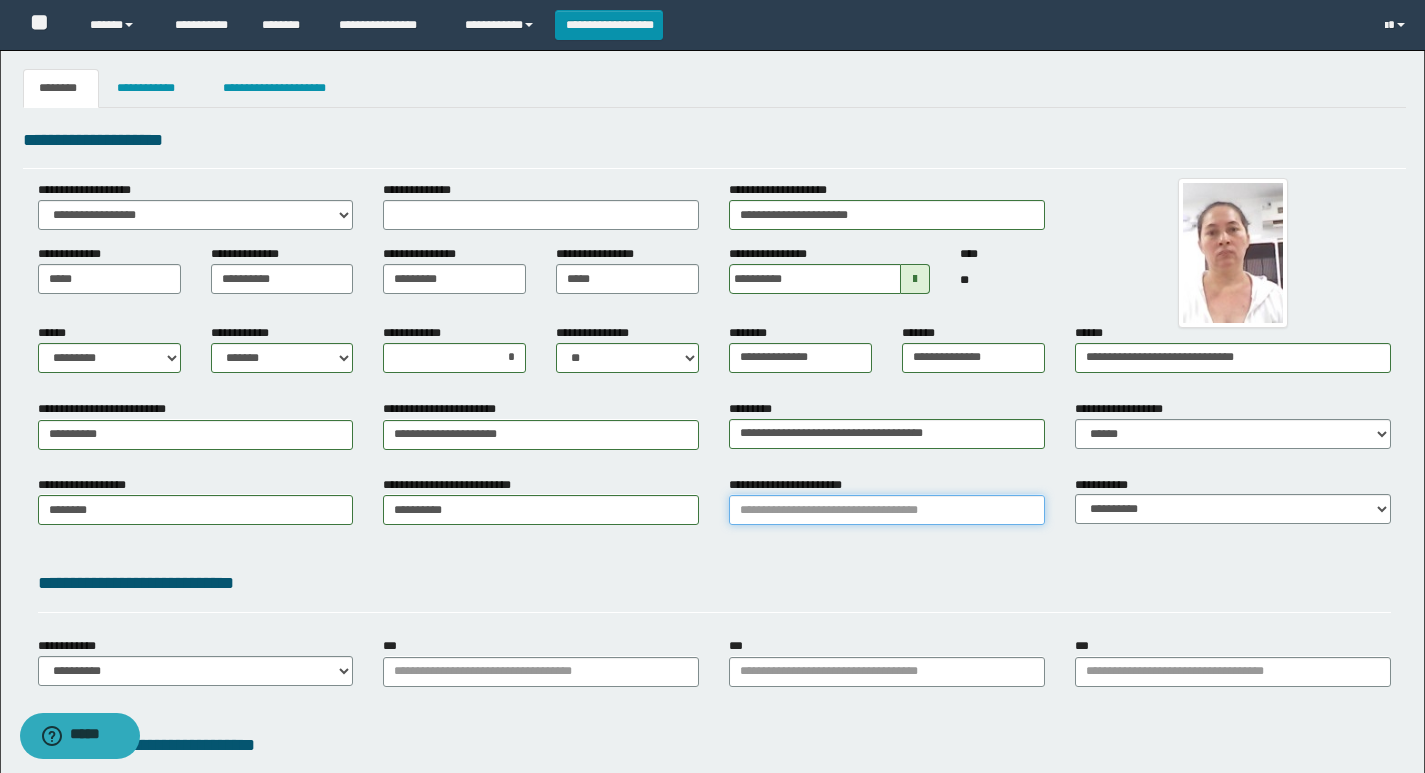 click on "**********" at bounding box center [887, 510] 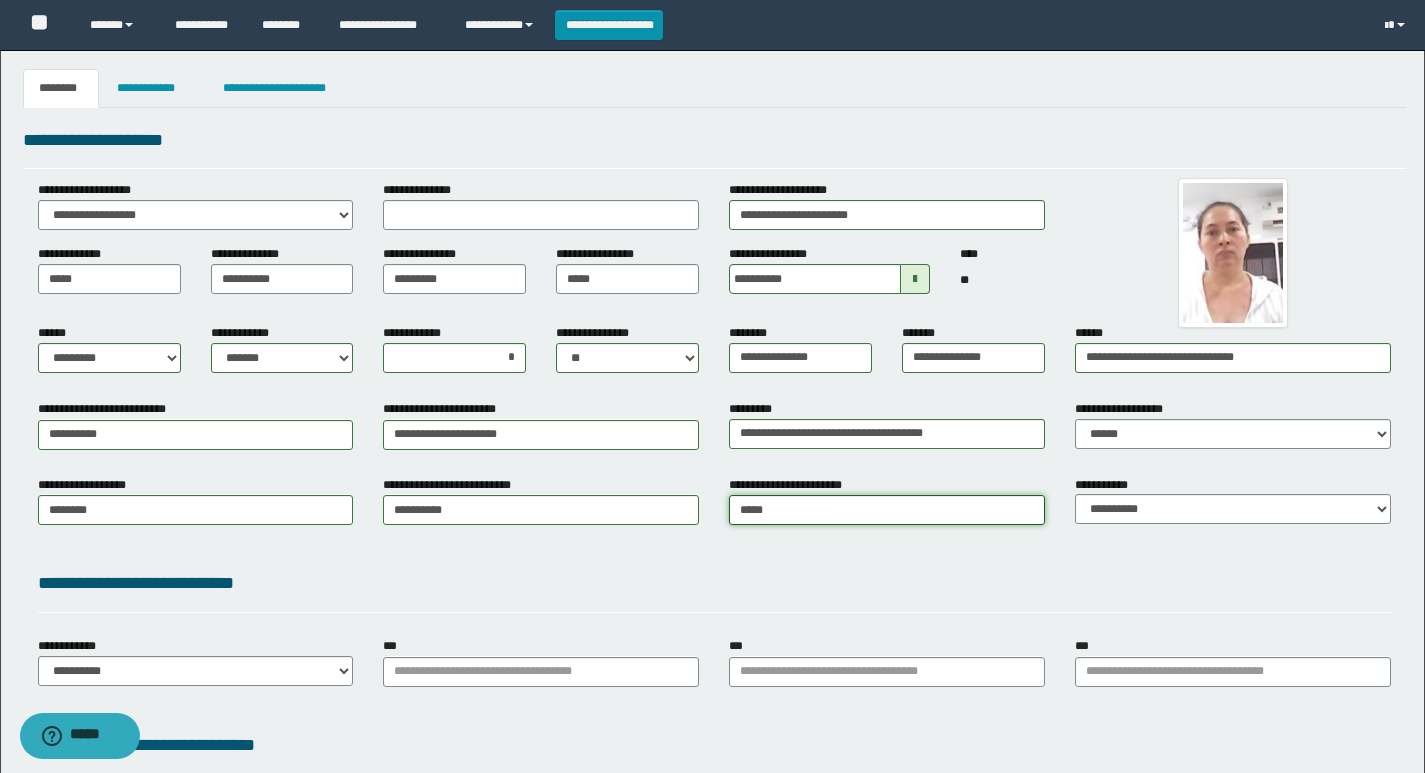 type on "******" 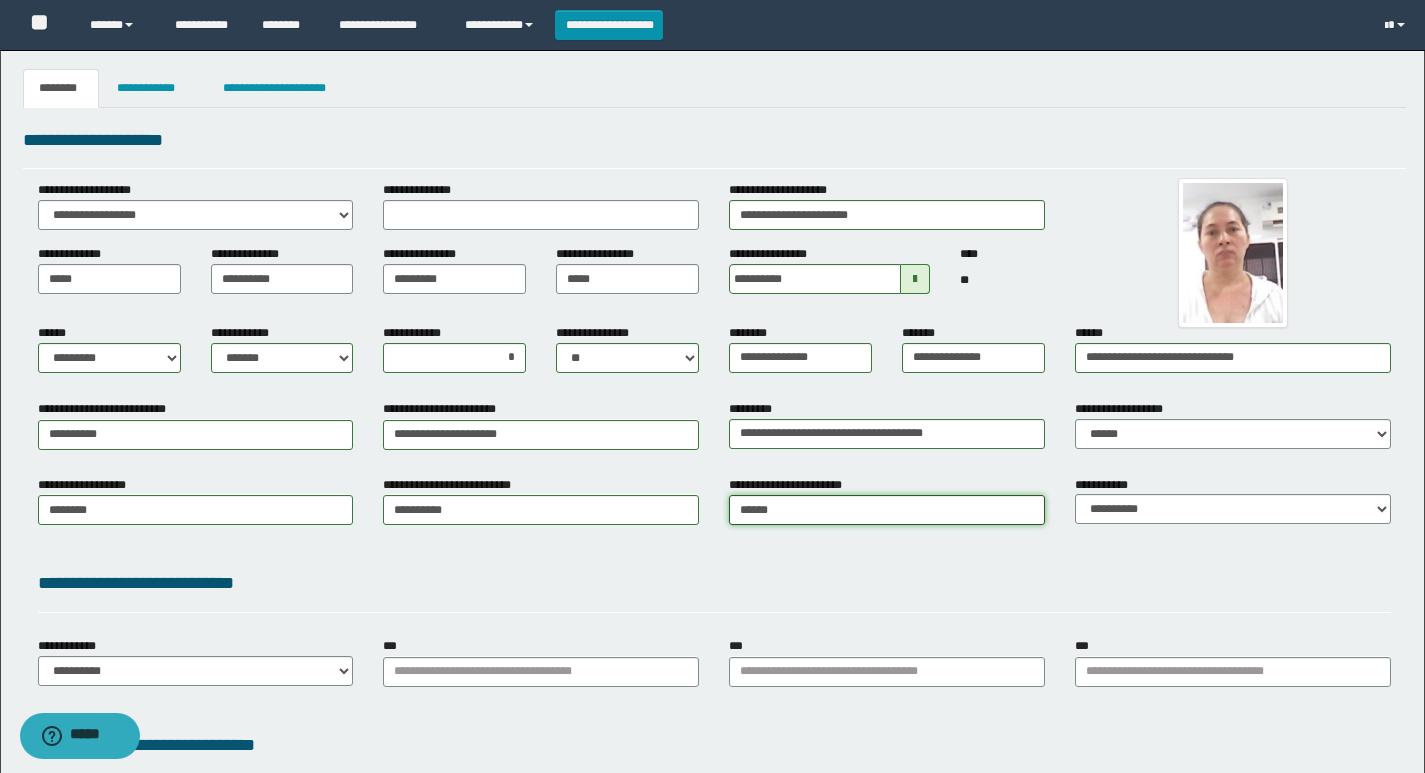 type on "**********" 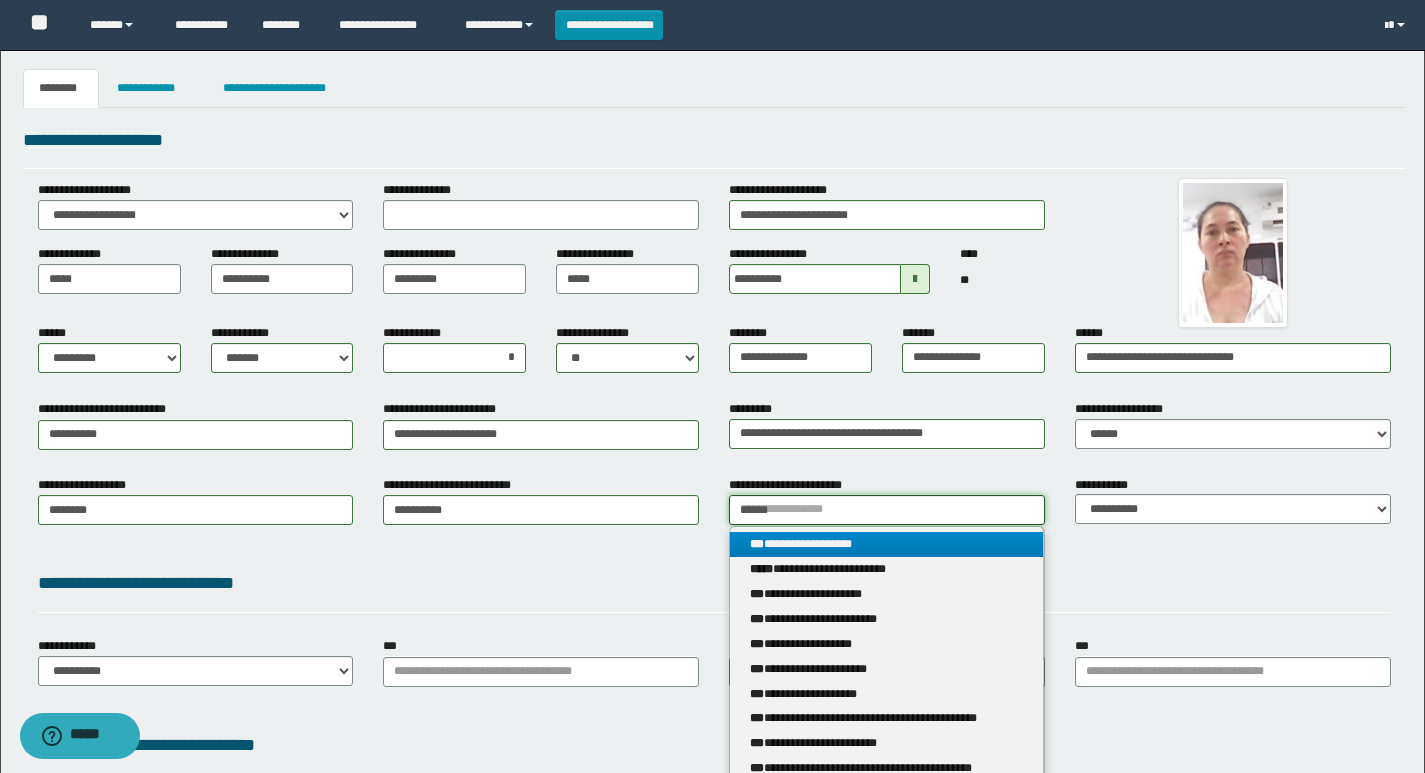 drag, startPoint x: 697, startPoint y: 508, endPoint x: 602, endPoint y: 517, distance: 95.42536 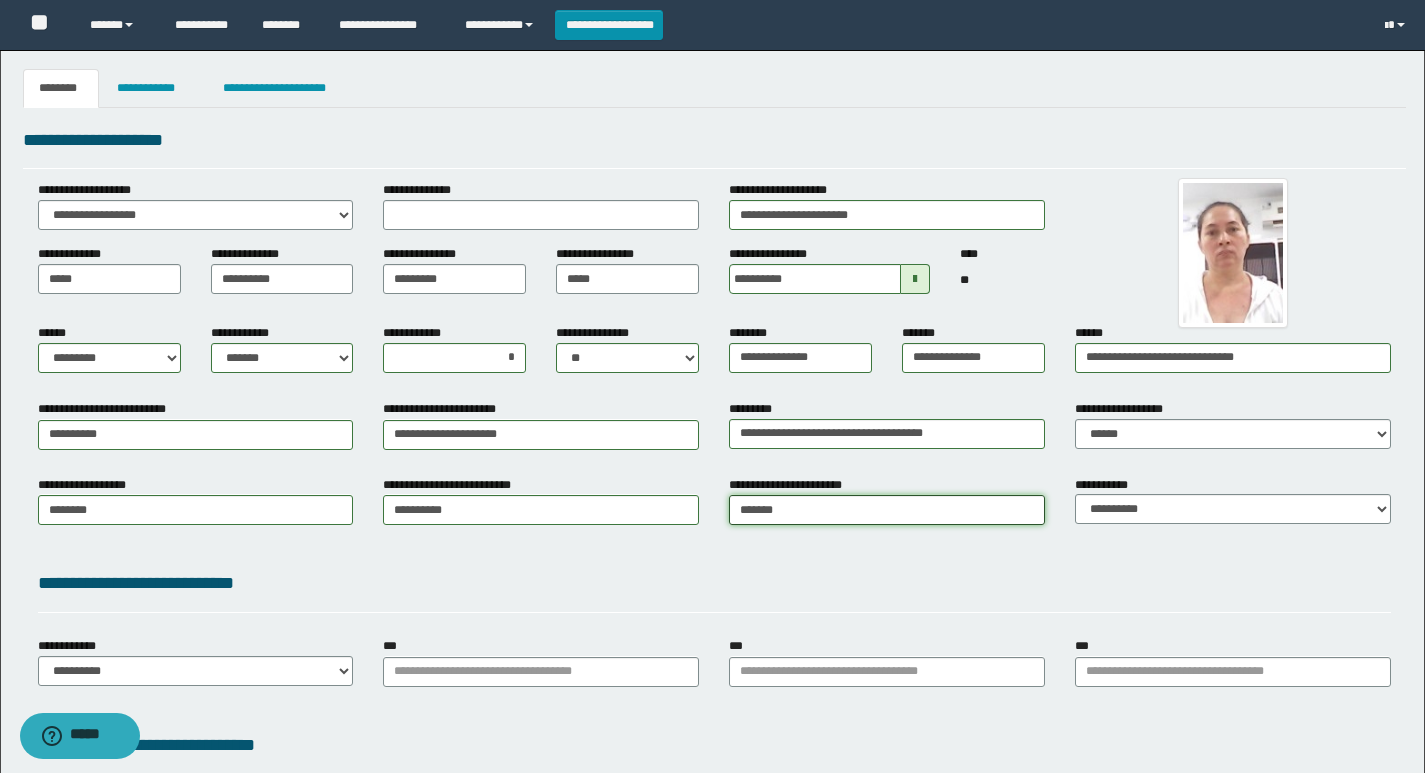 type on "********" 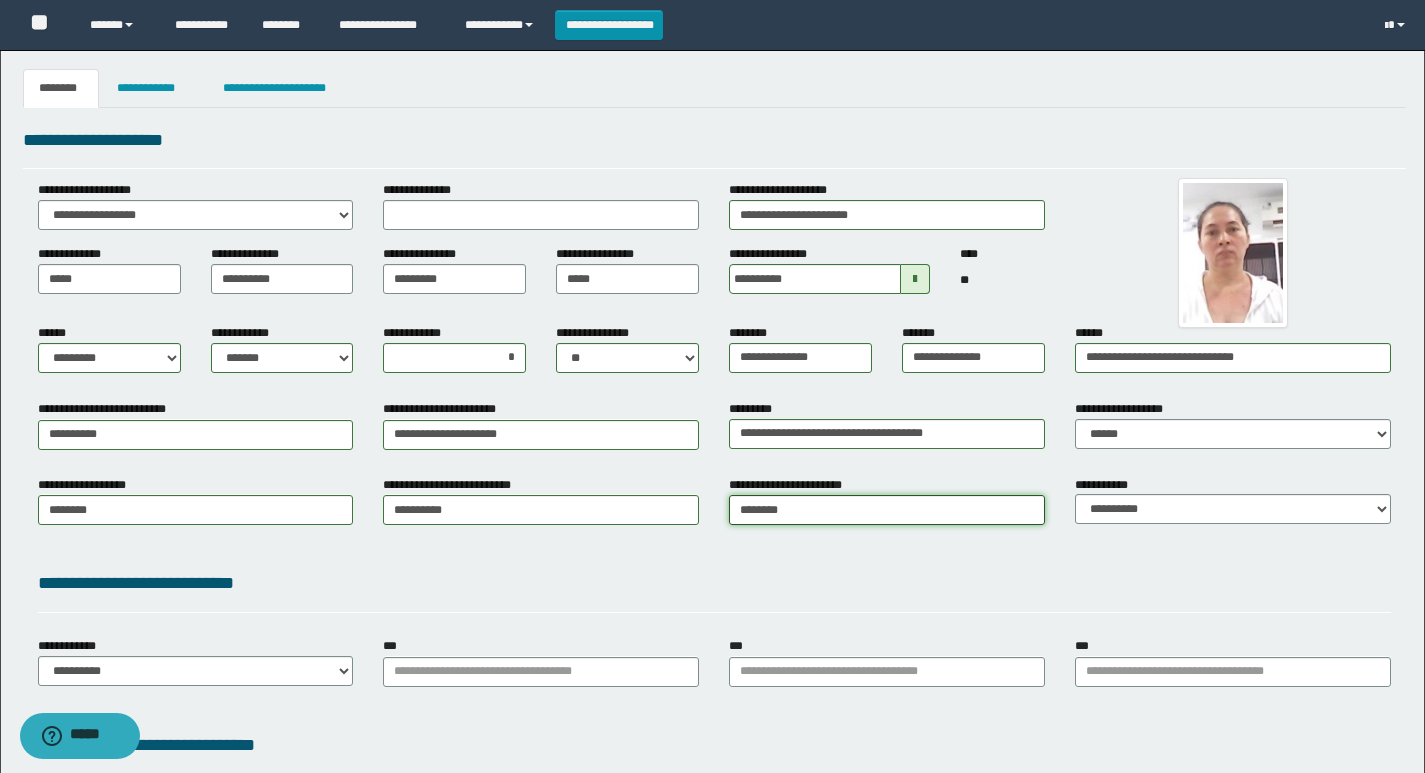 type on "**********" 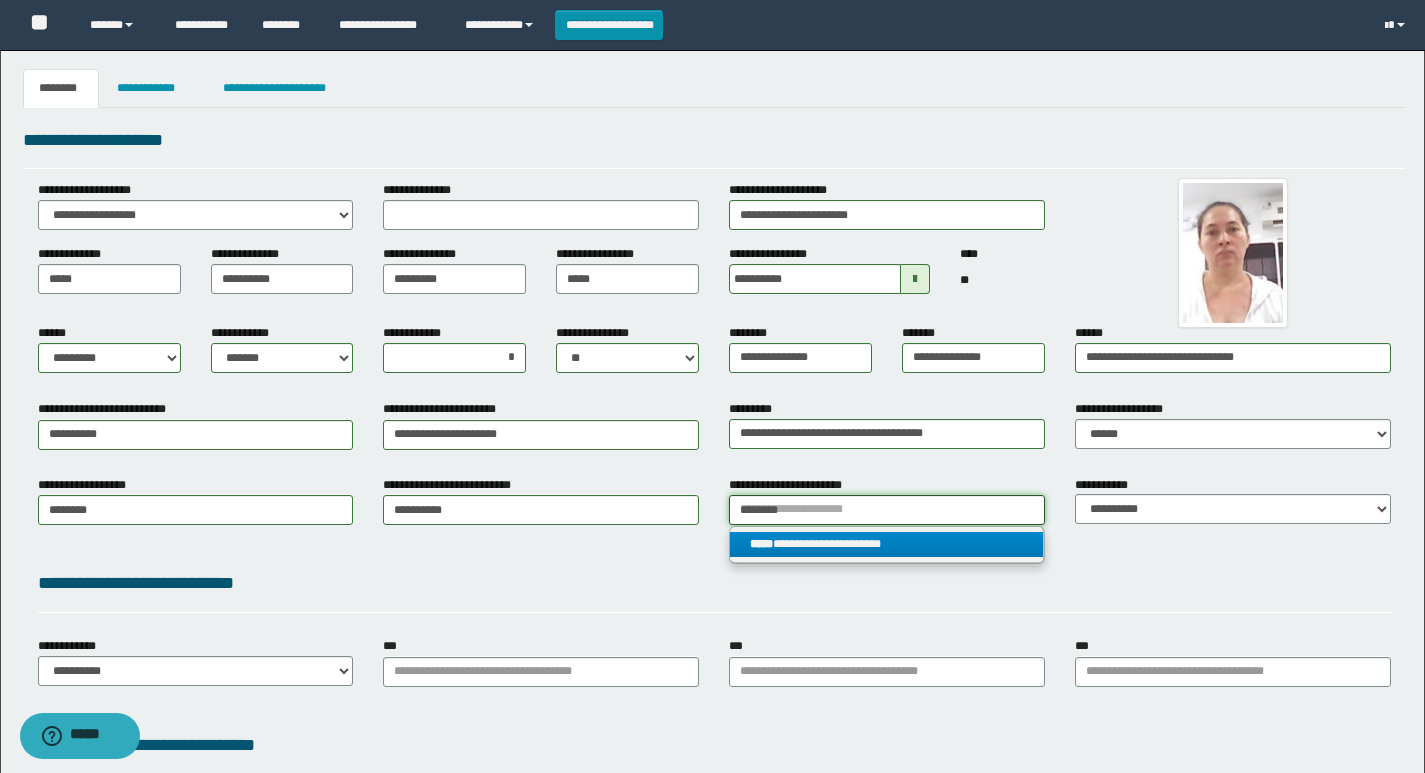 type on "********" 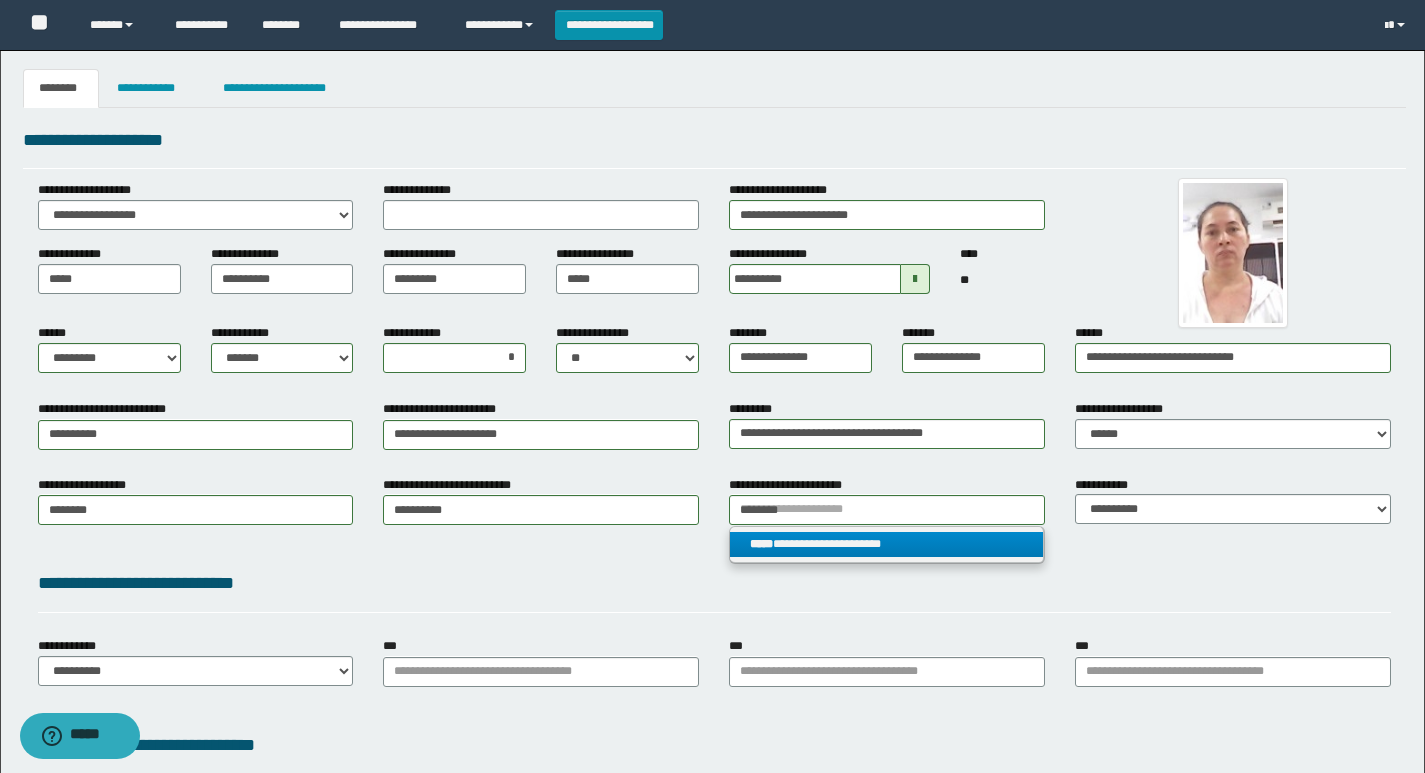 click on "**********" at bounding box center [886, 544] 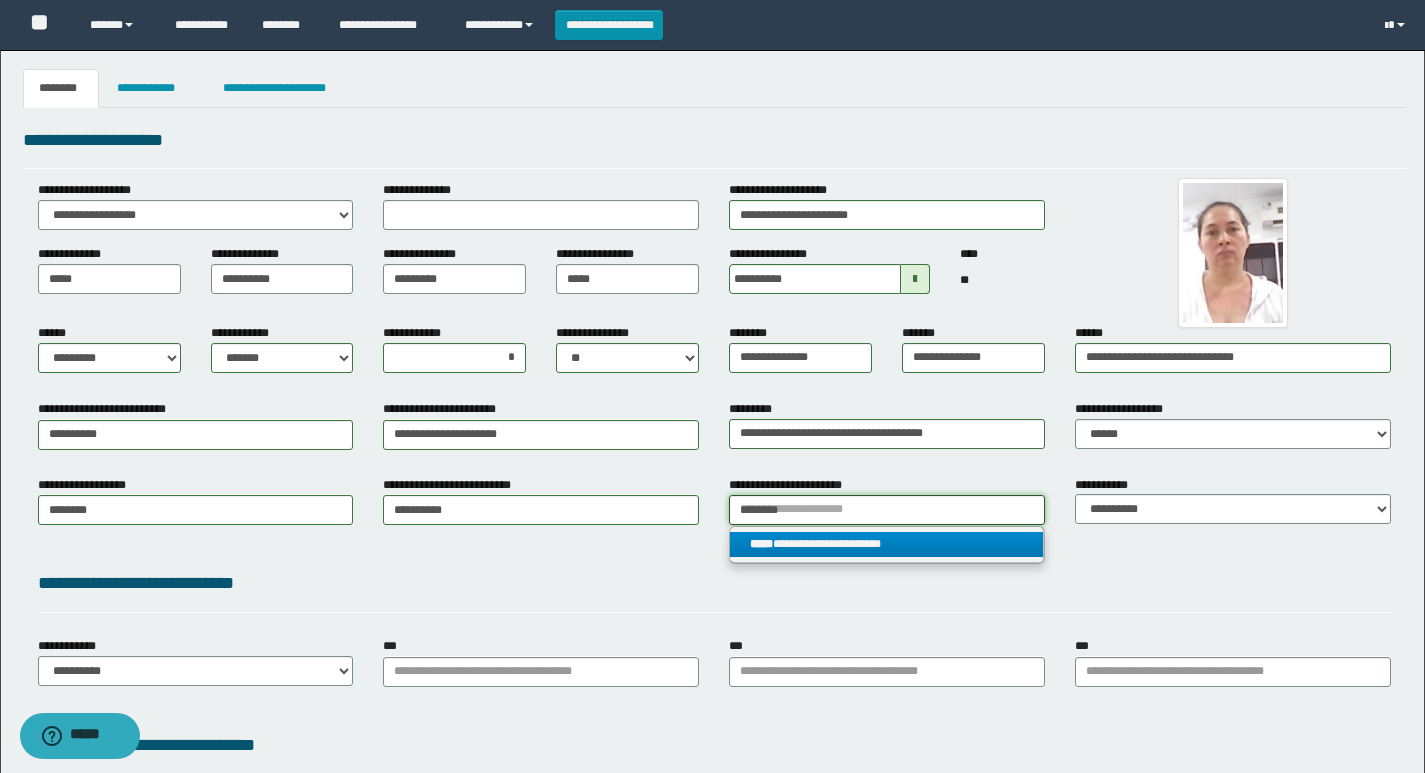 type 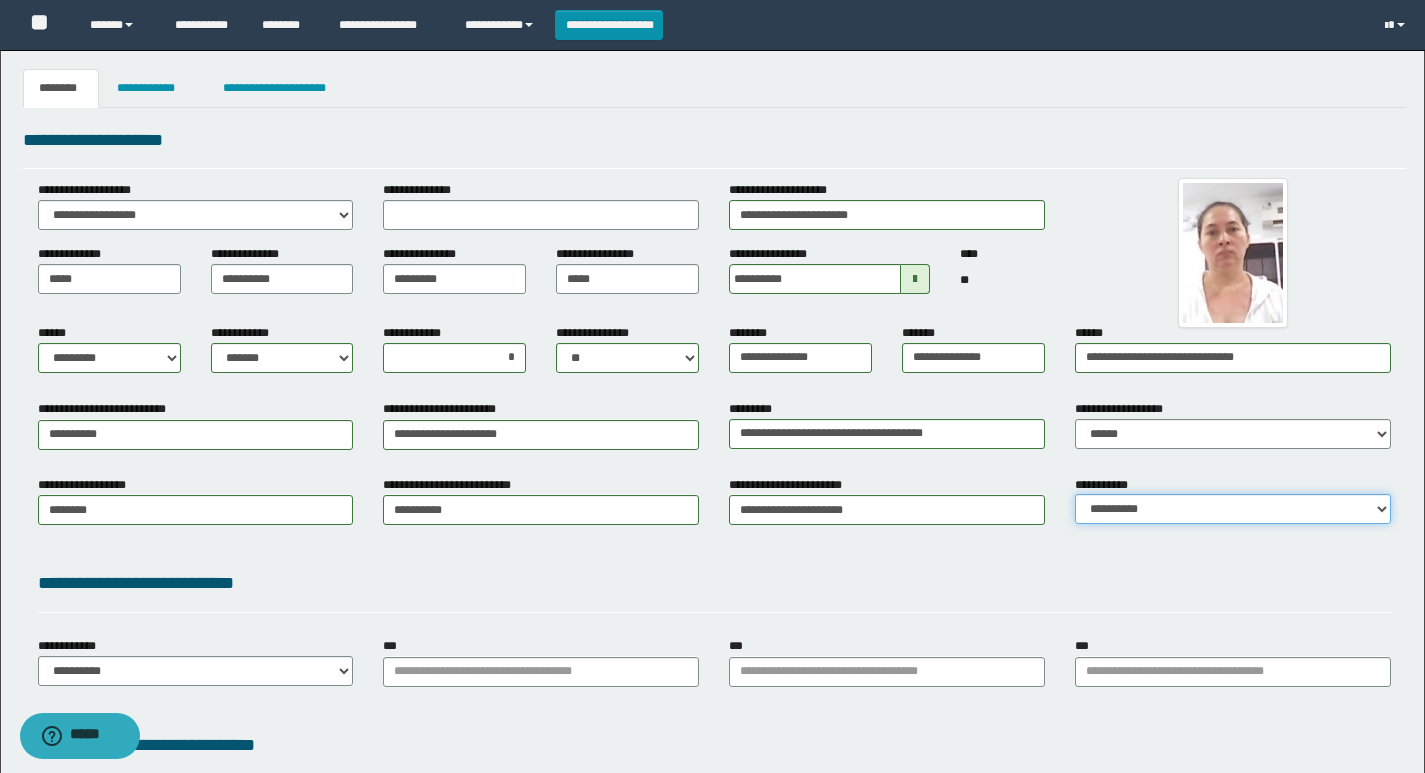 drag, startPoint x: 1109, startPoint y: 515, endPoint x: 1088, endPoint y: 519, distance: 21.377558 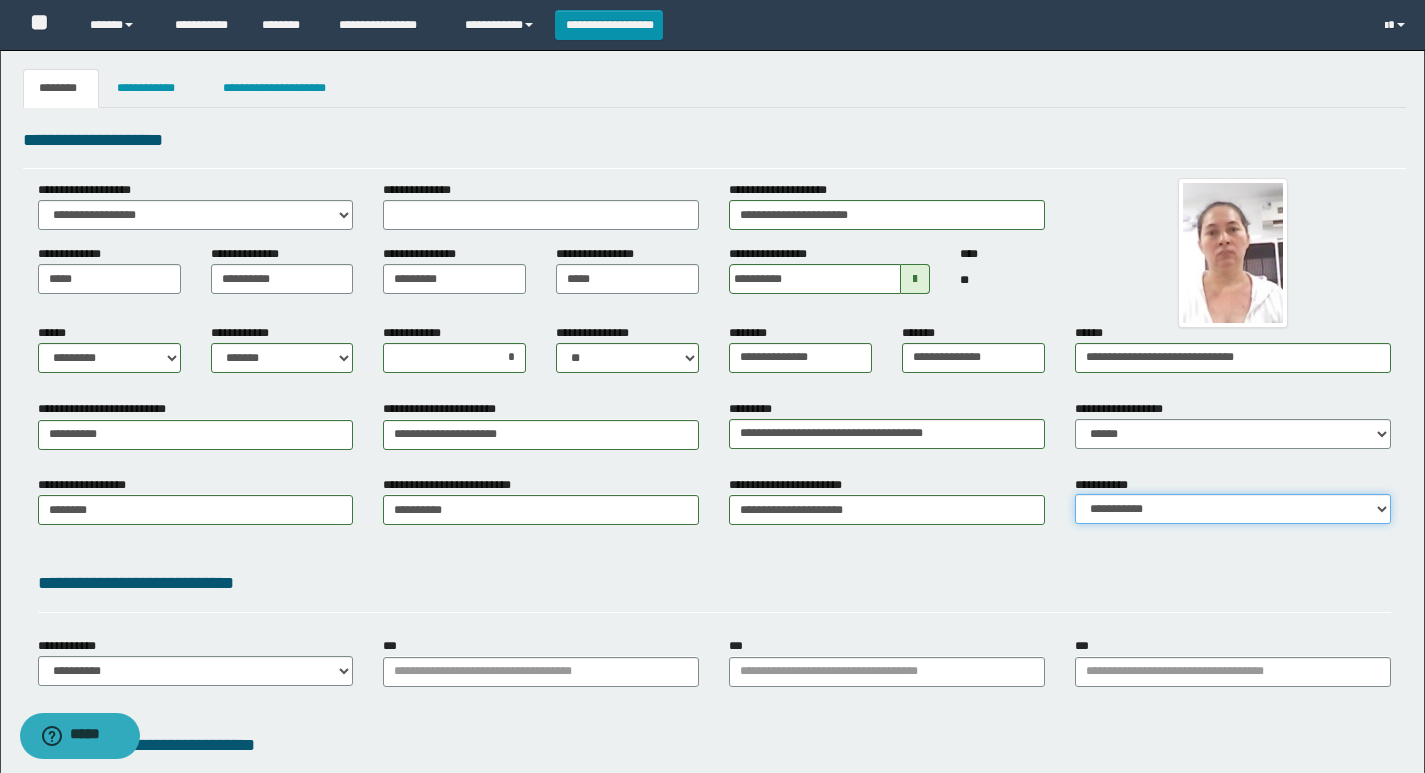 click on "**********" at bounding box center [1233, 509] 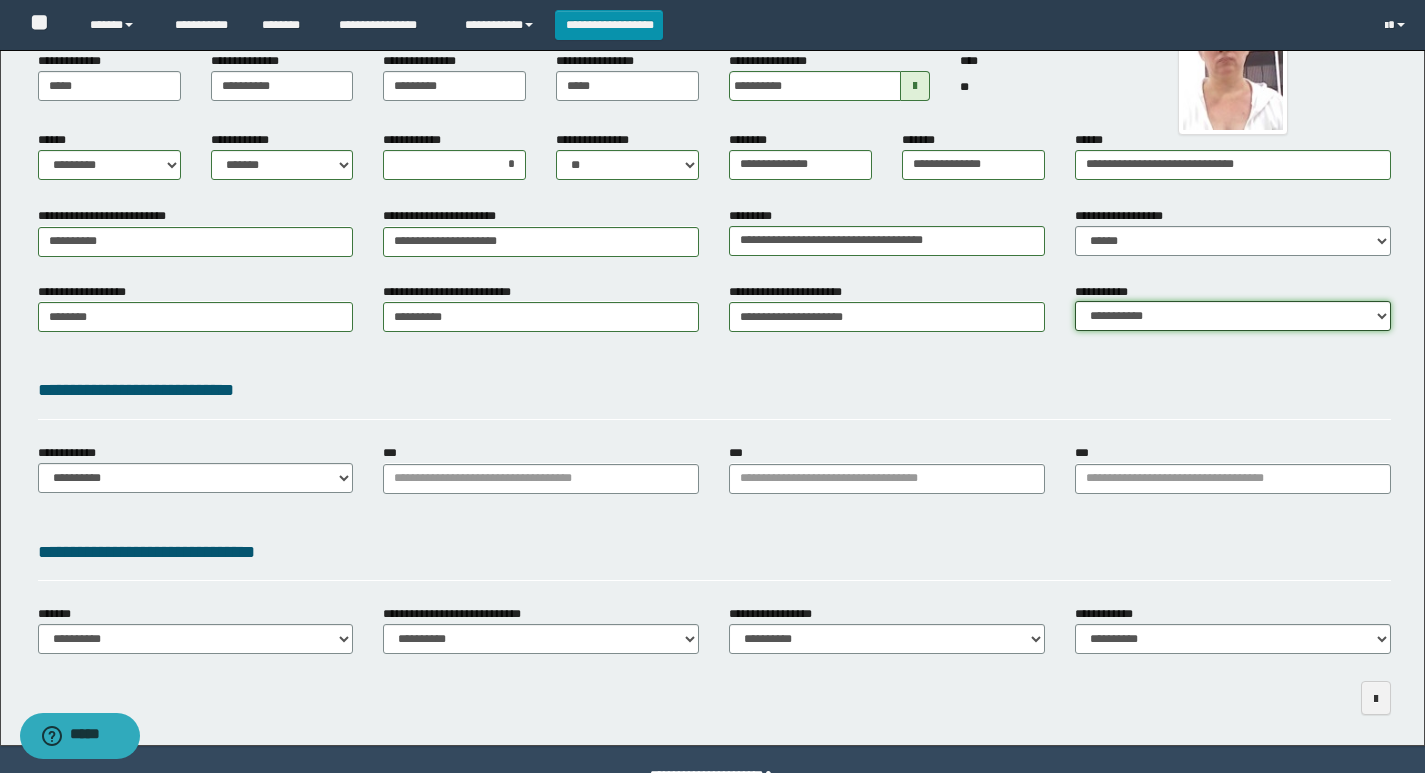 scroll, scrollTop: 243, scrollLeft: 0, axis: vertical 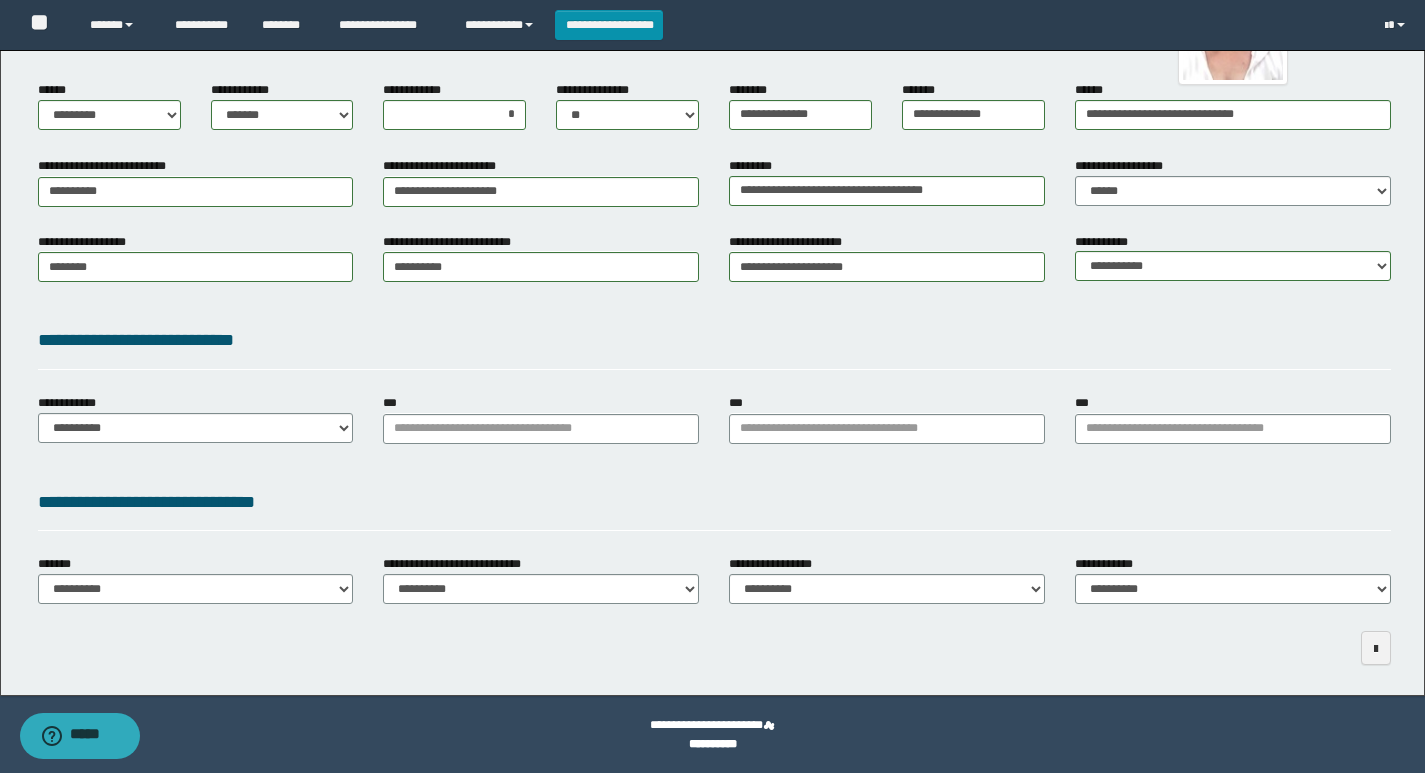 drag, startPoint x: 1120, startPoint y: 449, endPoint x: 1112, endPoint y: 403, distance: 46.69047 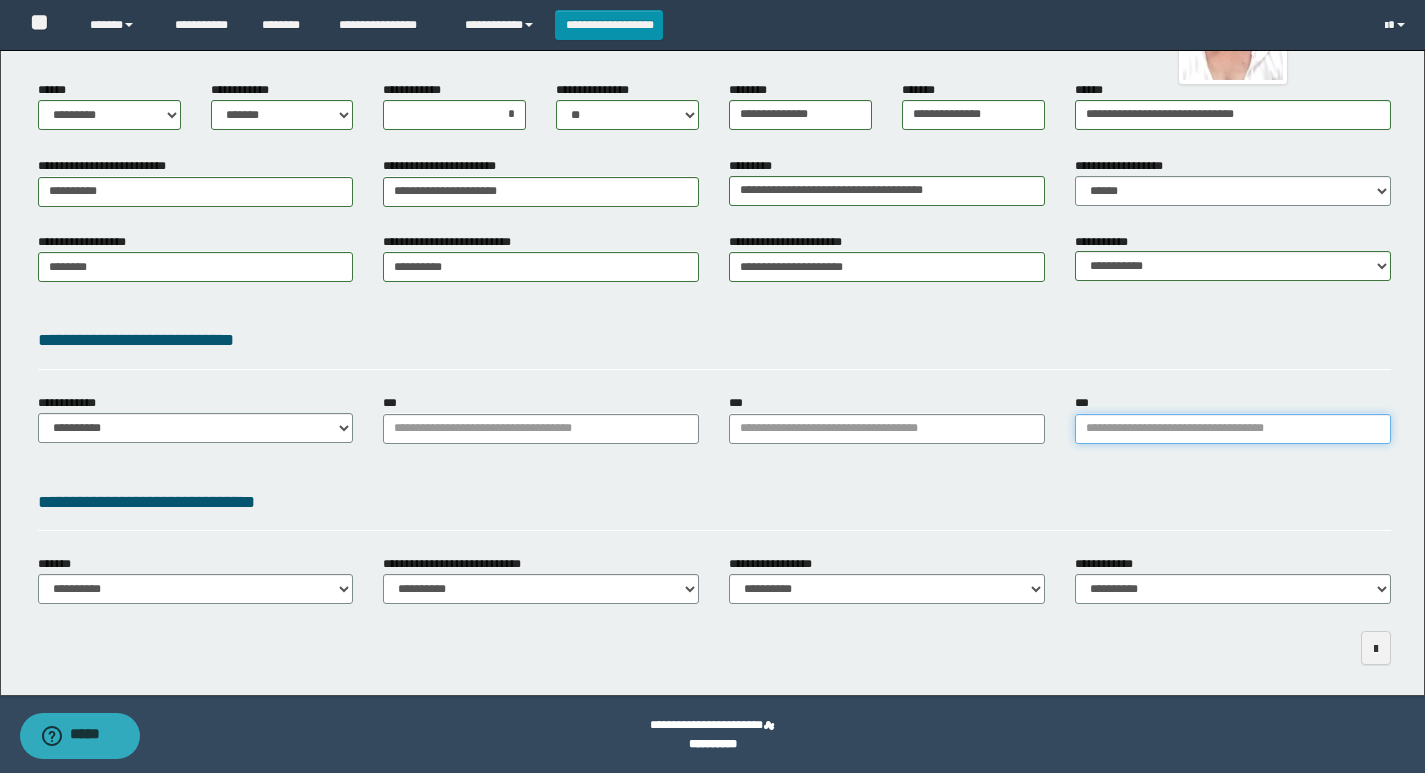 click on "***" at bounding box center [1233, 429] 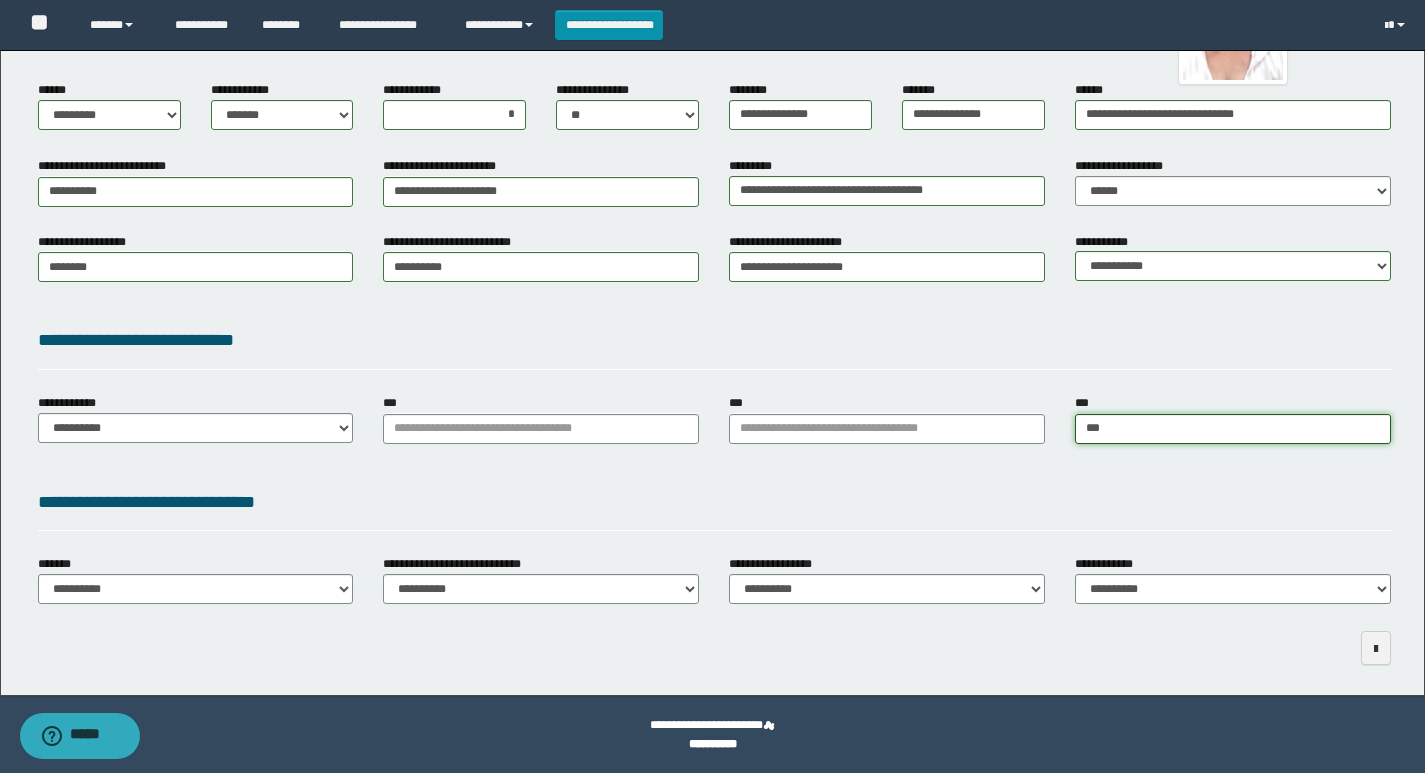 type on "****" 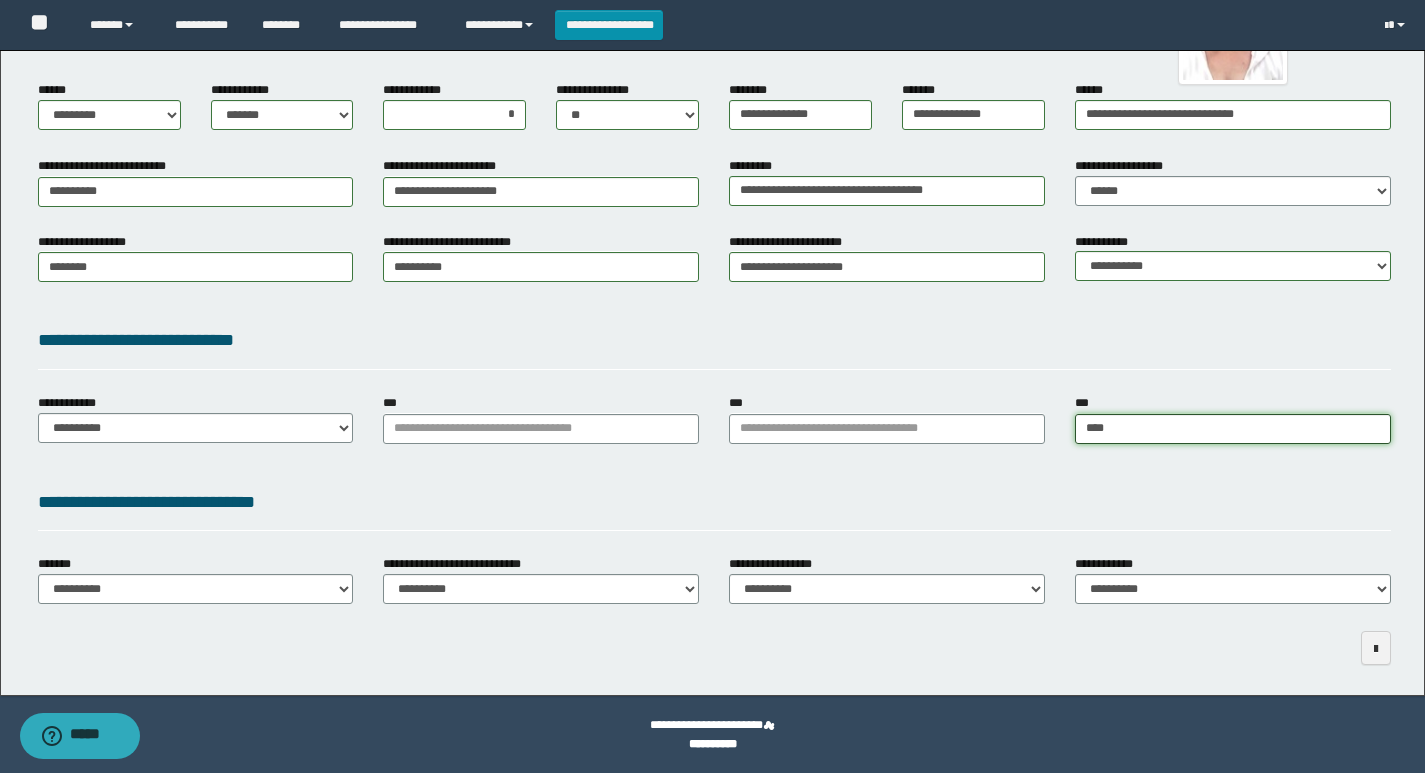 type on "**********" 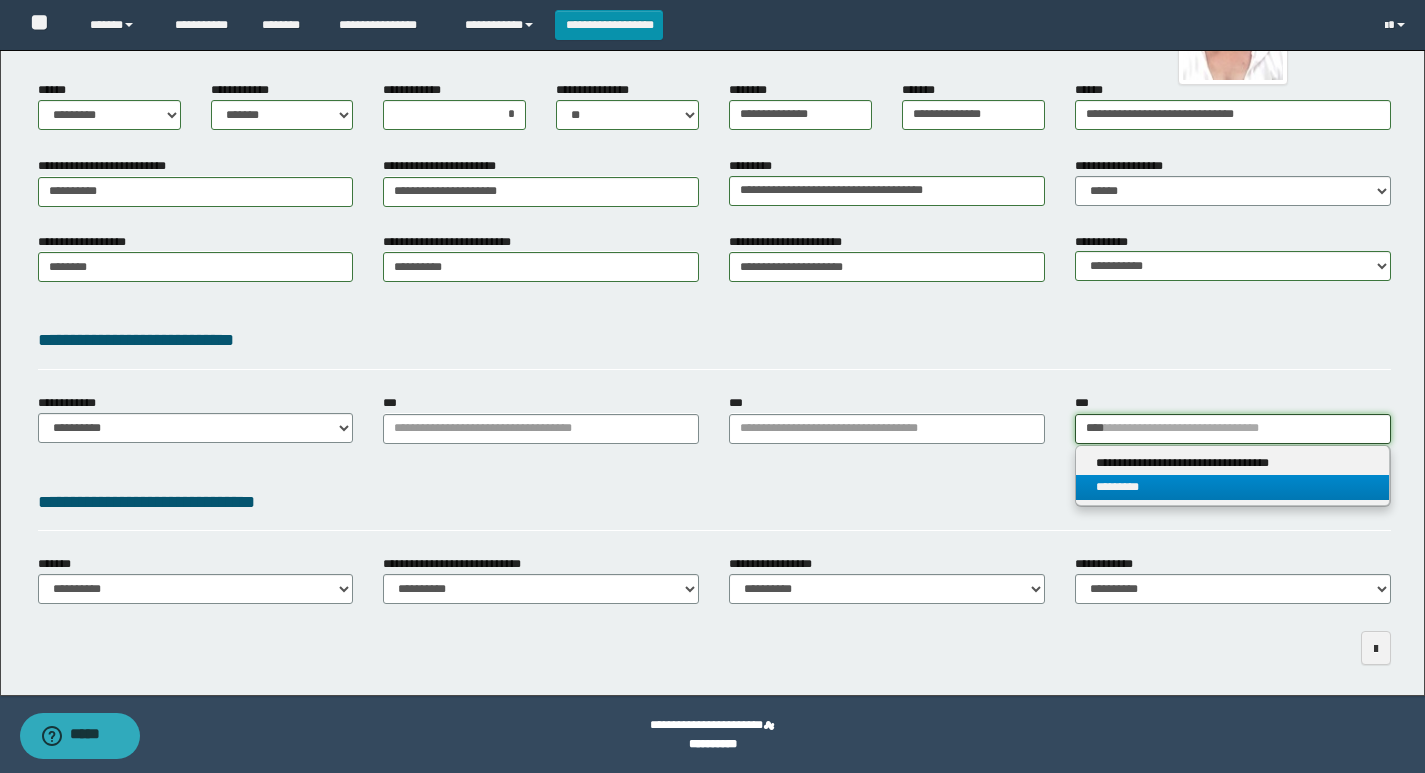 type on "****" 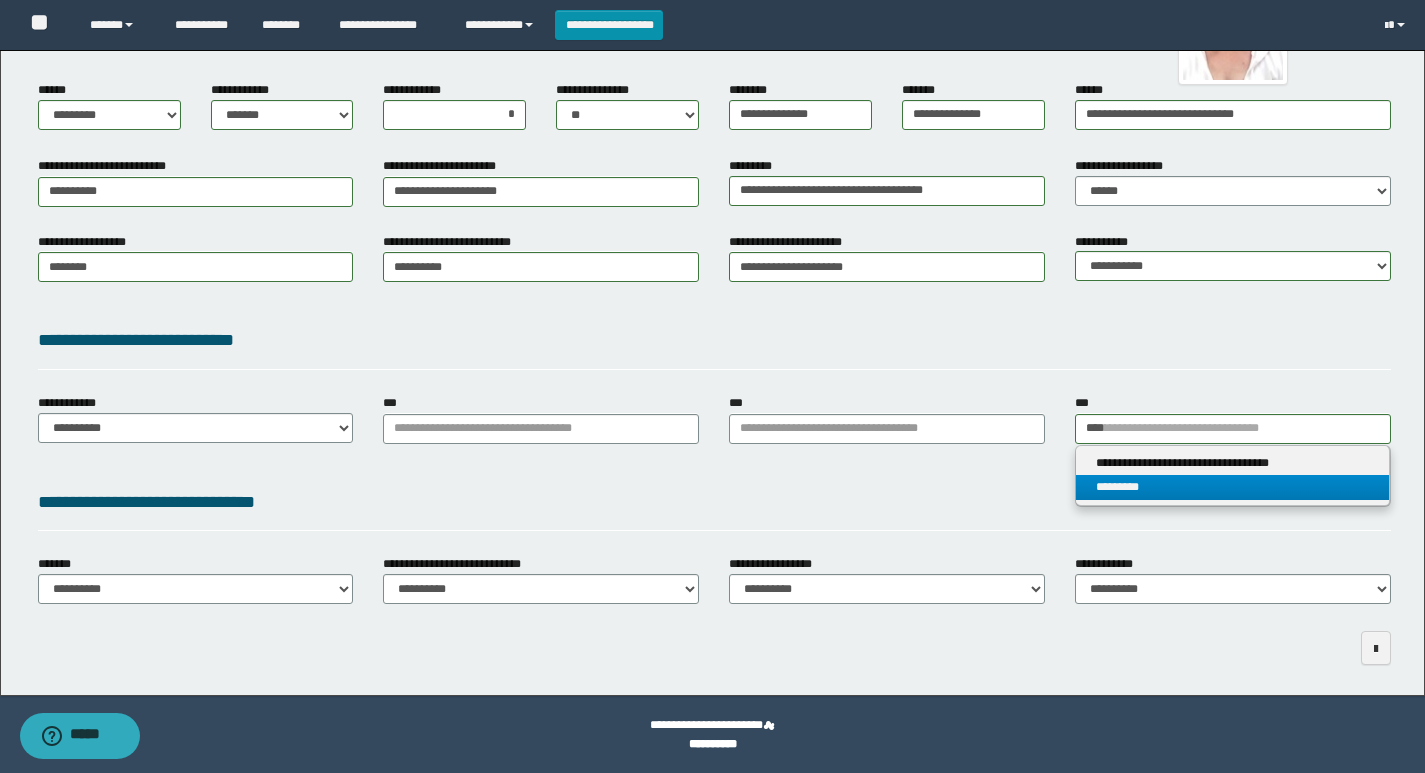 drag, startPoint x: 1134, startPoint y: 494, endPoint x: 1108, endPoint y: 475, distance: 32.202484 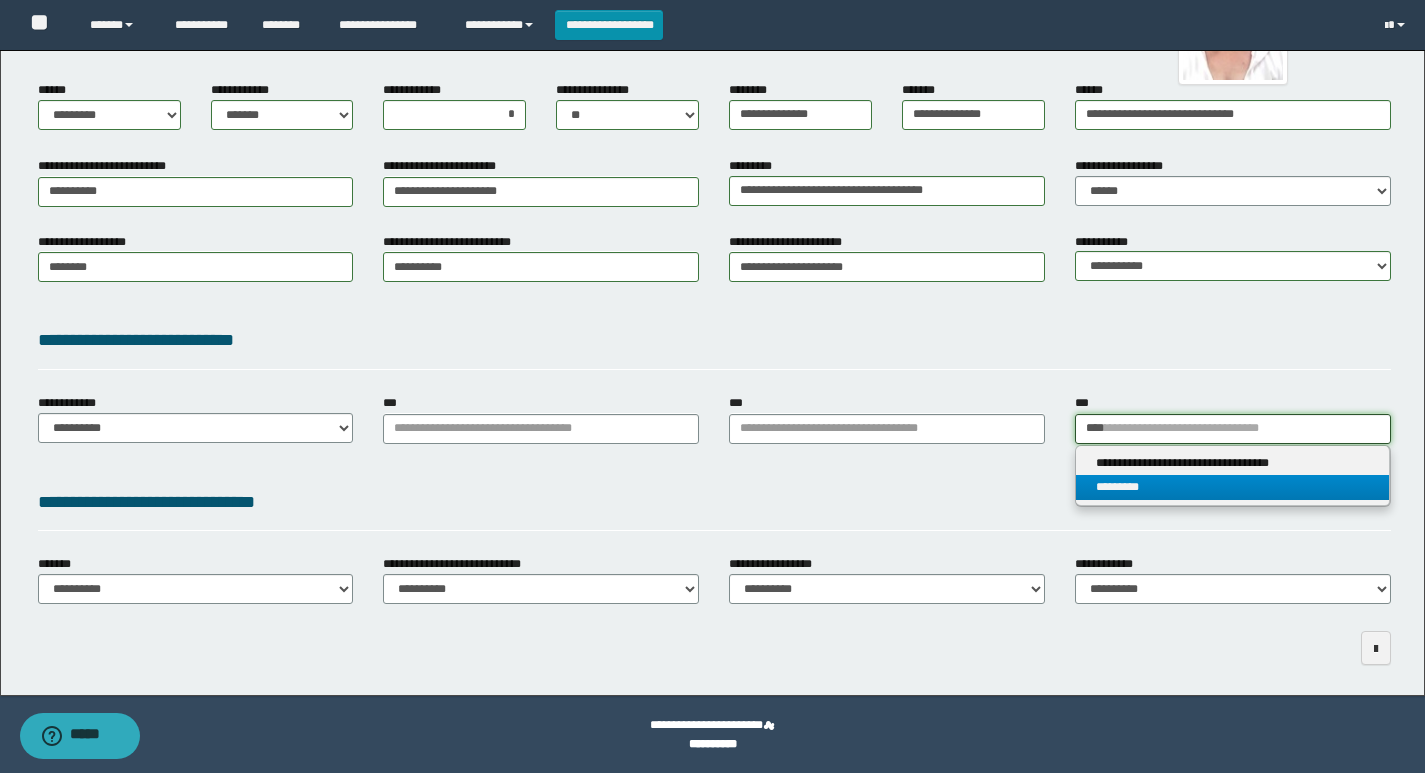 type 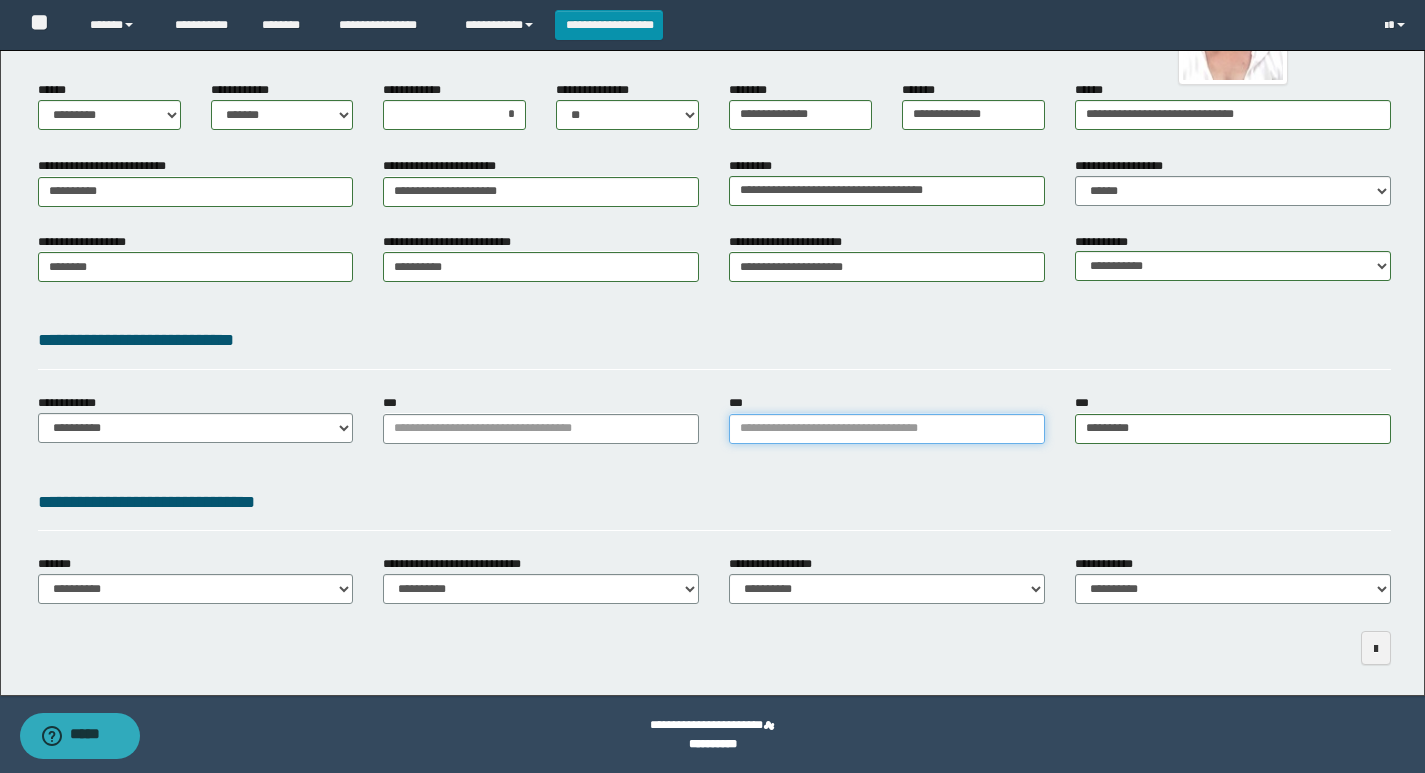 click on "***" at bounding box center [887, 429] 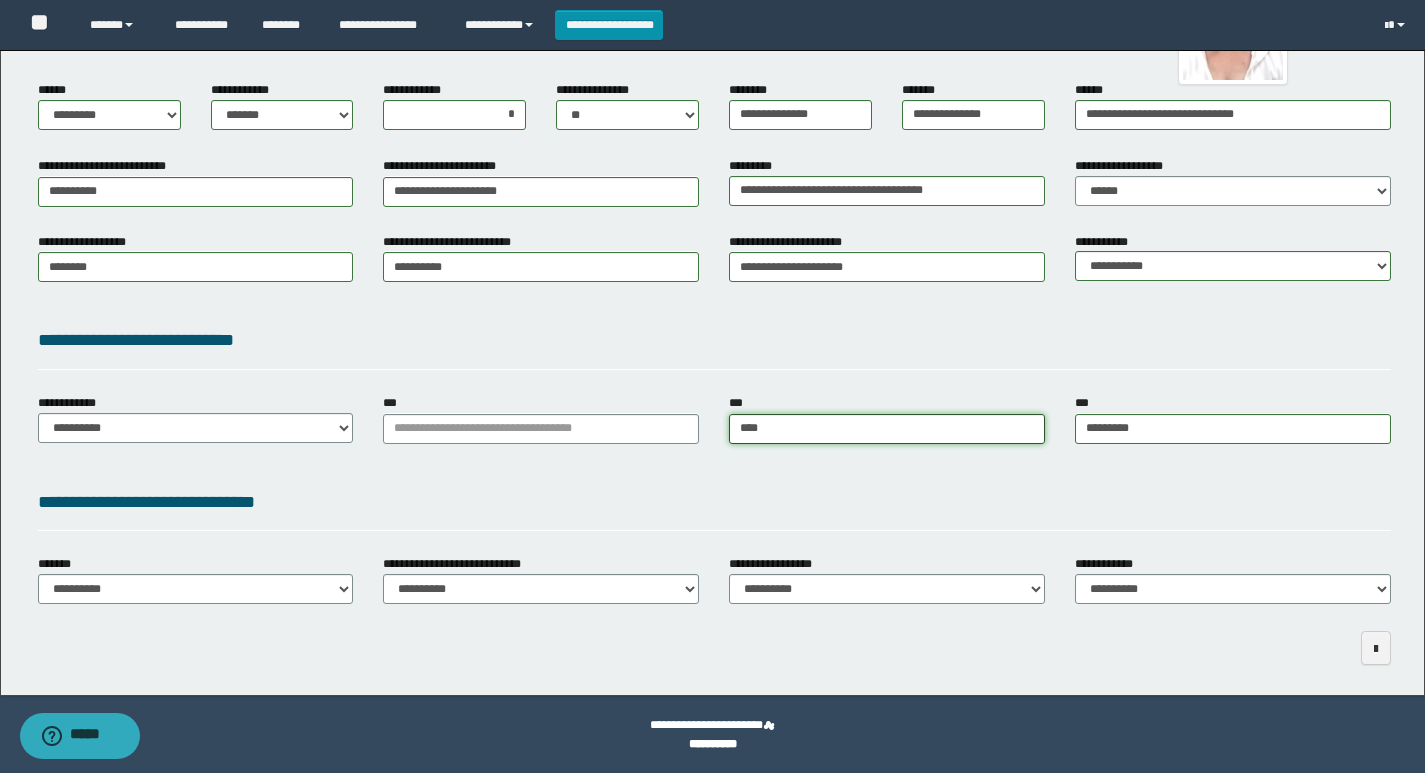 type on "*****" 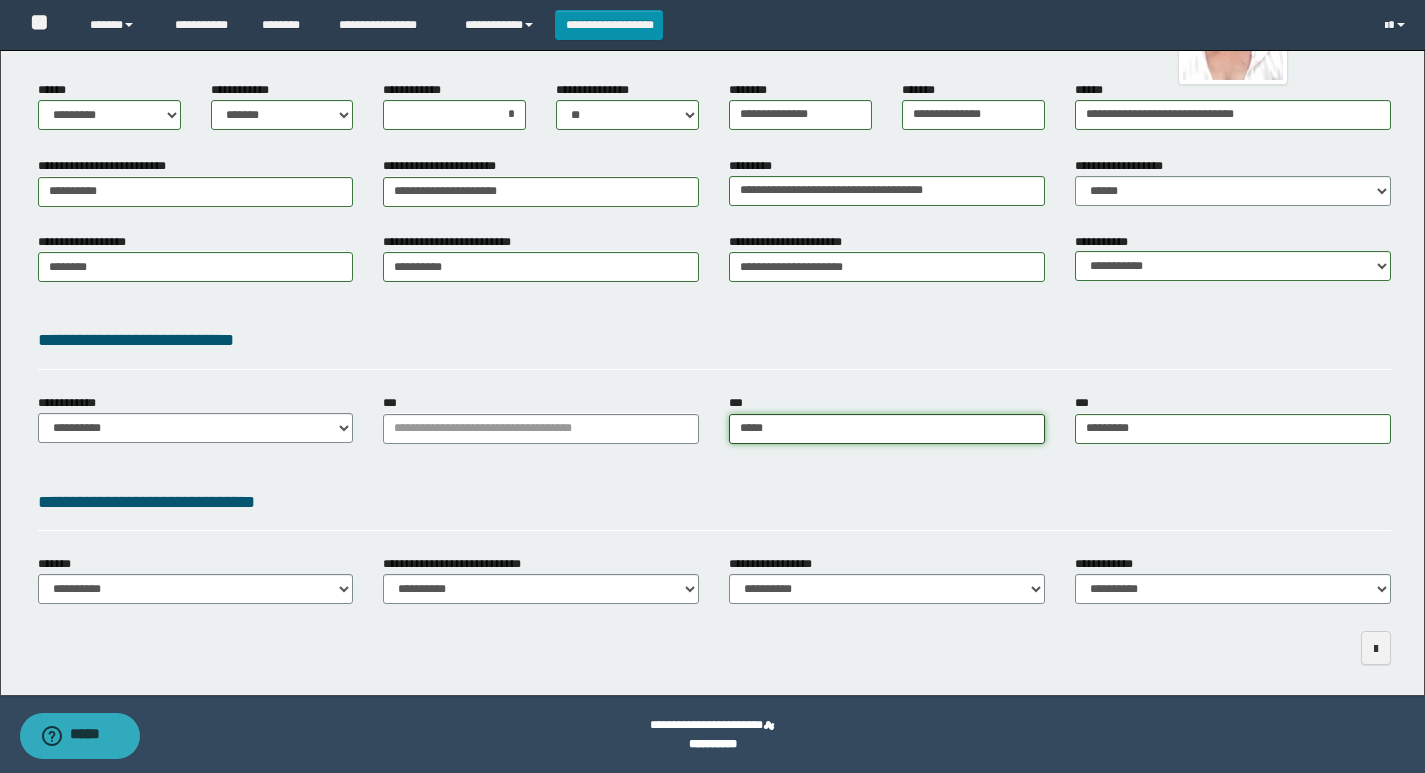 type on "**********" 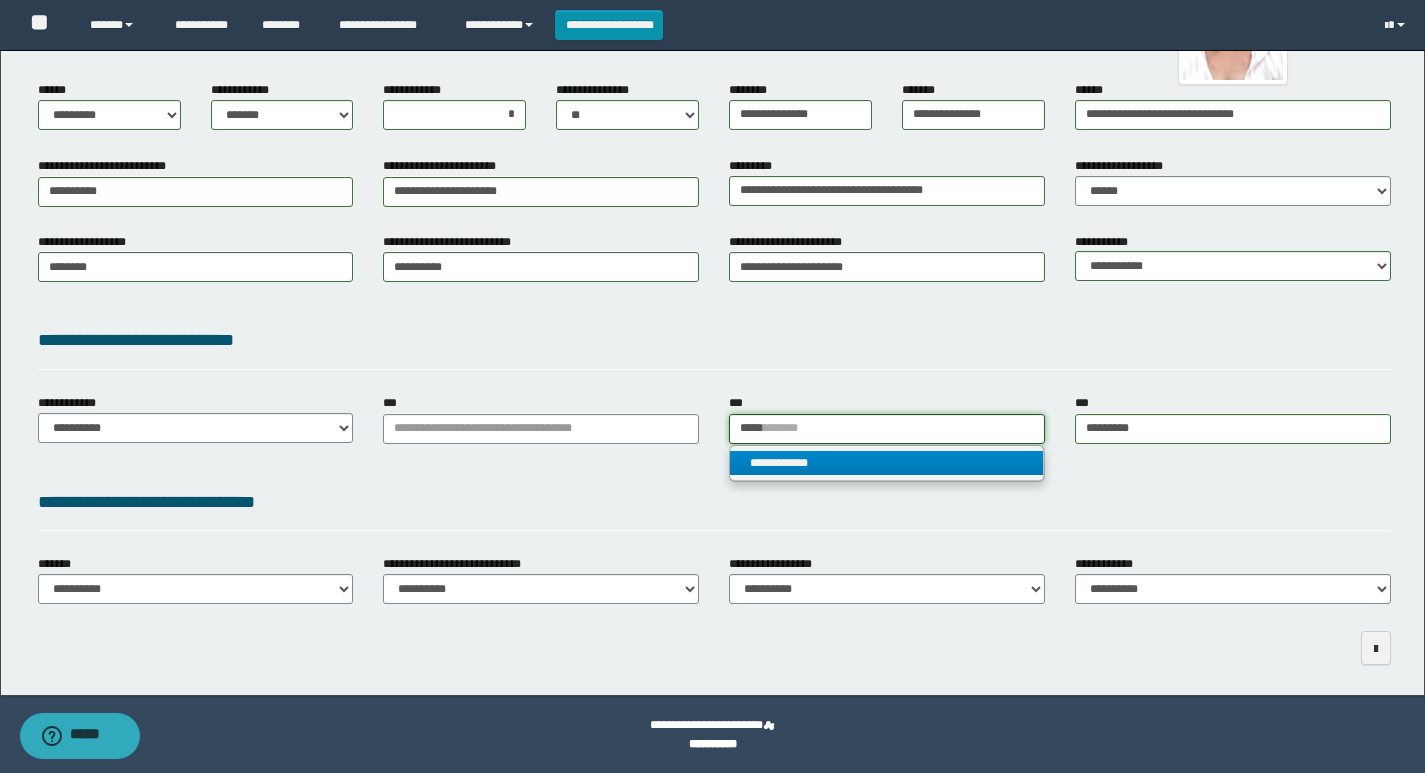 type on "*****" 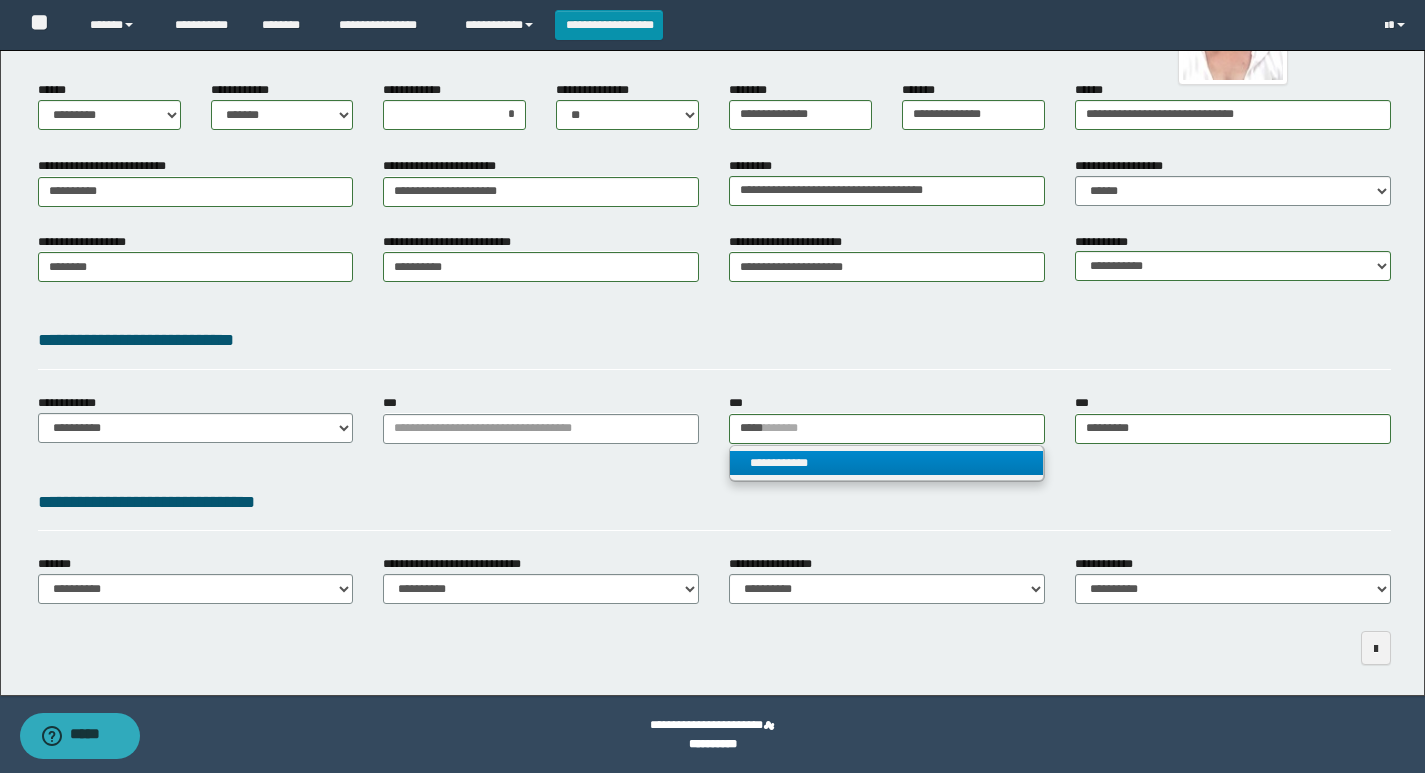 click on "**********" at bounding box center (886, 463) 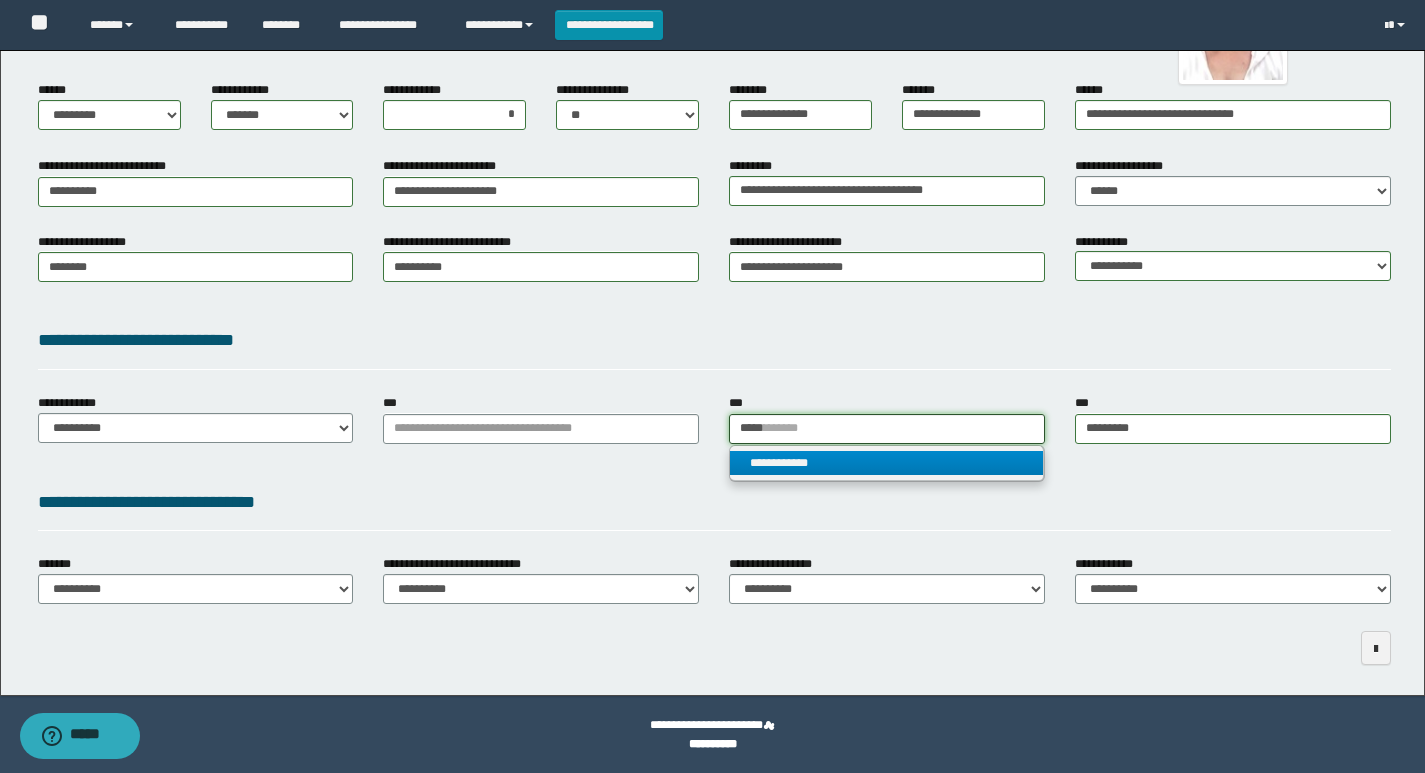 type 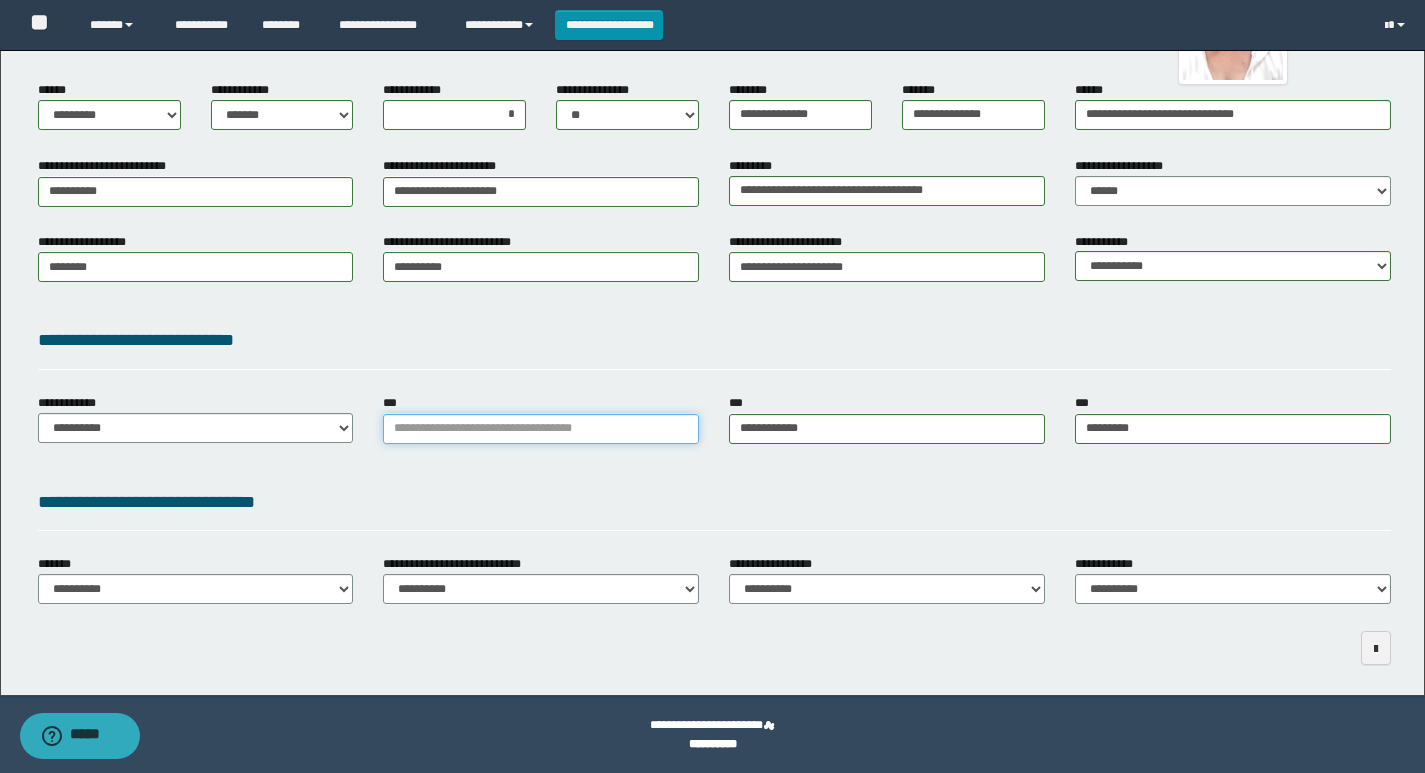 click on "***" at bounding box center [541, 429] 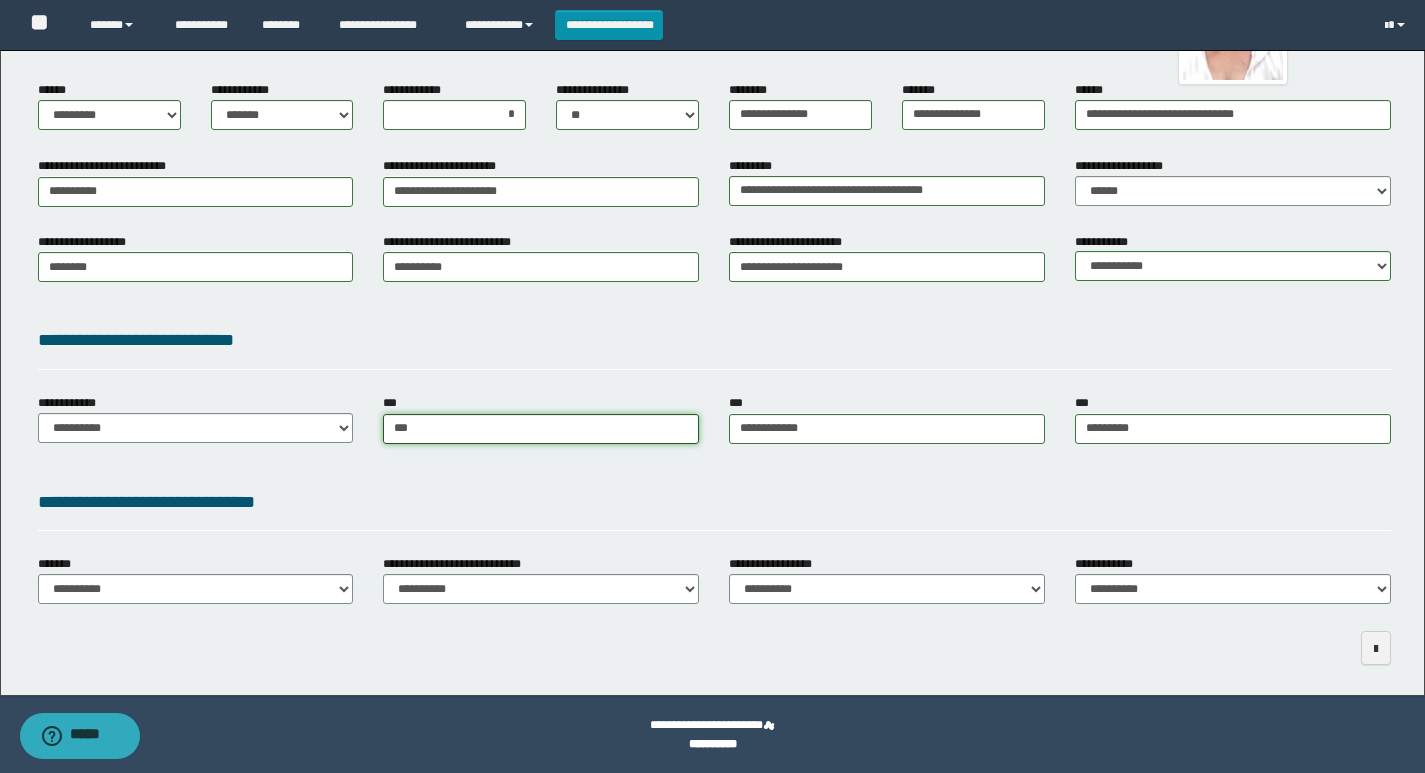 type on "****" 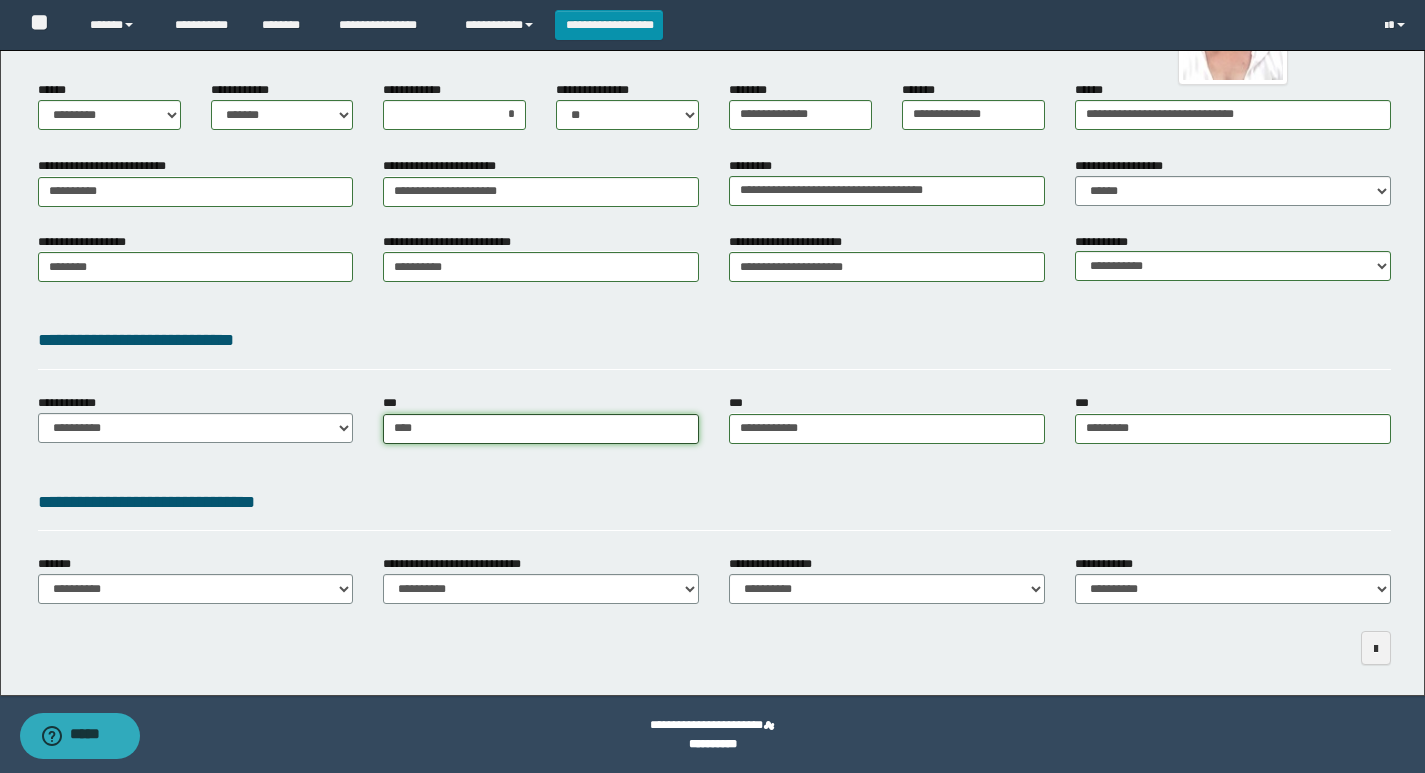 type on "****" 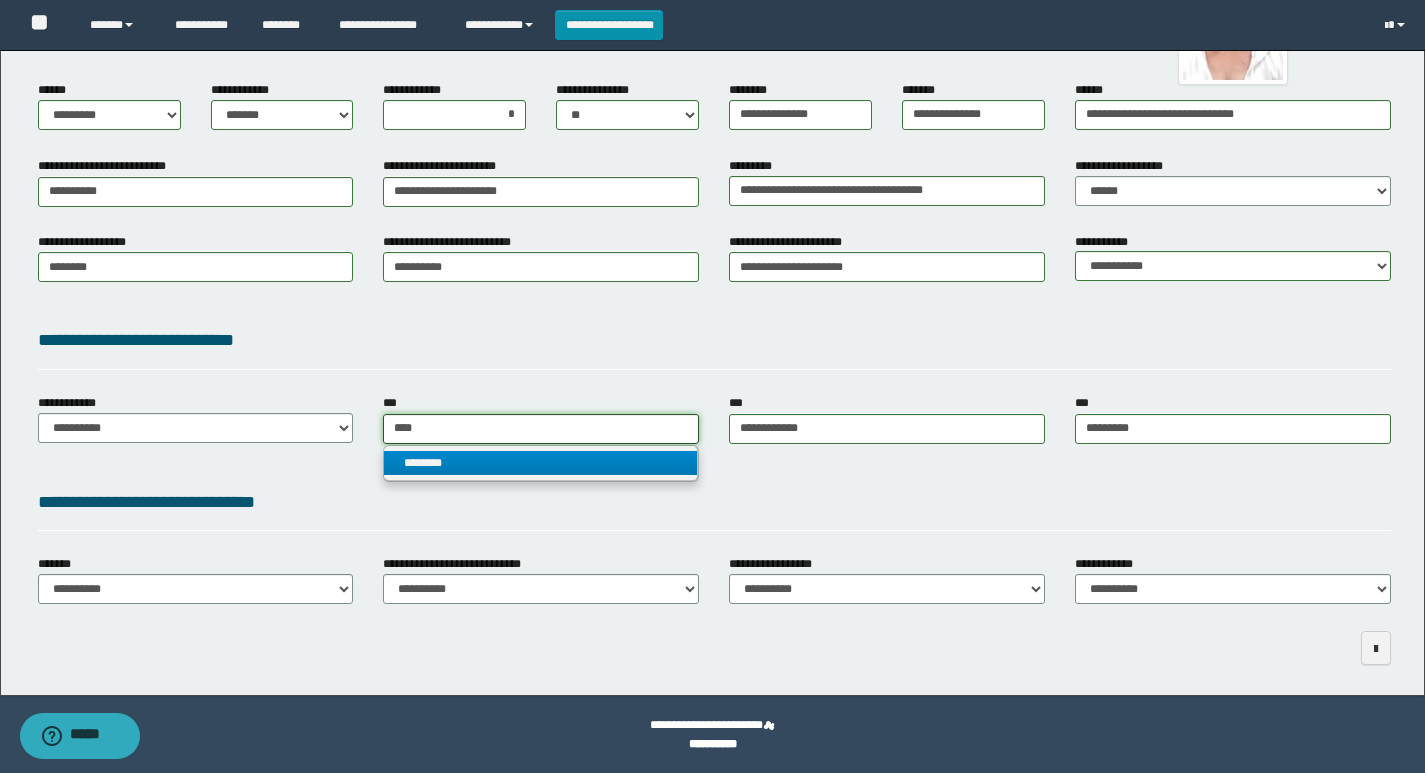 type on "****" 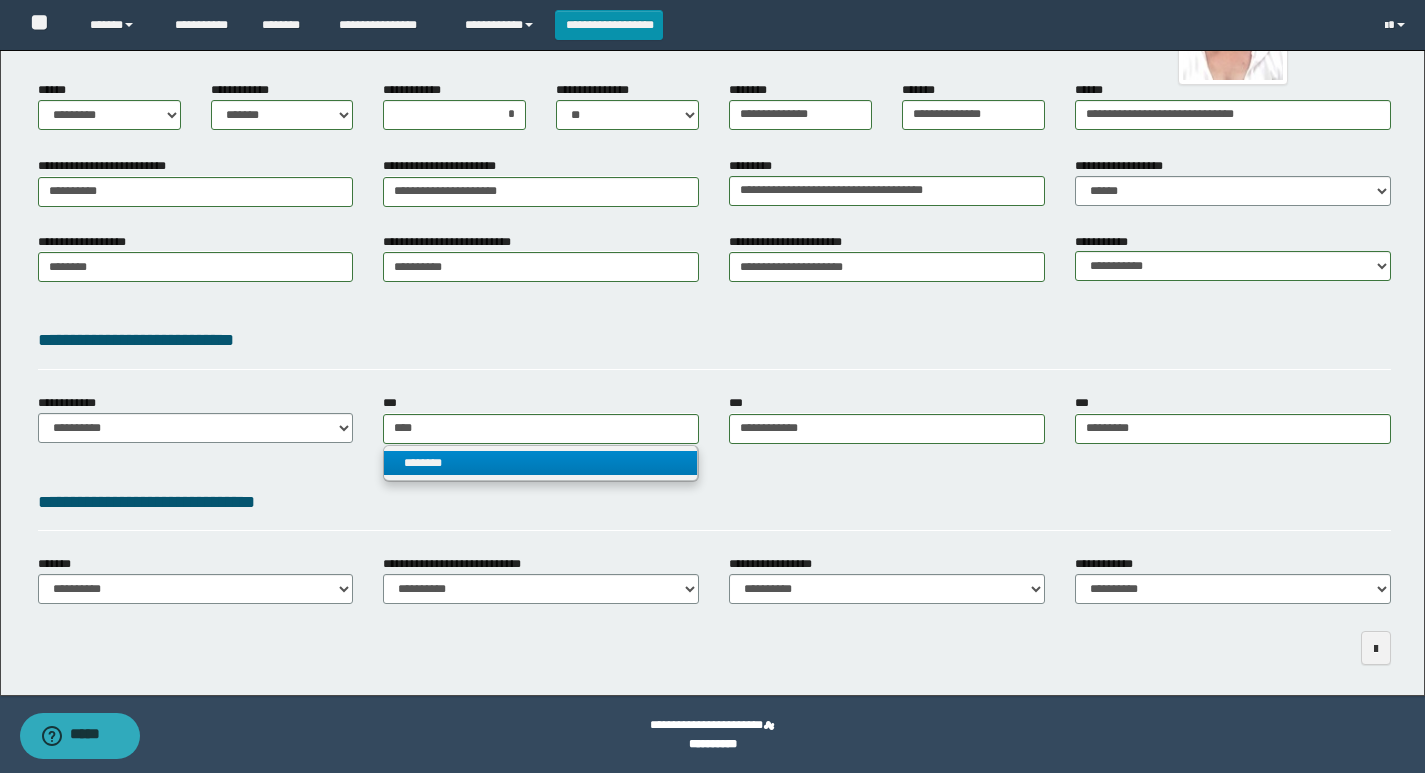 click on "********" at bounding box center (540, 463) 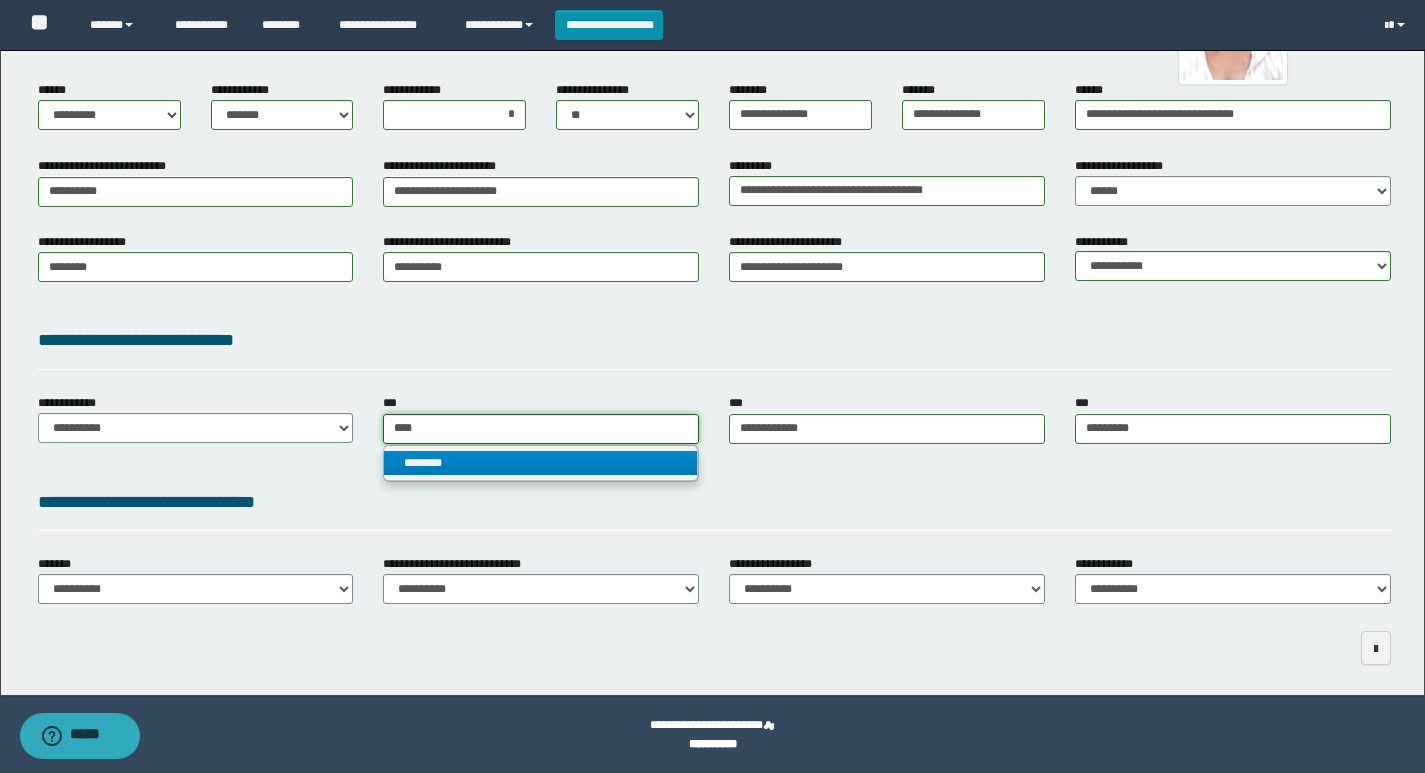 type 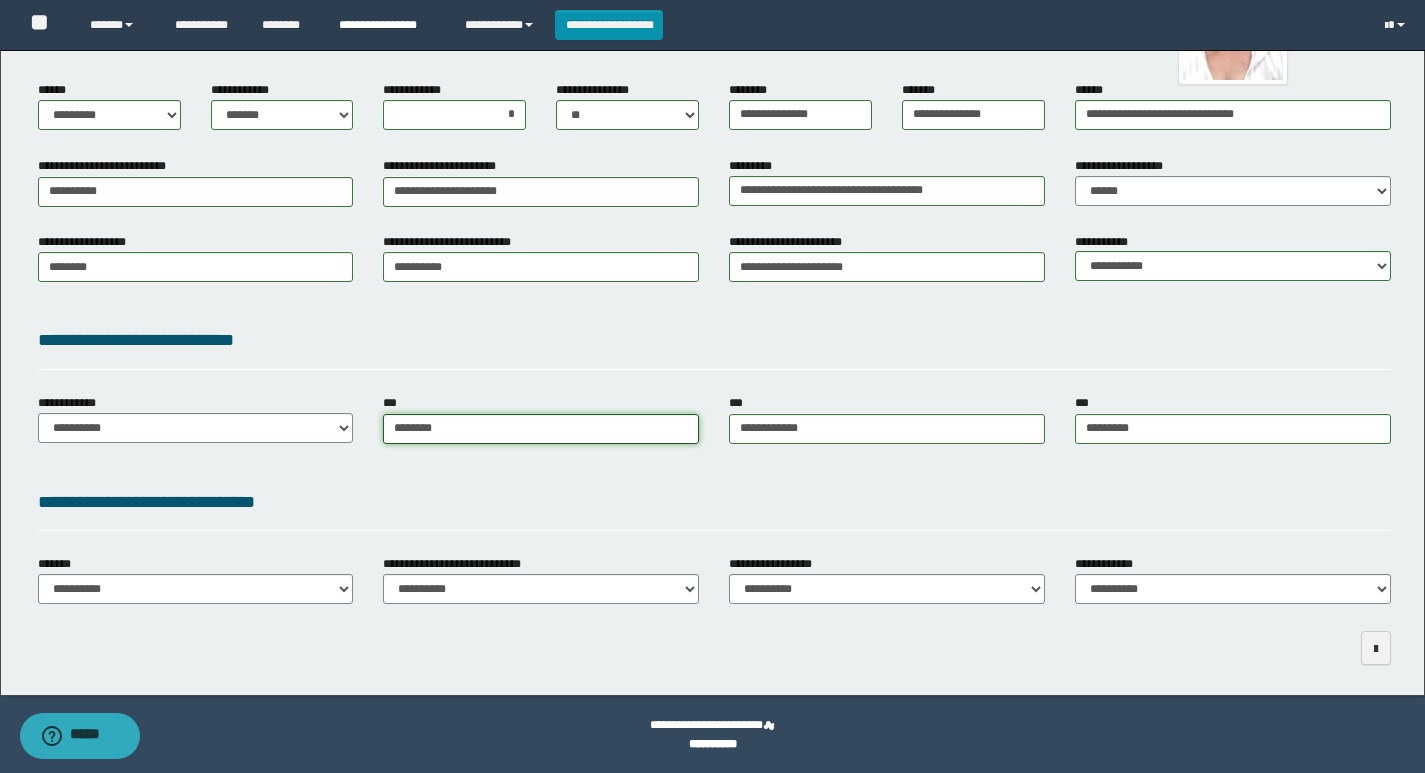 type on "********" 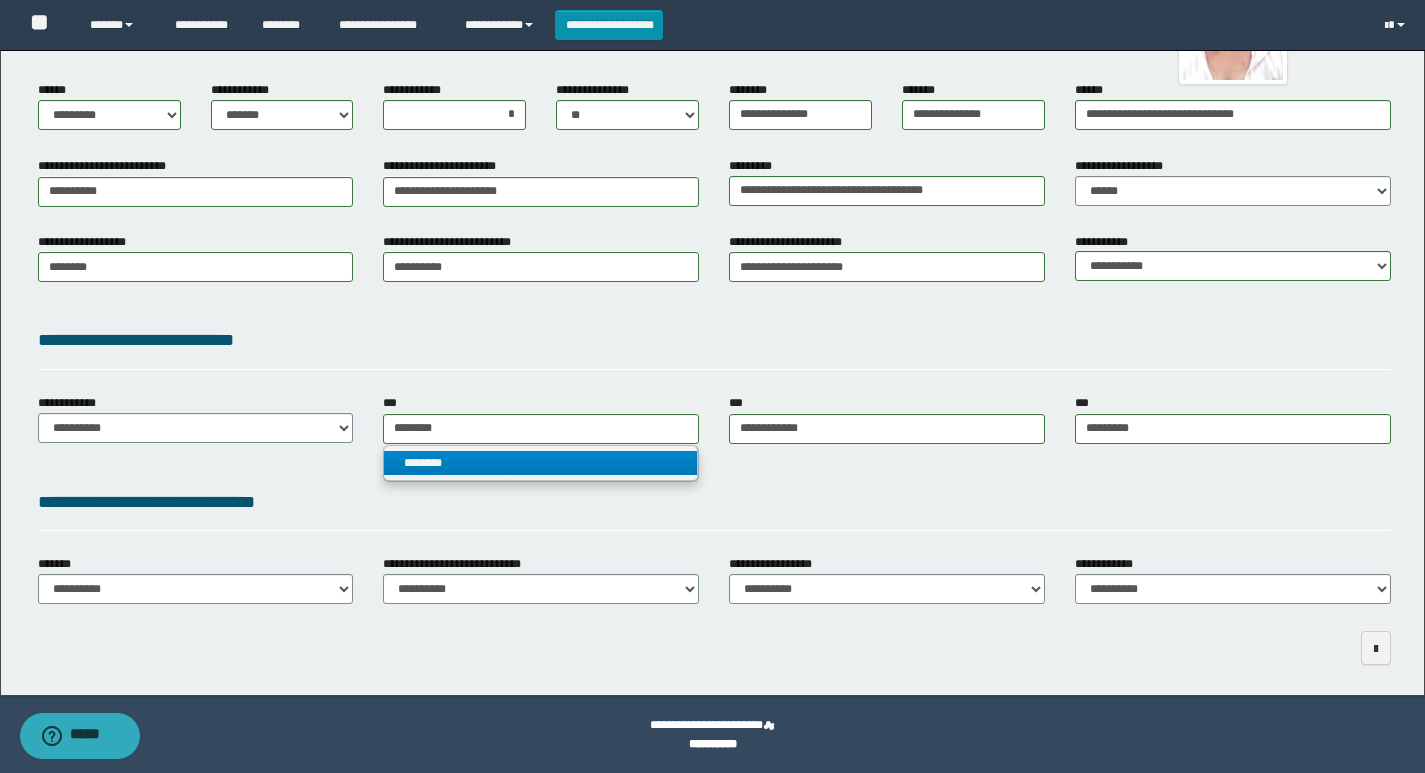 click on "********" at bounding box center [540, 463] 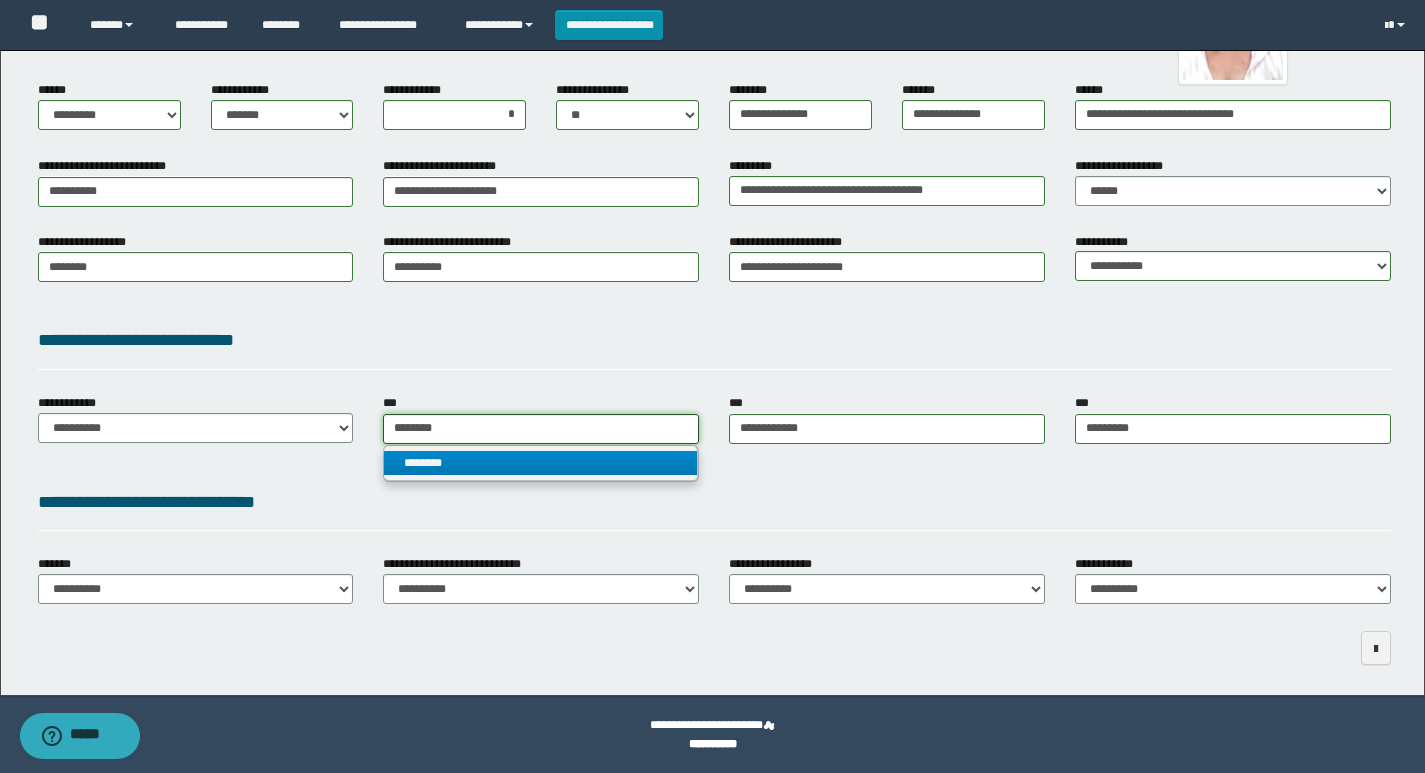 type 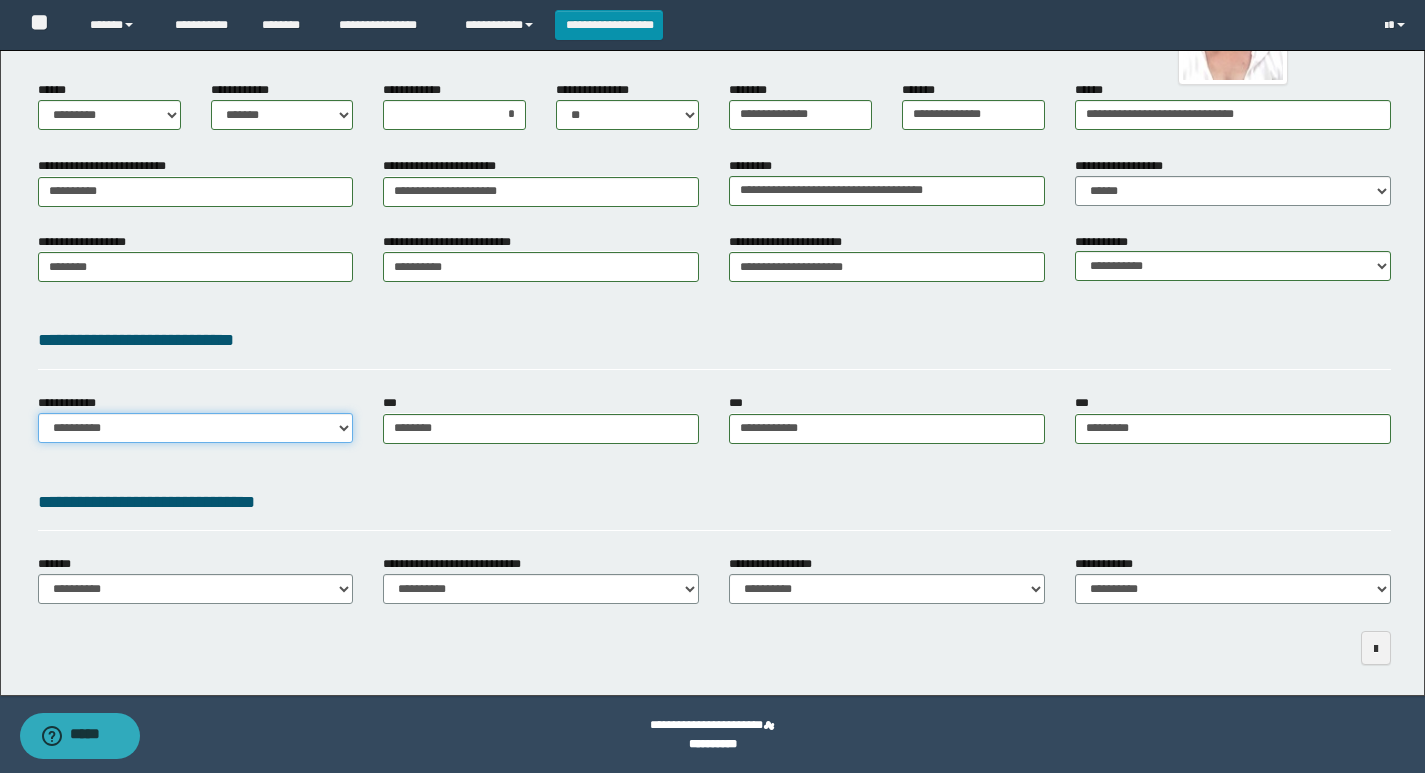drag, startPoint x: 270, startPoint y: 435, endPoint x: 263, endPoint y: 418, distance: 18.384777 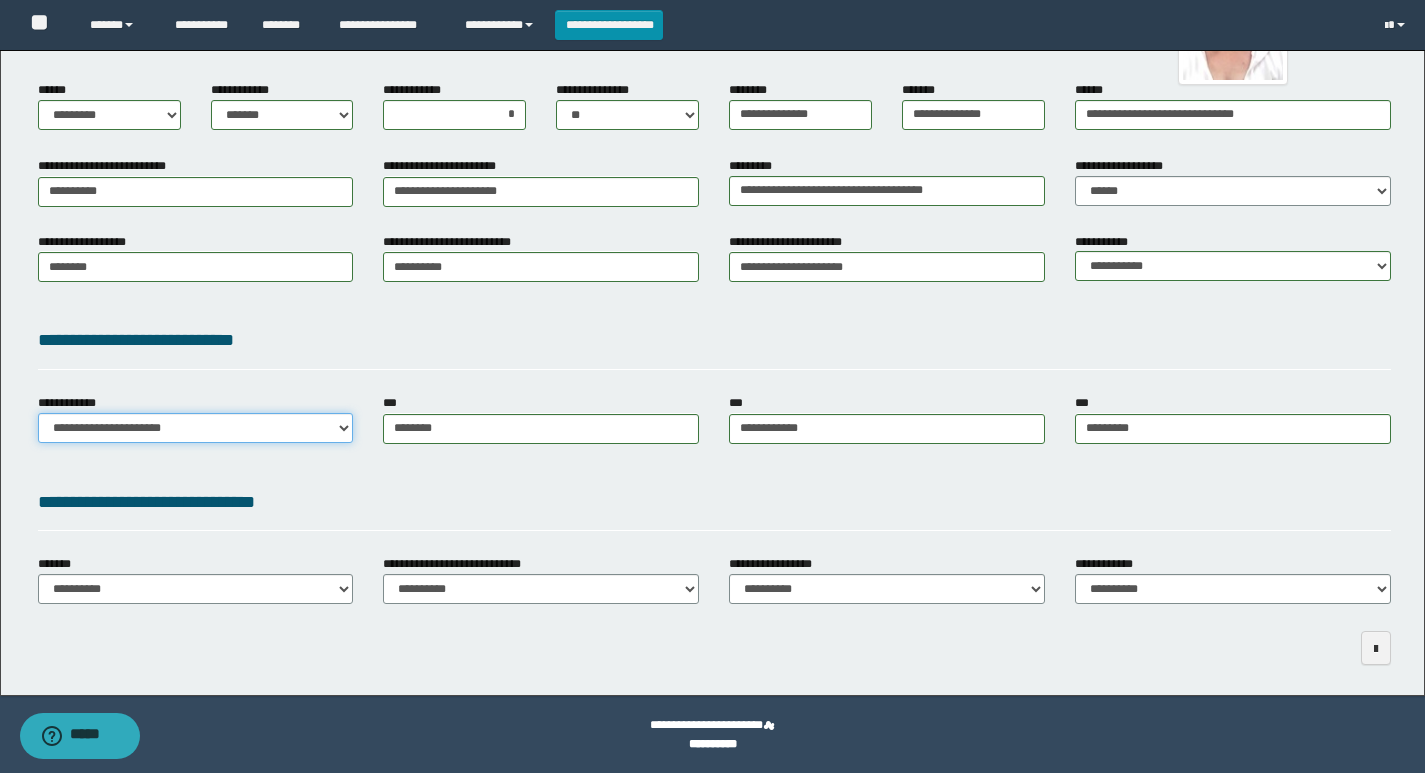 click on "**********" at bounding box center [196, 428] 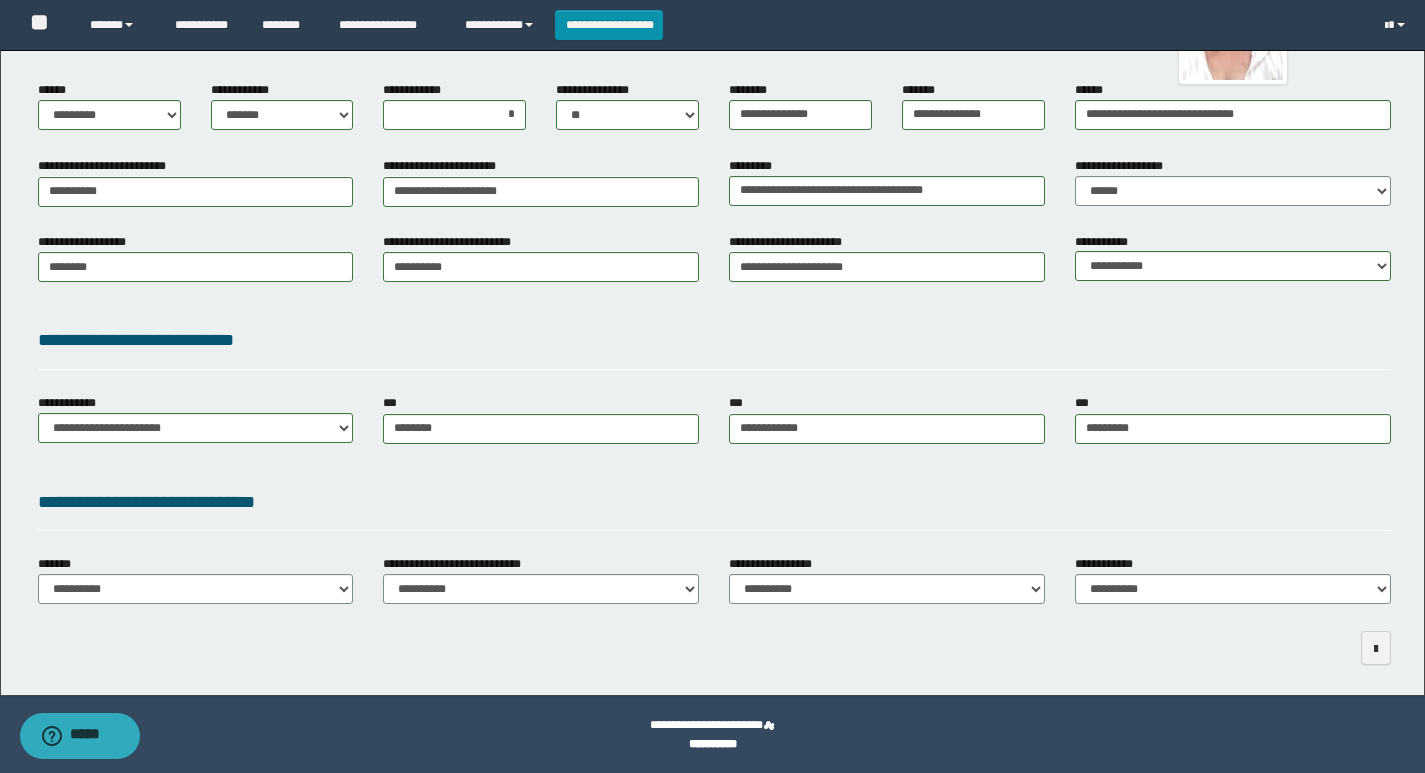 drag, startPoint x: 544, startPoint y: 335, endPoint x: 496, endPoint y: 395, distance: 76.837494 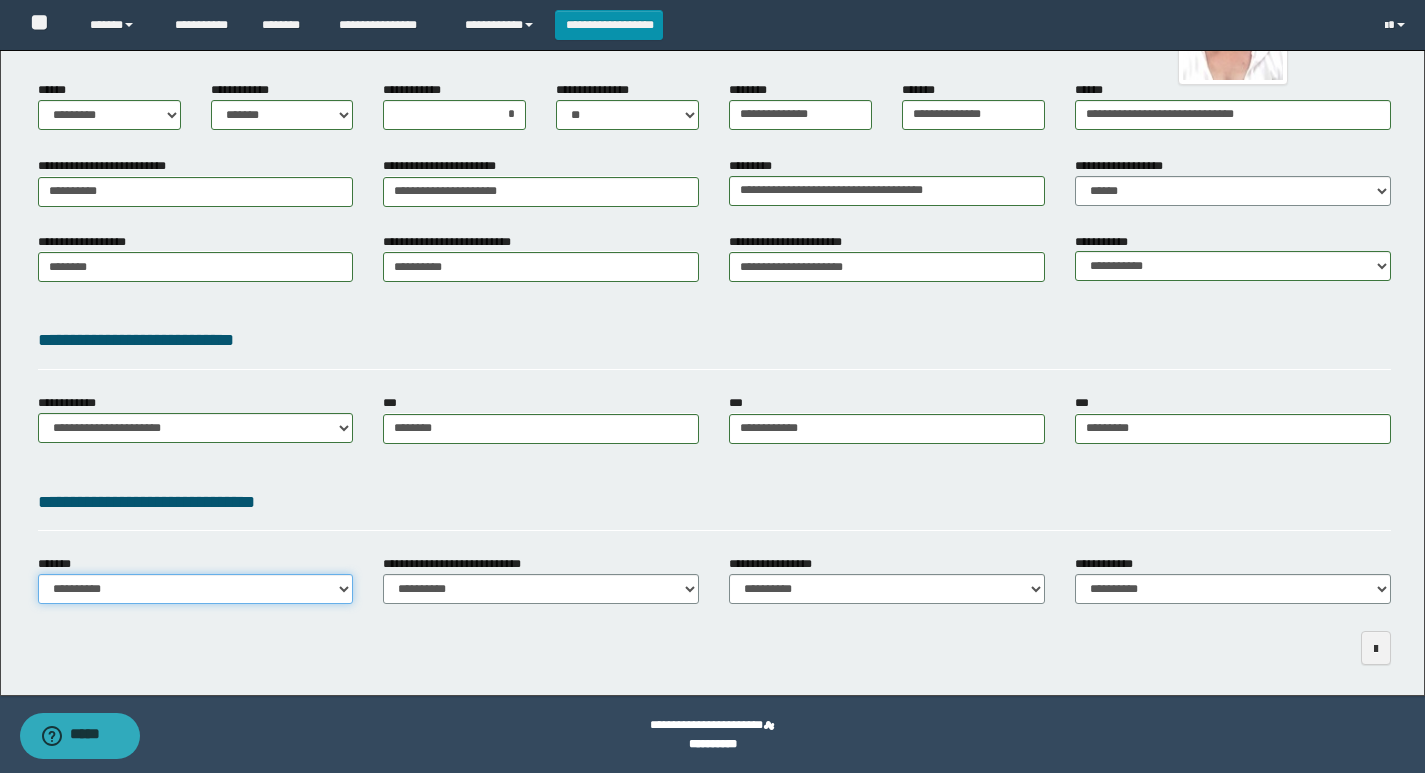 click on "**********" at bounding box center [196, 589] 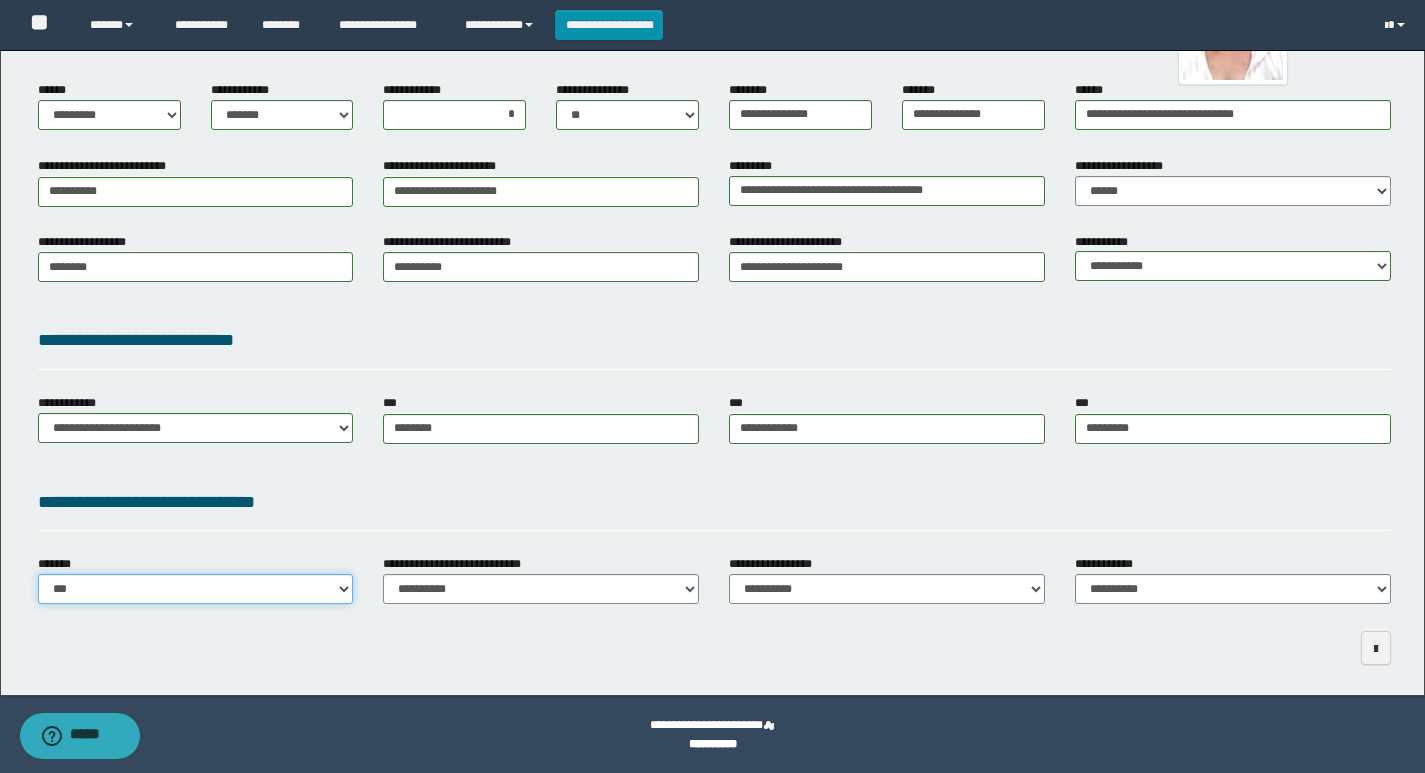 click on "**********" at bounding box center (196, 589) 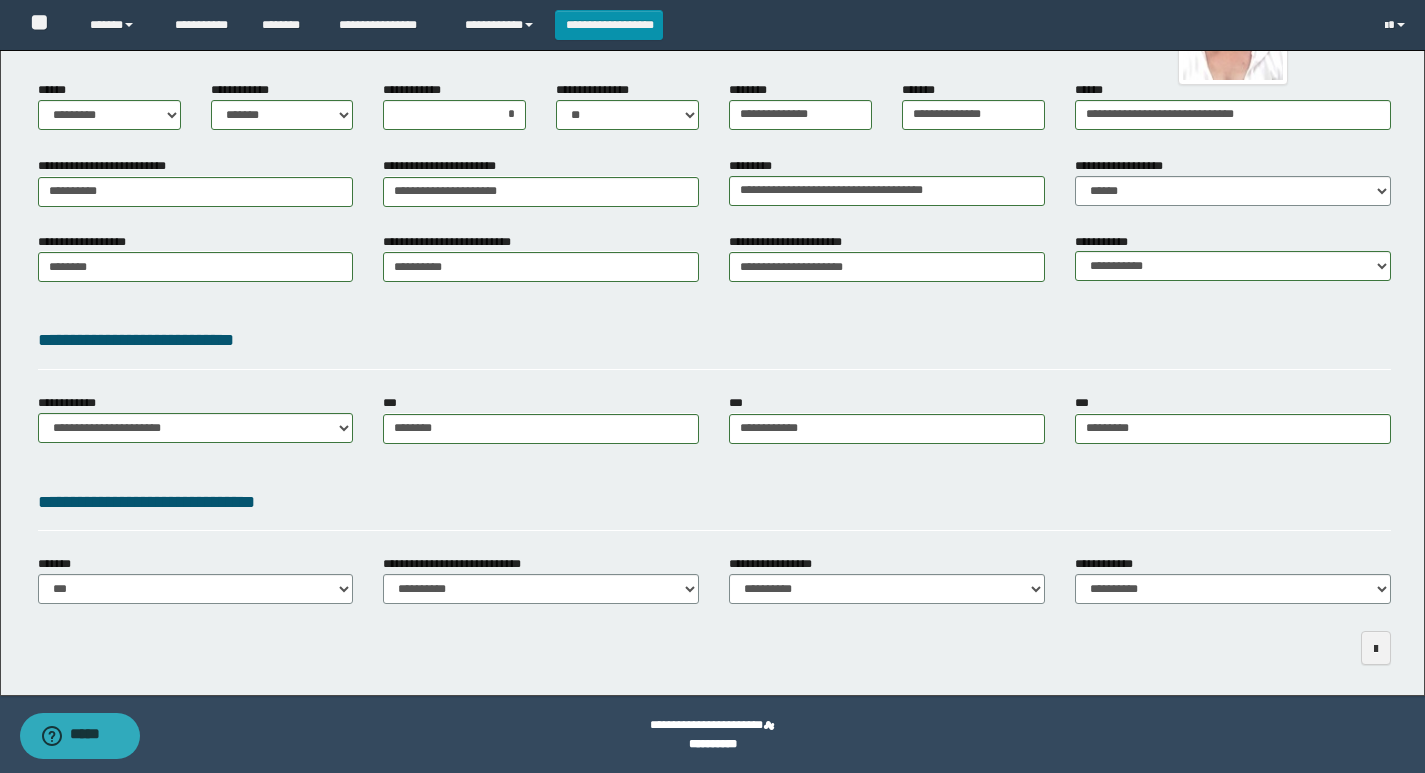 click on "**********" at bounding box center [456, 564] 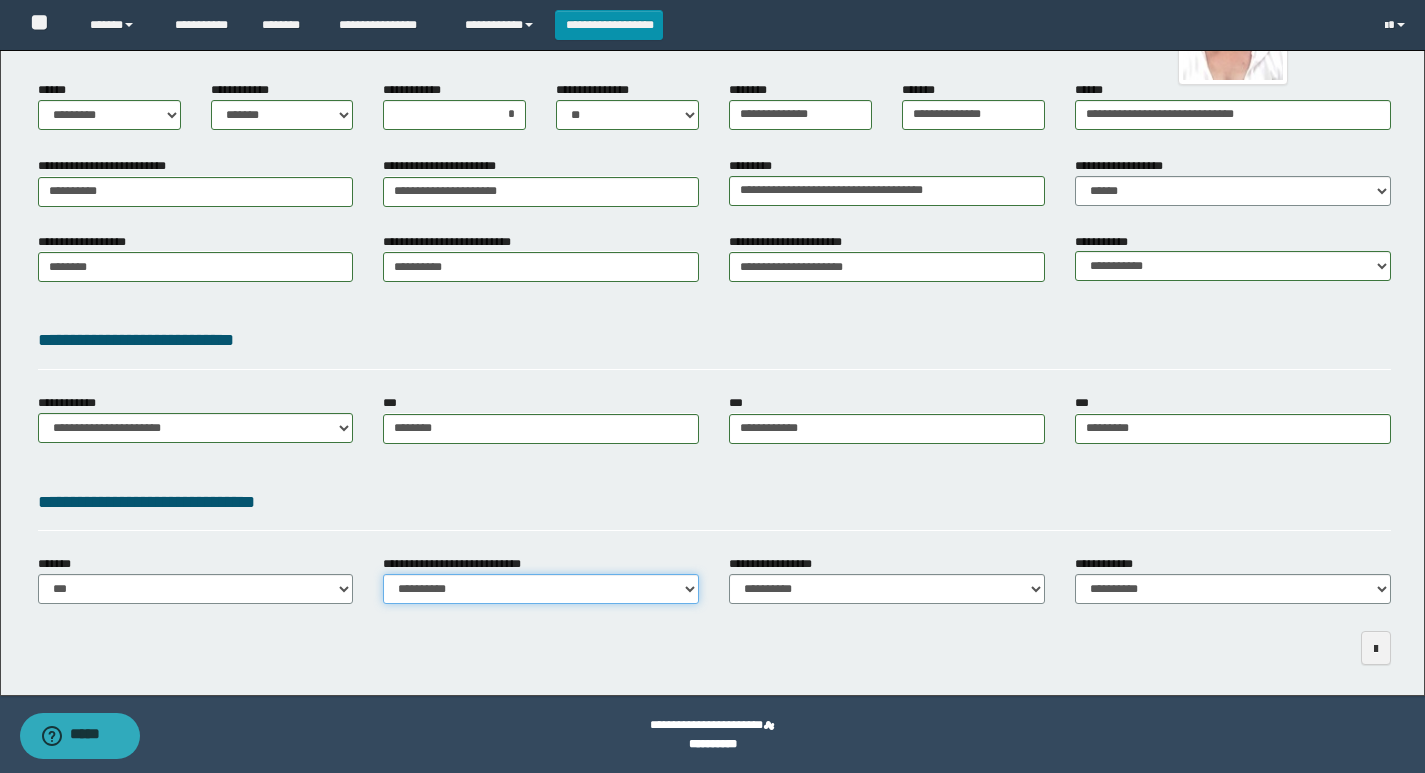 click on "**********" at bounding box center [541, 589] 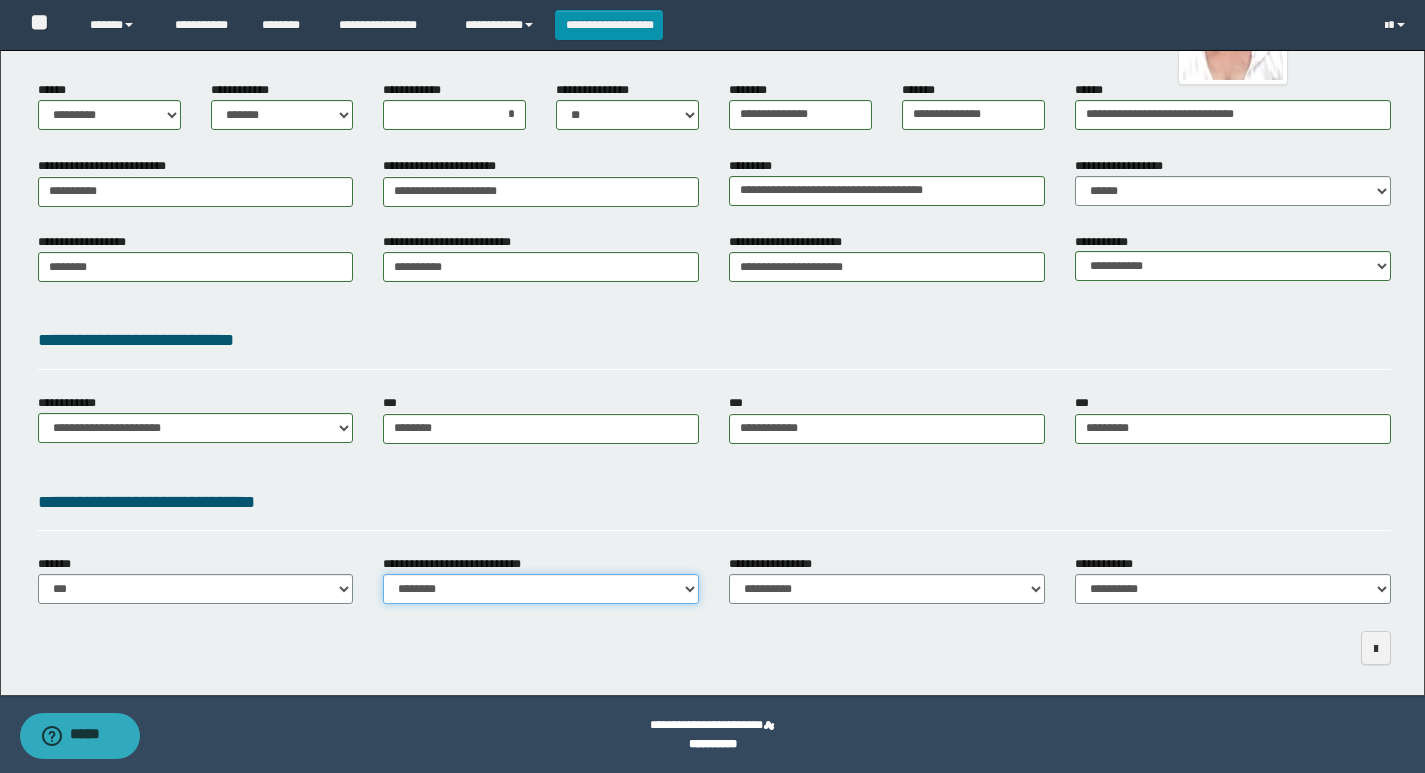 click on "**********" at bounding box center (541, 589) 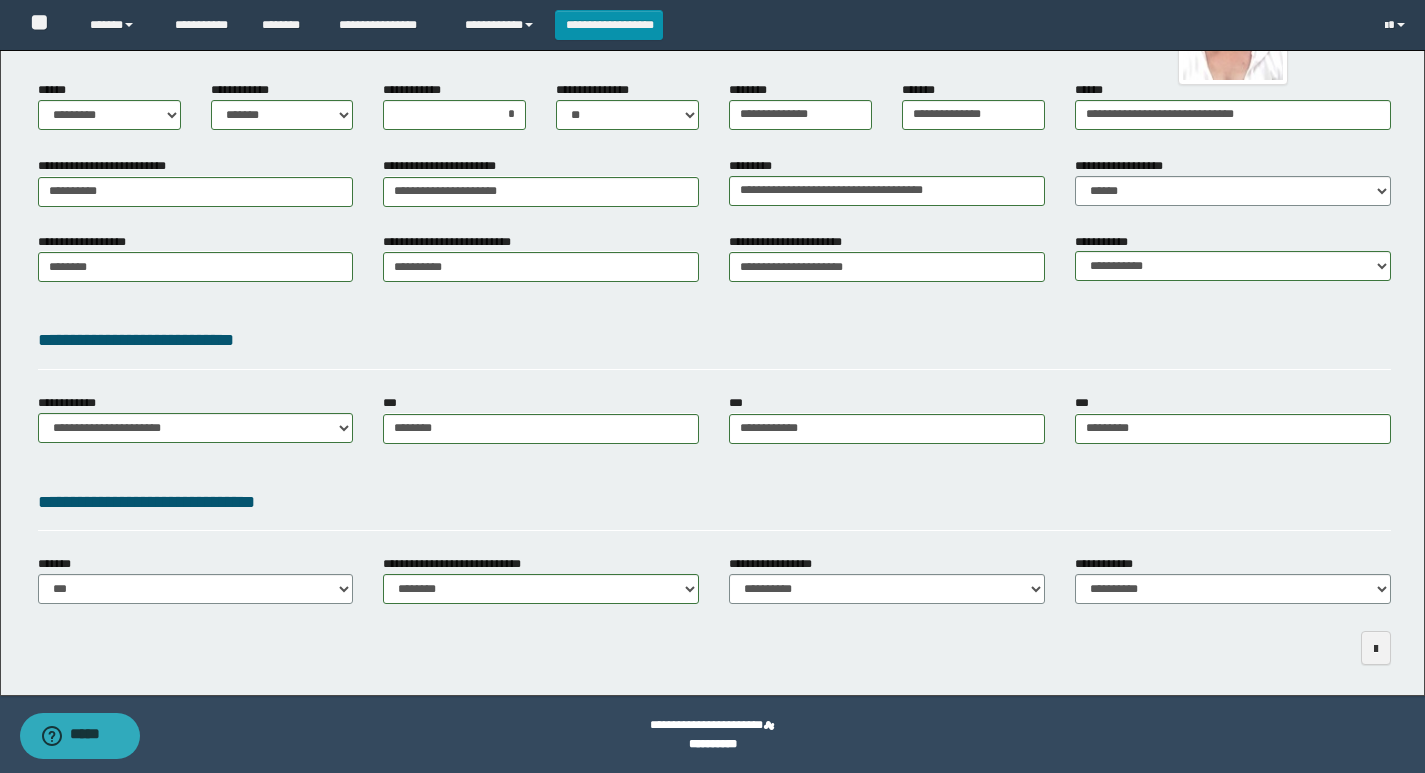 click on "**********" at bounding box center [714, 502] 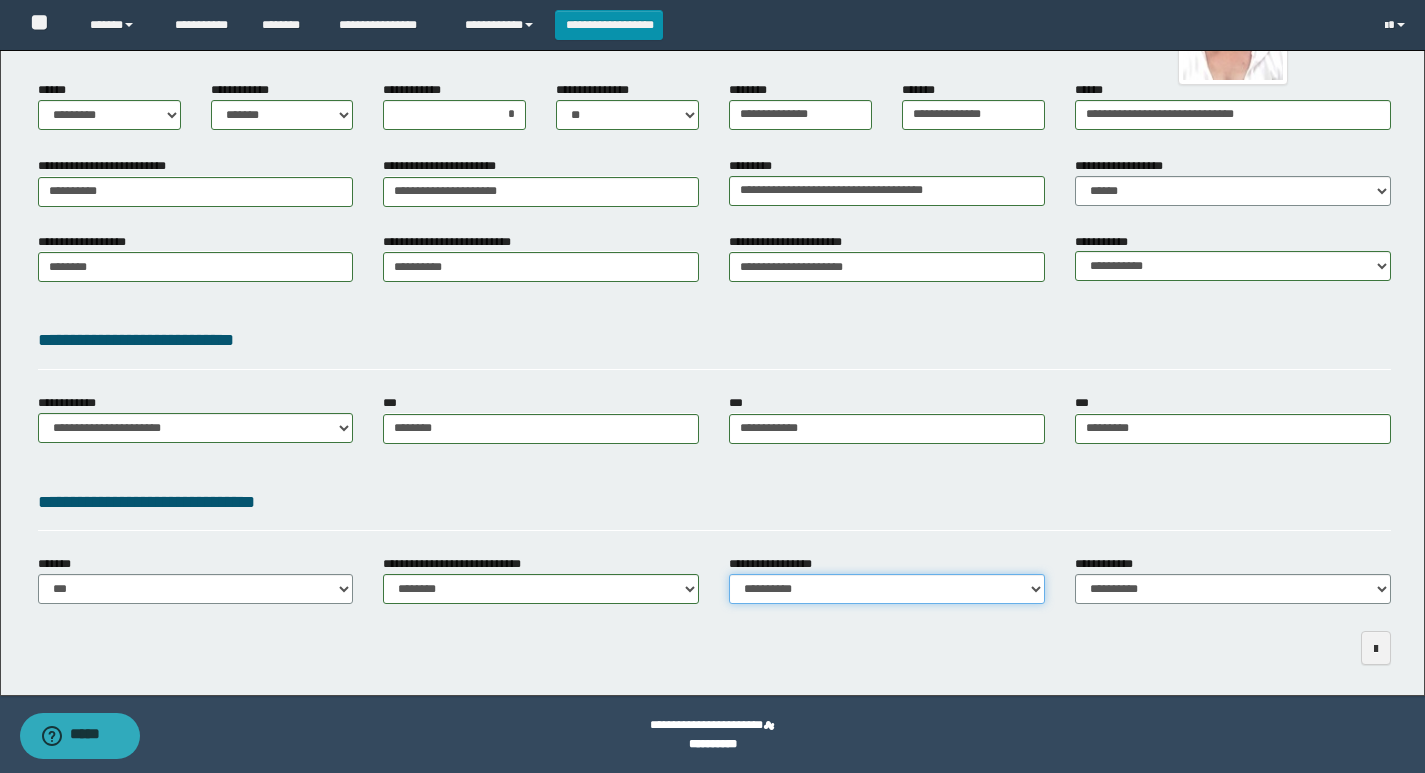 drag, startPoint x: 804, startPoint y: 591, endPoint x: 804, endPoint y: 580, distance: 11 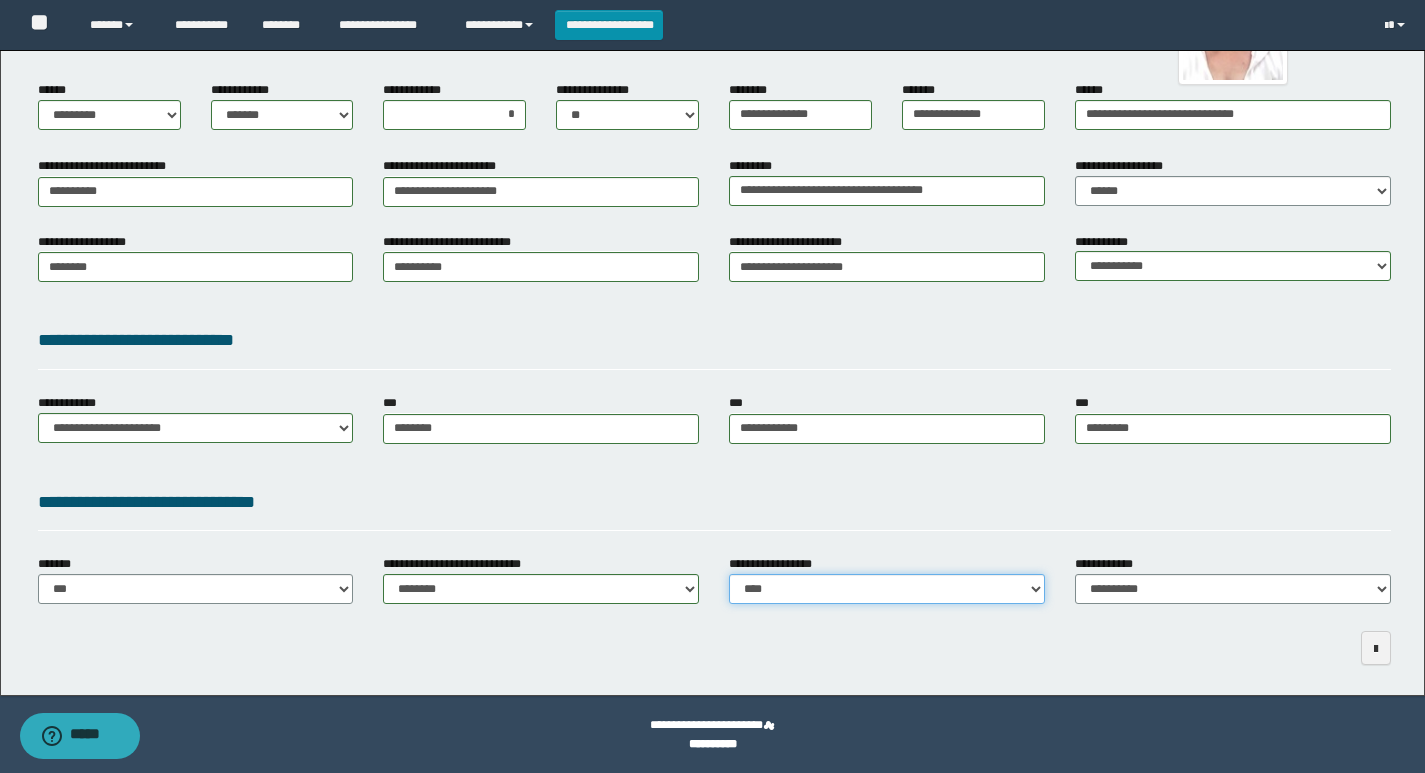 click on "**********" at bounding box center (887, 589) 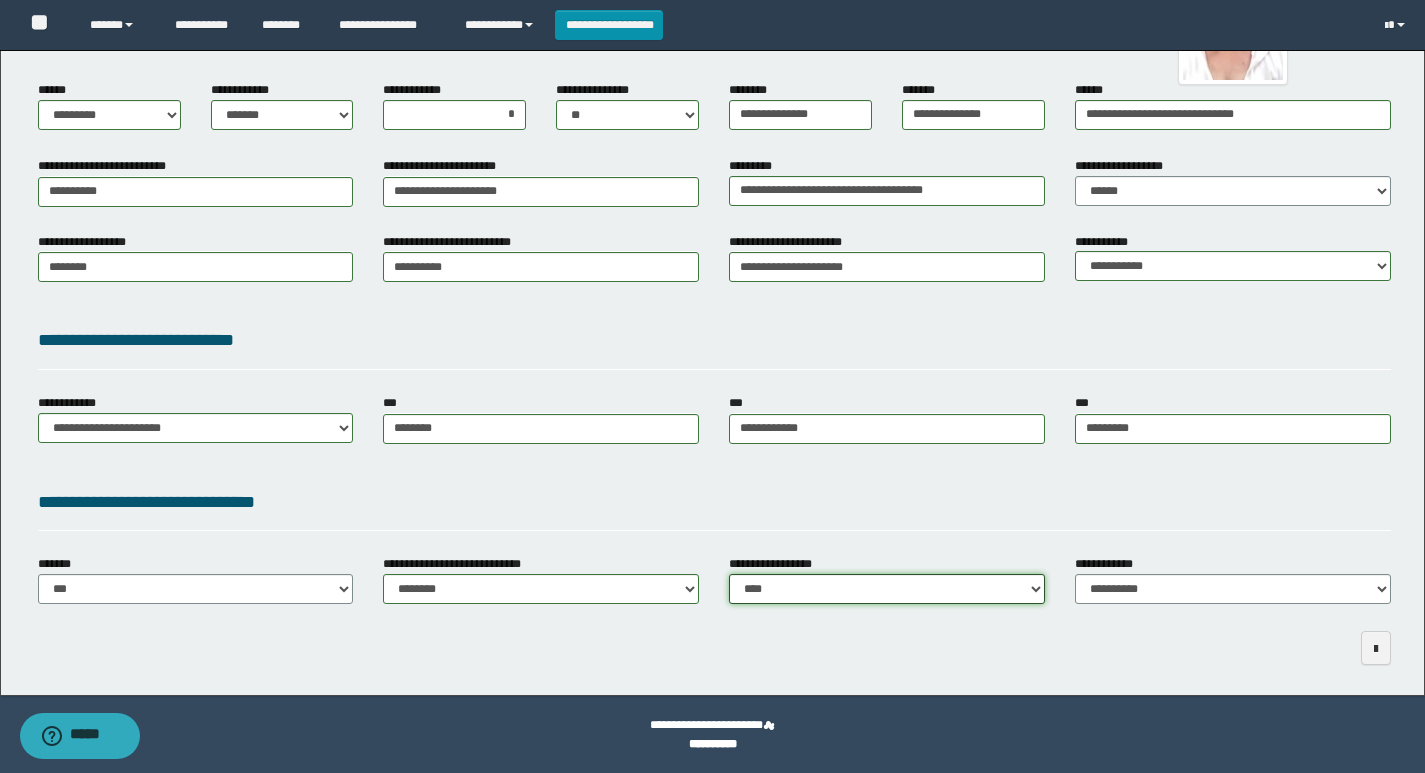 click on "**********" at bounding box center [887, 589] 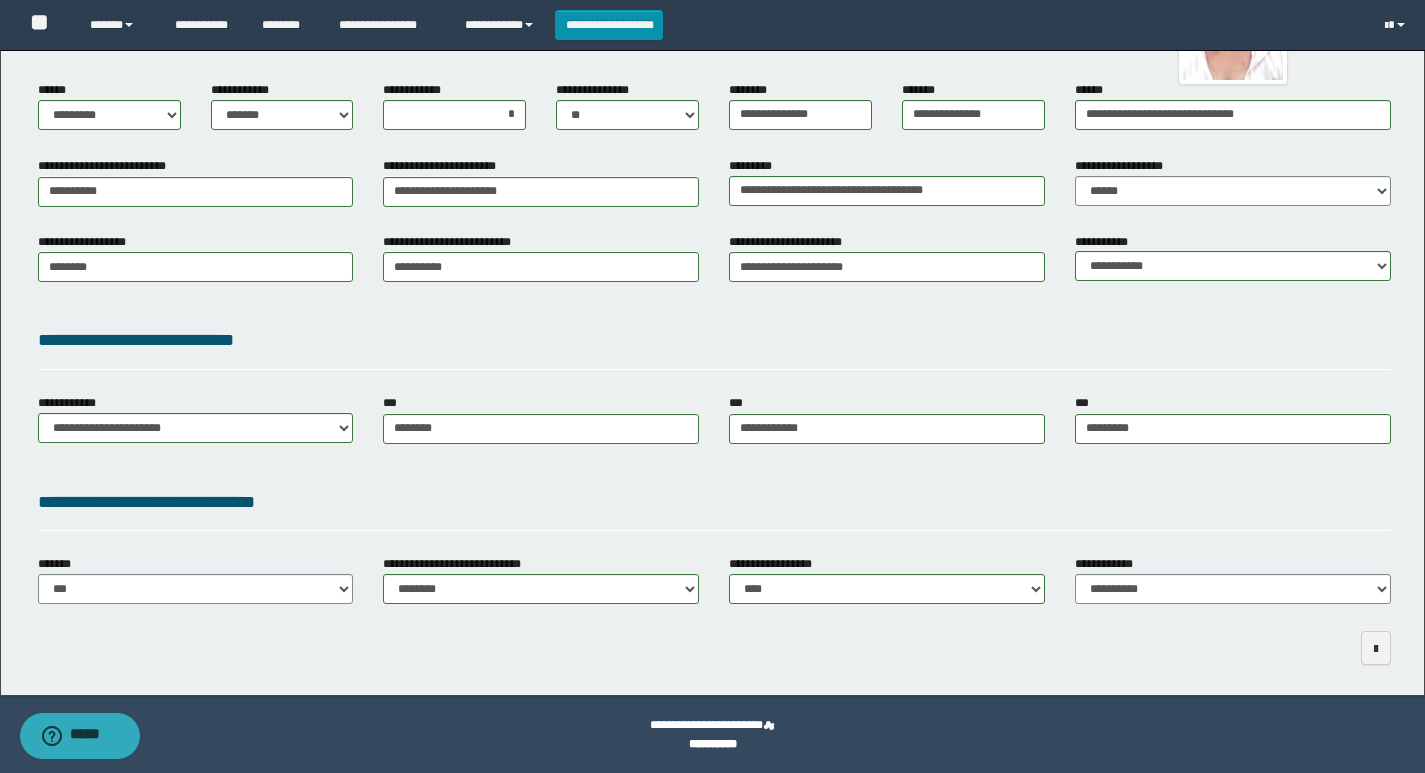 click on "**********" at bounding box center [714, 502] 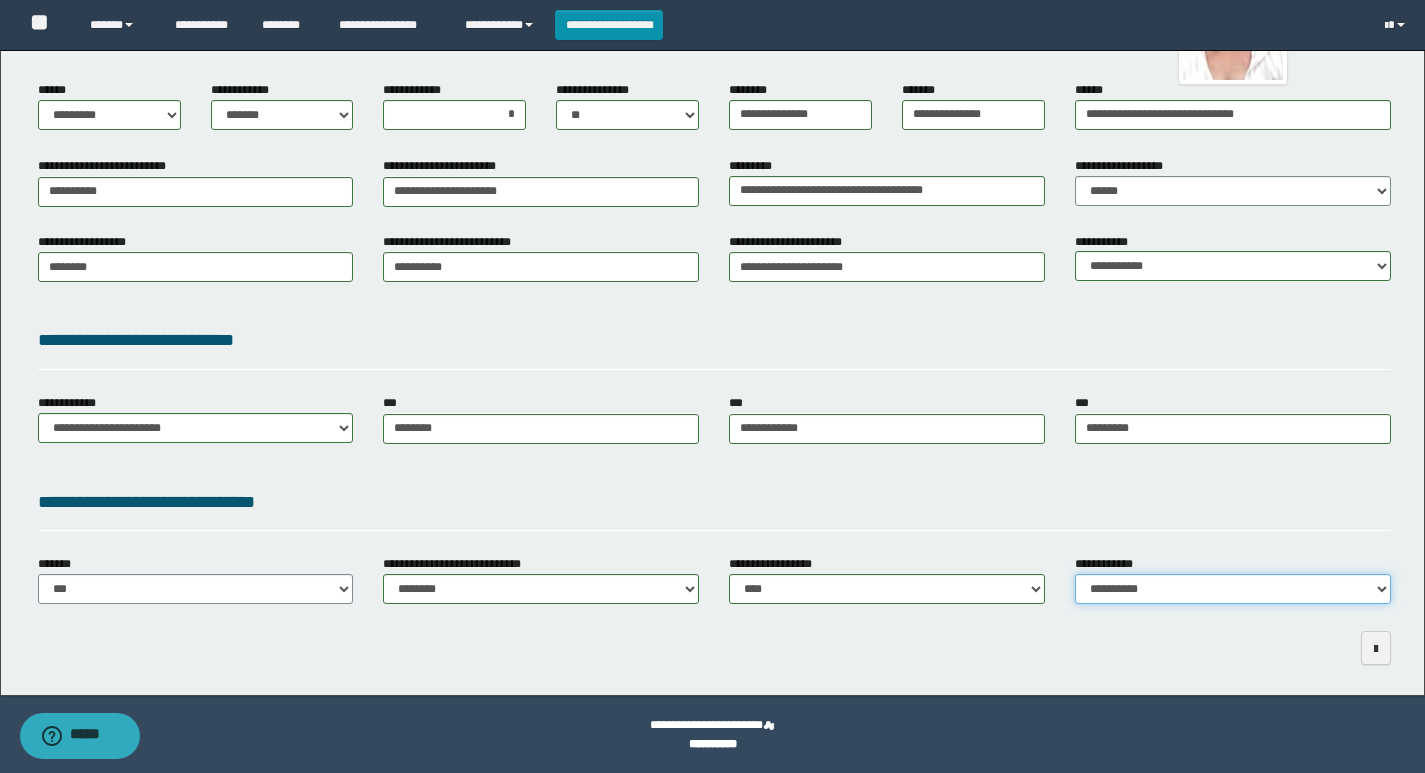 click on "**********" at bounding box center [1233, 589] 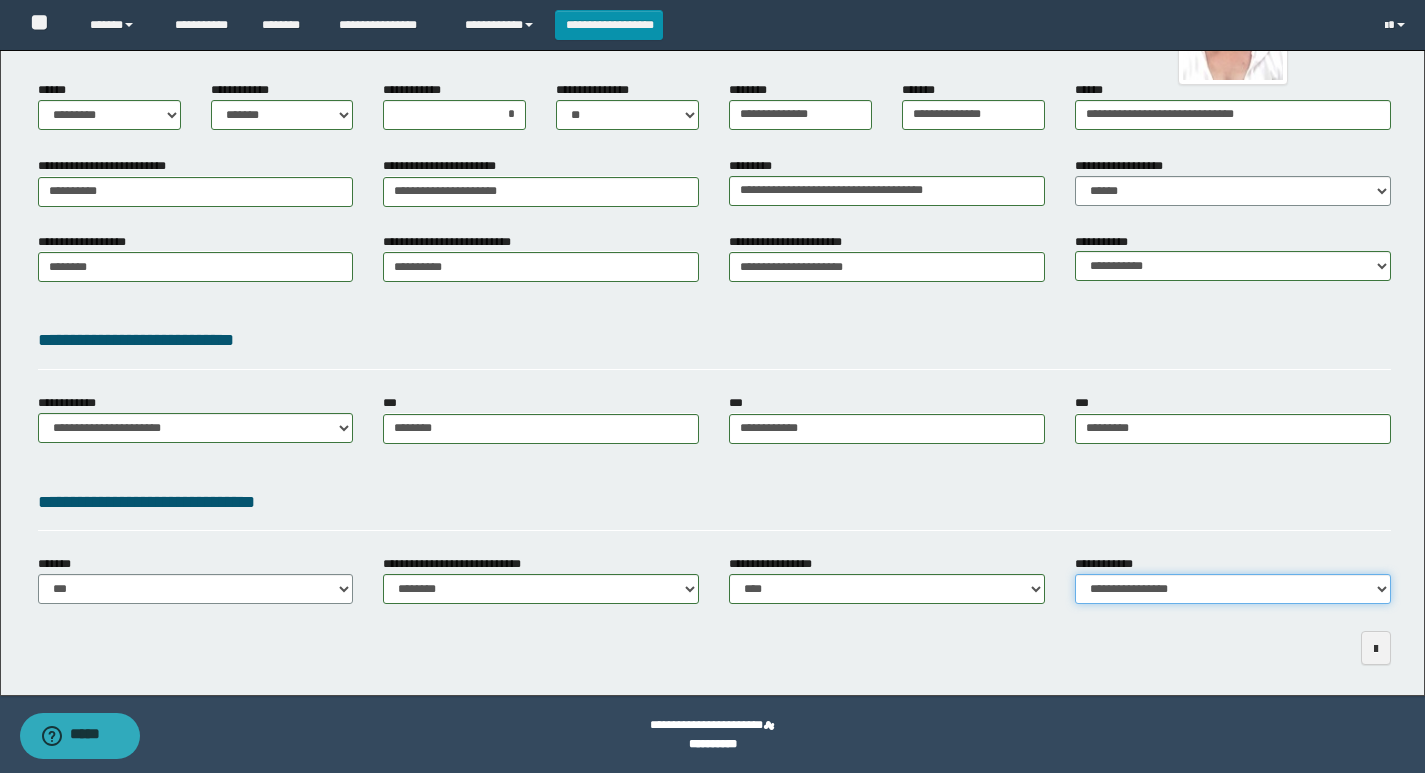 click on "**********" at bounding box center [1233, 589] 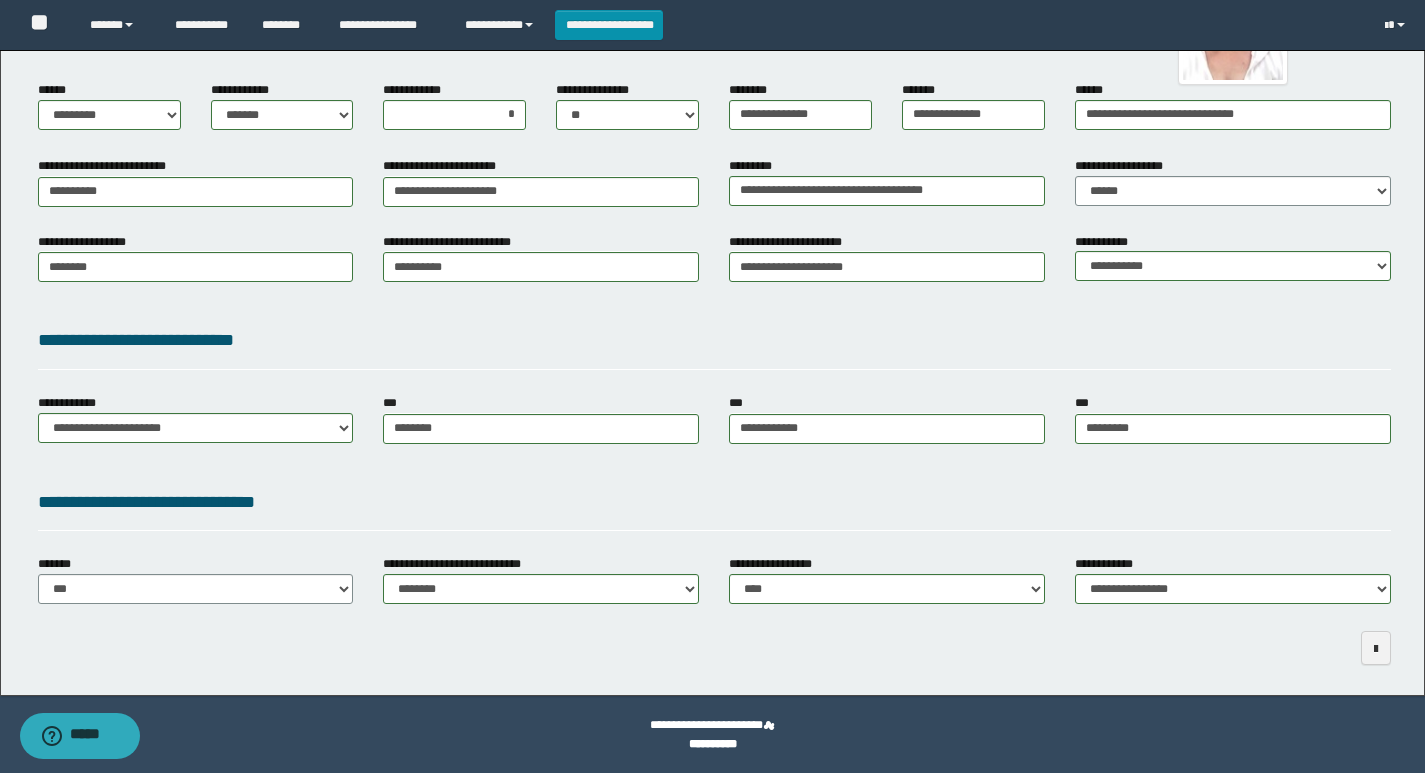 drag, startPoint x: 962, startPoint y: 529, endPoint x: 1156, endPoint y: 594, distance: 204.59961 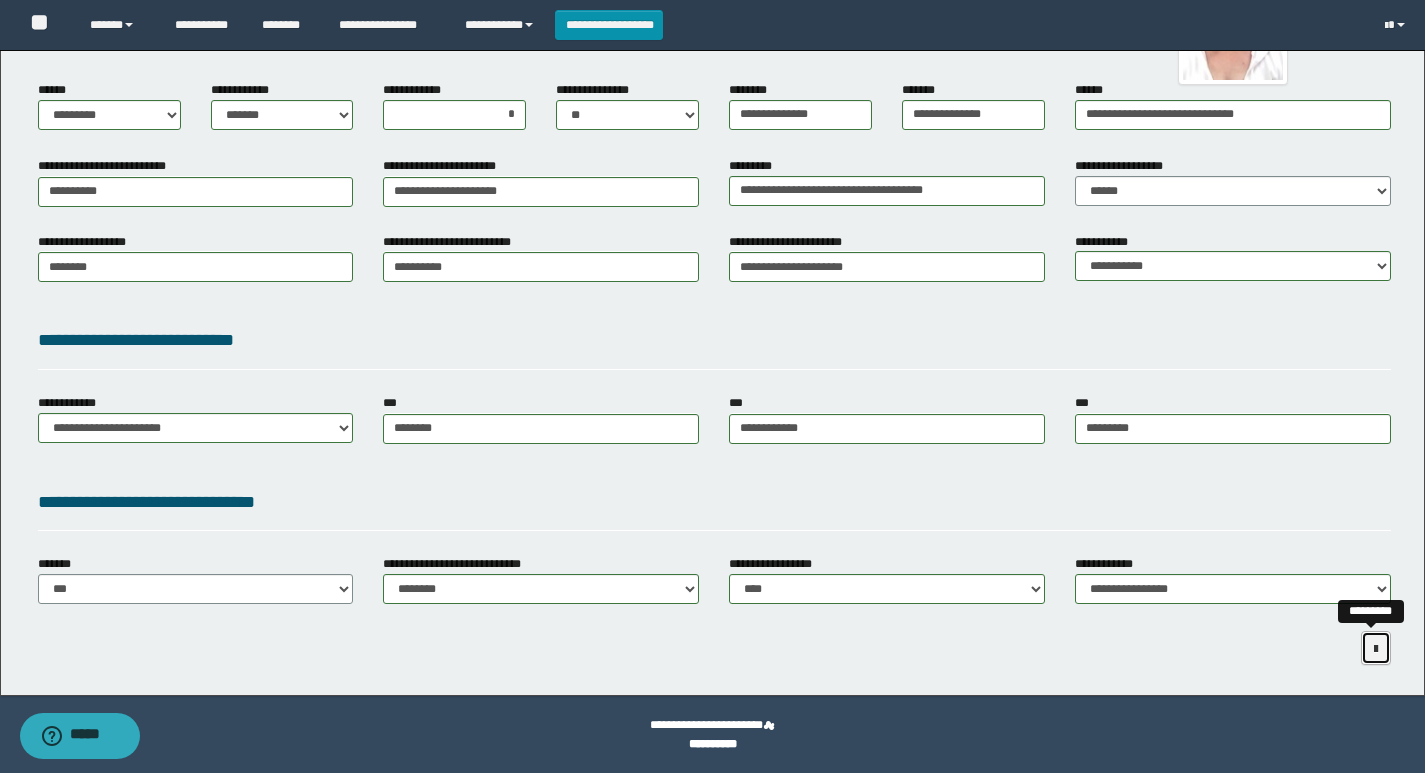 click at bounding box center (1376, 648) 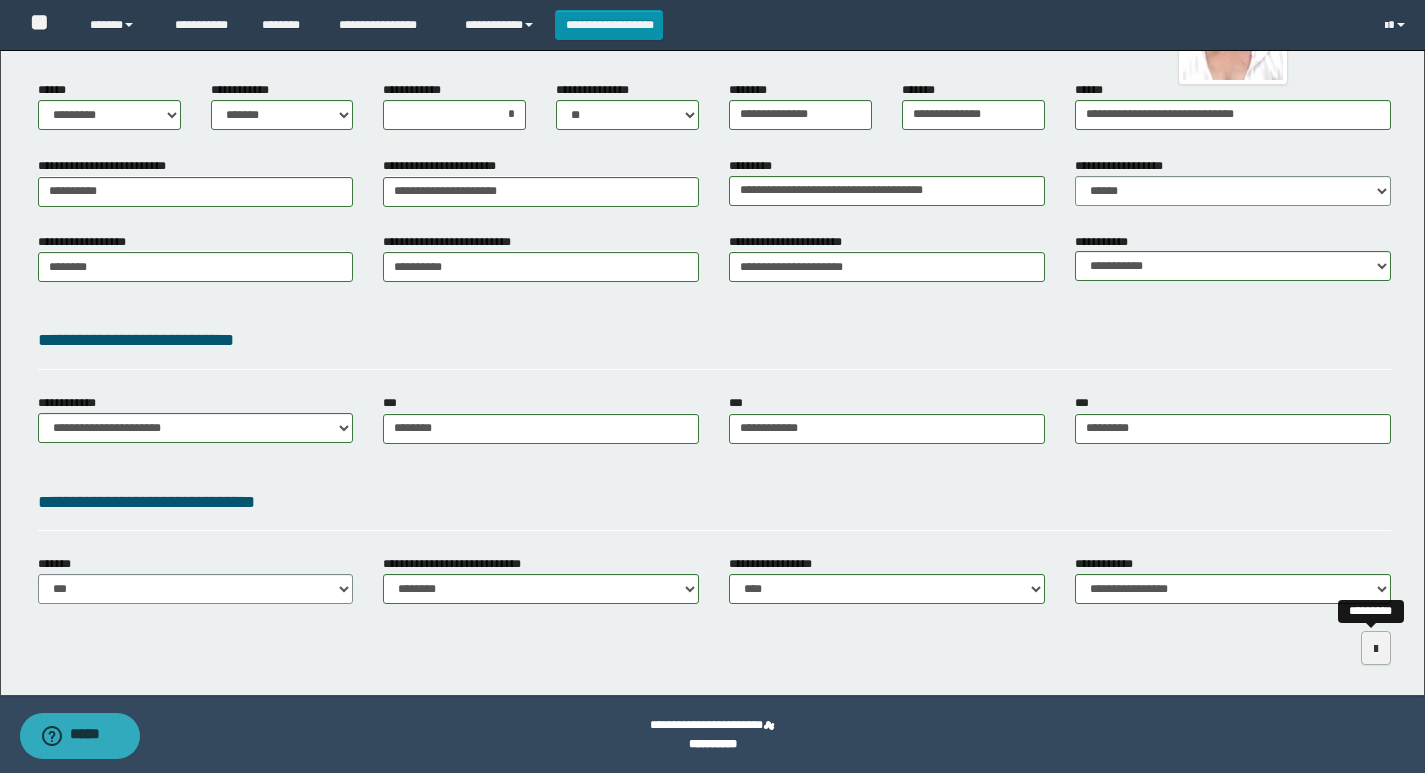 scroll, scrollTop: 0, scrollLeft: 0, axis: both 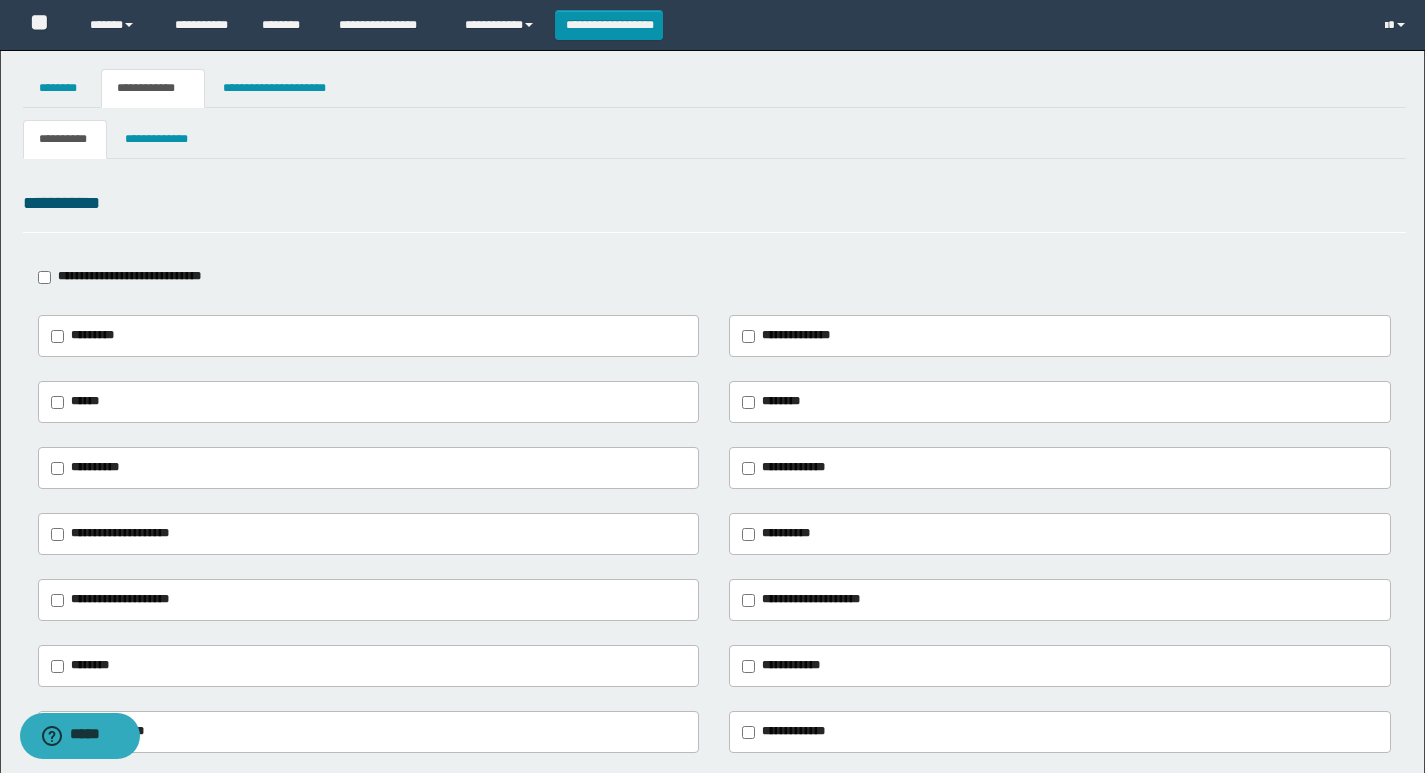 click on "********" at bounding box center (781, 401) 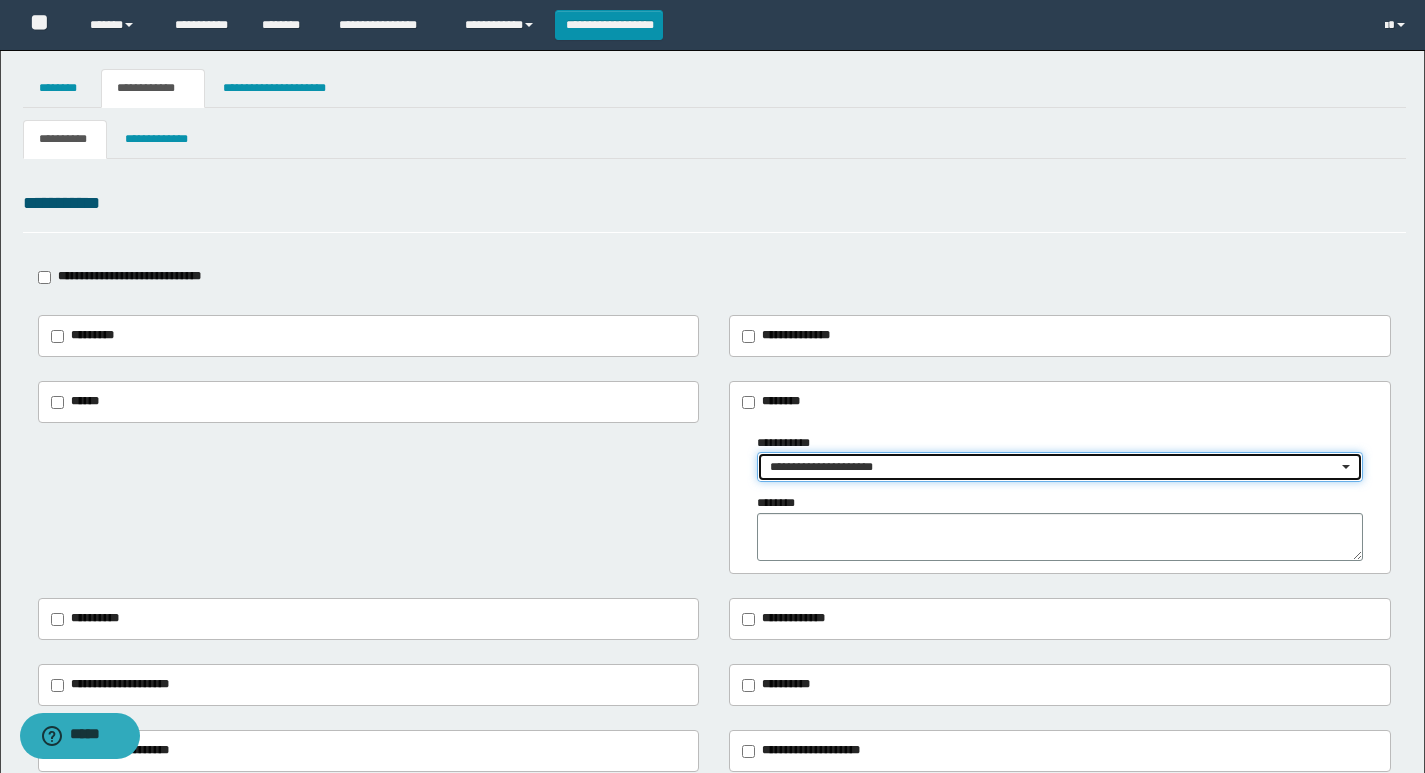 click on "**********" at bounding box center [1053, 467] 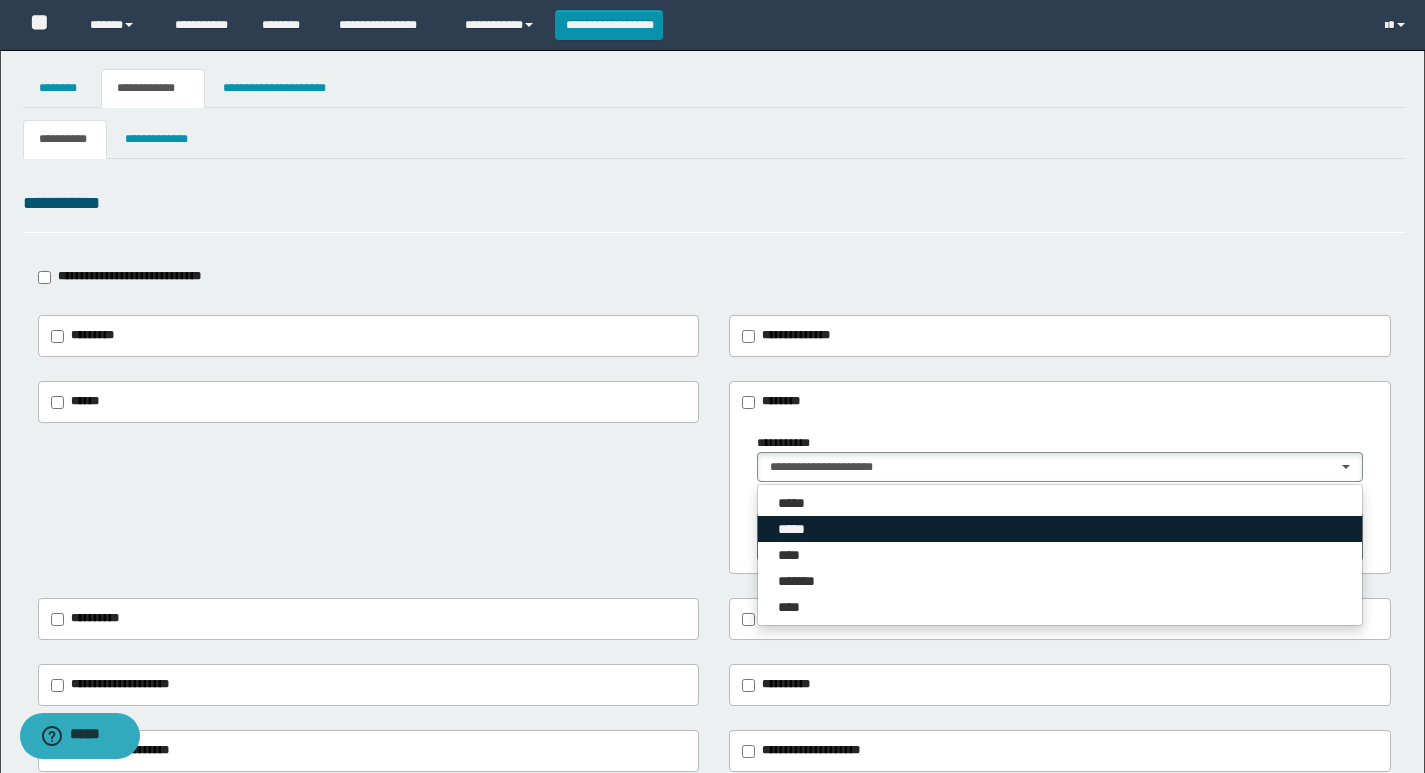click on "*****" at bounding box center [798, 529] 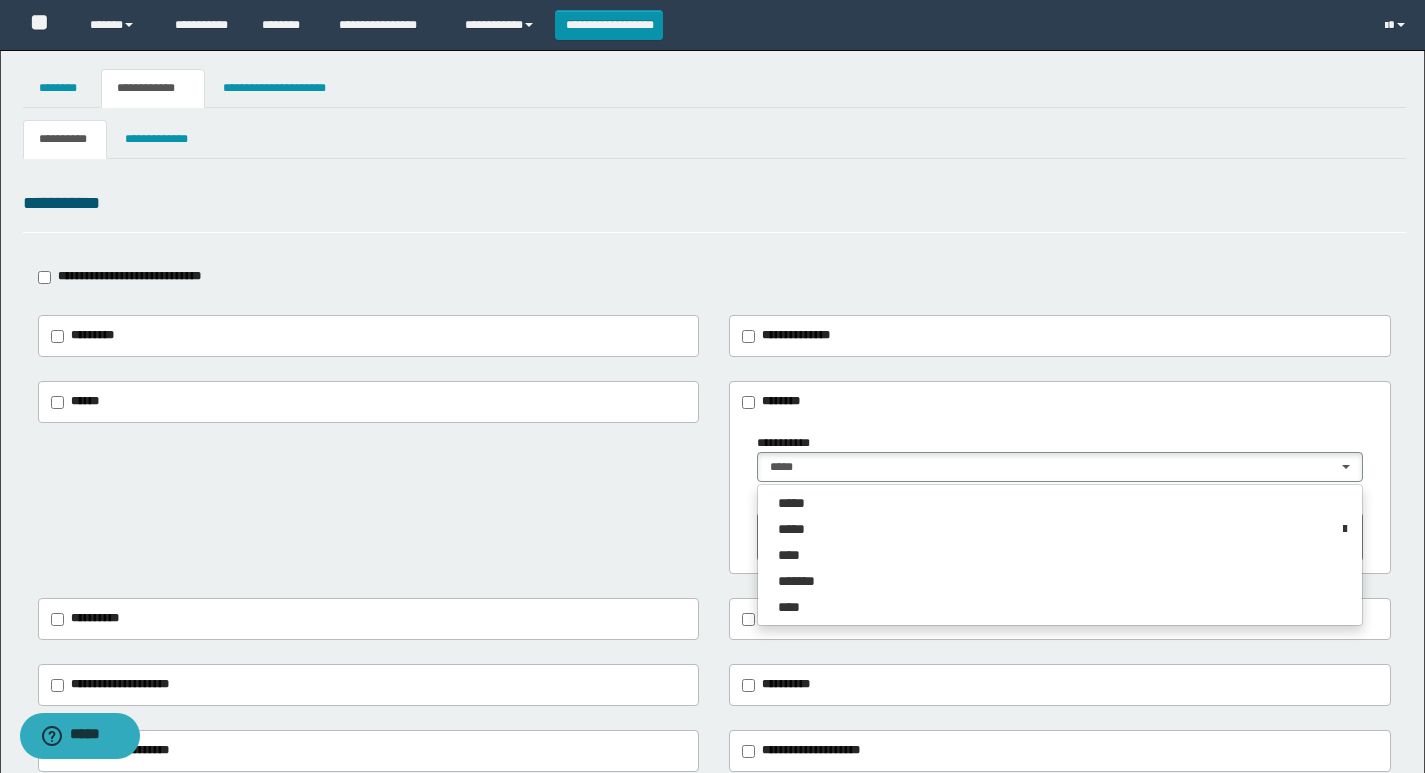 click on "**********" at bounding box center (714, 478) 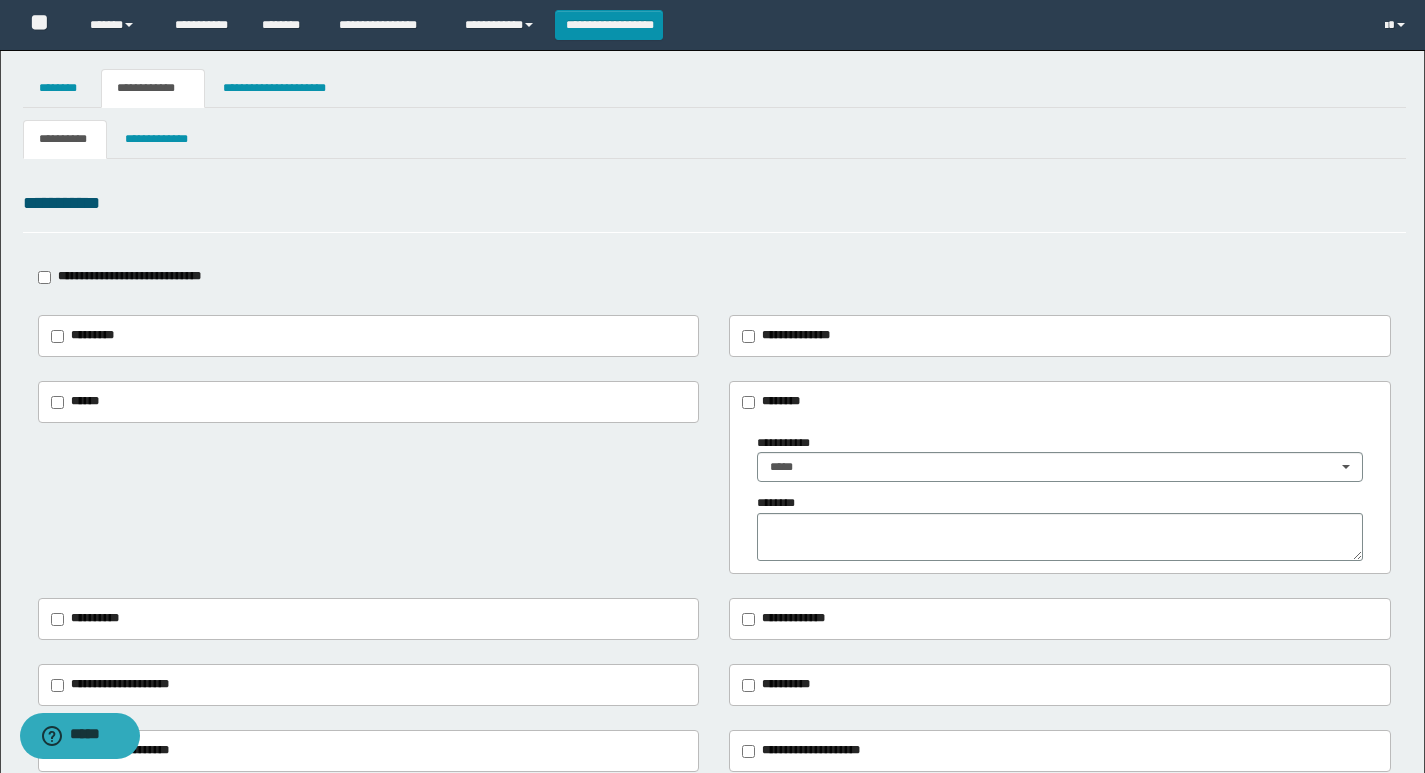 click on "**********" at bounding box center [714, 577] 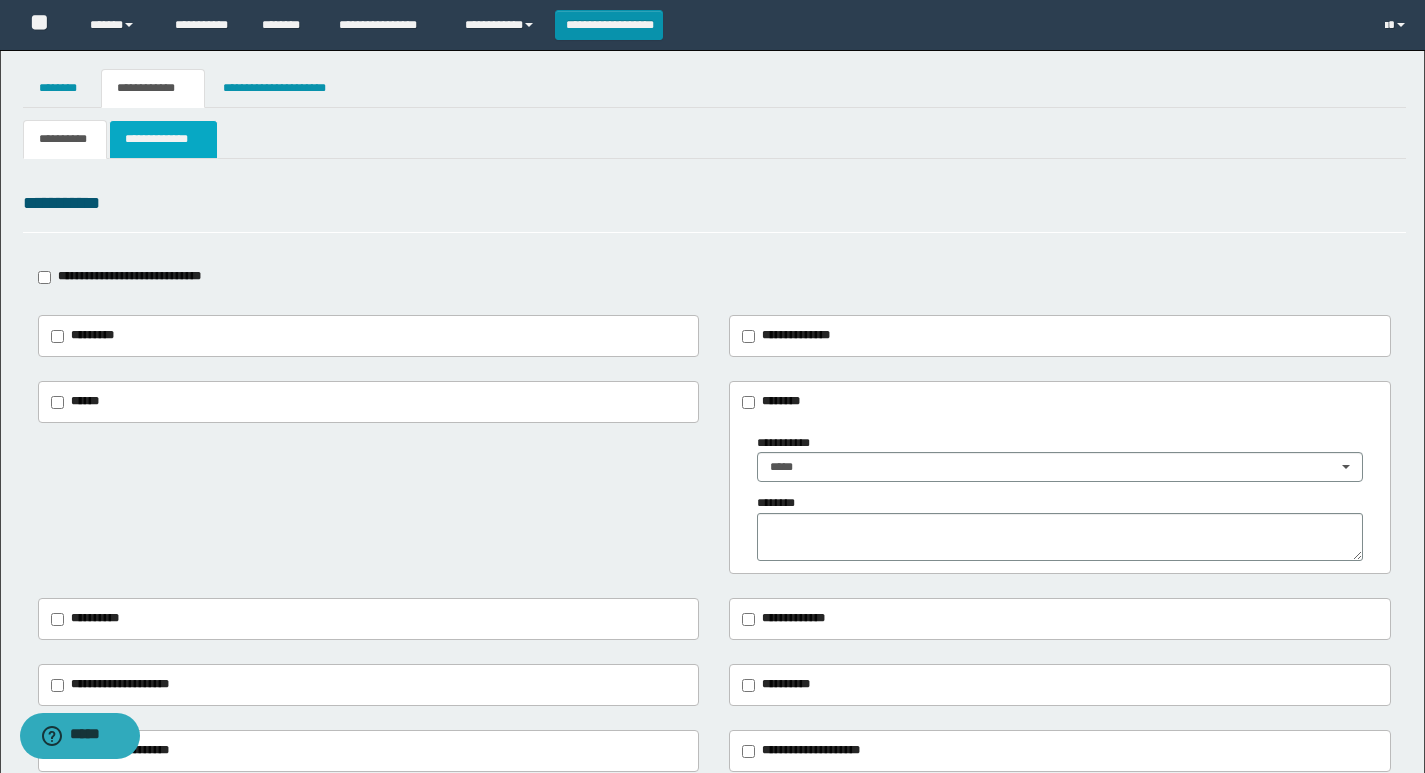 click on "**********" at bounding box center (163, 139) 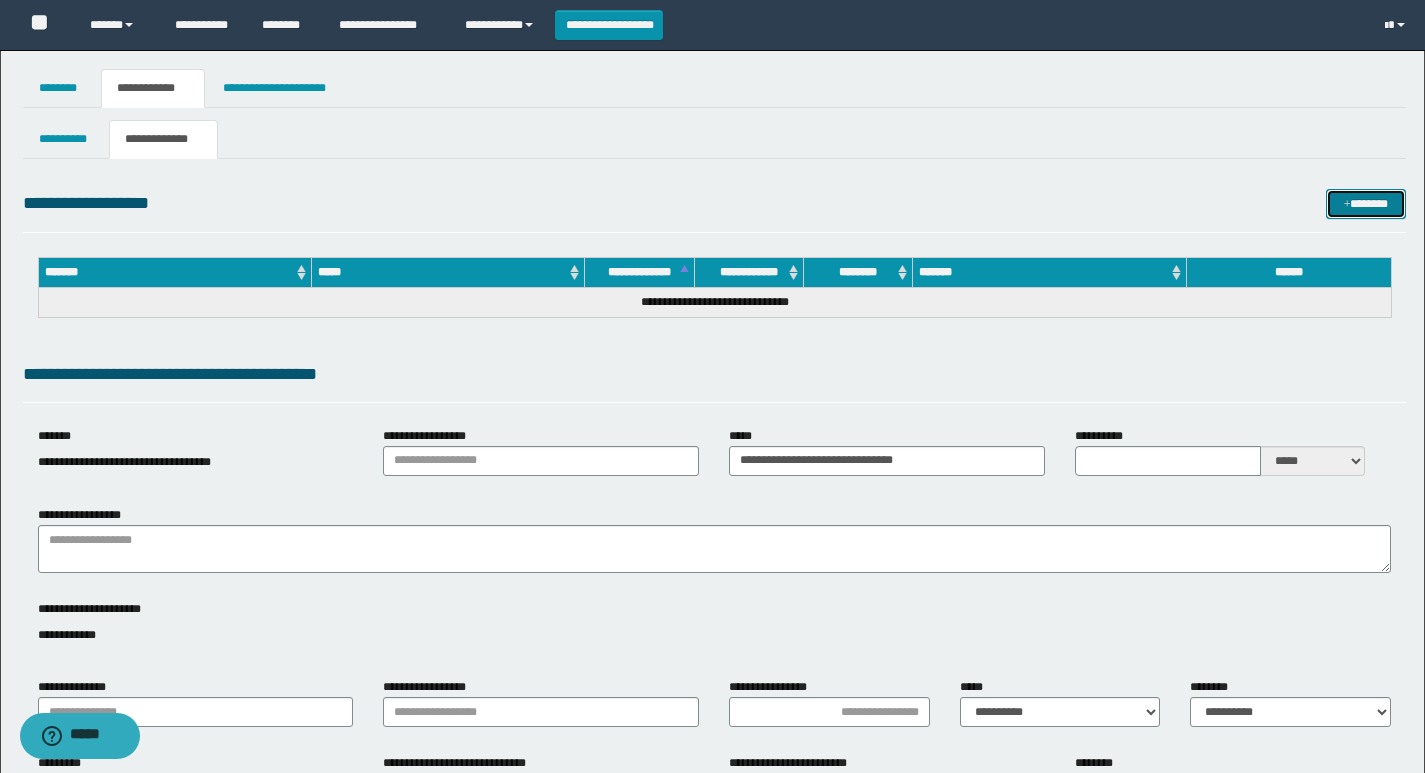 click on "*******" at bounding box center (1366, 204) 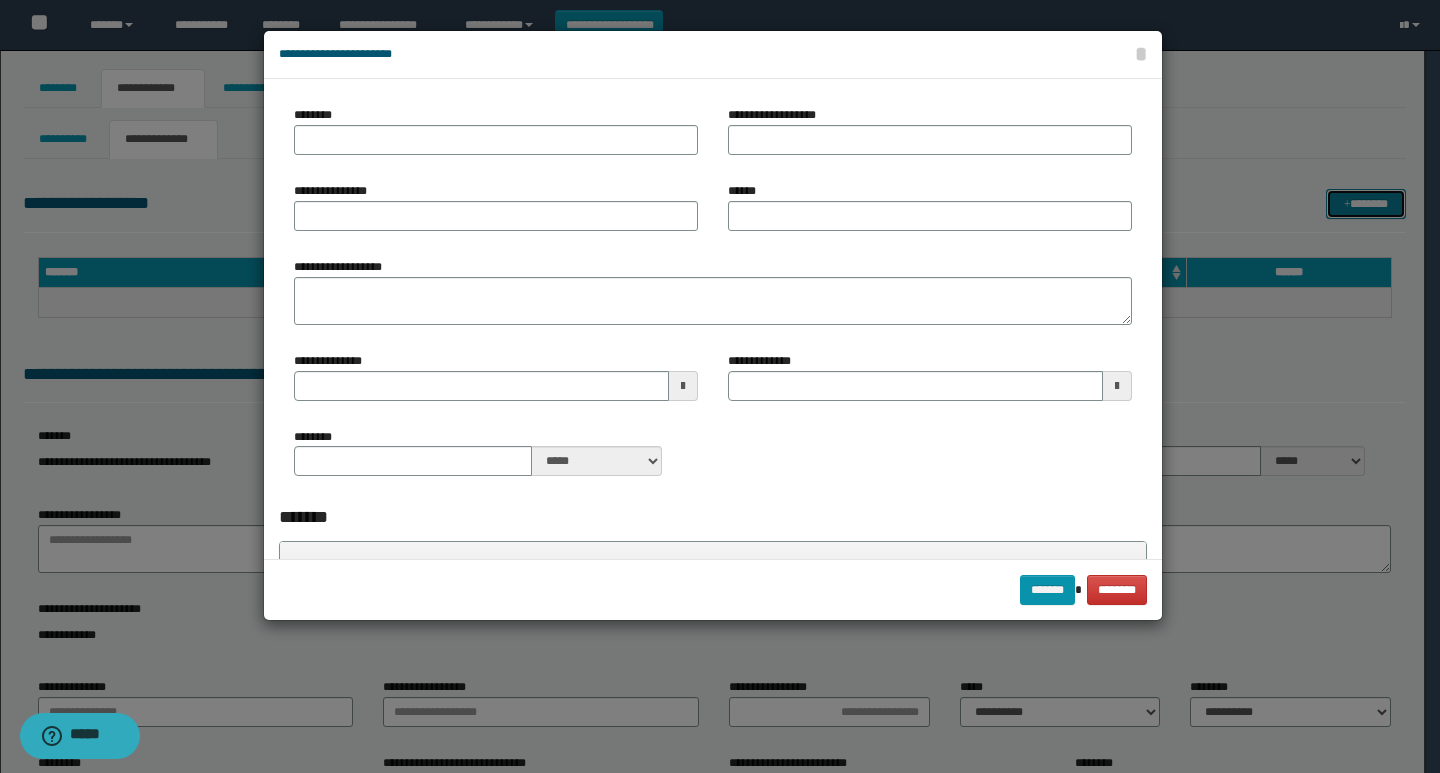 type 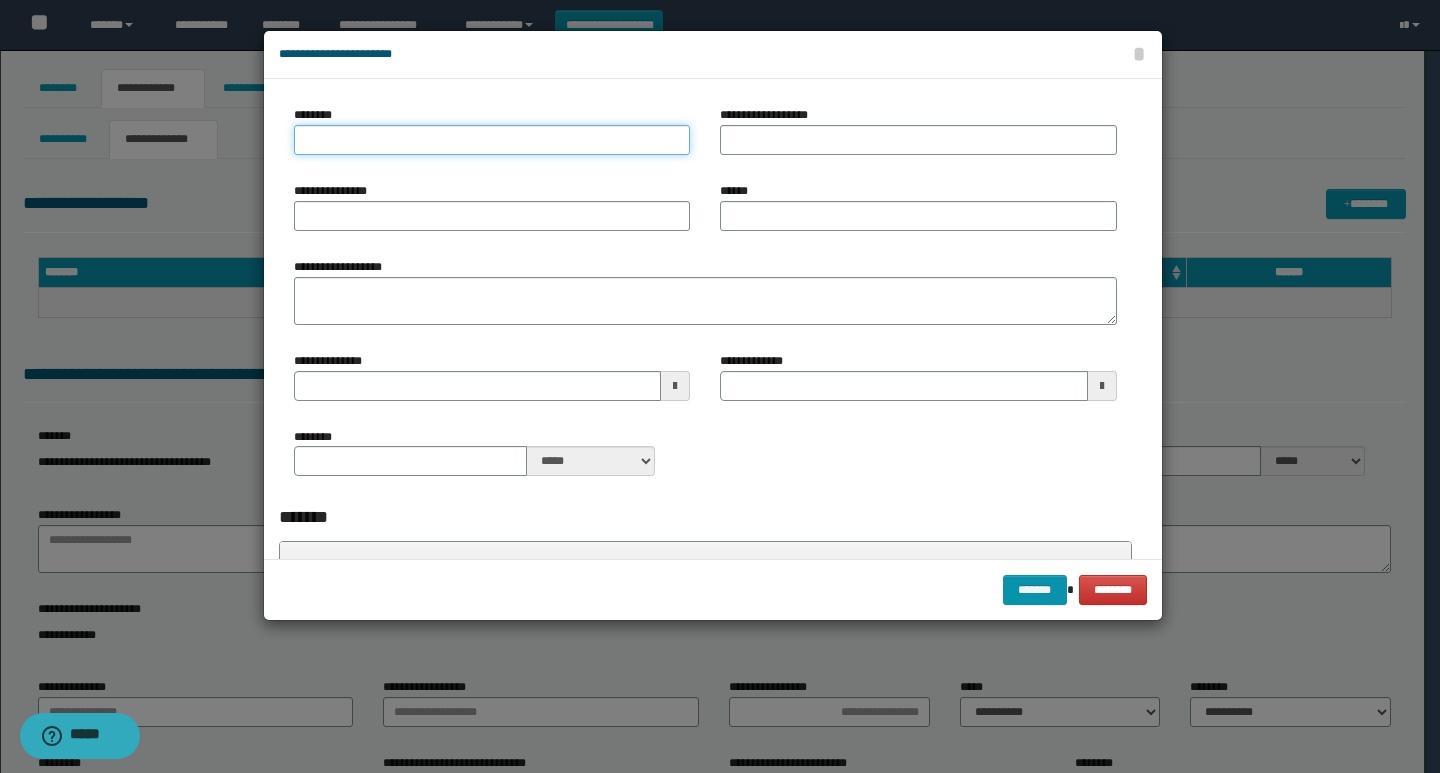 click on "********" at bounding box center [492, 140] 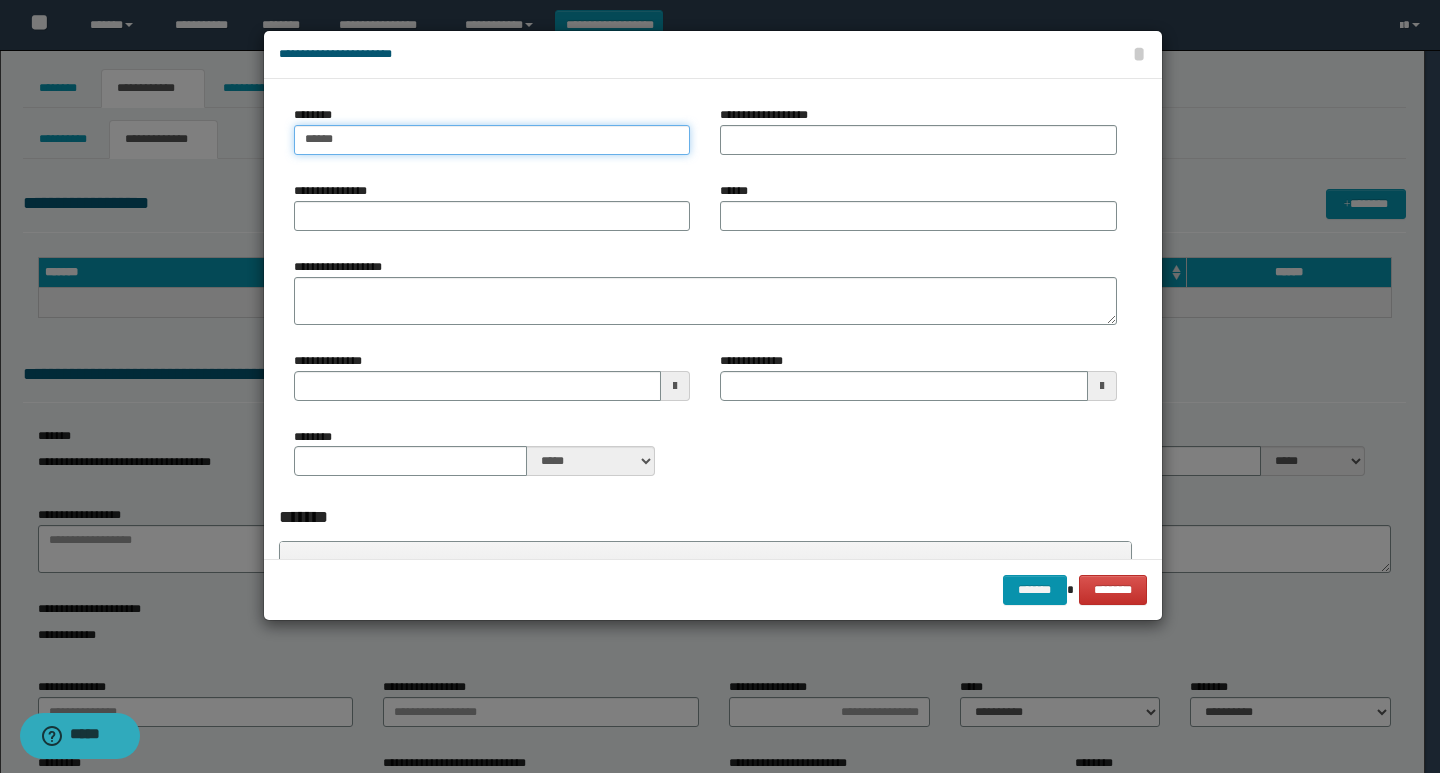 type on "******" 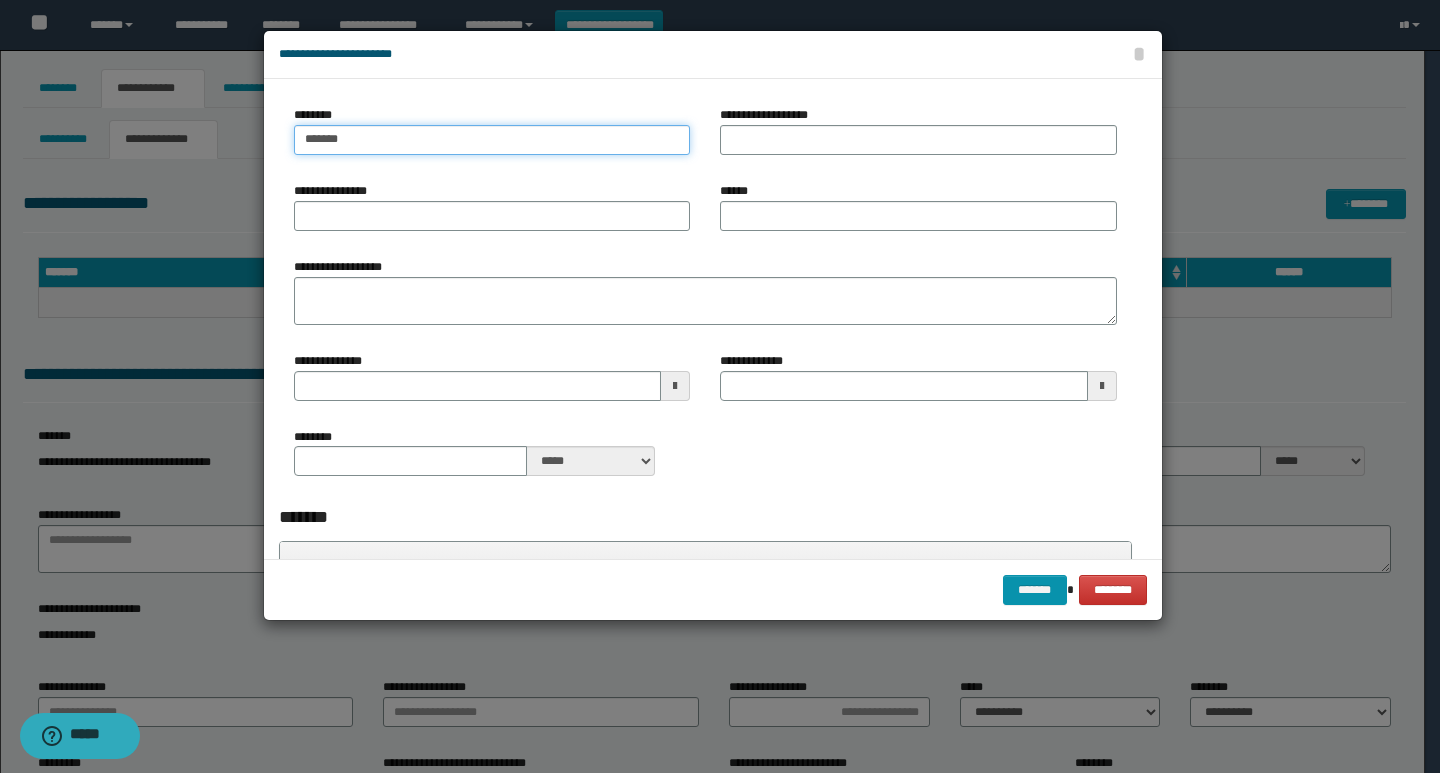type 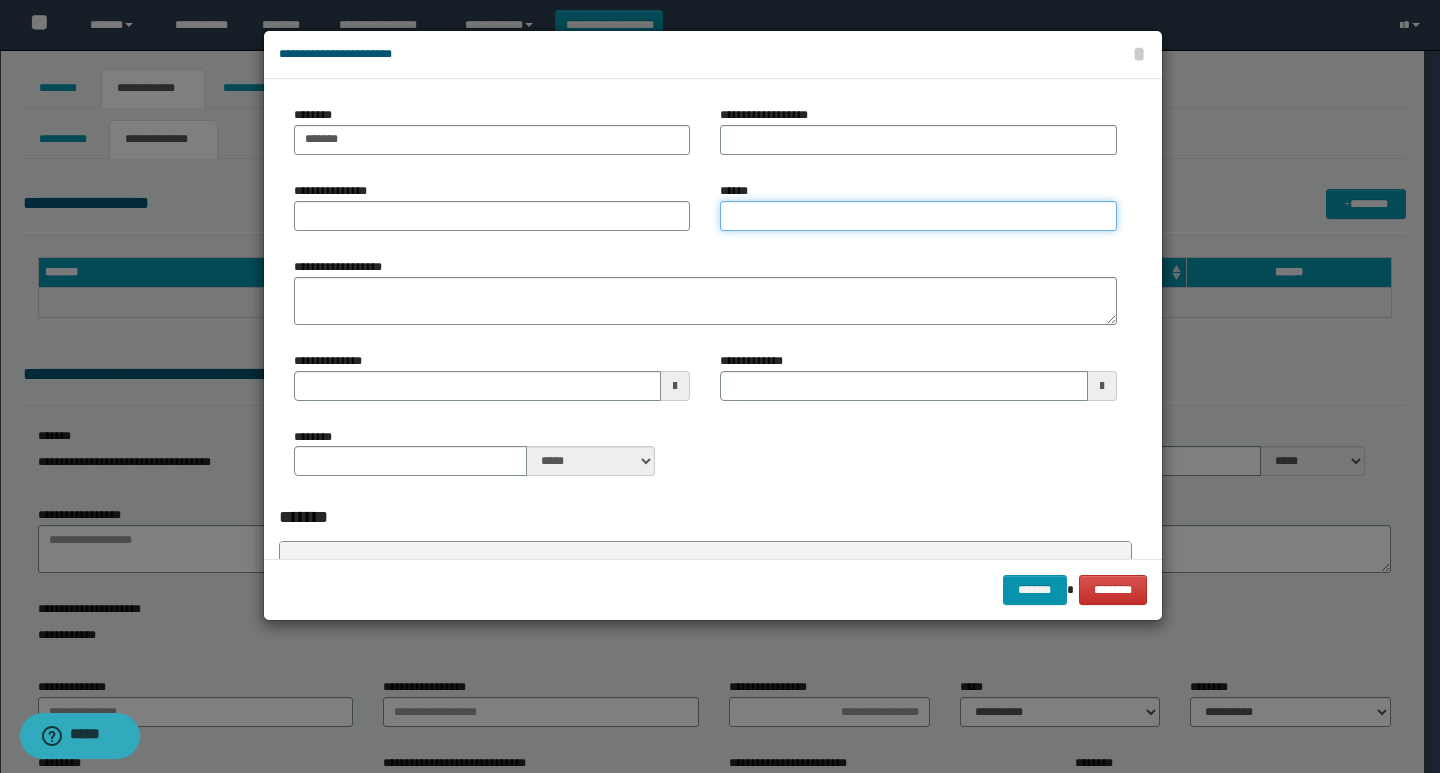 click on "******" at bounding box center [918, 216] 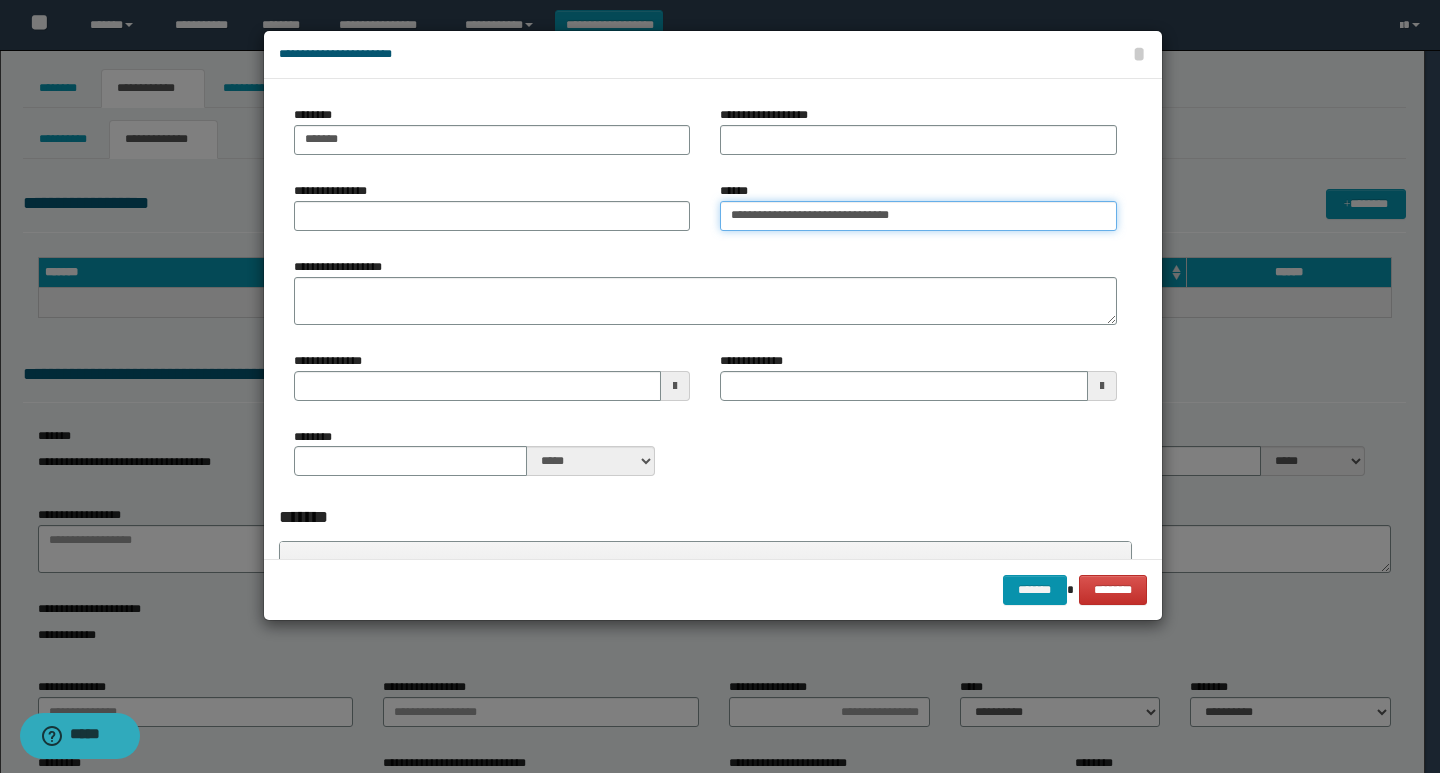 type on "**********" 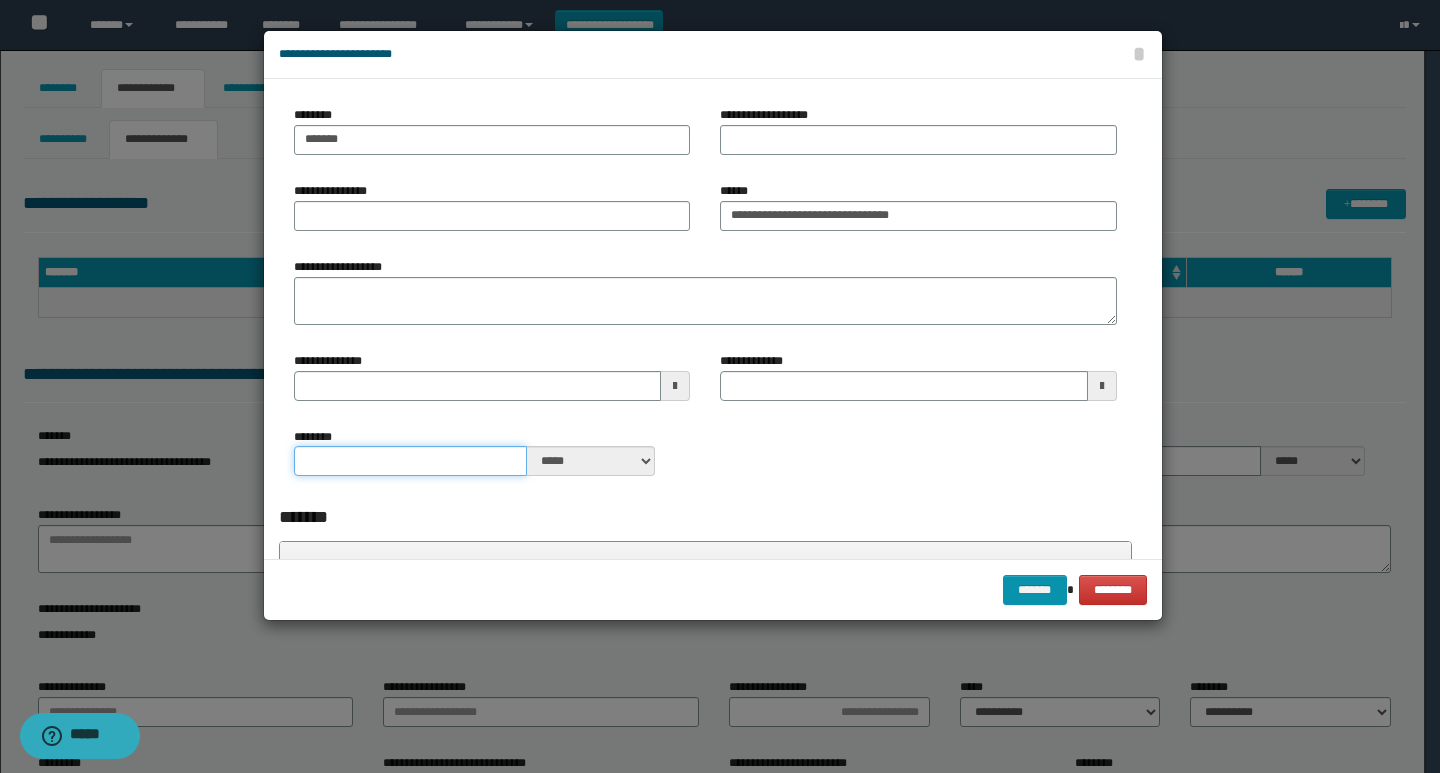 click on "********" at bounding box center [411, 461] 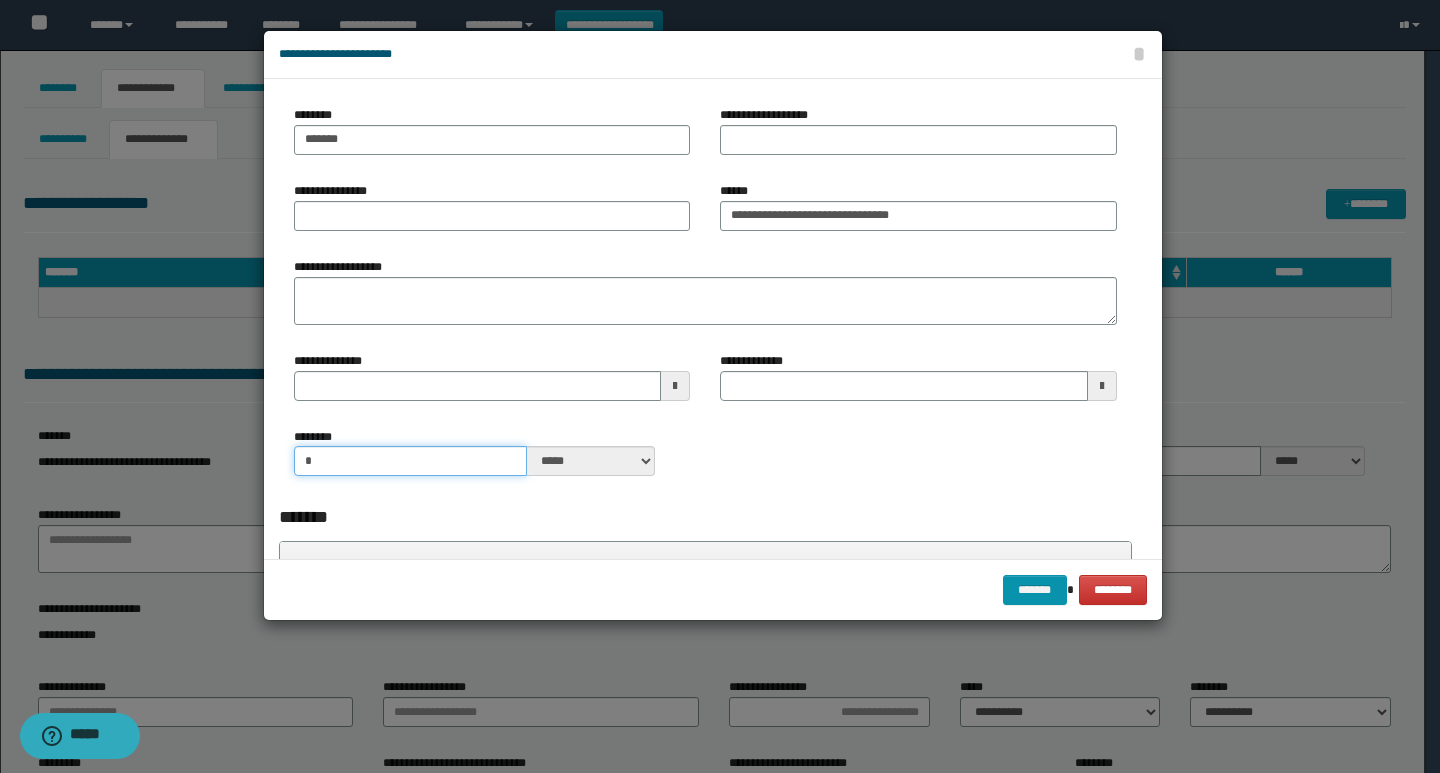 type on "*" 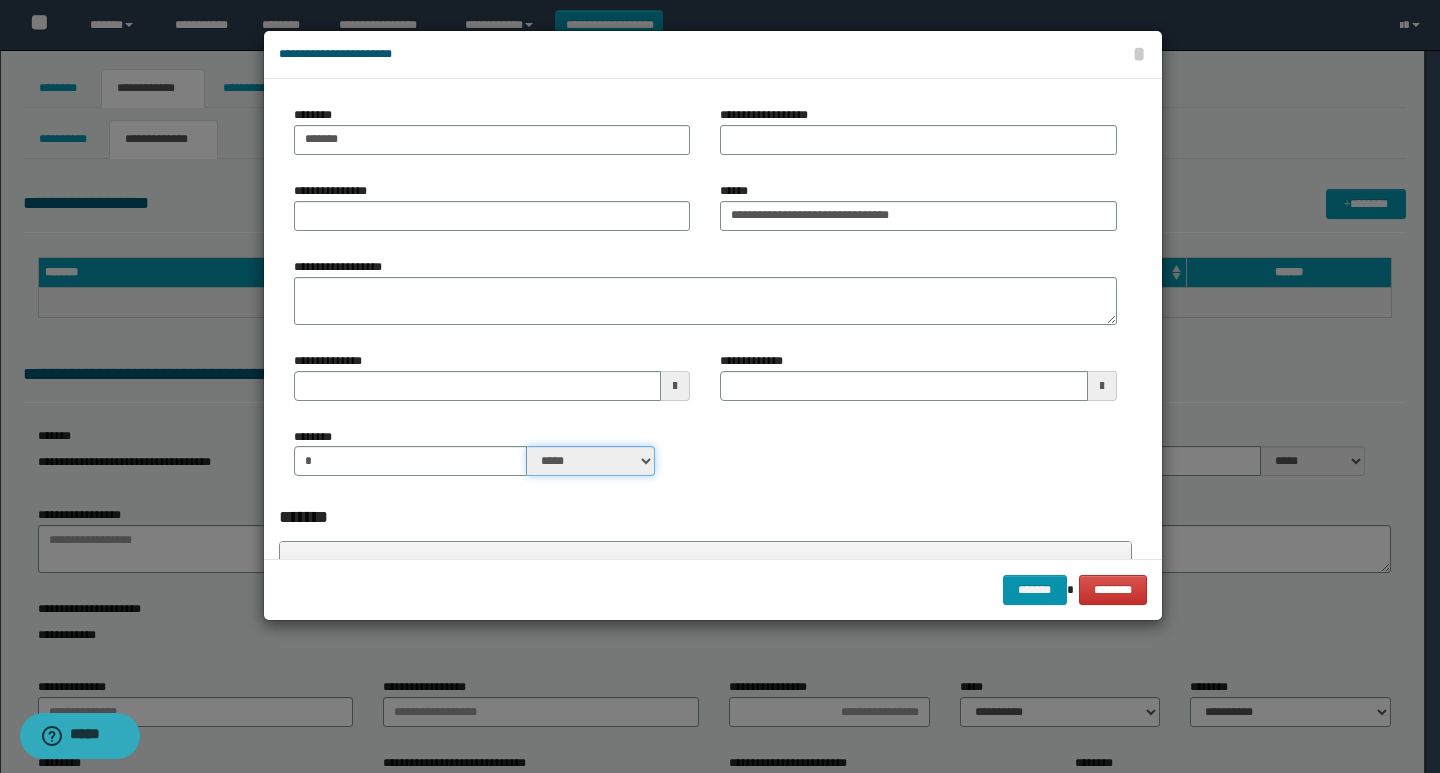 click on "*****
****" at bounding box center (591, 461) 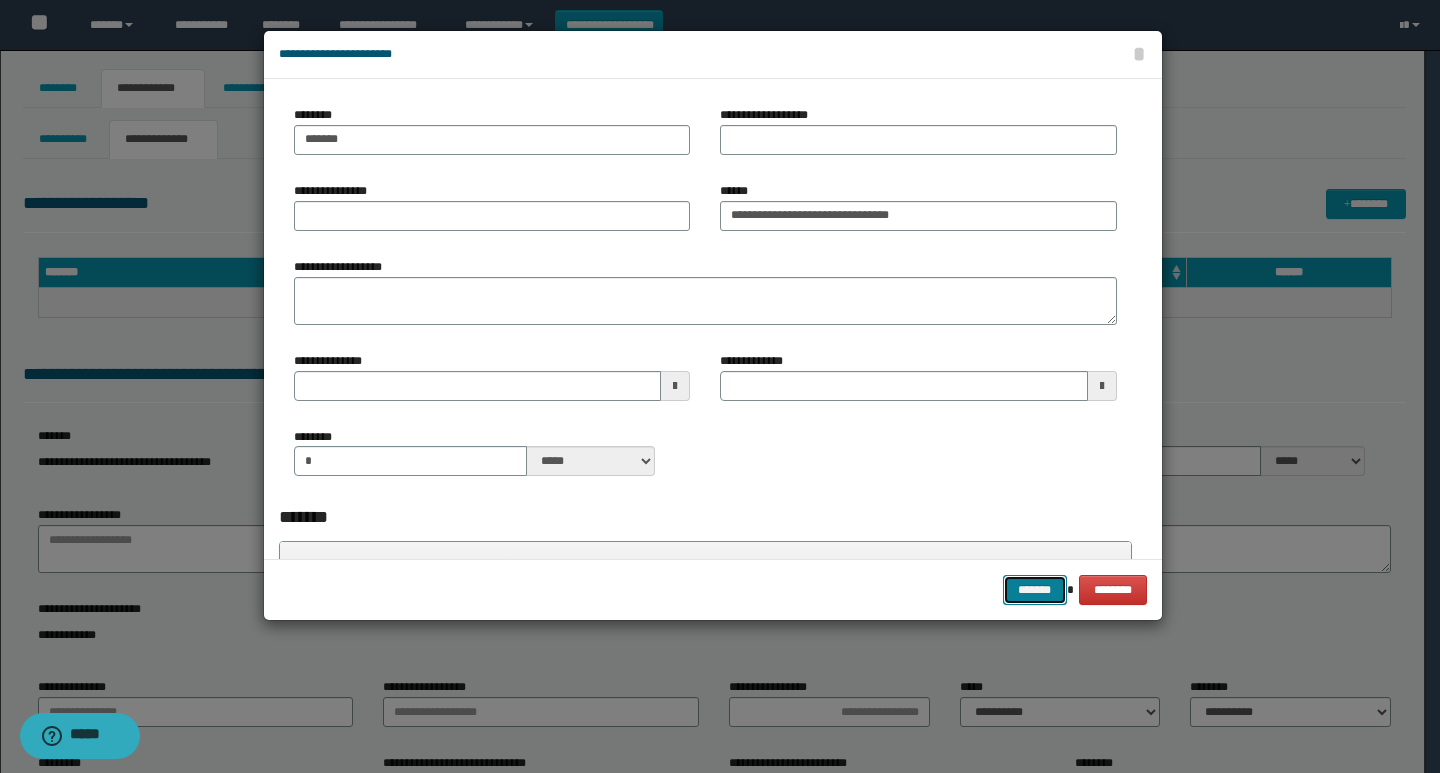 click on "*******" at bounding box center [1035, 590] 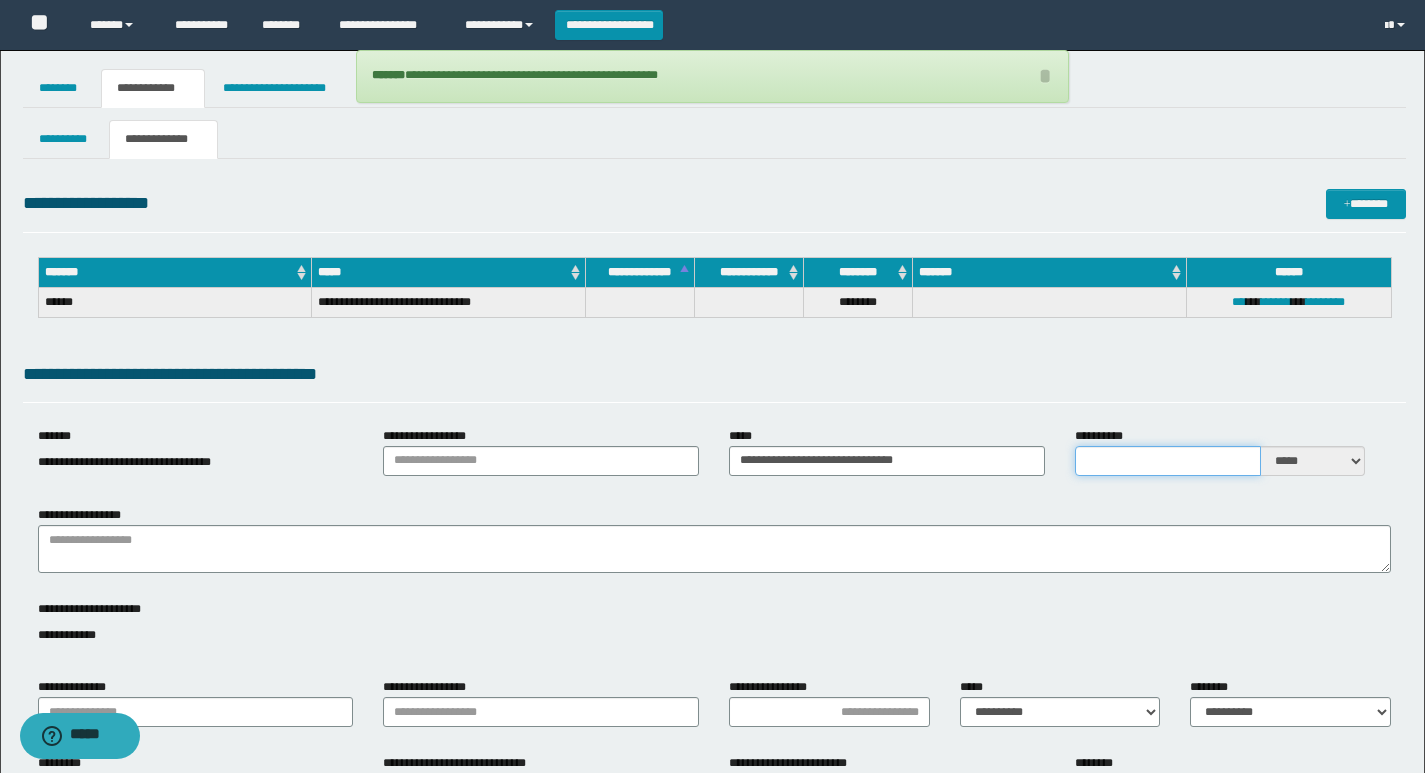 click on "**********" at bounding box center [1168, 461] 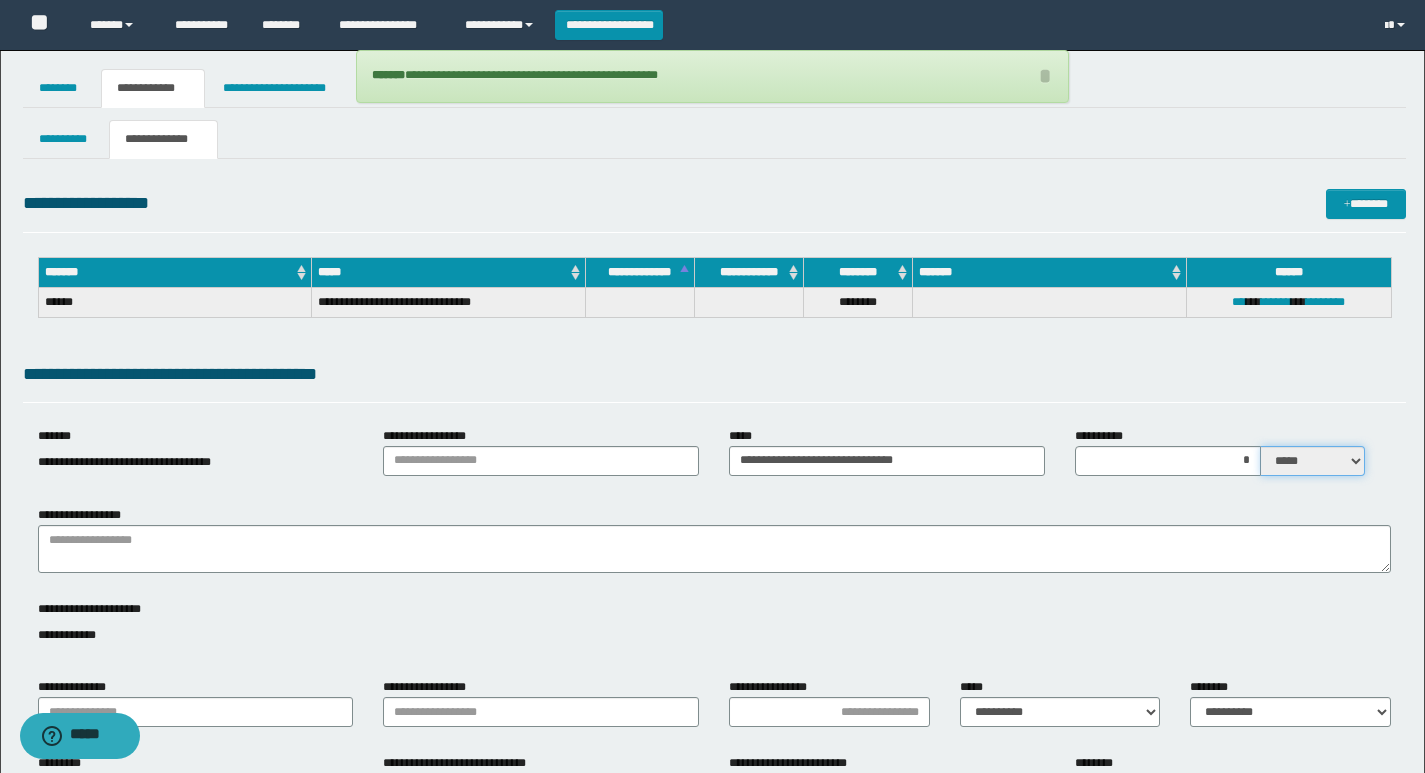 click on "*****
****" at bounding box center (1313, 461) 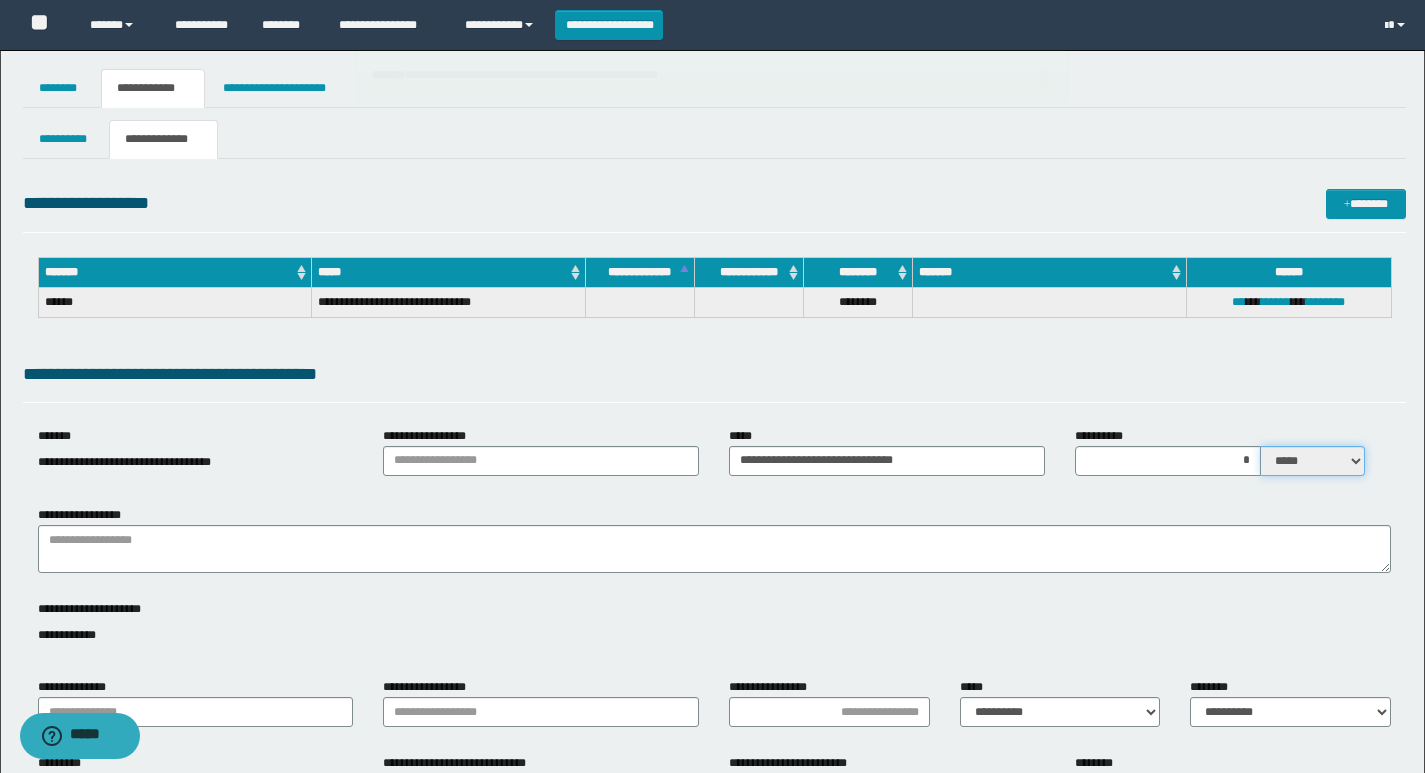 select on "*" 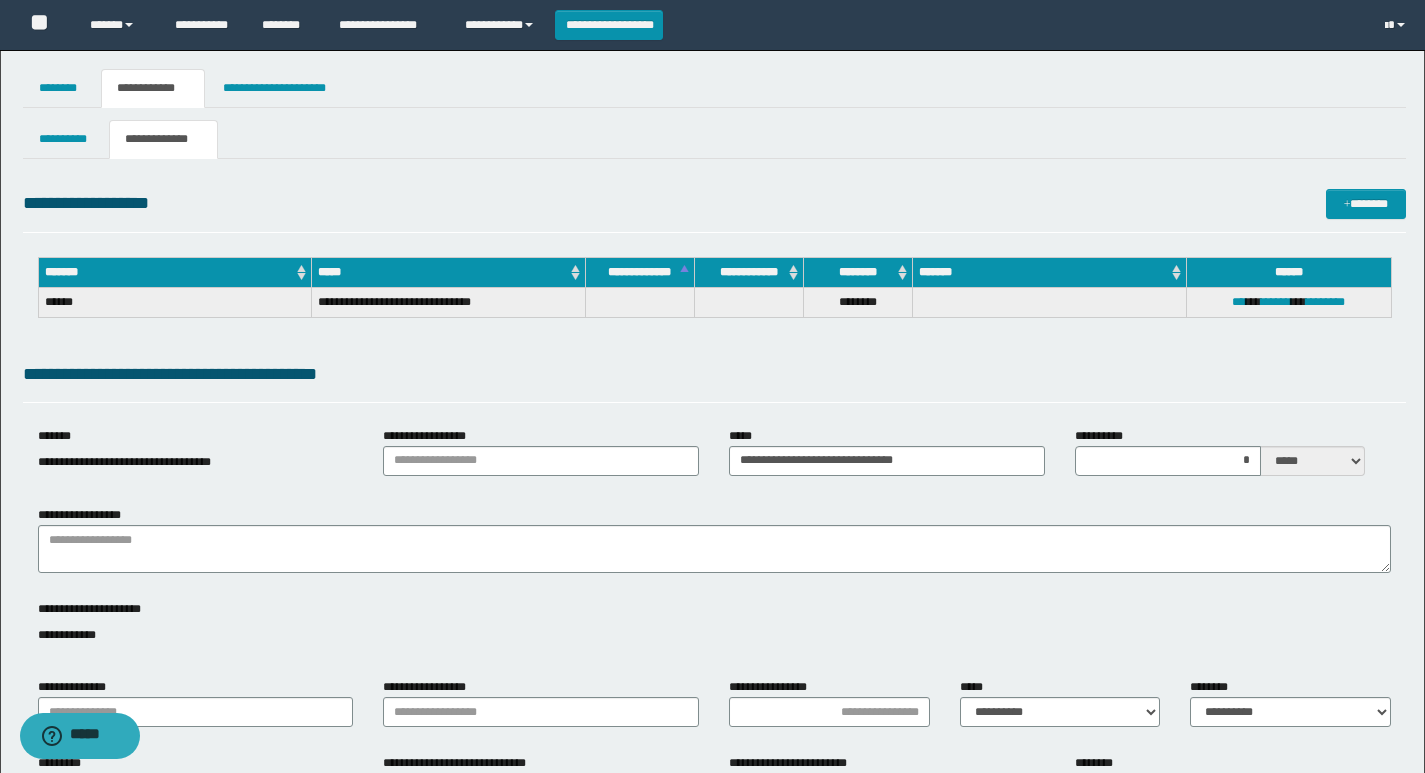 click on "**********" at bounding box center (714, 892) 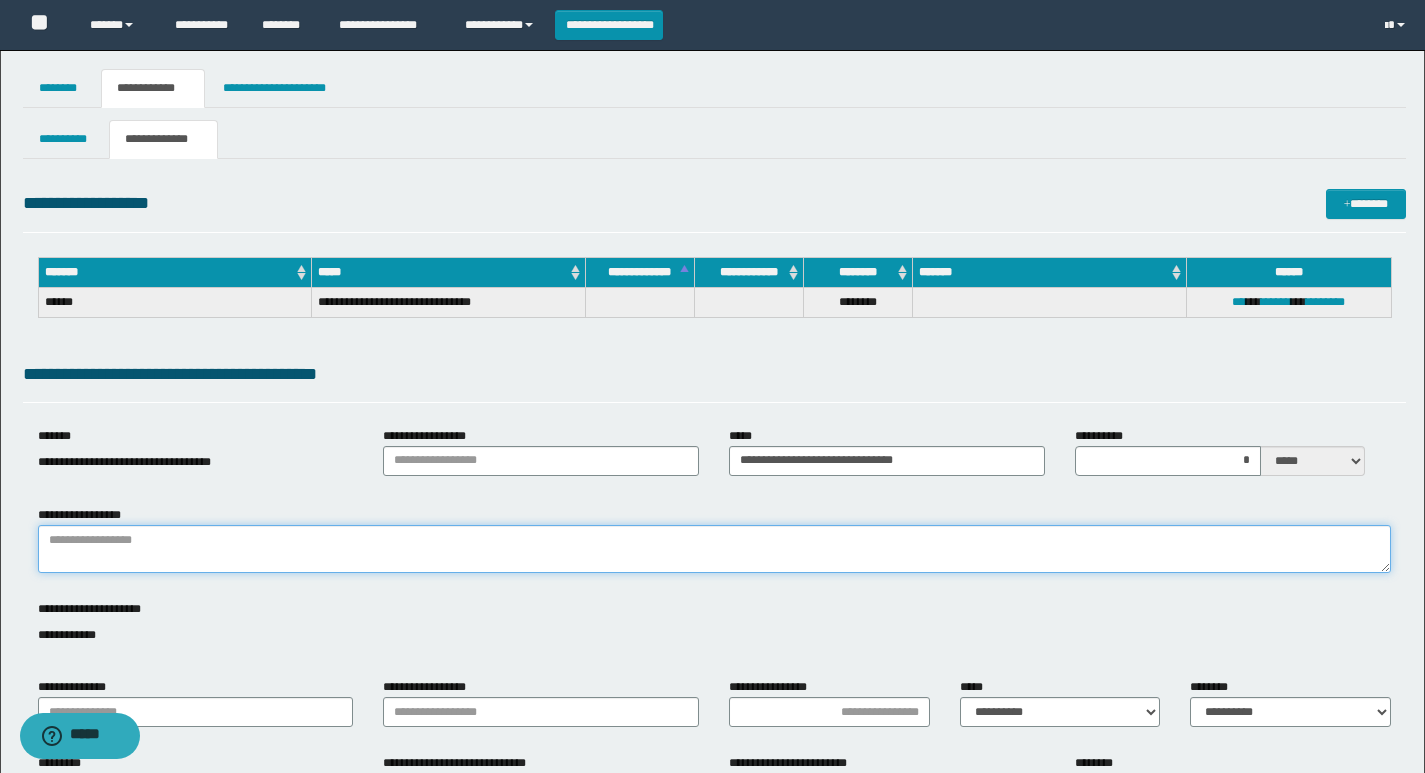 click on "**********" at bounding box center (714, 549) 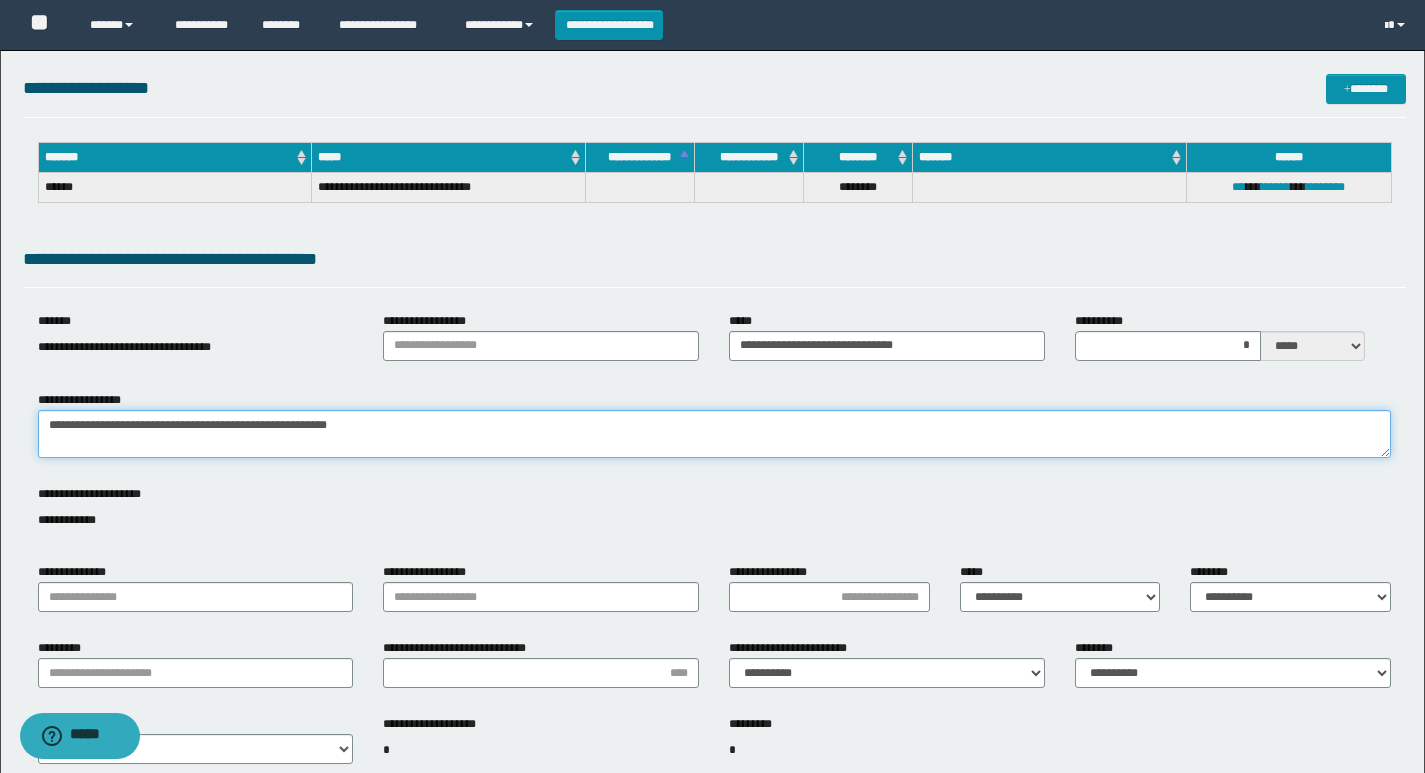 scroll, scrollTop: 200, scrollLeft: 0, axis: vertical 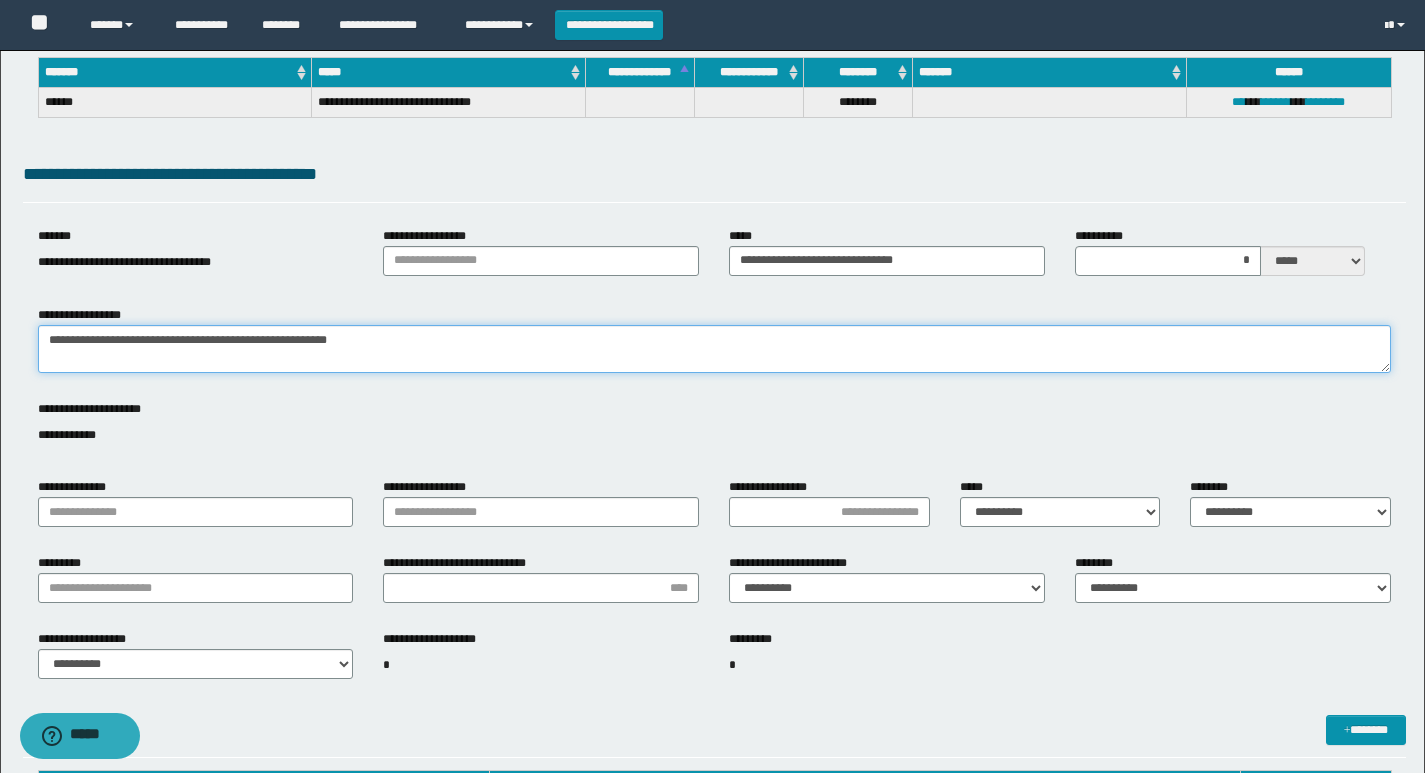 type on "**********" 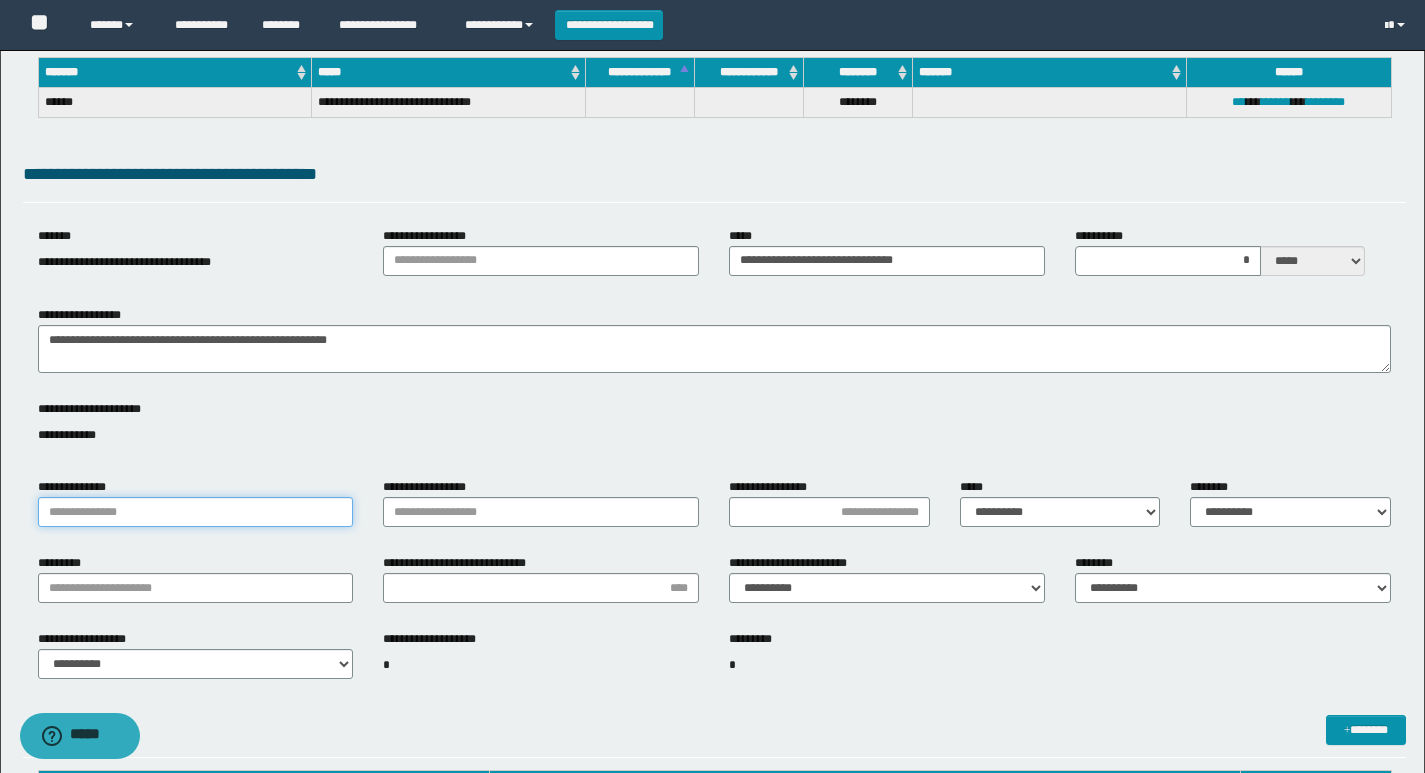 click on "**********" at bounding box center (196, 512) 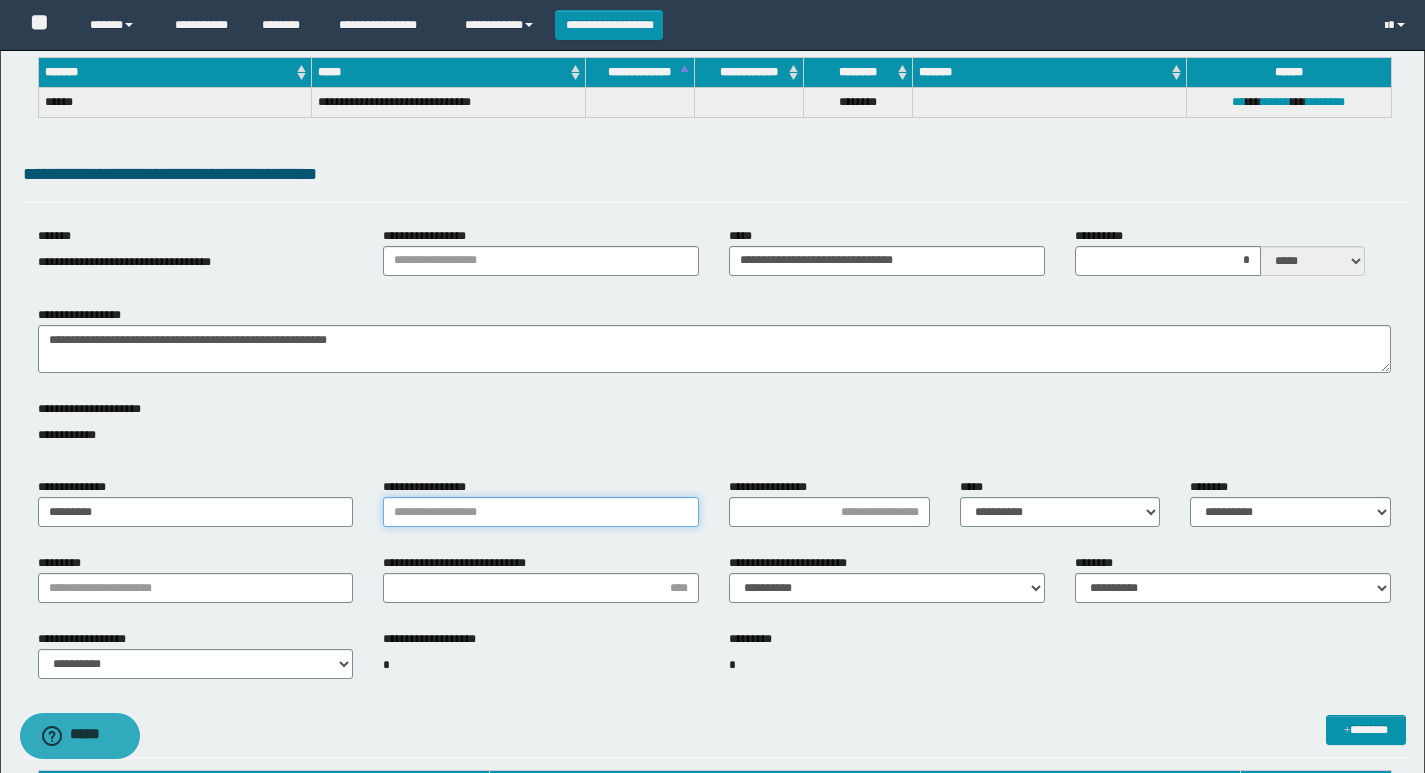 drag, startPoint x: 469, startPoint y: 516, endPoint x: 646, endPoint y: 505, distance: 177.34148 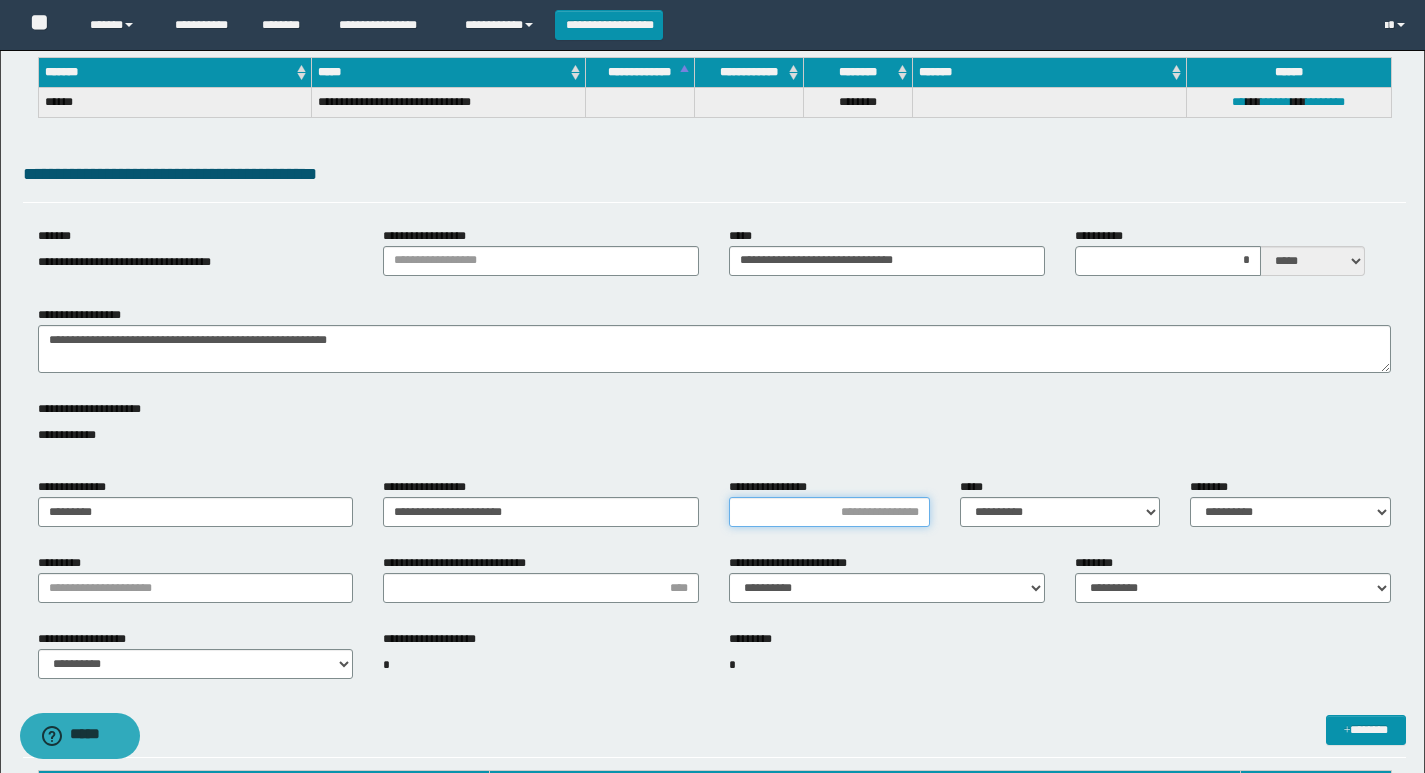 click on "**********" at bounding box center (829, 512) 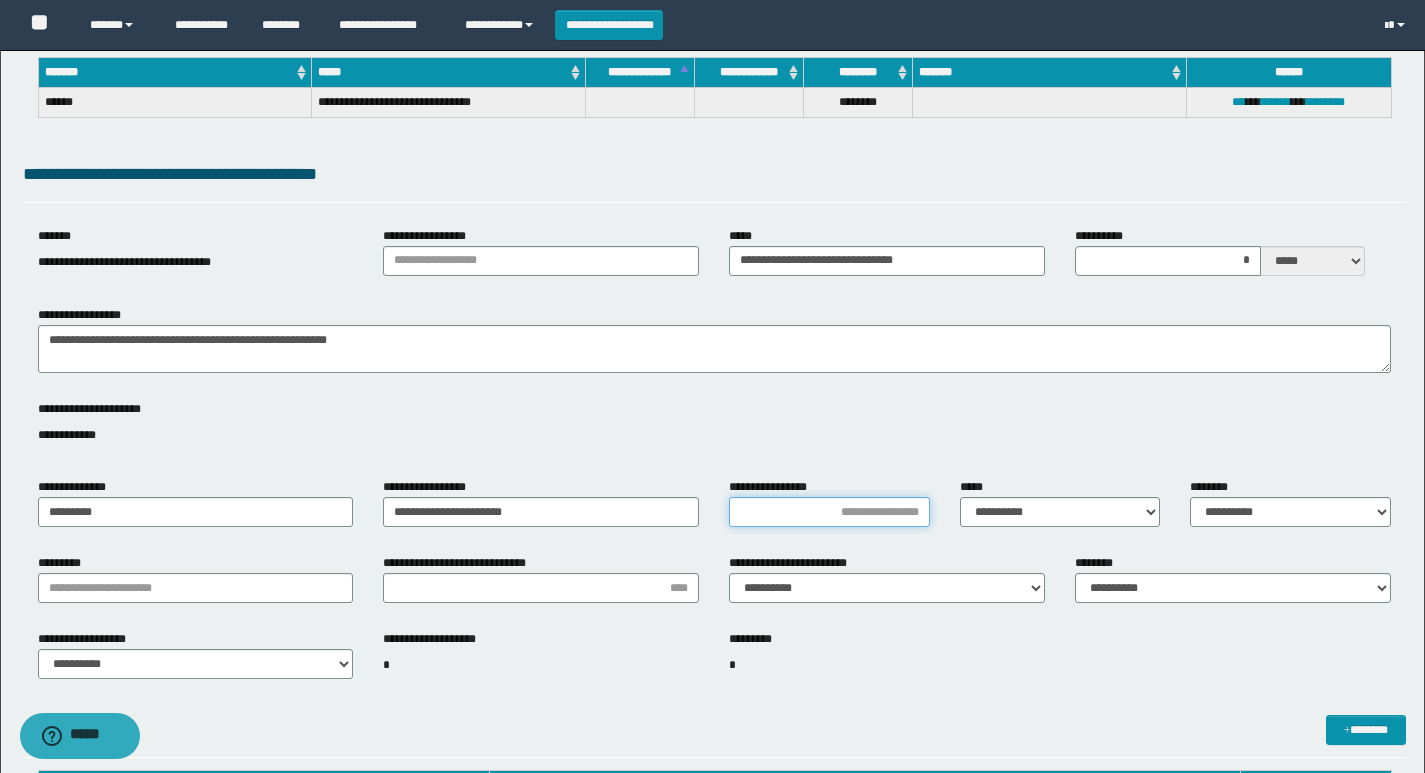 type on "*" 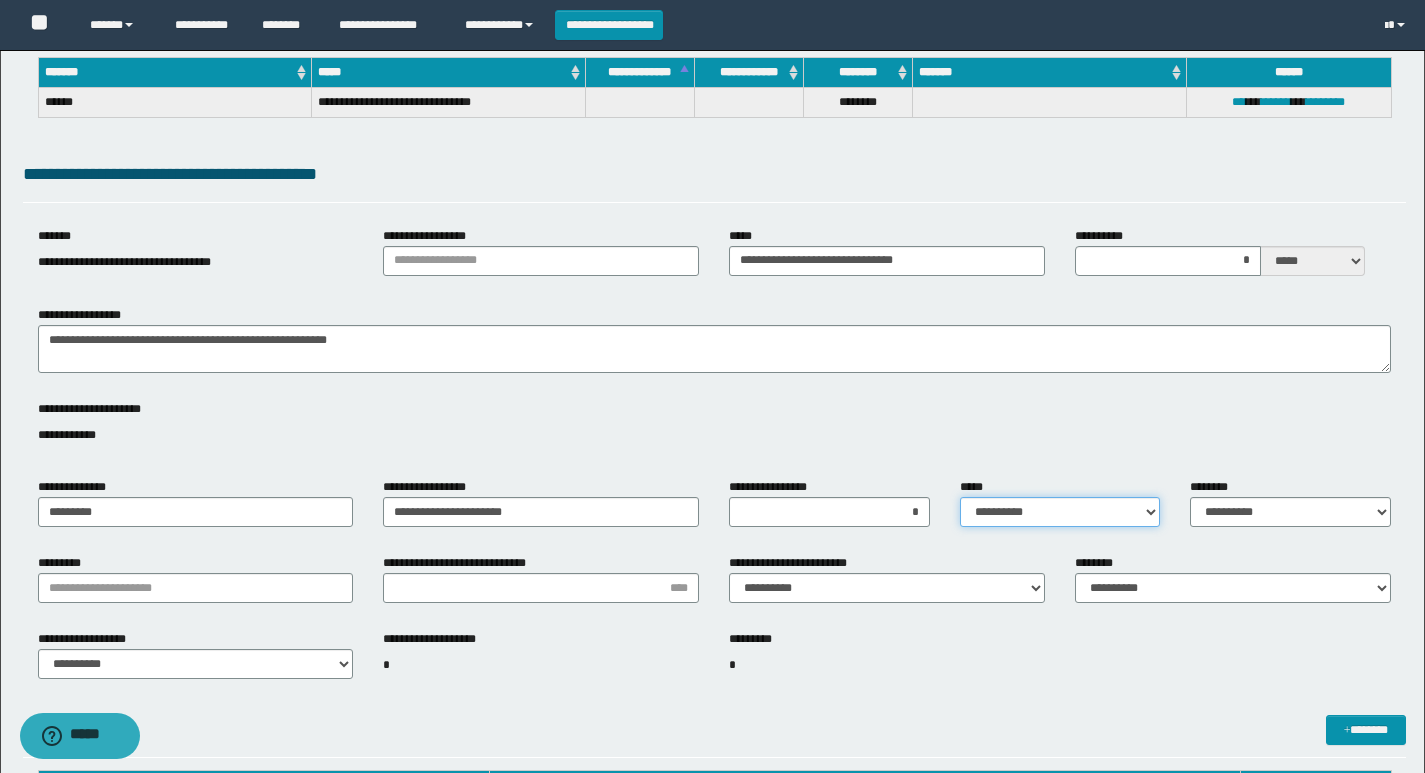 click on "**********" at bounding box center (1060, 512) 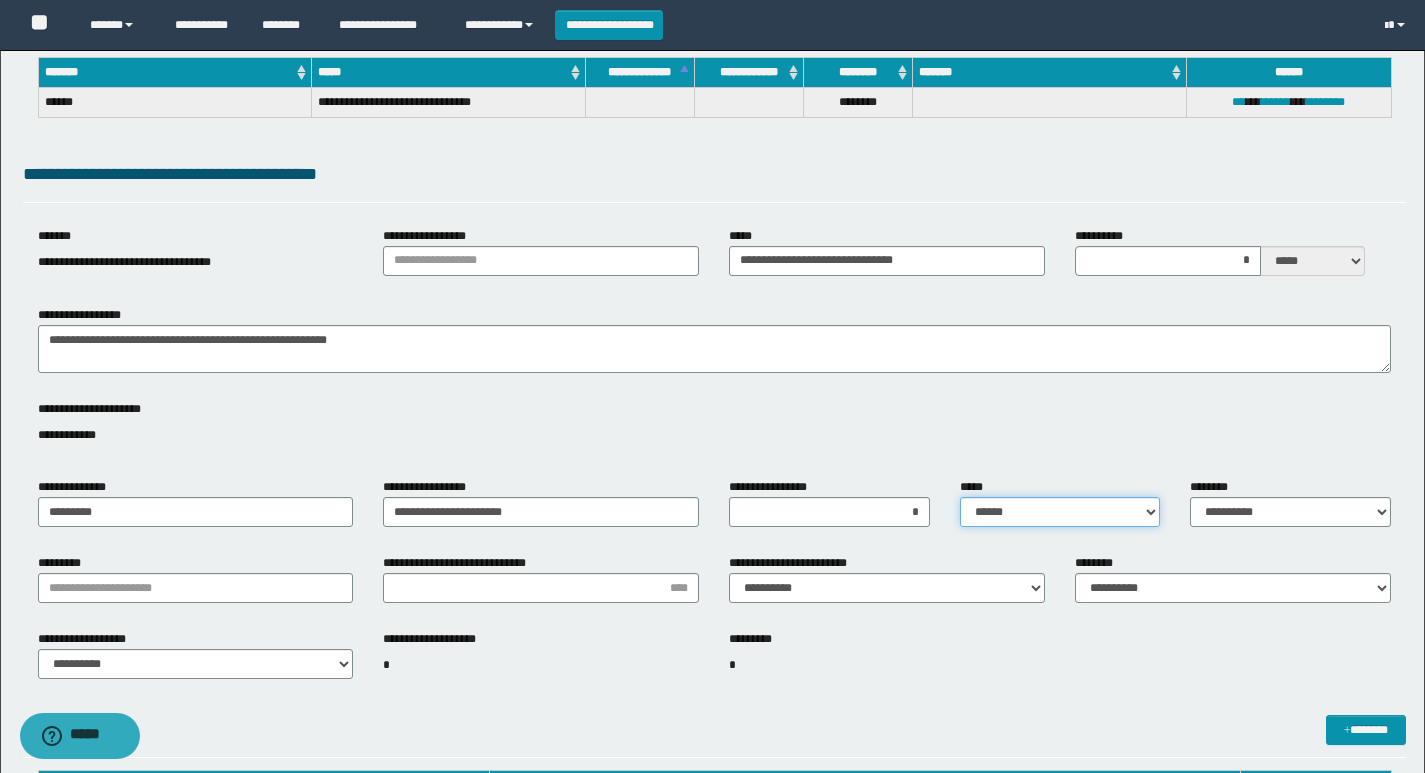 click on "**********" at bounding box center [1060, 512] 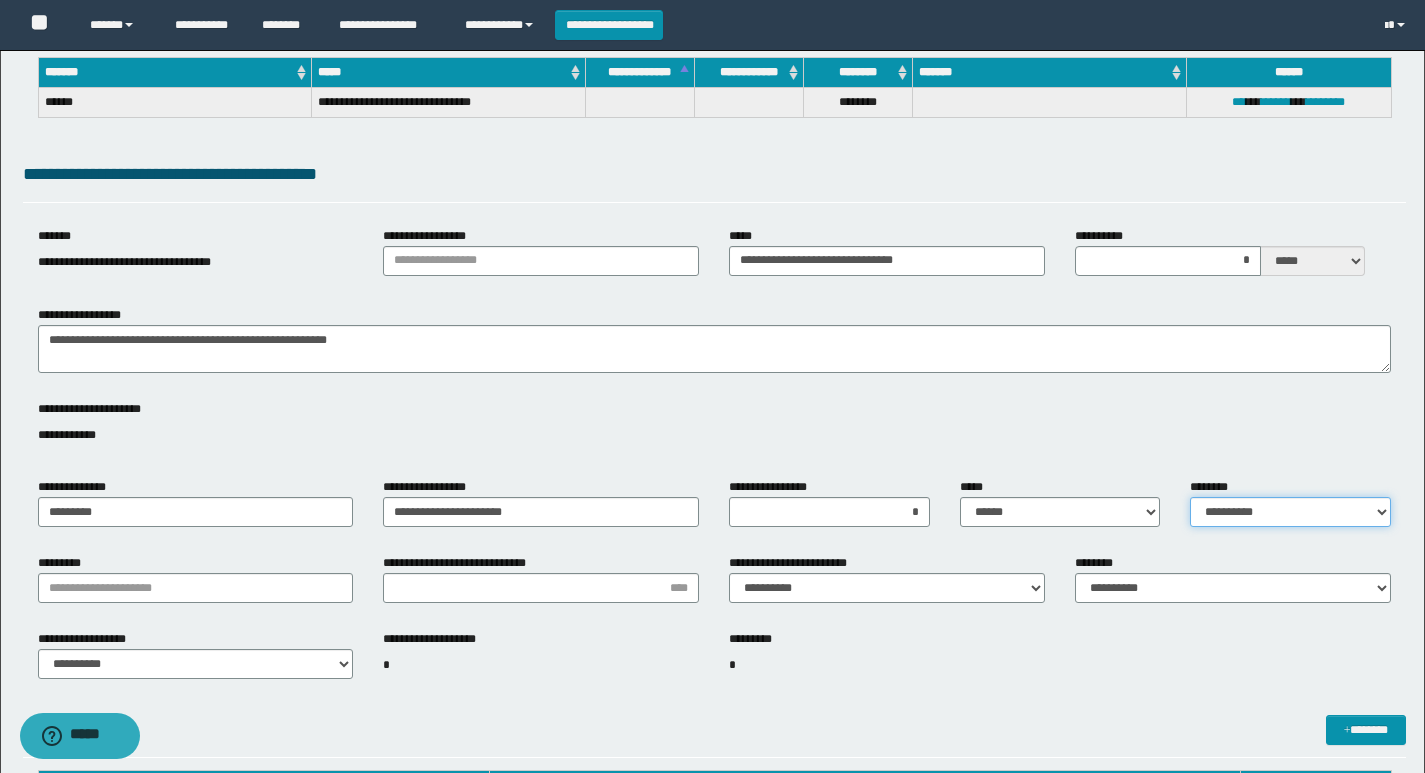 drag, startPoint x: 1290, startPoint y: 510, endPoint x: 1287, endPoint y: 522, distance: 12.369317 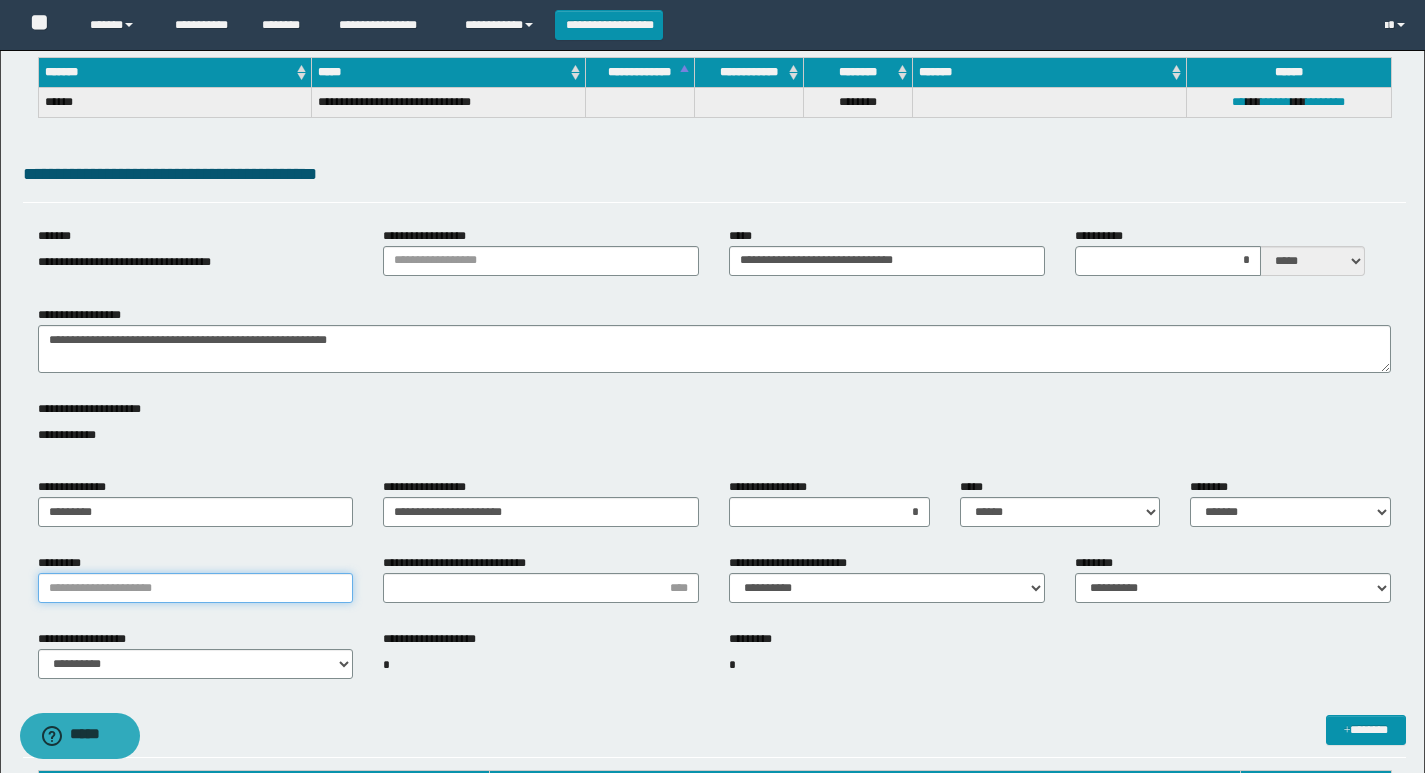 click on "*********" at bounding box center (196, 588) 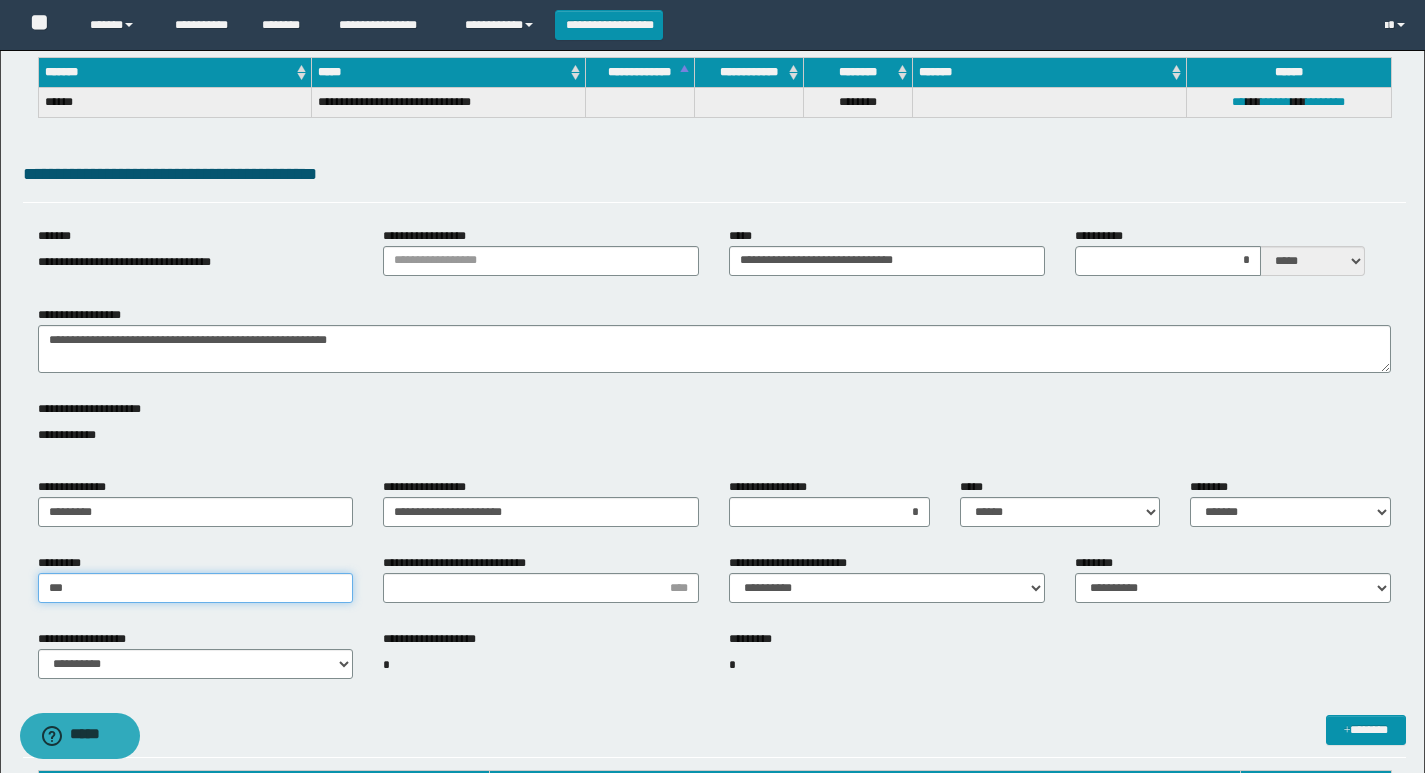 type on "**********" 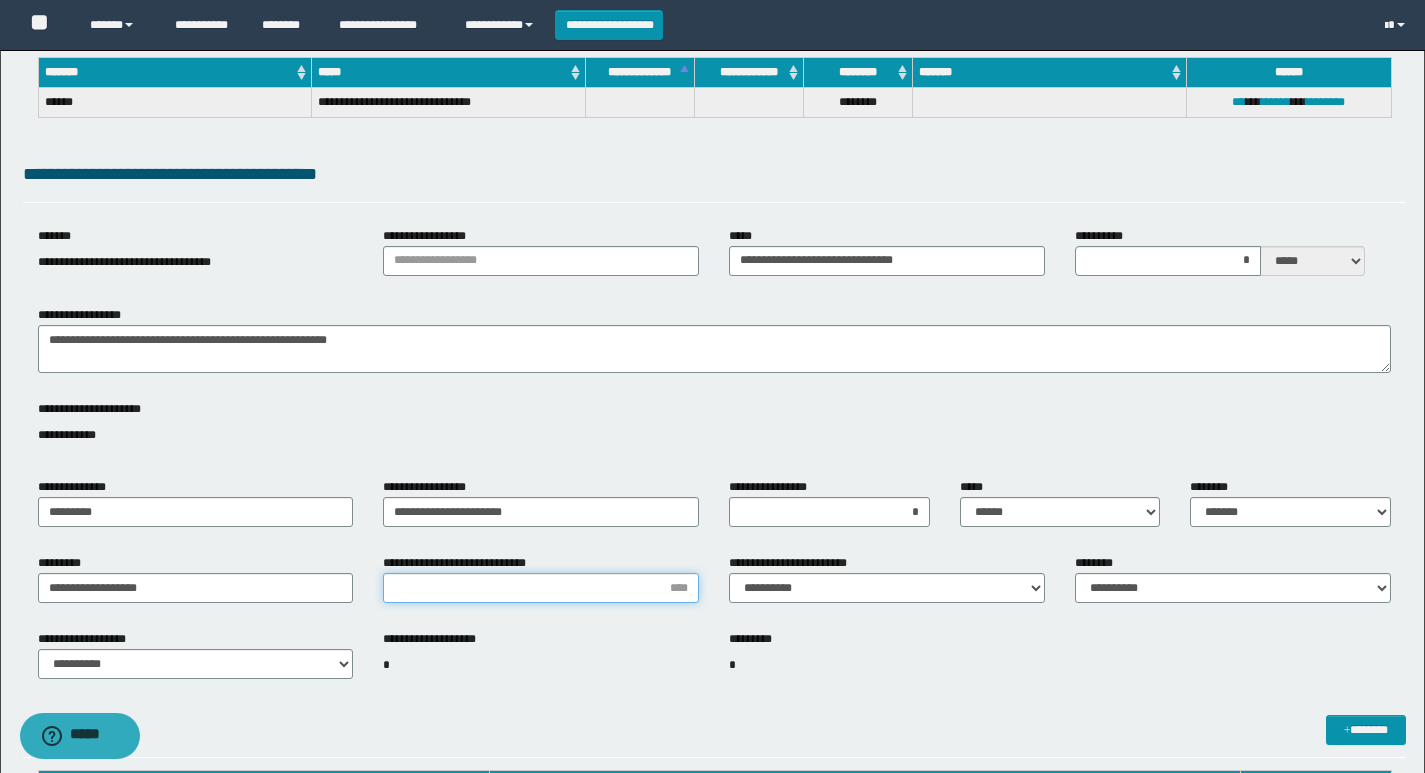 click on "**********" at bounding box center [541, 588] 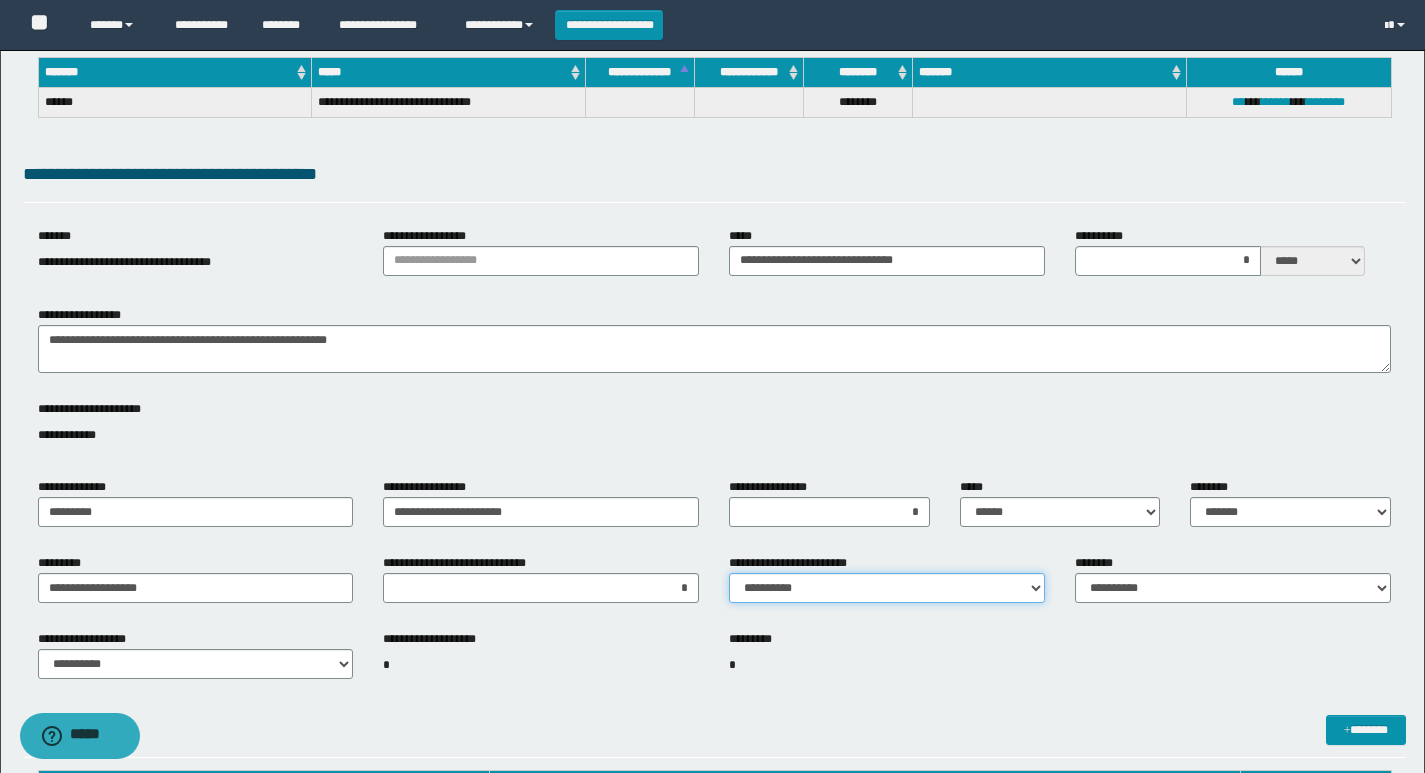click on "**********" at bounding box center [887, 588] 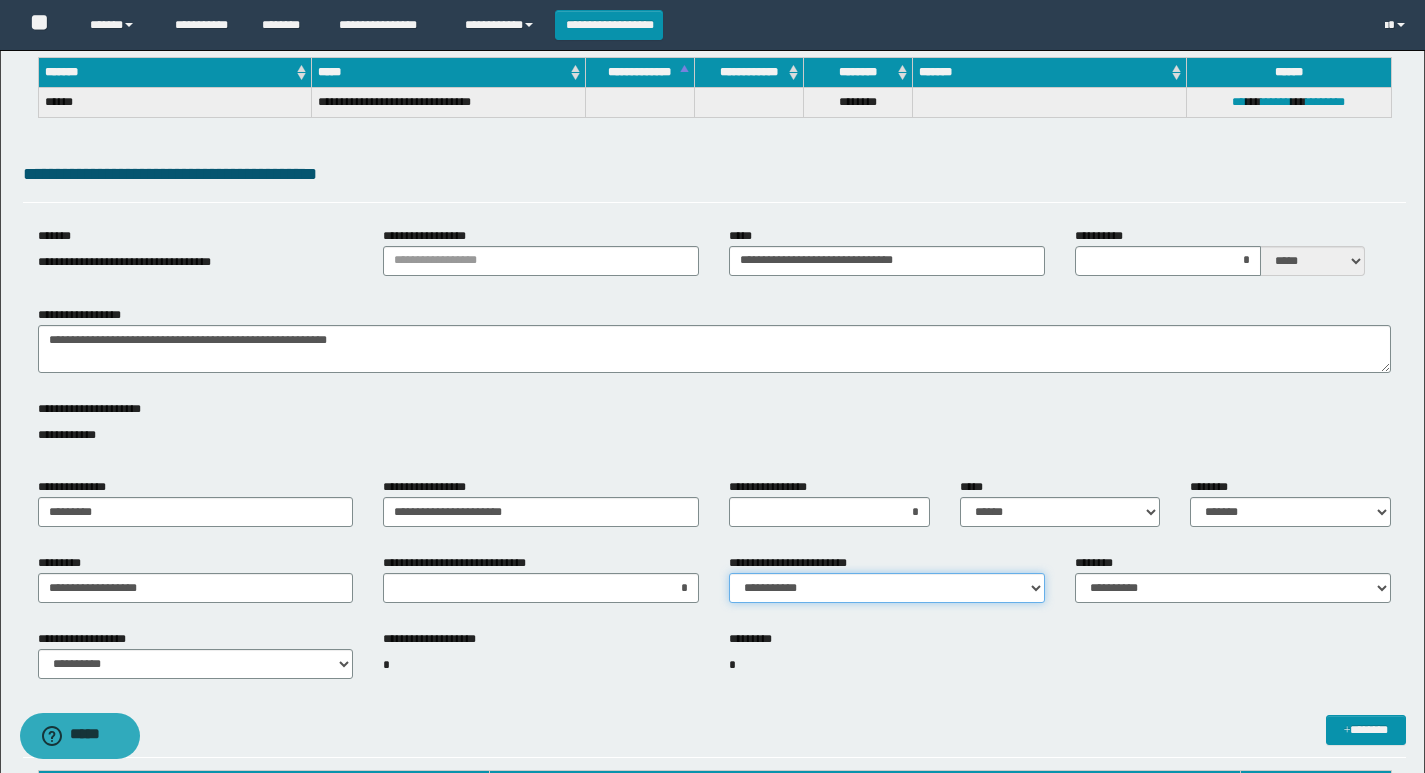 click on "**********" at bounding box center (887, 588) 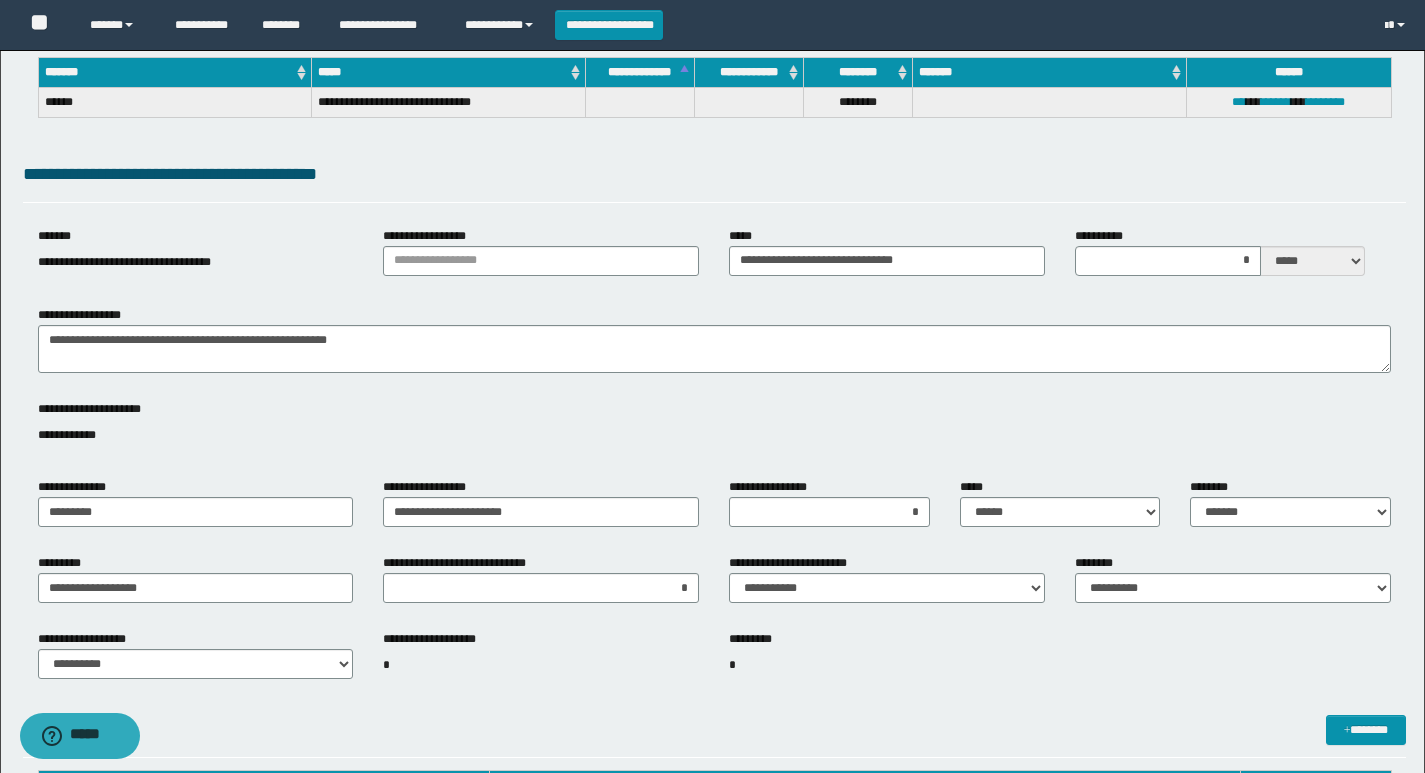 click on "**********" at bounding box center [541, 663] 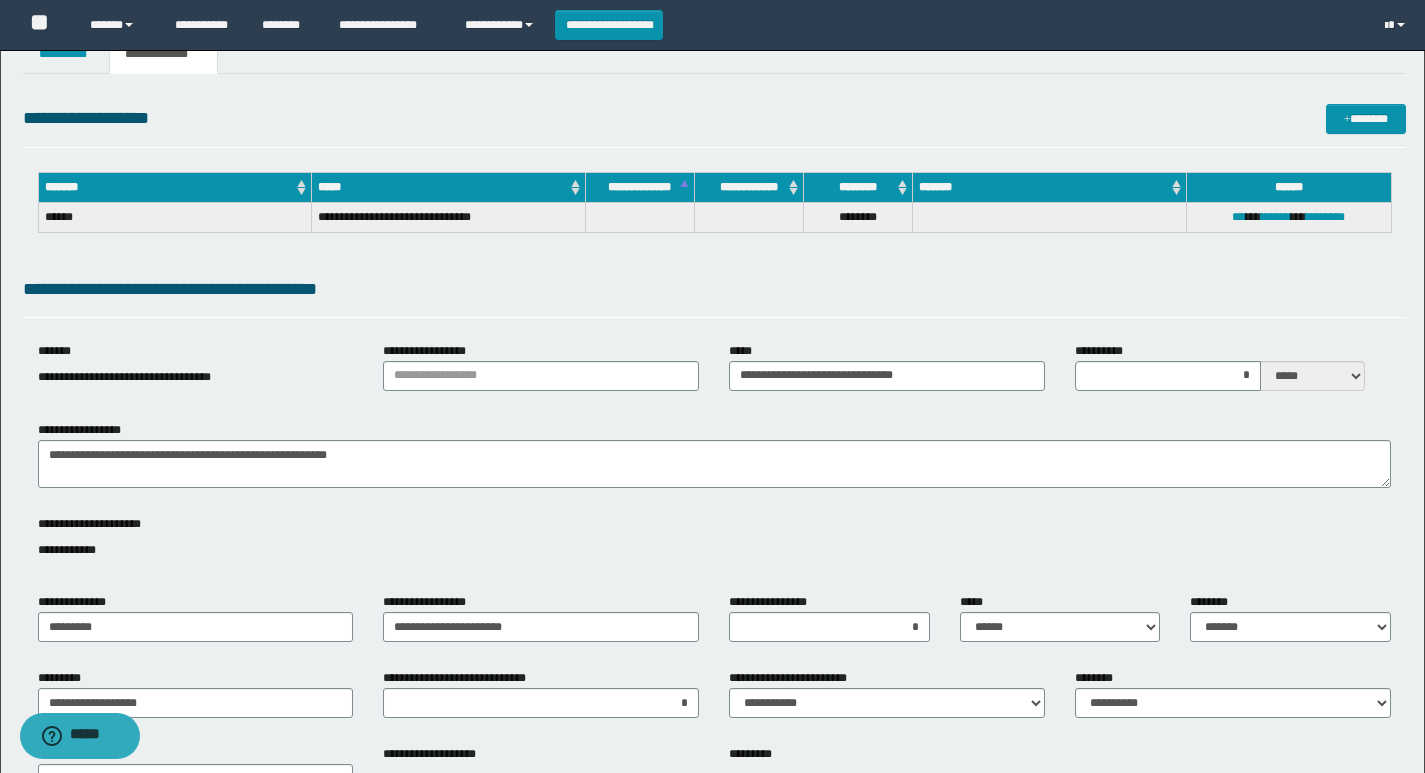 scroll, scrollTop: 0, scrollLeft: 0, axis: both 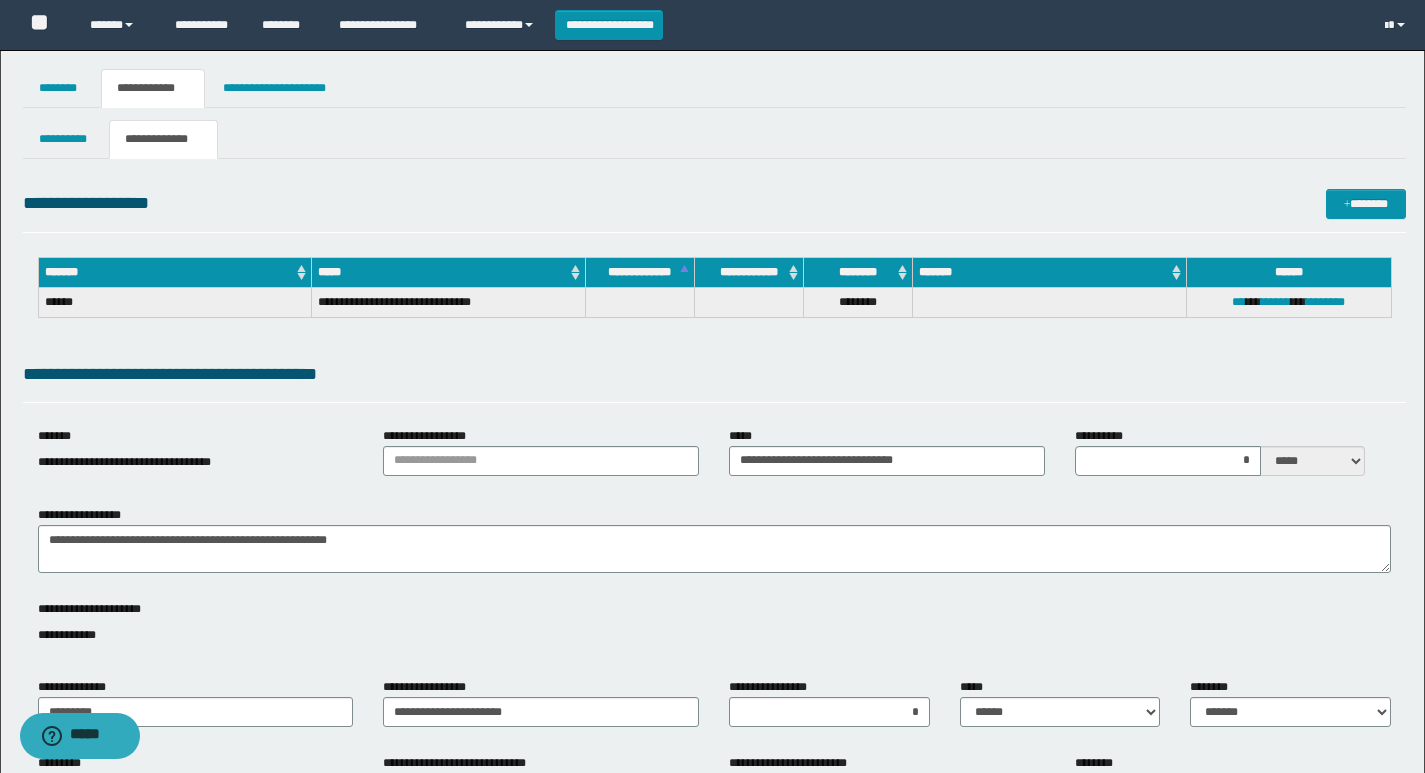 drag, startPoint x: 444, startPoint y: 191, endPoint x: 438, endPoint y: 179, distance: 13.416408 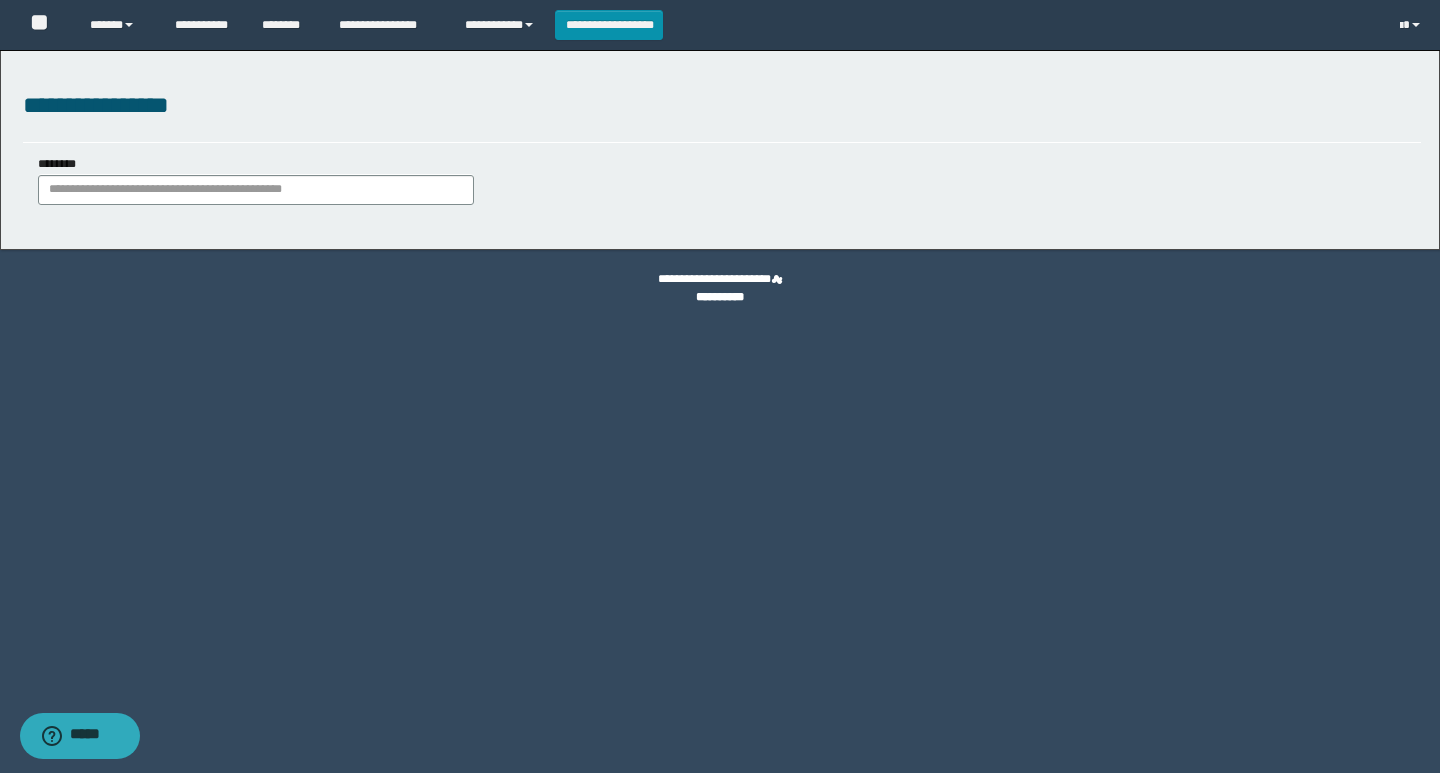 scroll, scrollTop: 0, scrollLeft: 0, axis: both 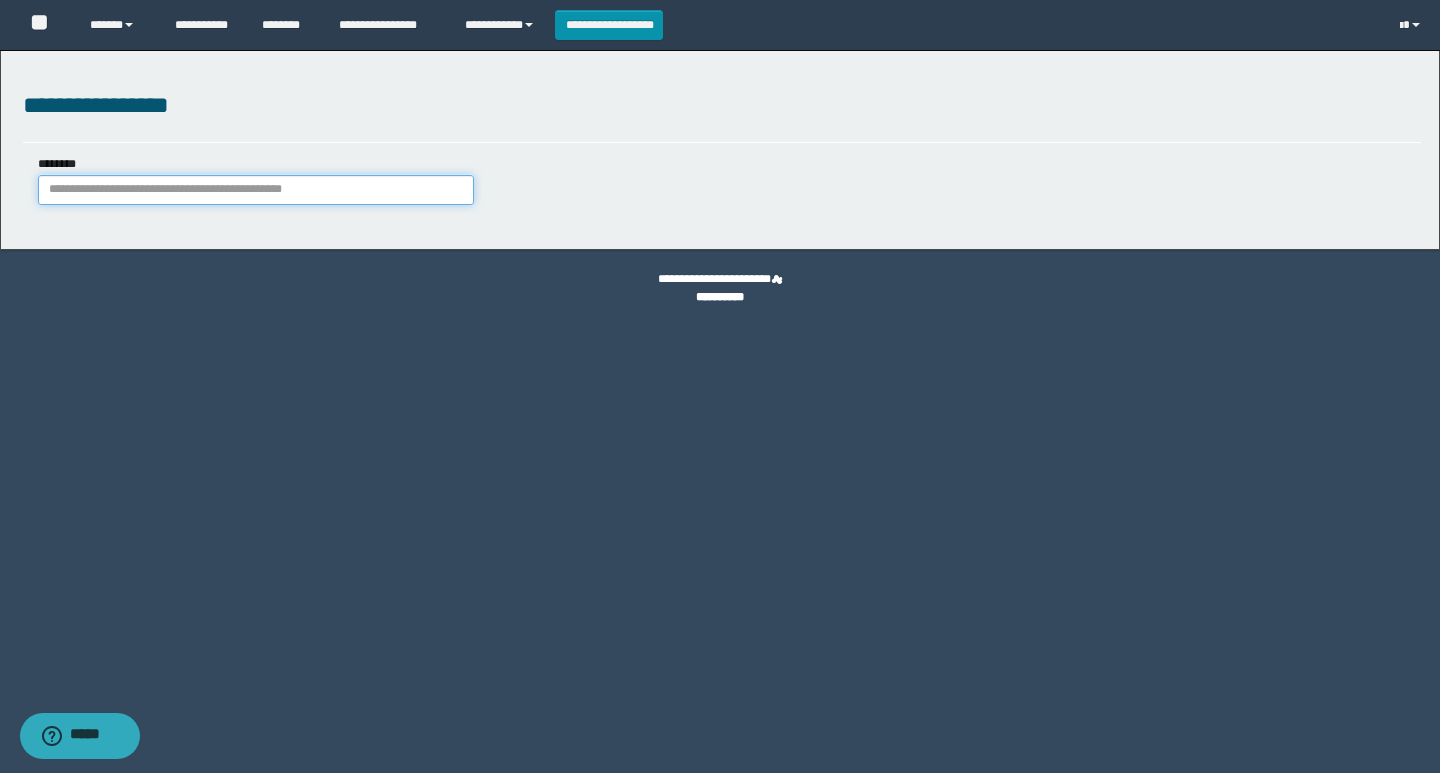 click on "********" at bounding box center (256, 190) 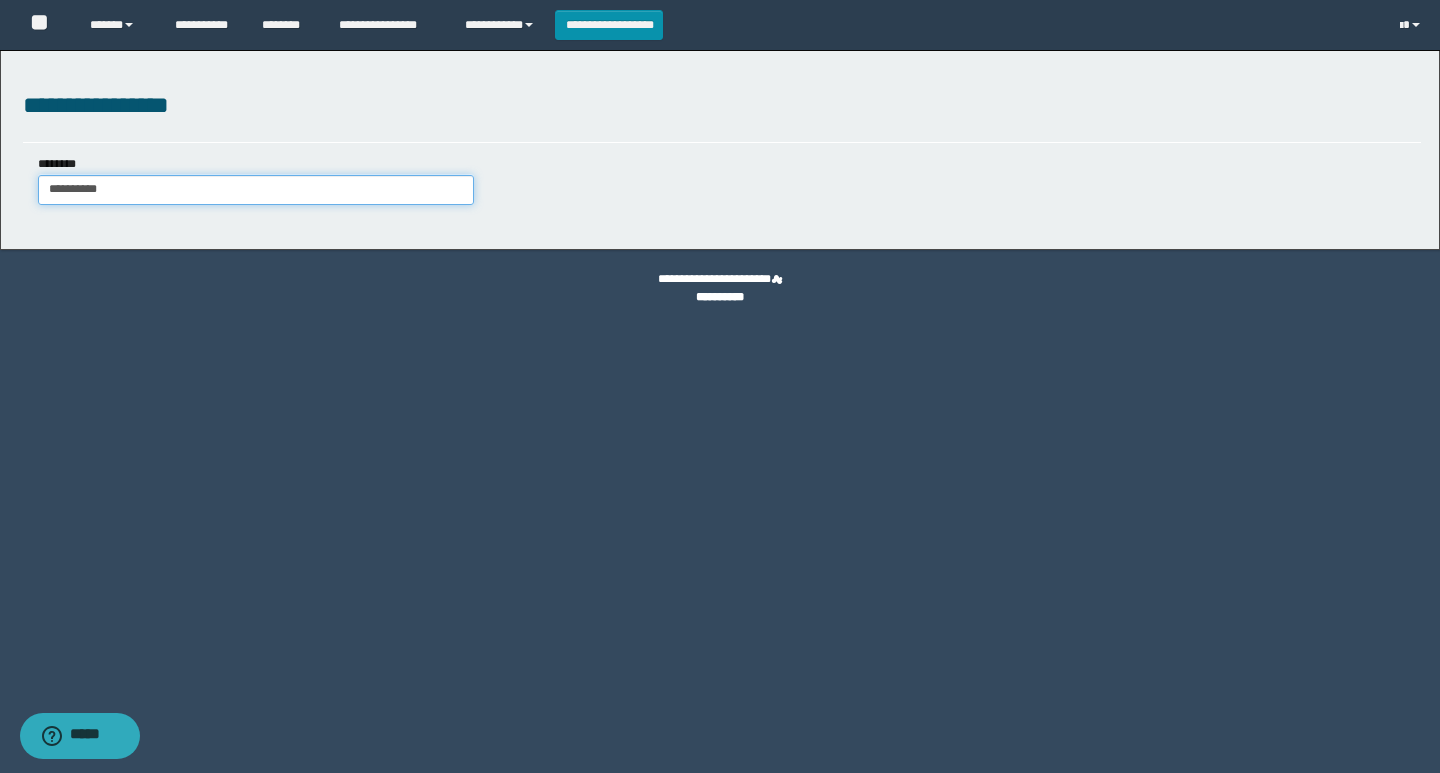 type on "**********" 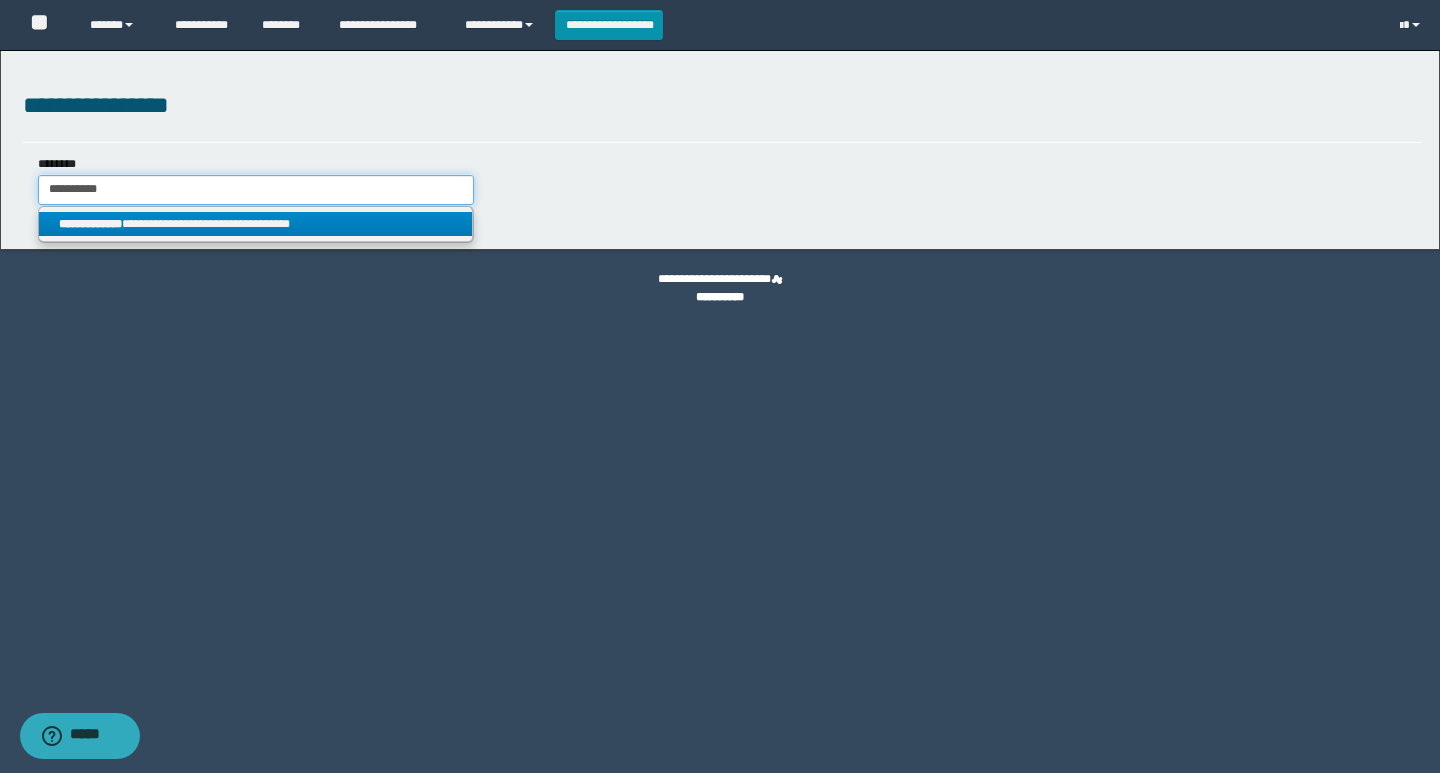 type on "**********" 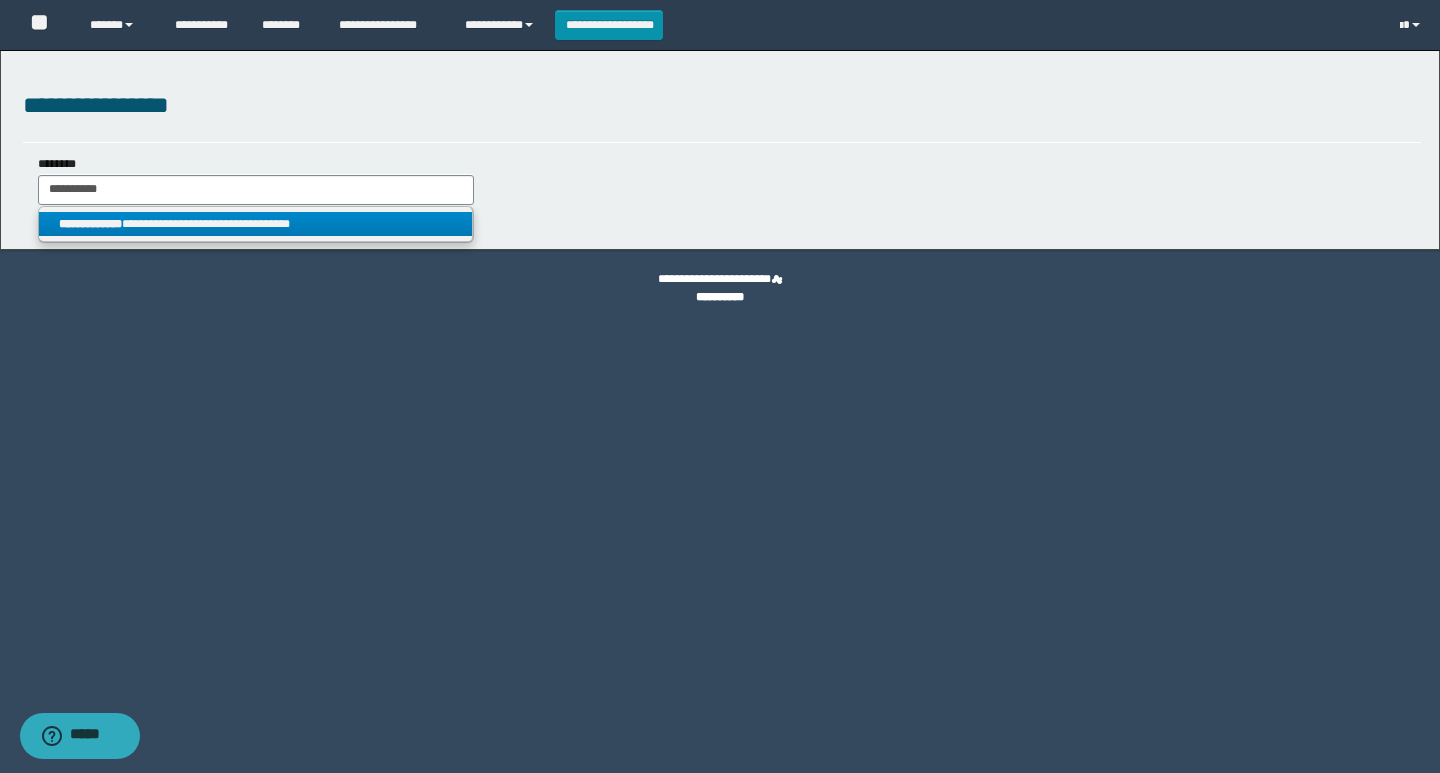 click on "**********" at bounding box center (255, 224) 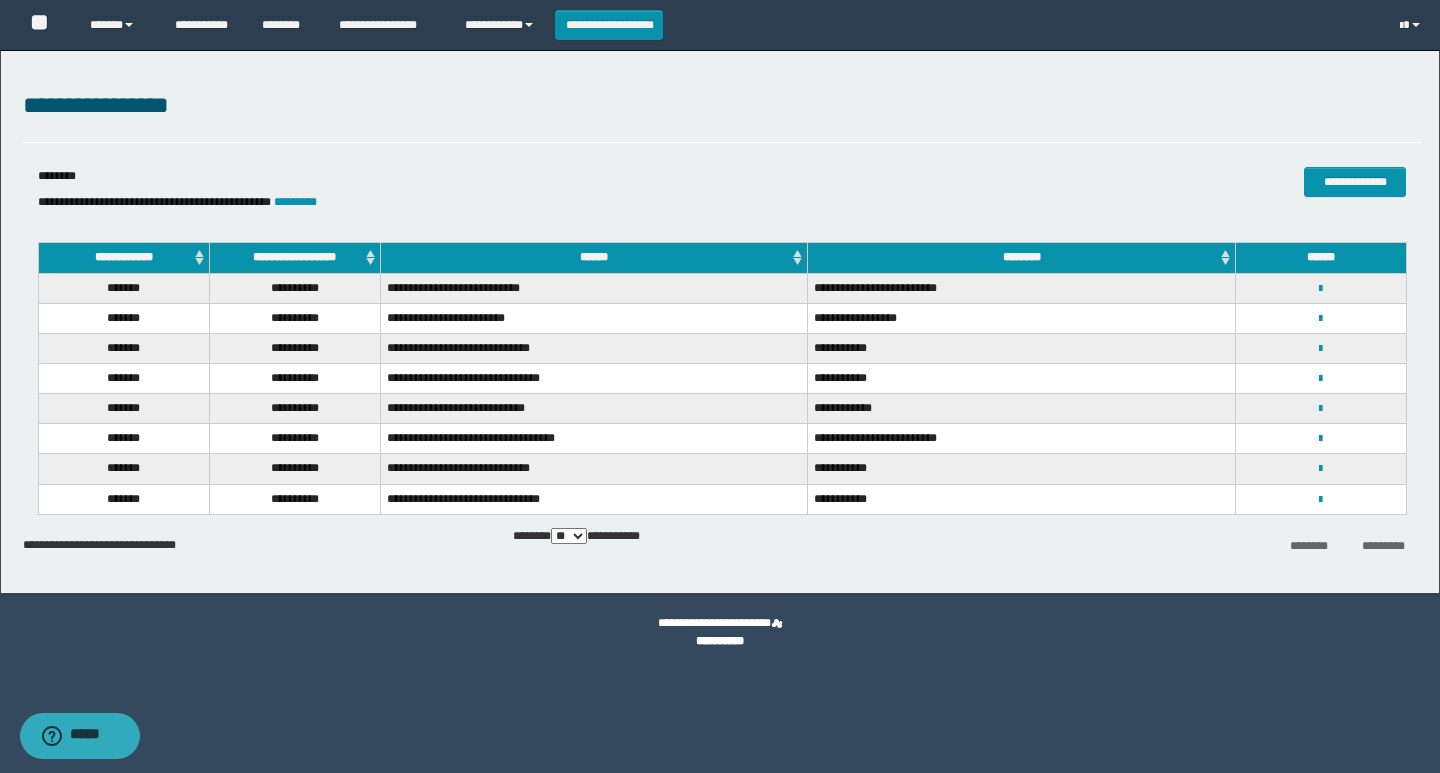 click on "**********" at bounding box center (294, 258) 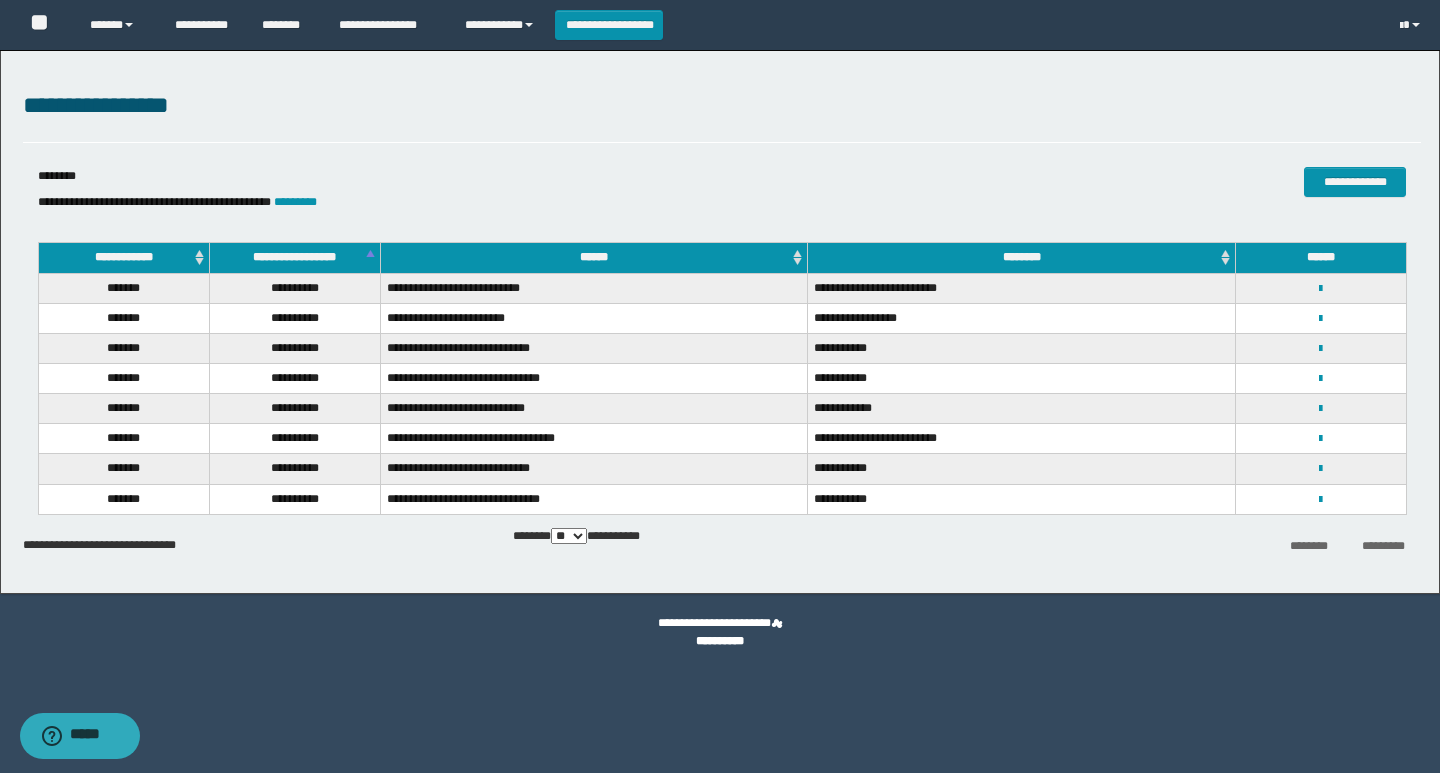 click on "**********" at bounding box center (294, 258) 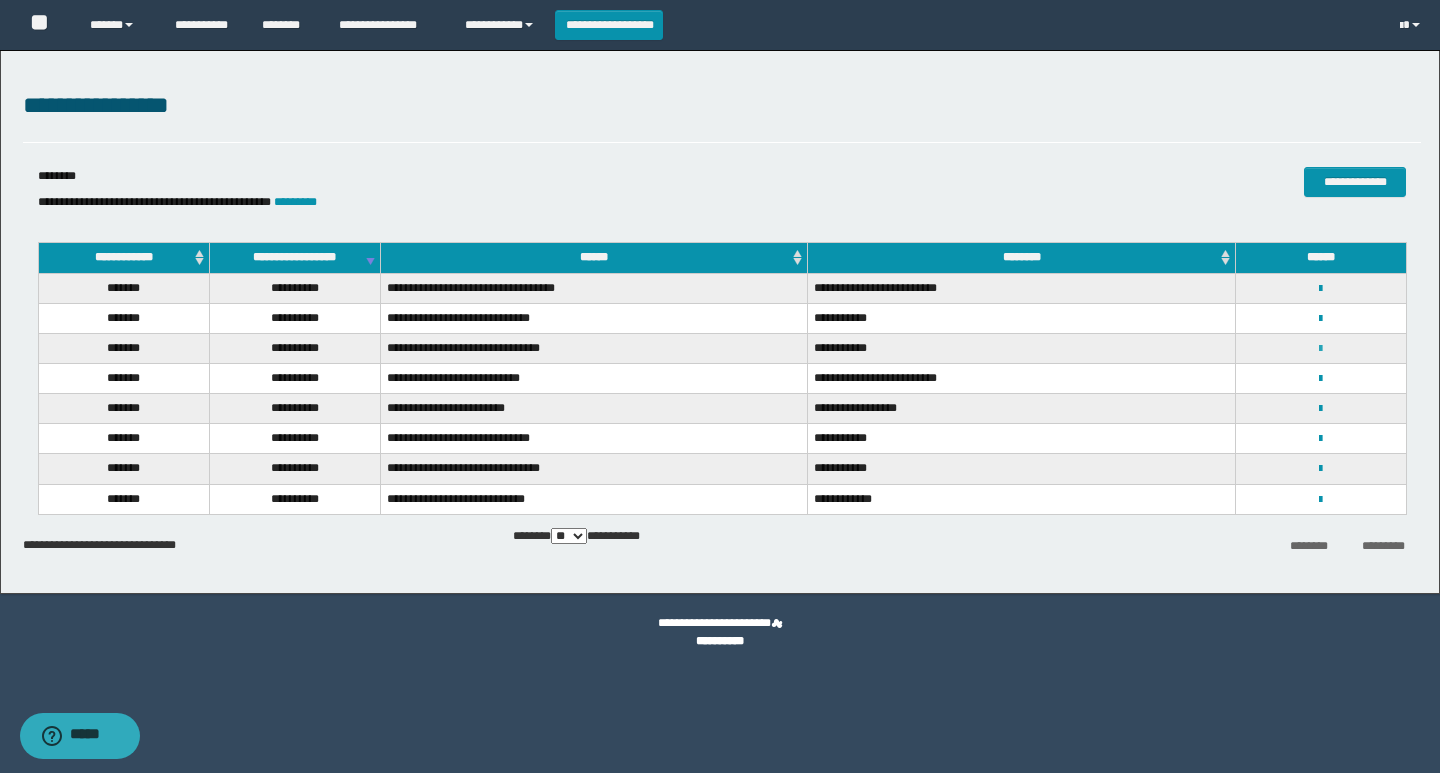 click at bounding box center [1320, 349] 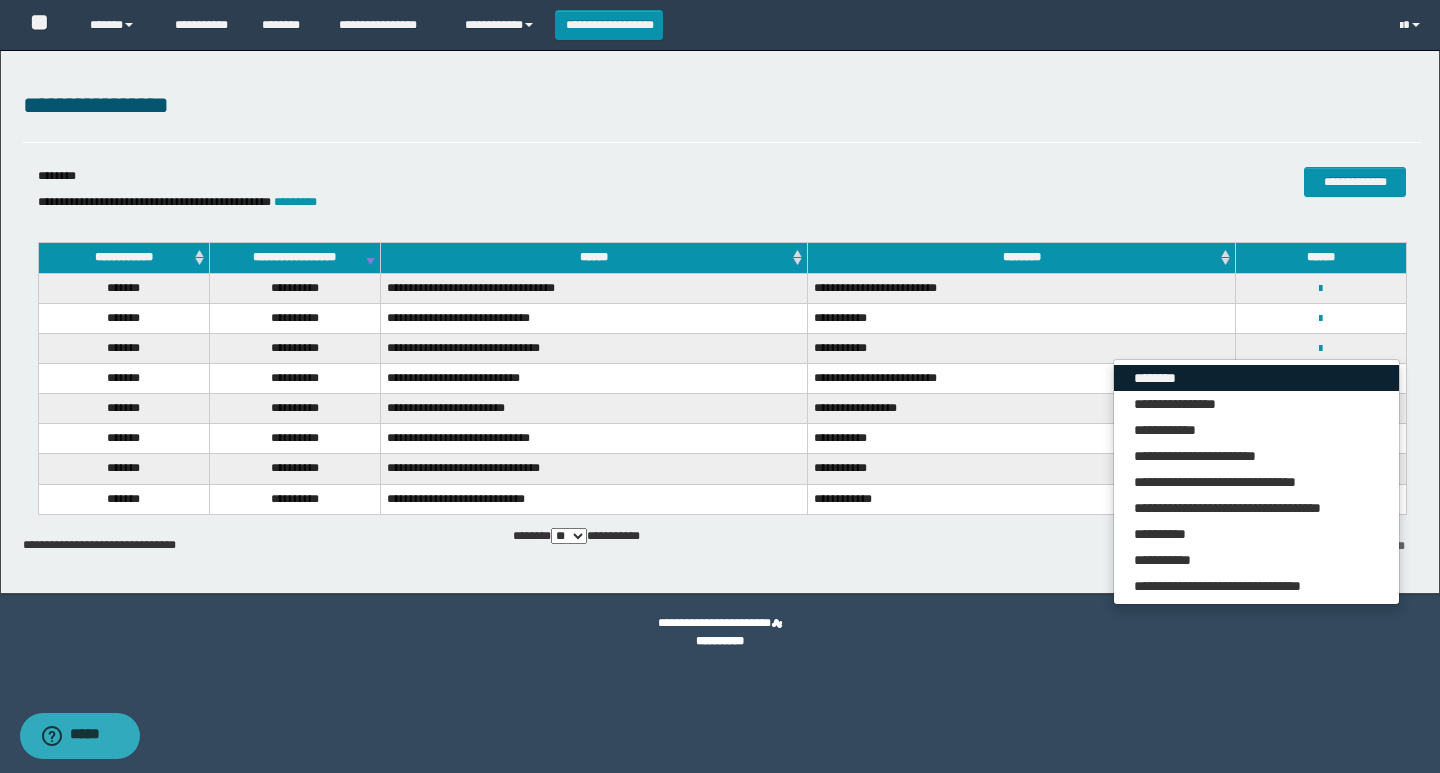 click on "********" at bounding box center [1256, 378] 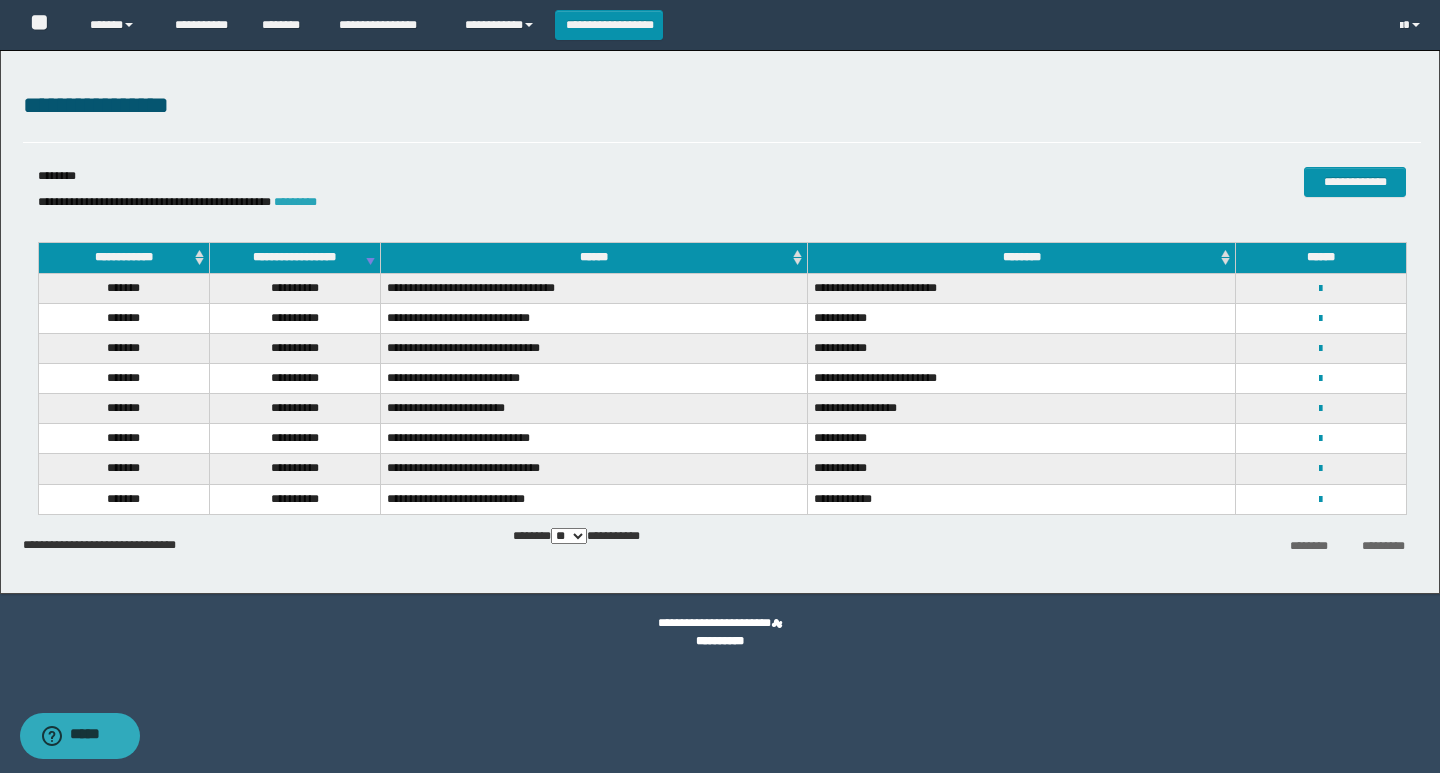 click on "*********" at bounding box center [295, 202] 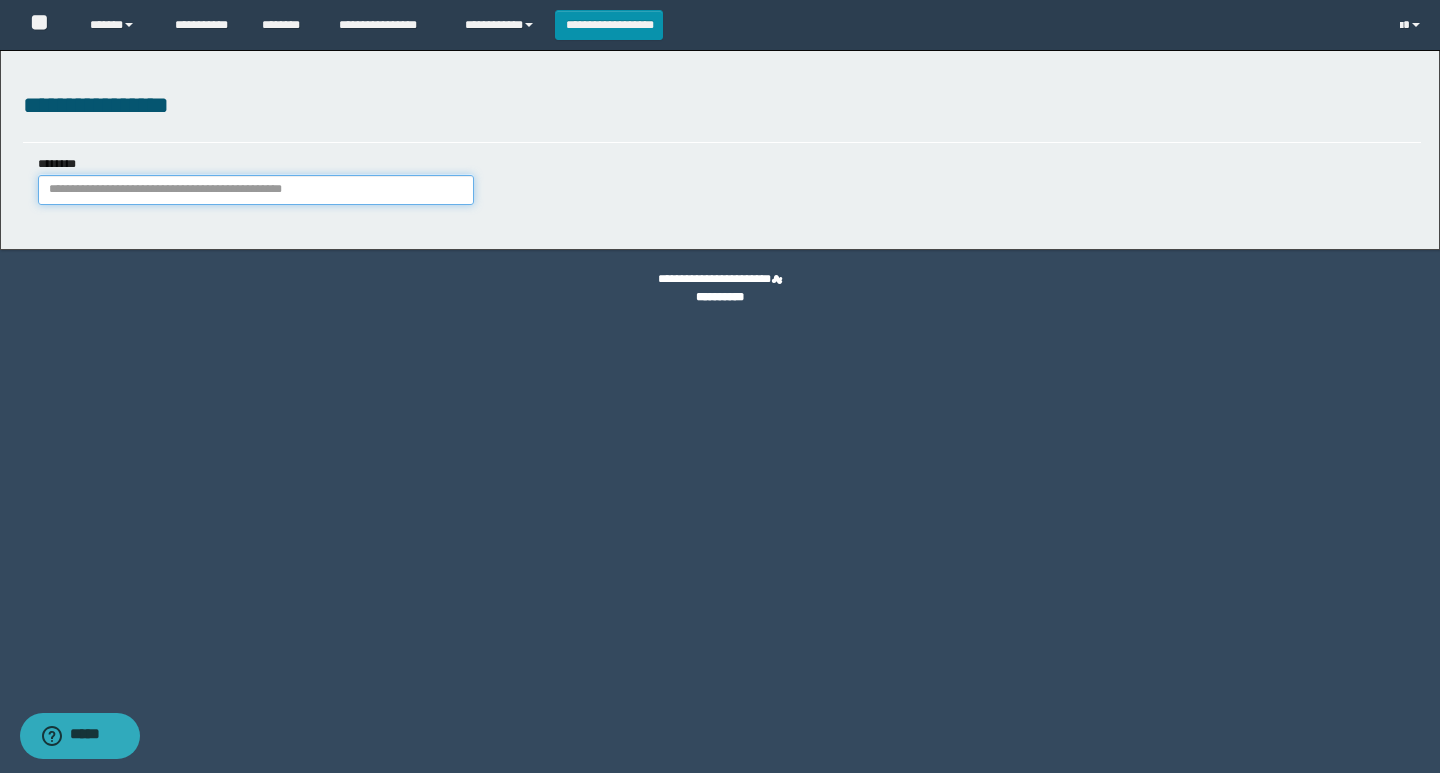click on "********" at bounding box center (256, 190) 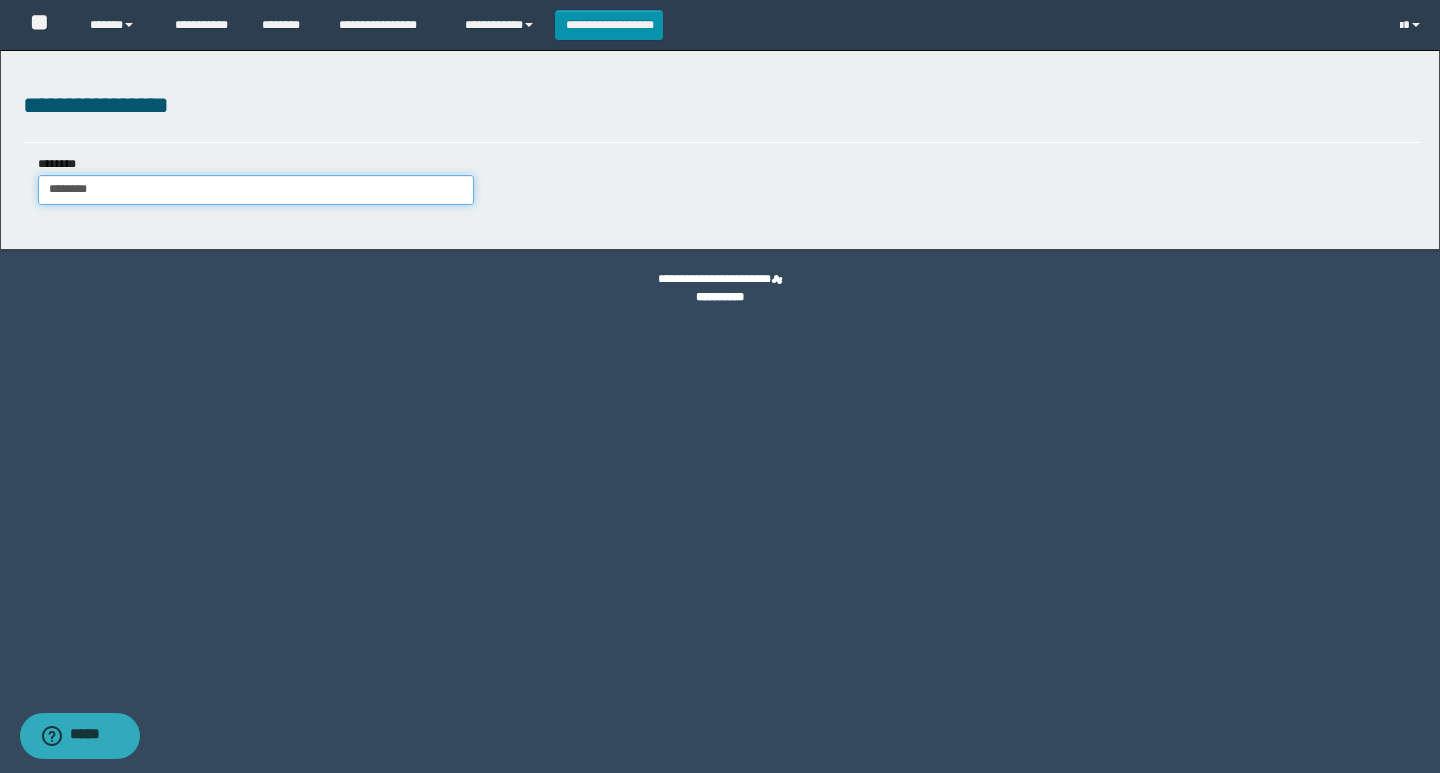 type on "********" 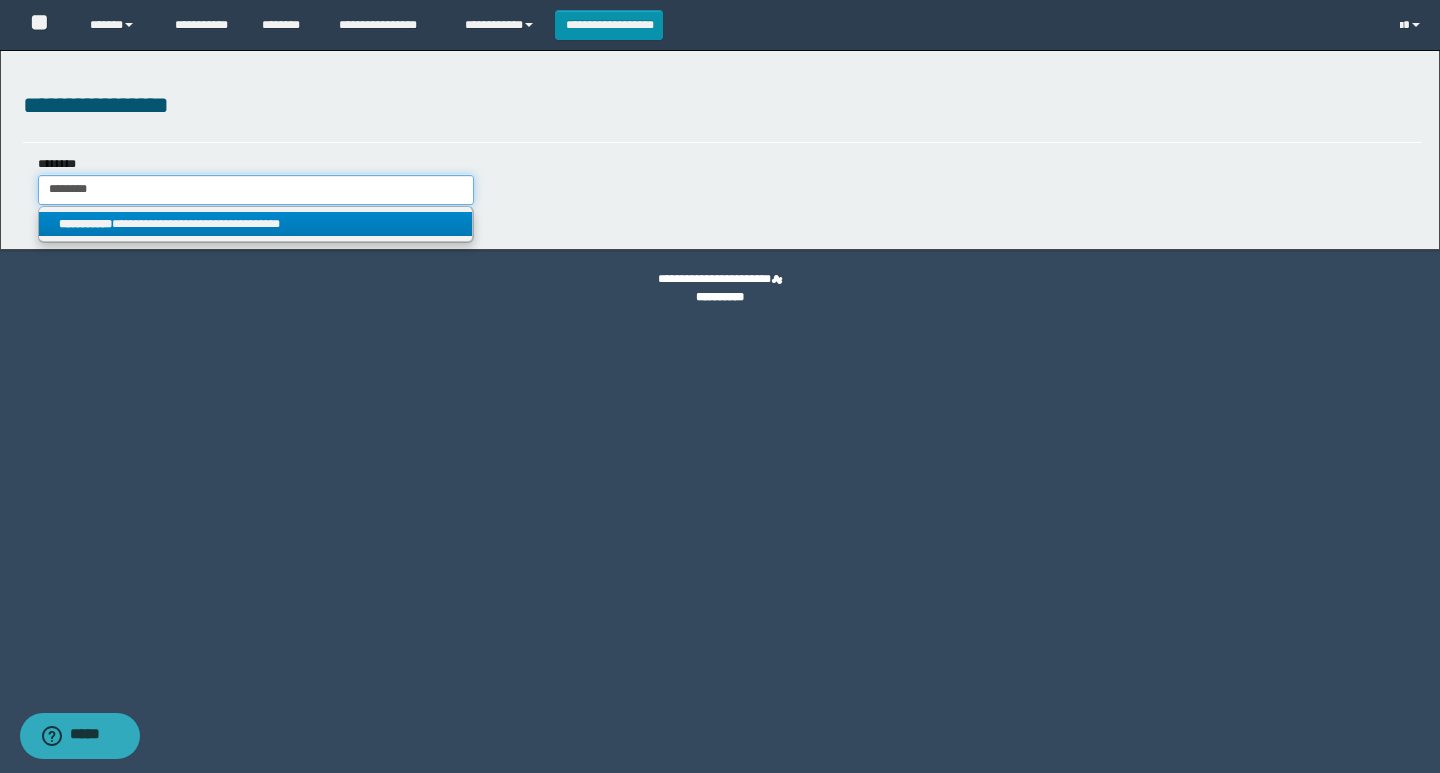 type on "********" 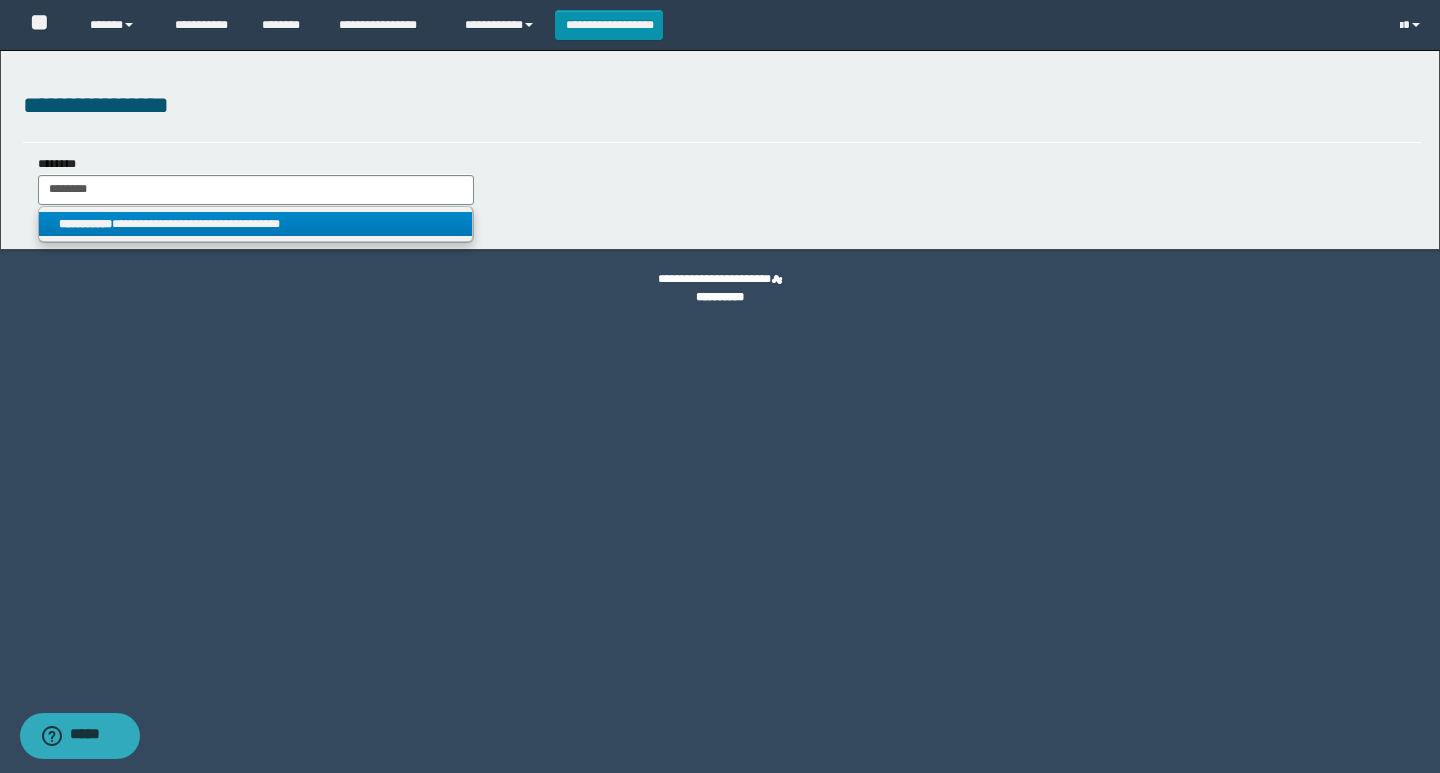 click on "**********" at bounding box center (255, 224) 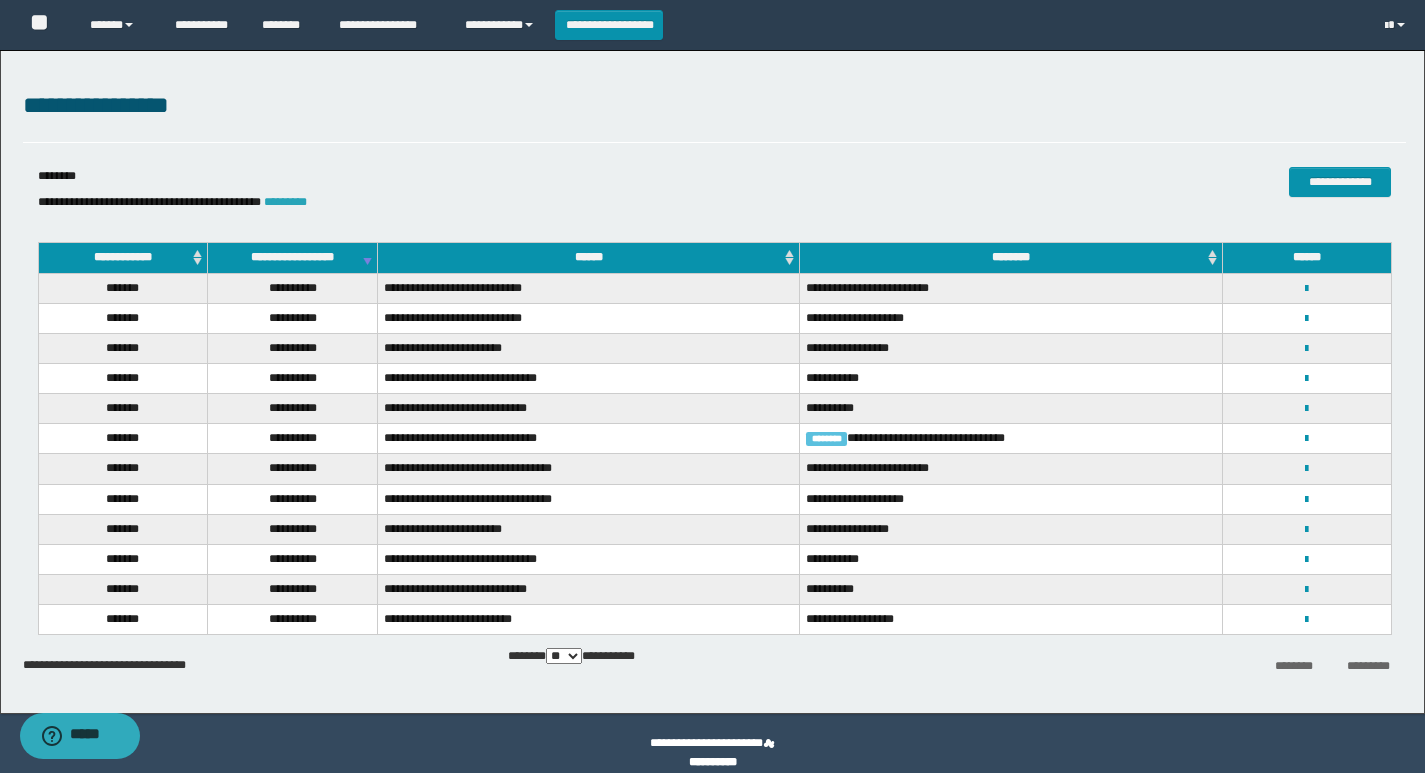 click on "*********" at bounding box center (285, 202) 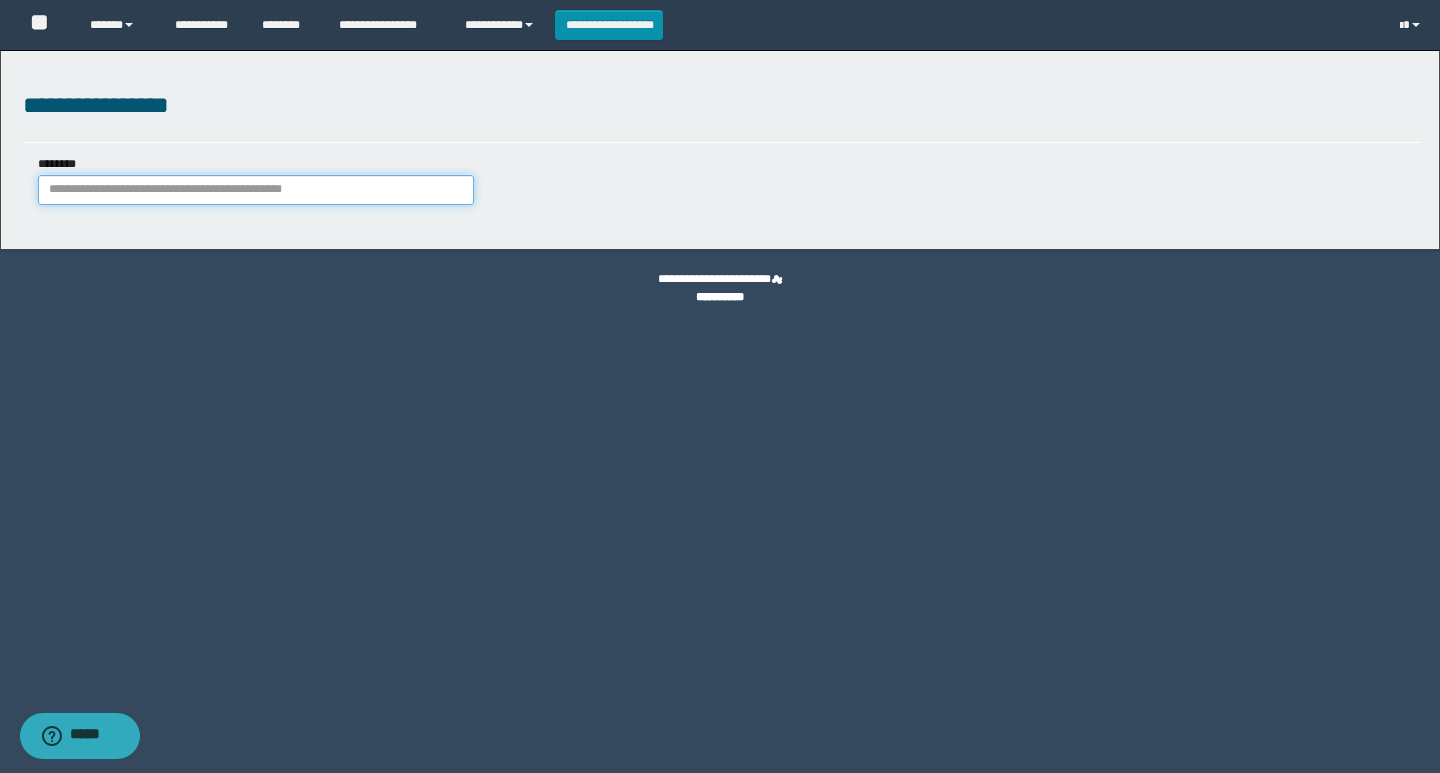 click on "********" at bounding box center [256, 190] 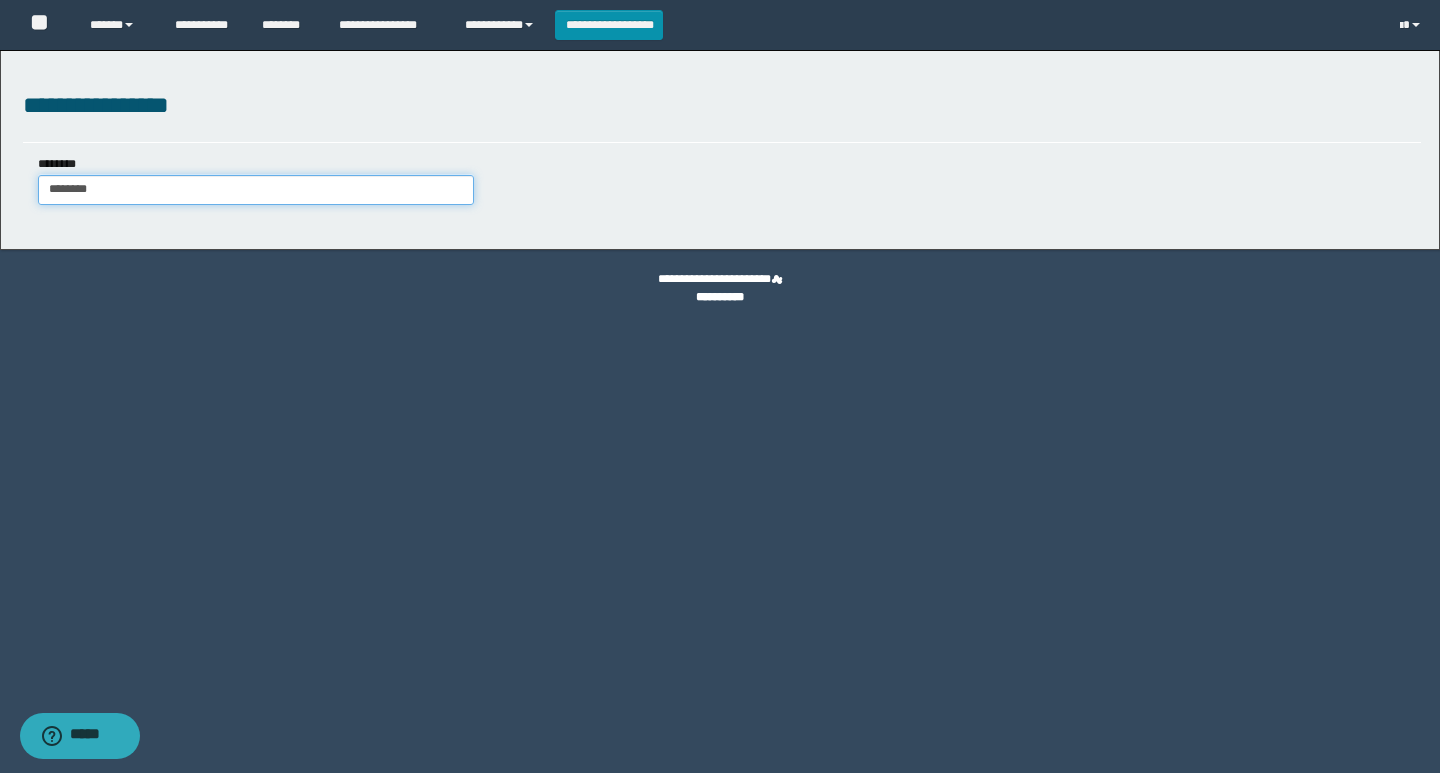 type on "********" 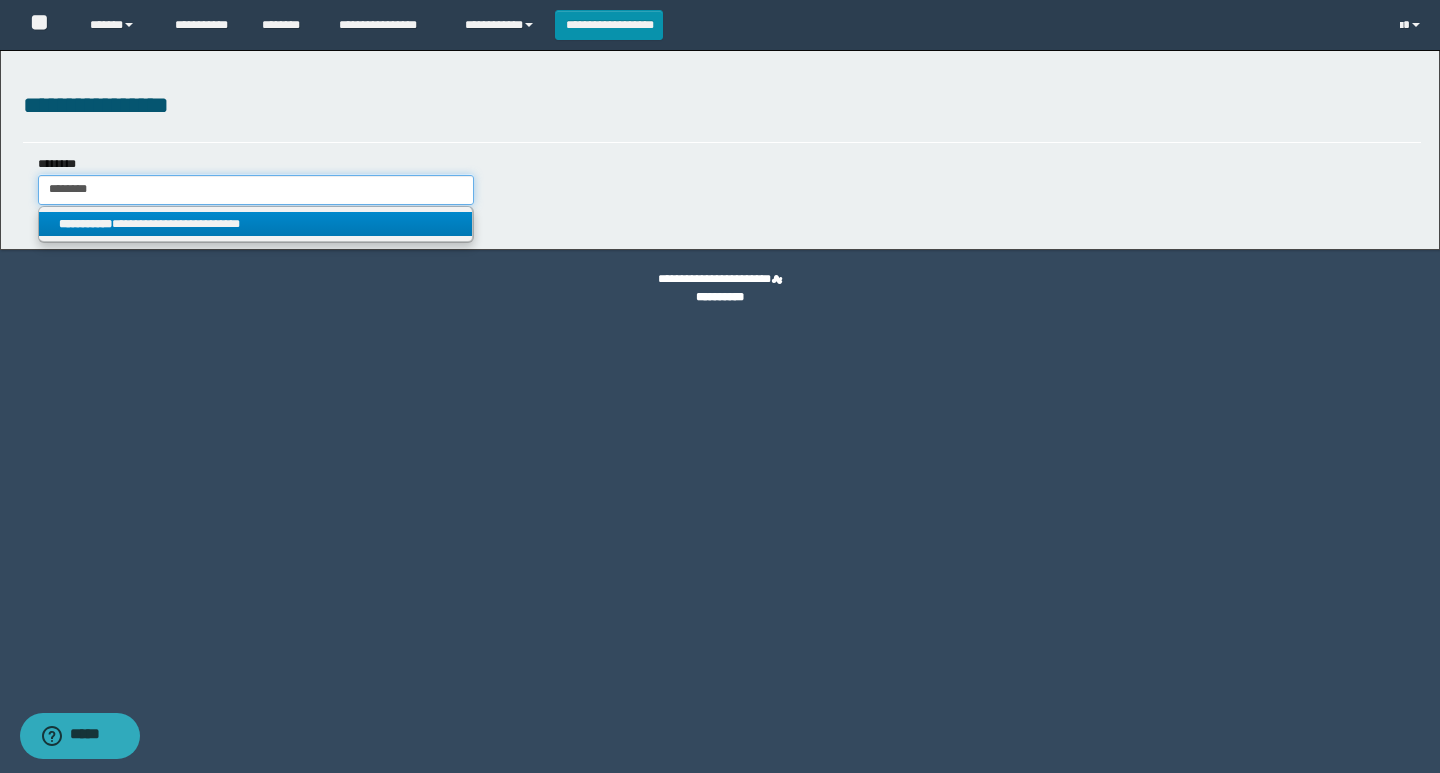 type on "********" 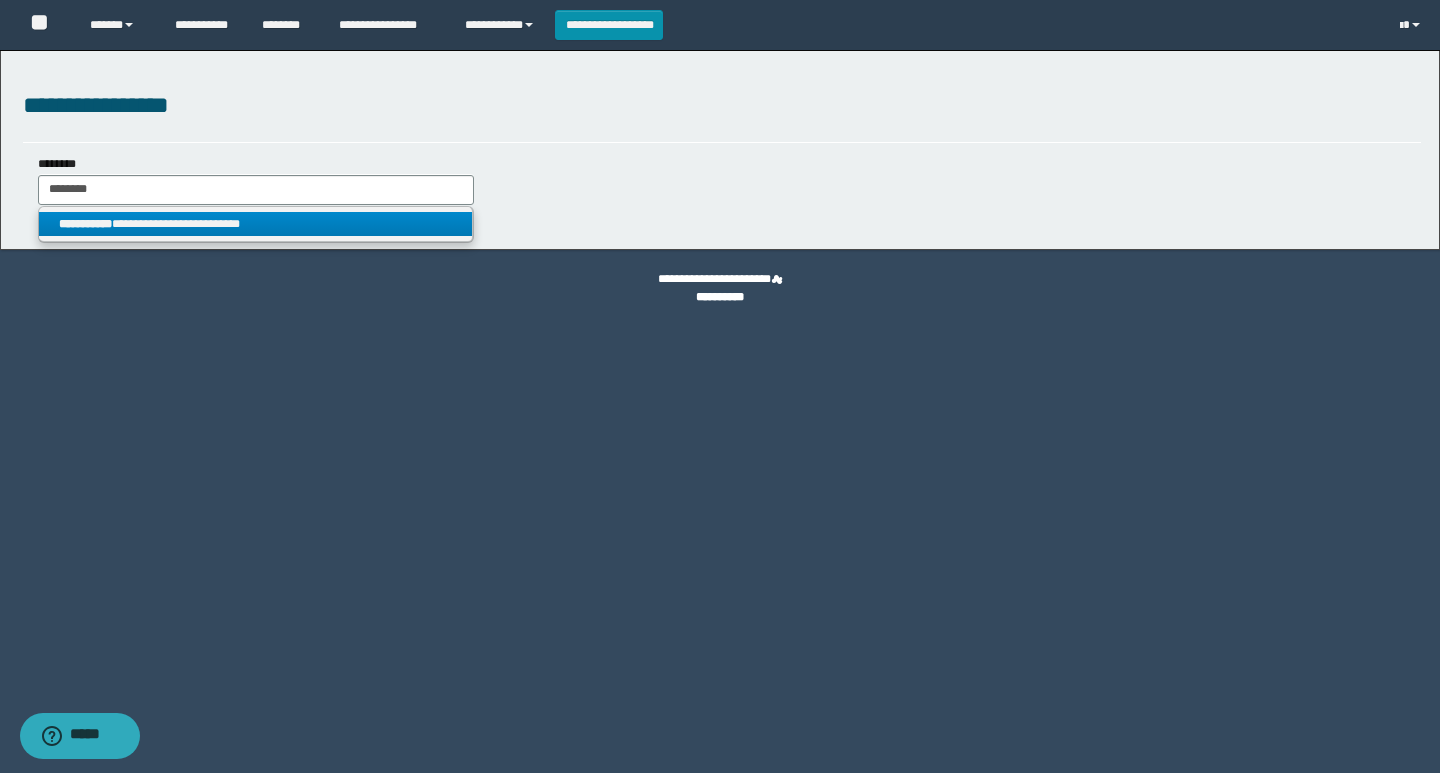 click on "**********" at bounding box center (255, 224) 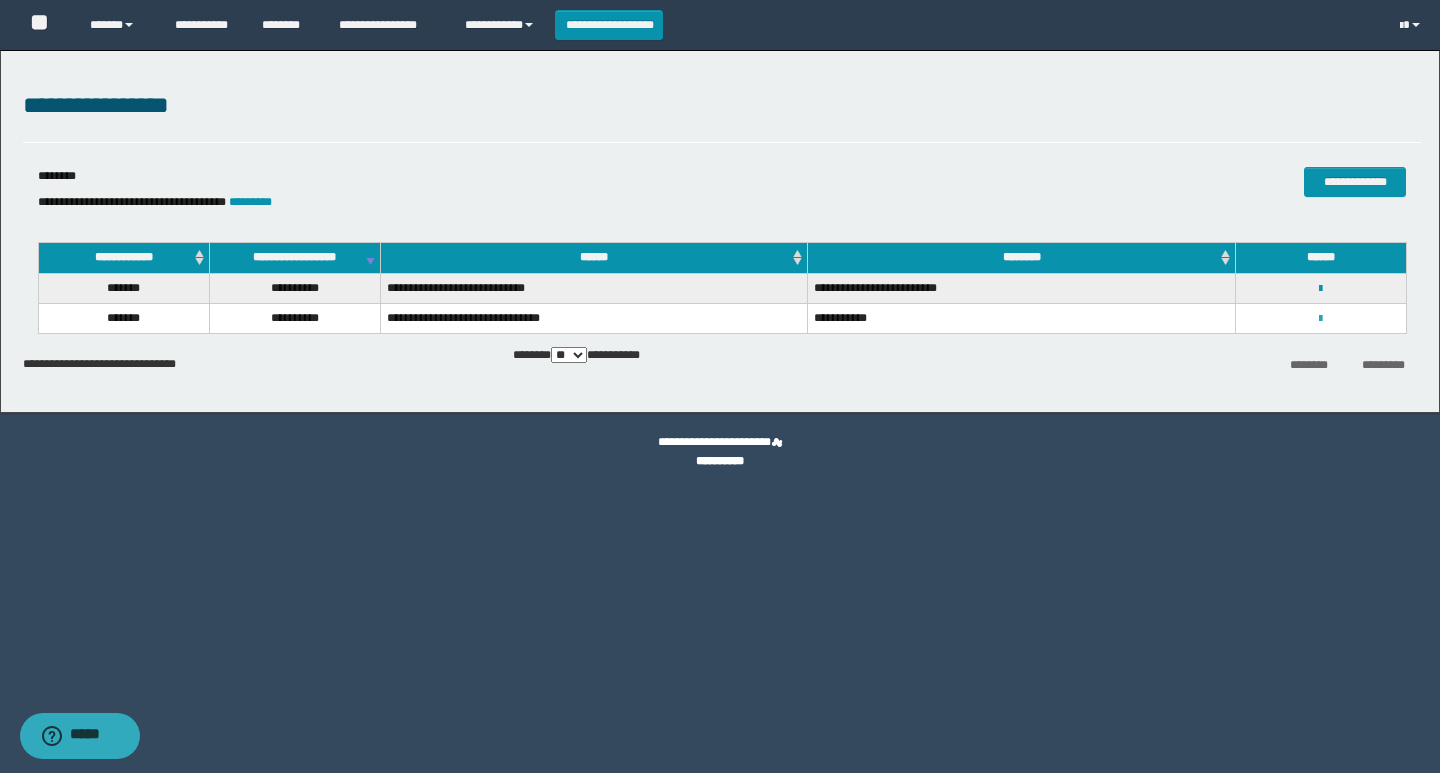 click at bounding box center (1320, 319) 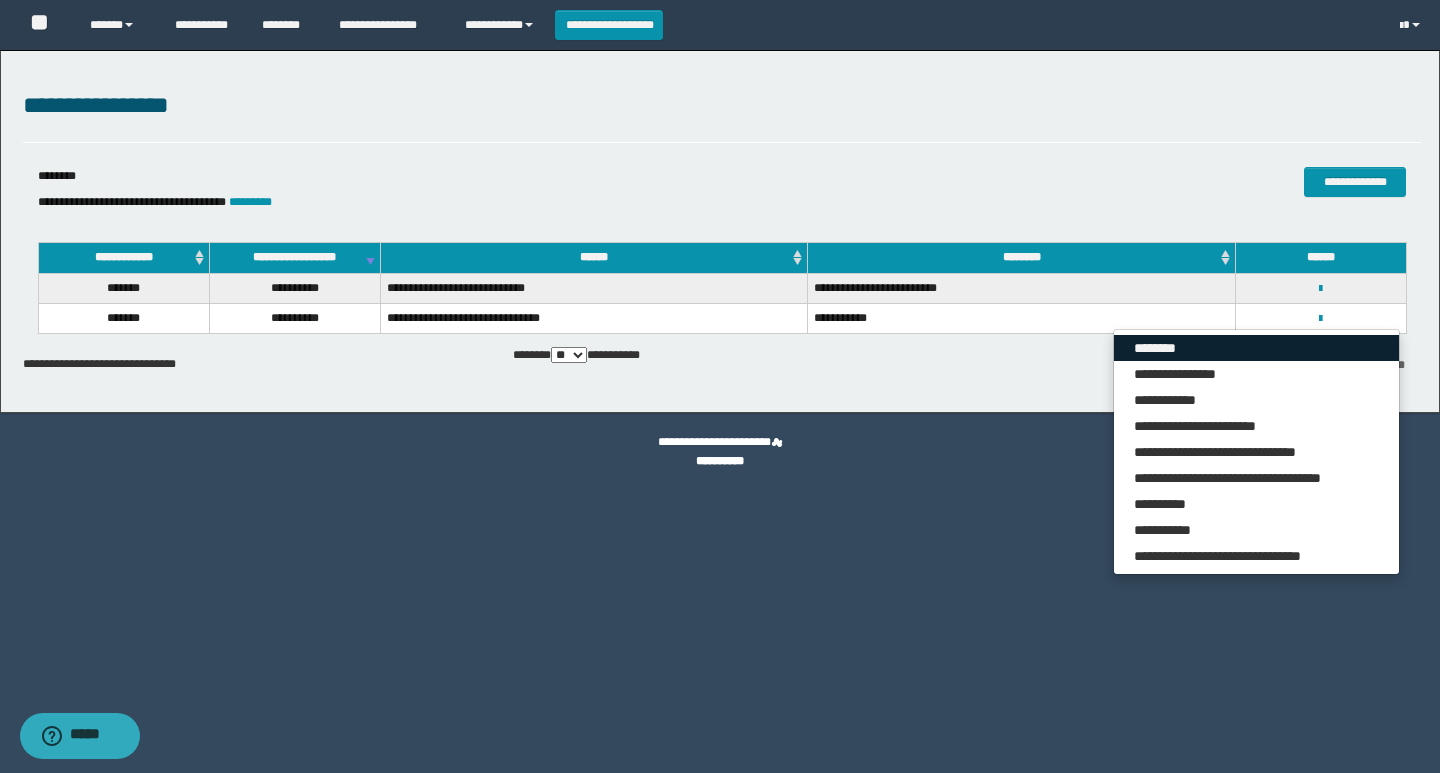 click on "********" at bounding box center (1256, 348) 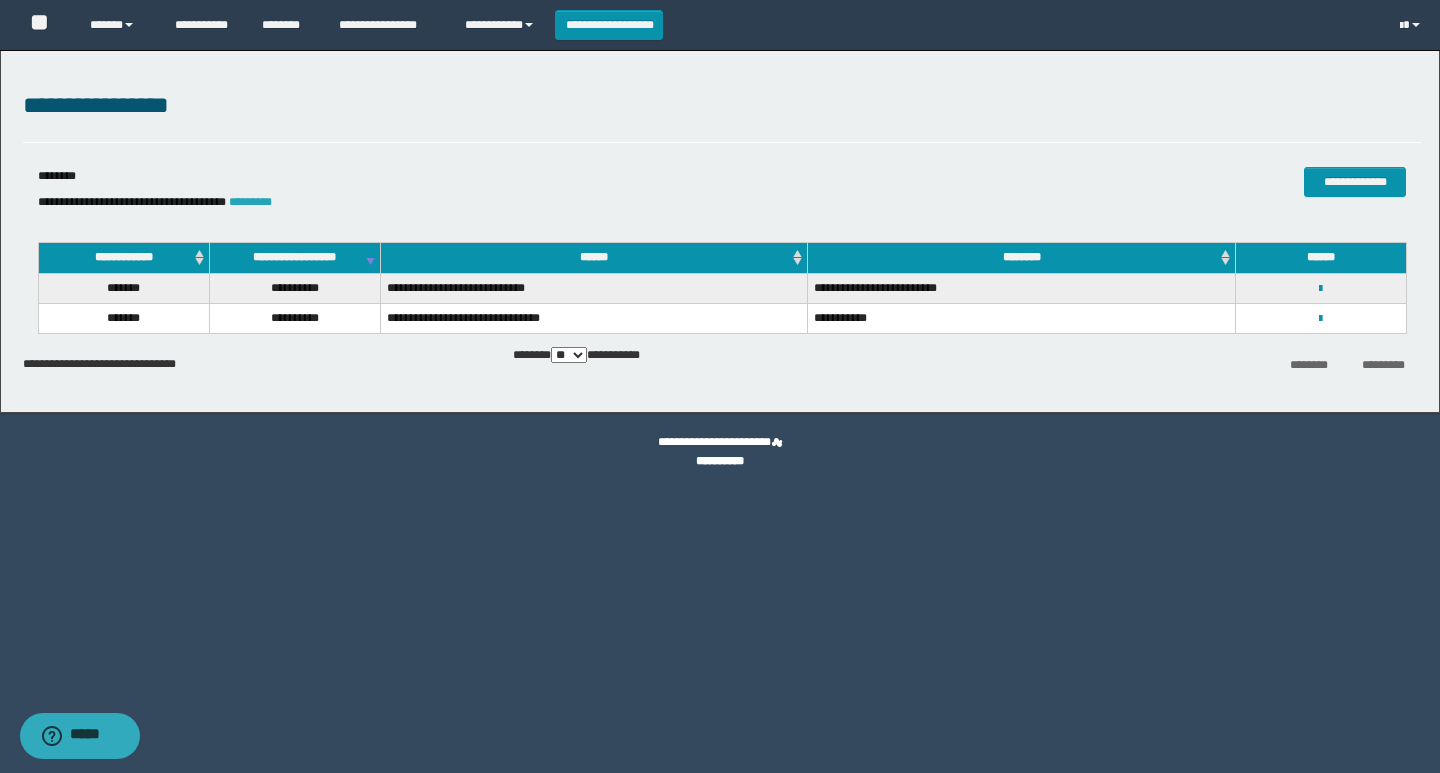 click on "*********" at bounding box center [250, 202] 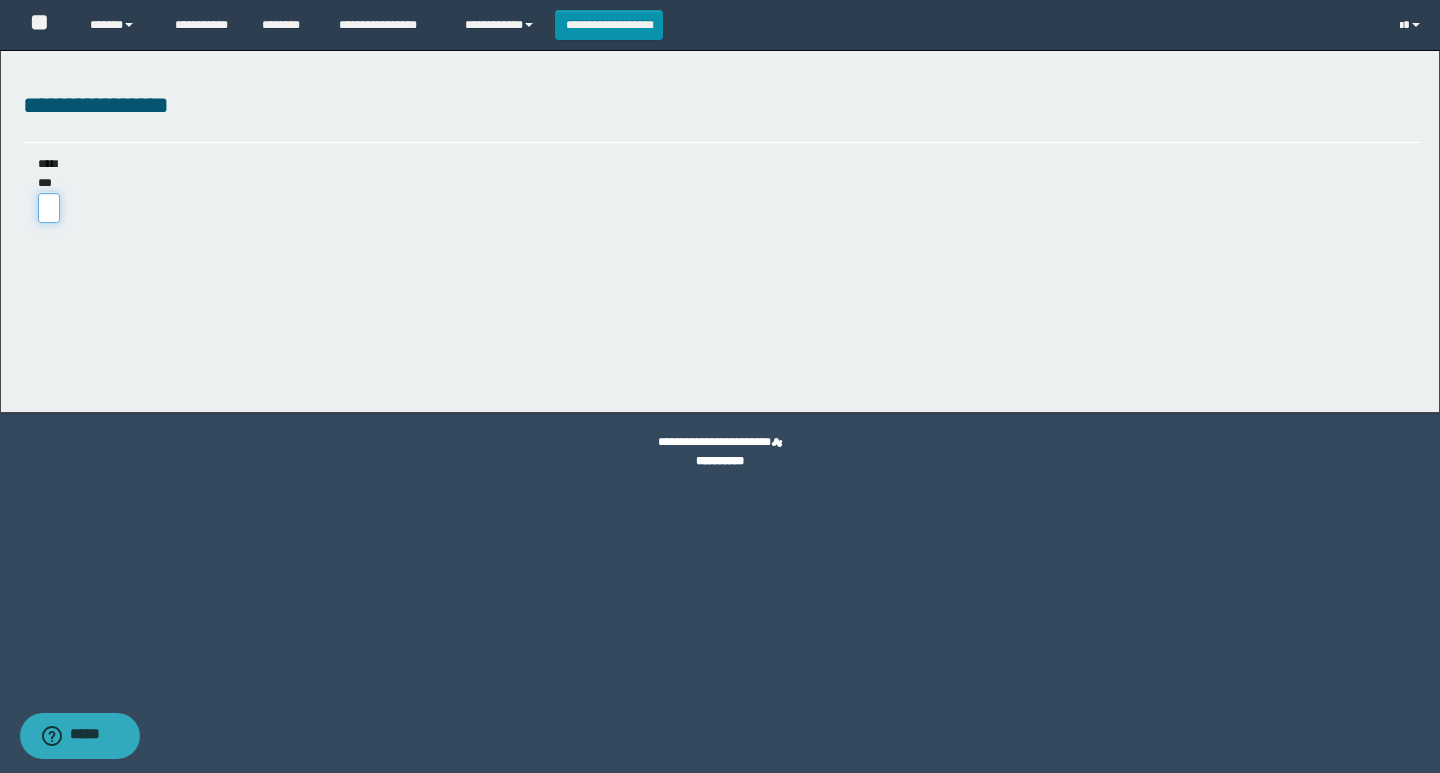 click on "********" at bounding box center [49, 208] 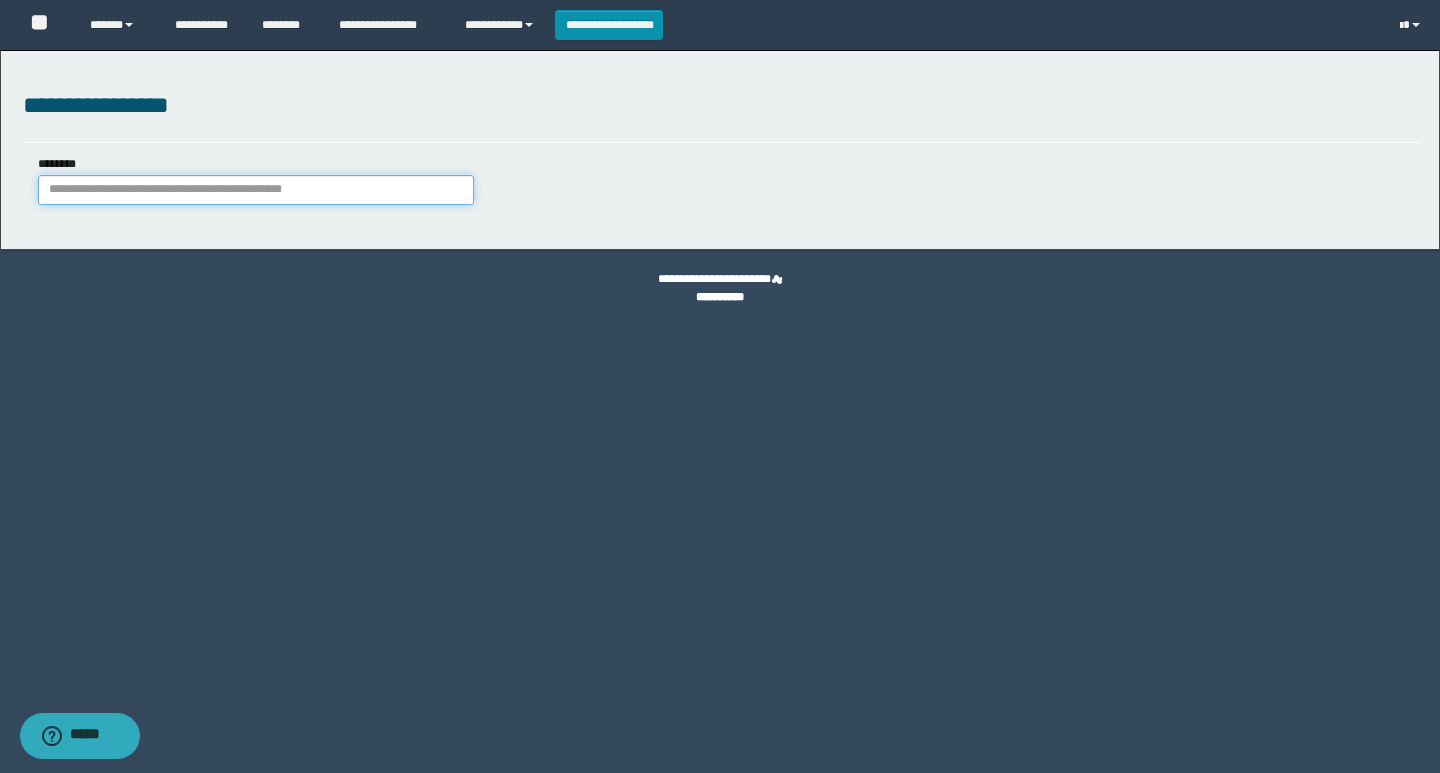 paste on "**********" 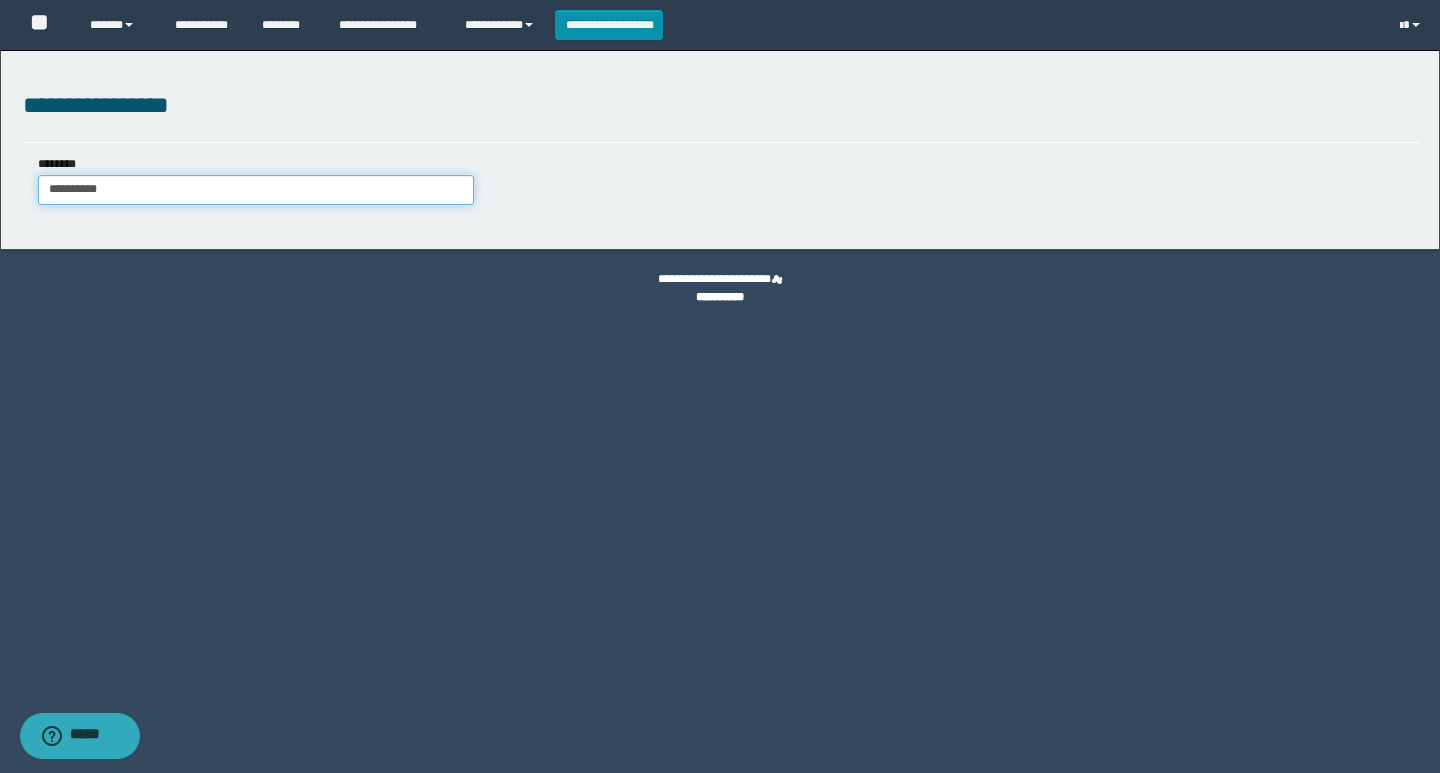 click on "**********" at bounding box center (256, 190) 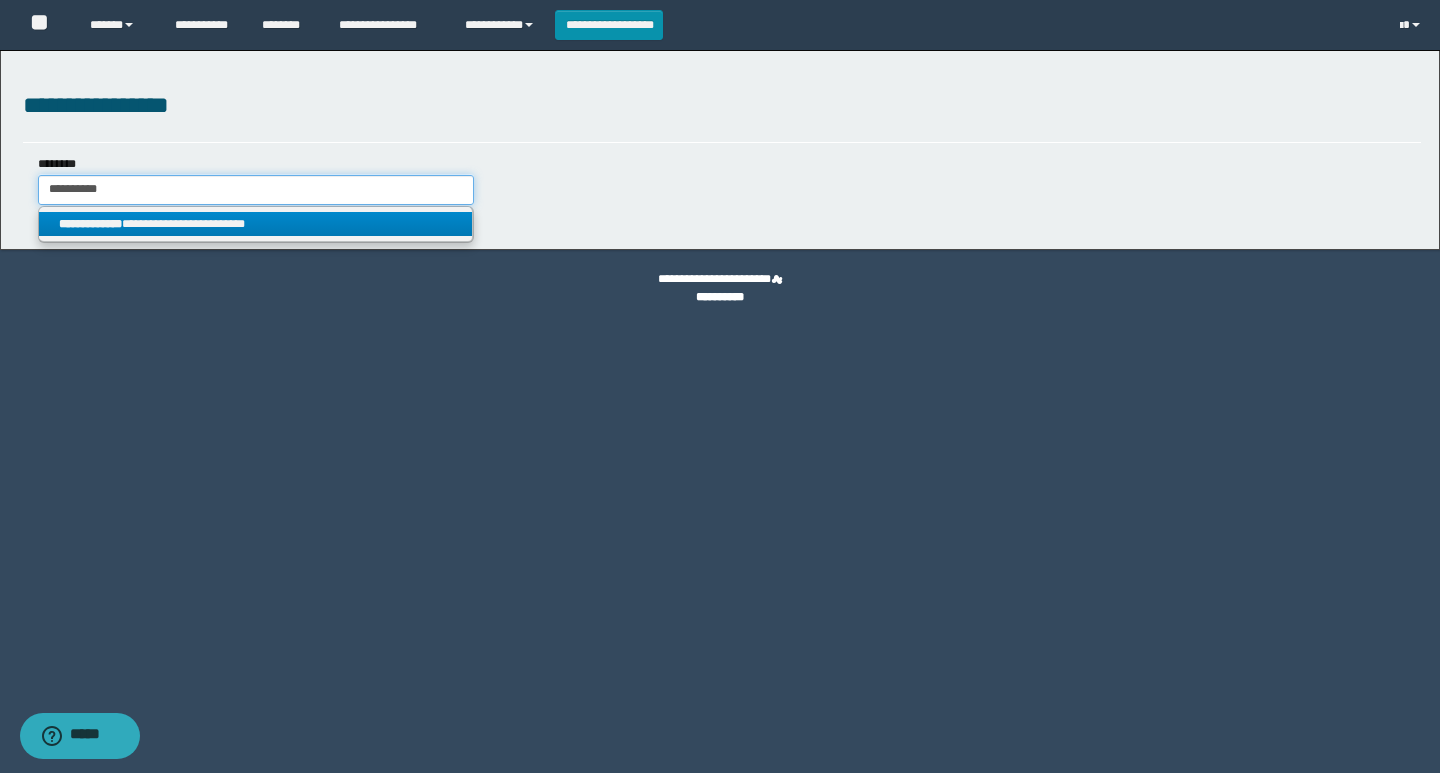 type on "**********" 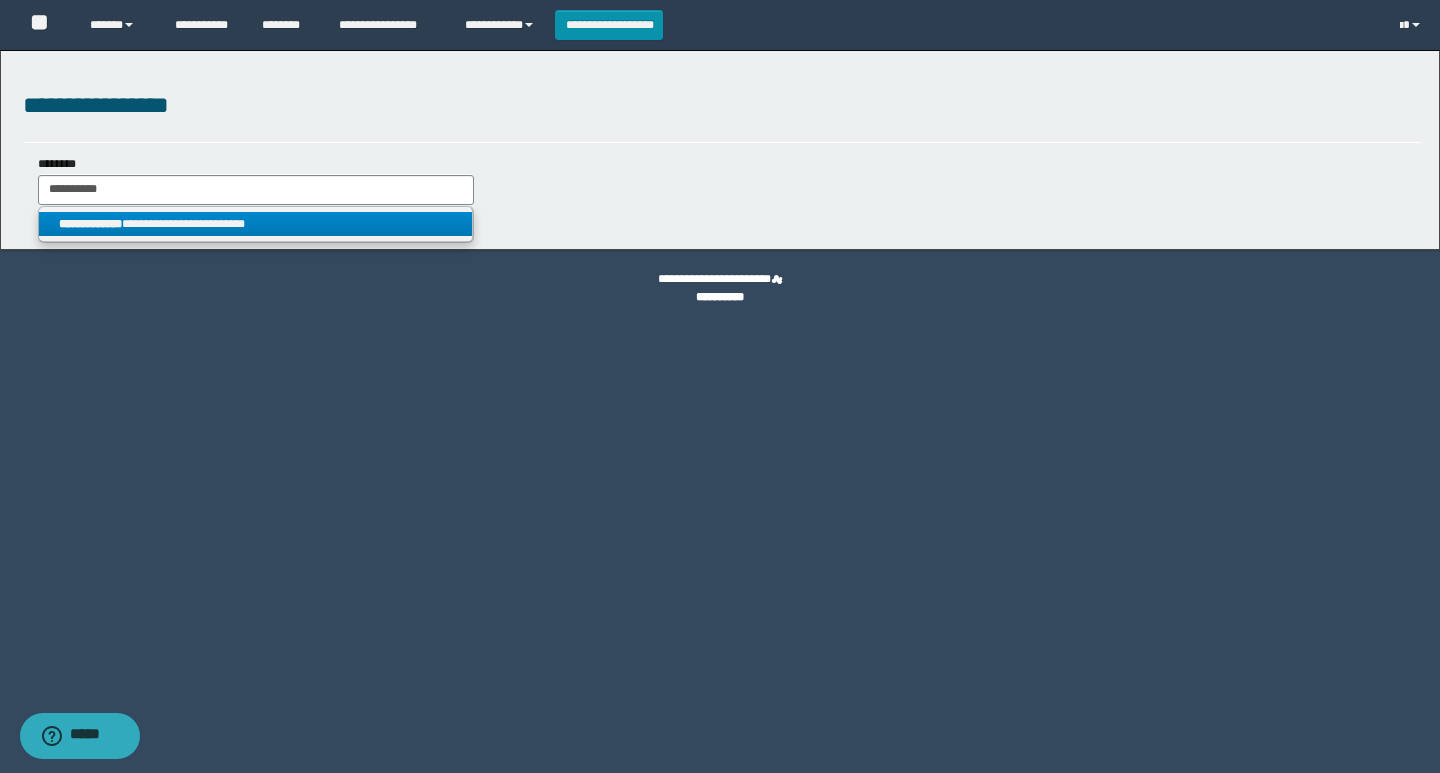 click on "**********" at bounding box center (255, 224) 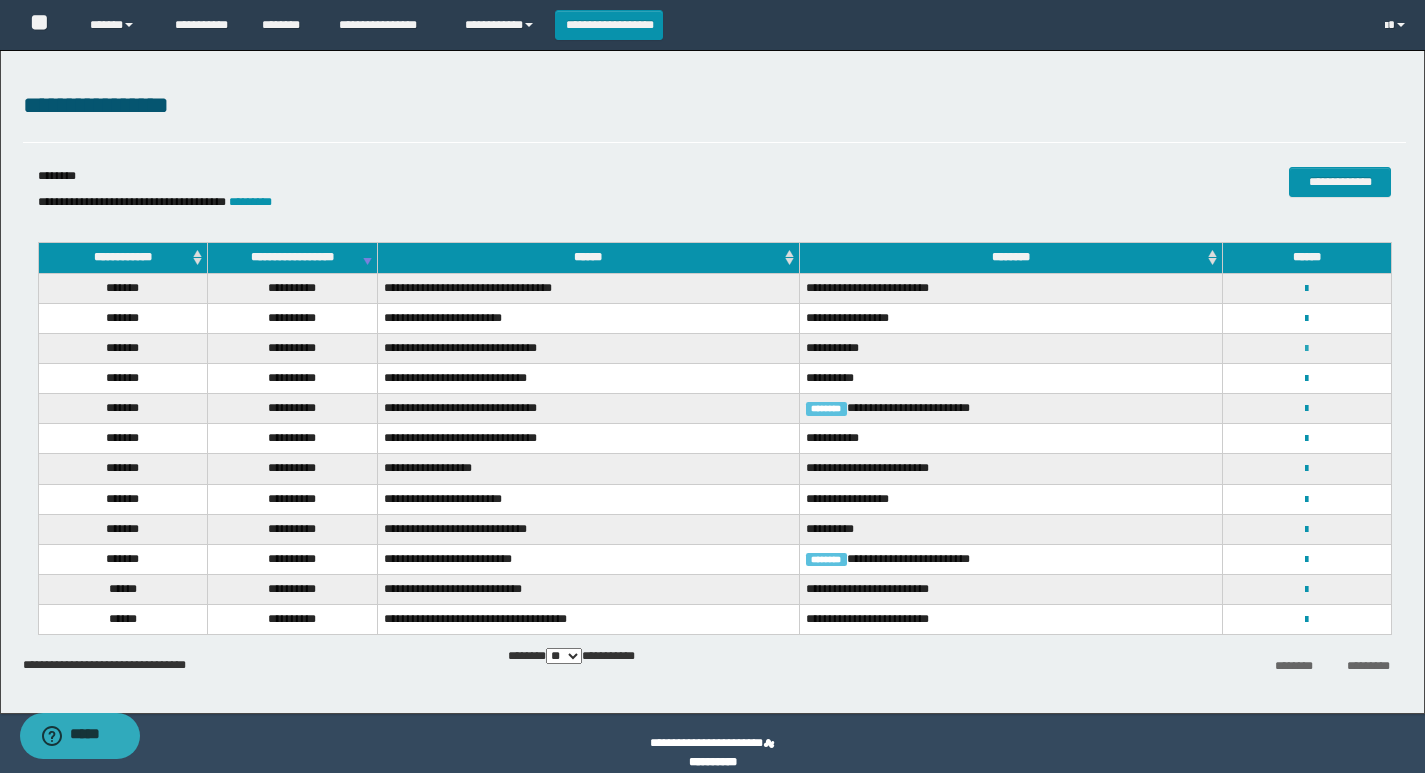 click at bounding box center [1306, 349] 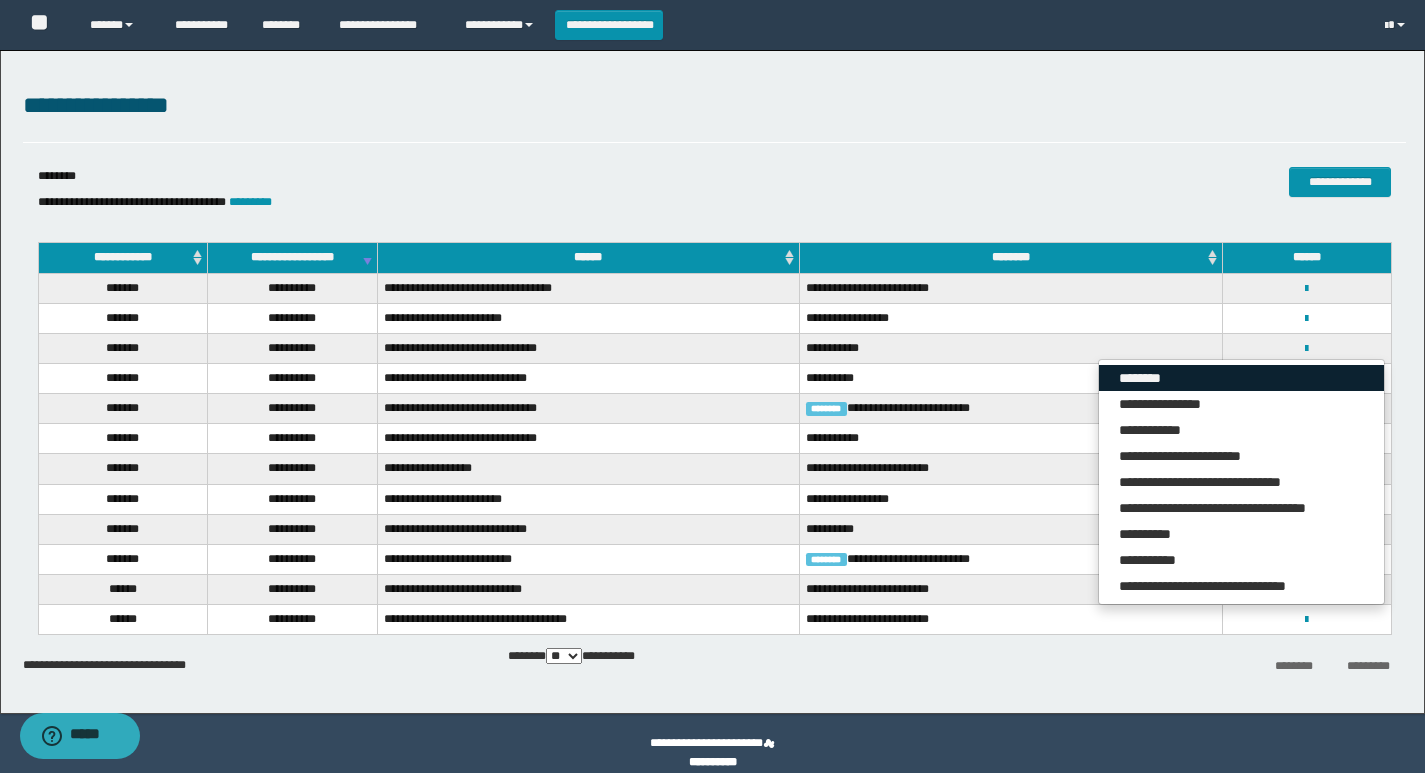 click on "********" at bounding box center [1241, 378] 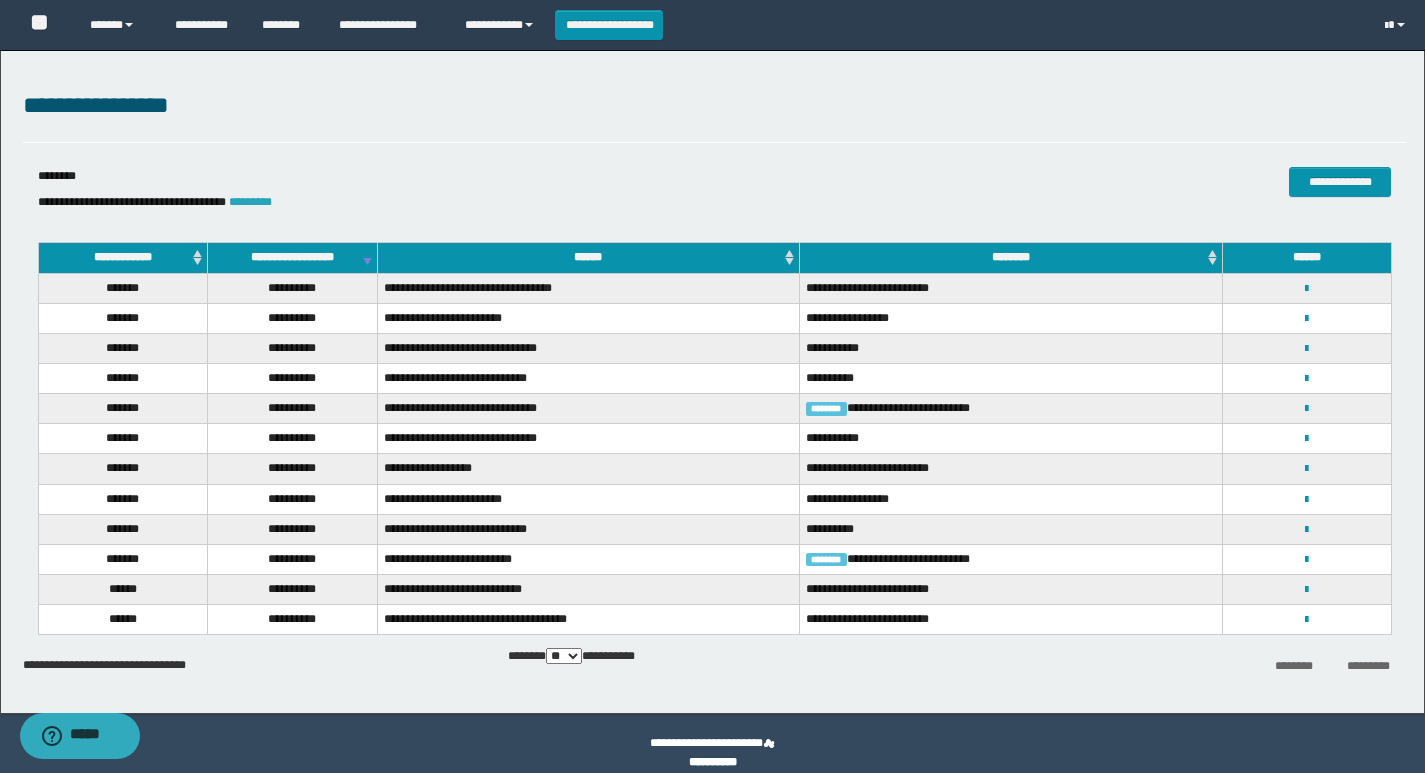 click on "*********" at bounding box center [250, 202] 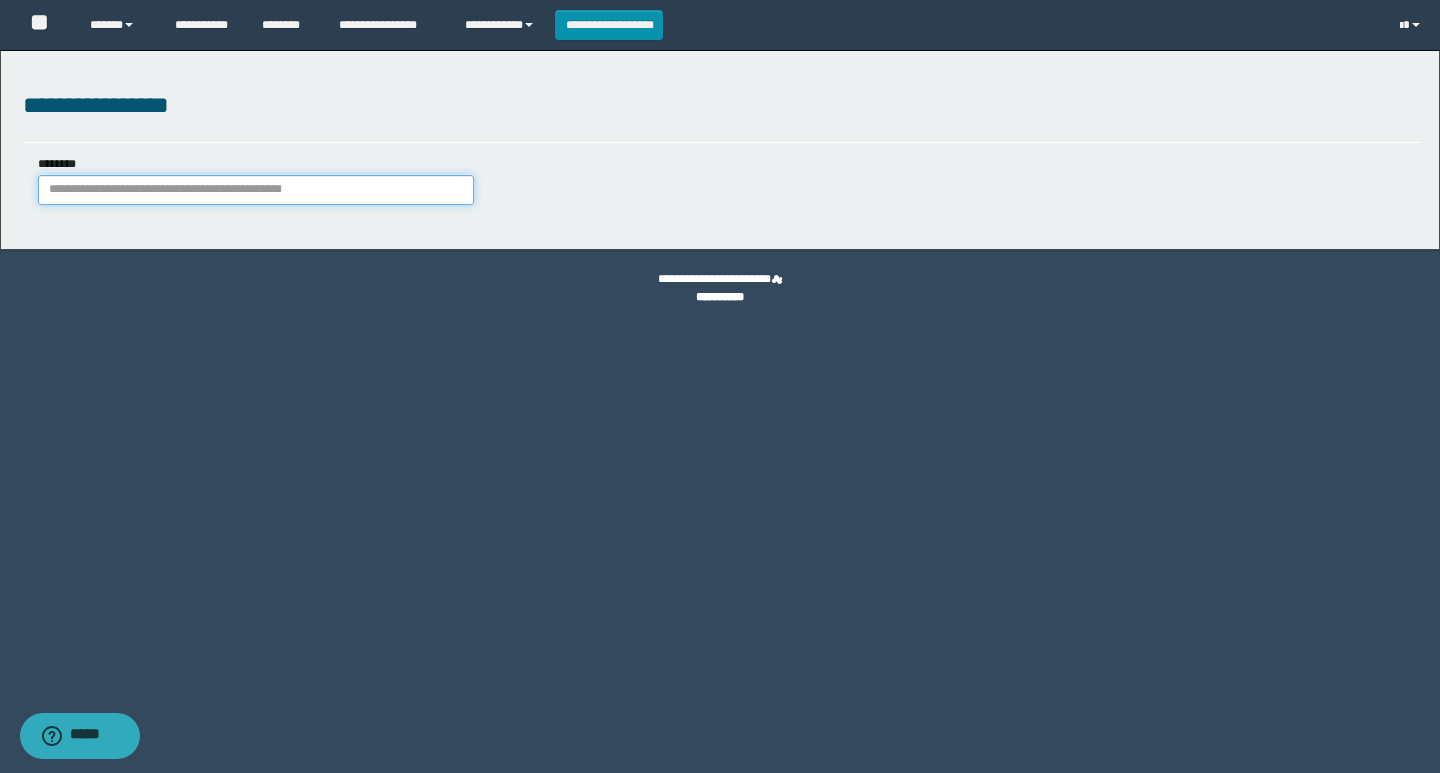 click on "********" at bounding box center (256, 190) 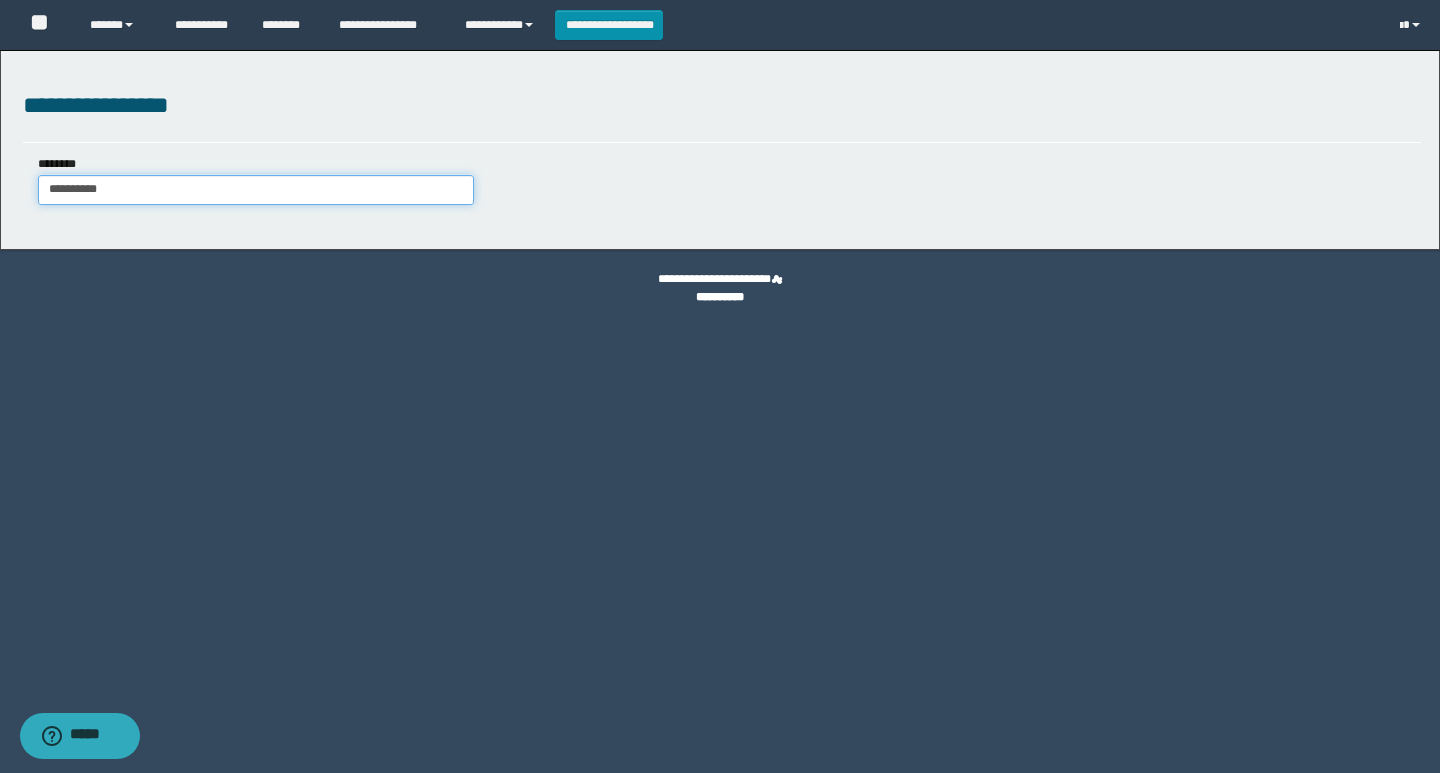 click on "**********" at bounding box center (256, 190) 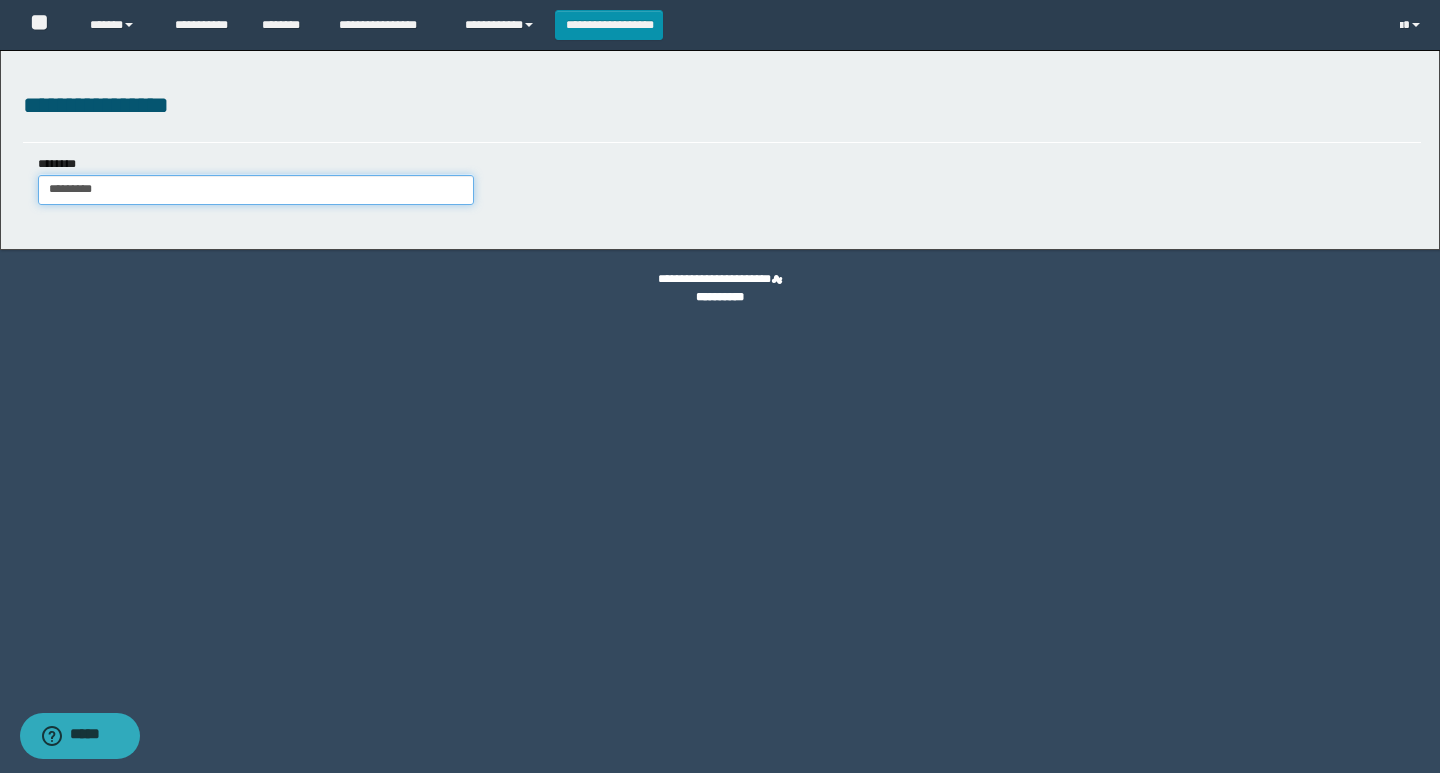 click on "*********" at bounding box center (256, 190) 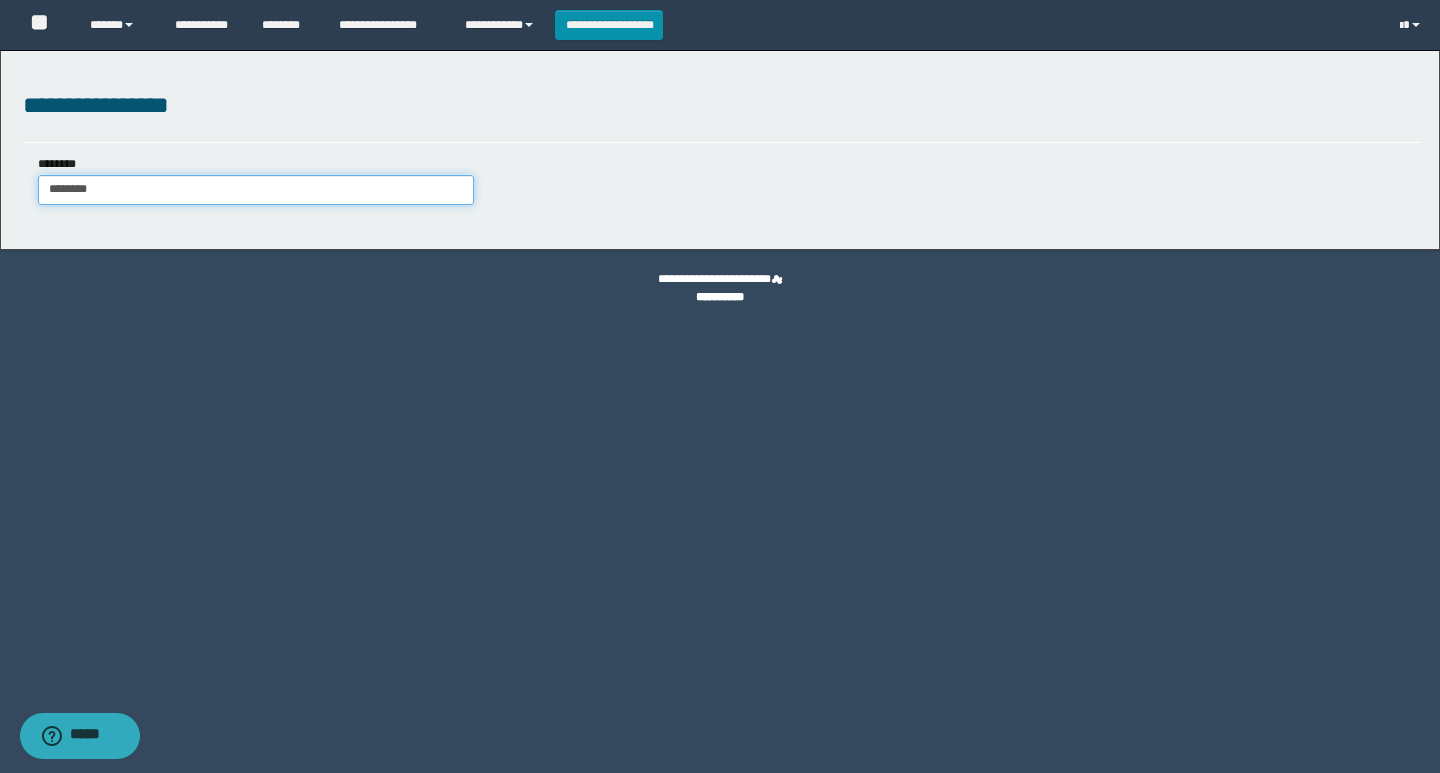 click on "********" at bounding box center [256, 190] 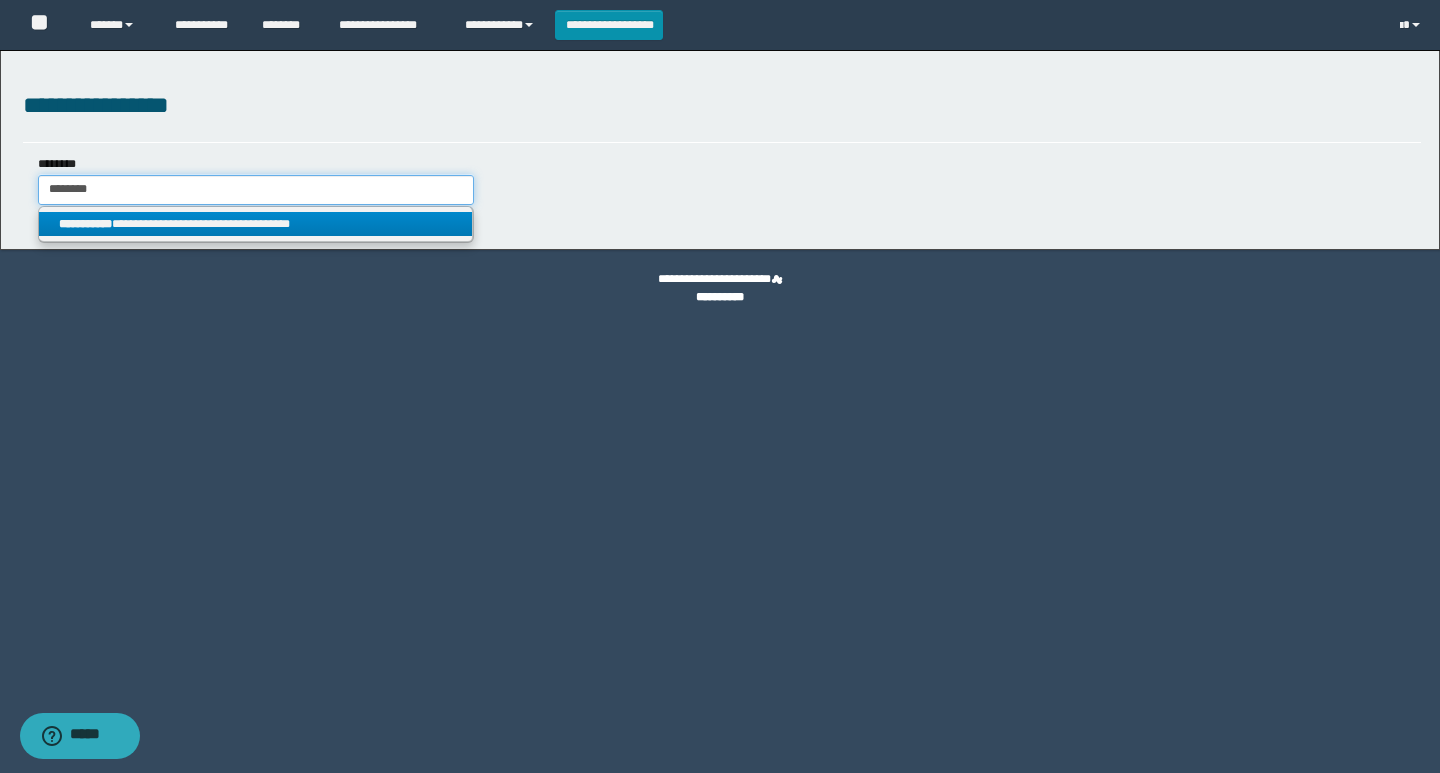 type on "********" 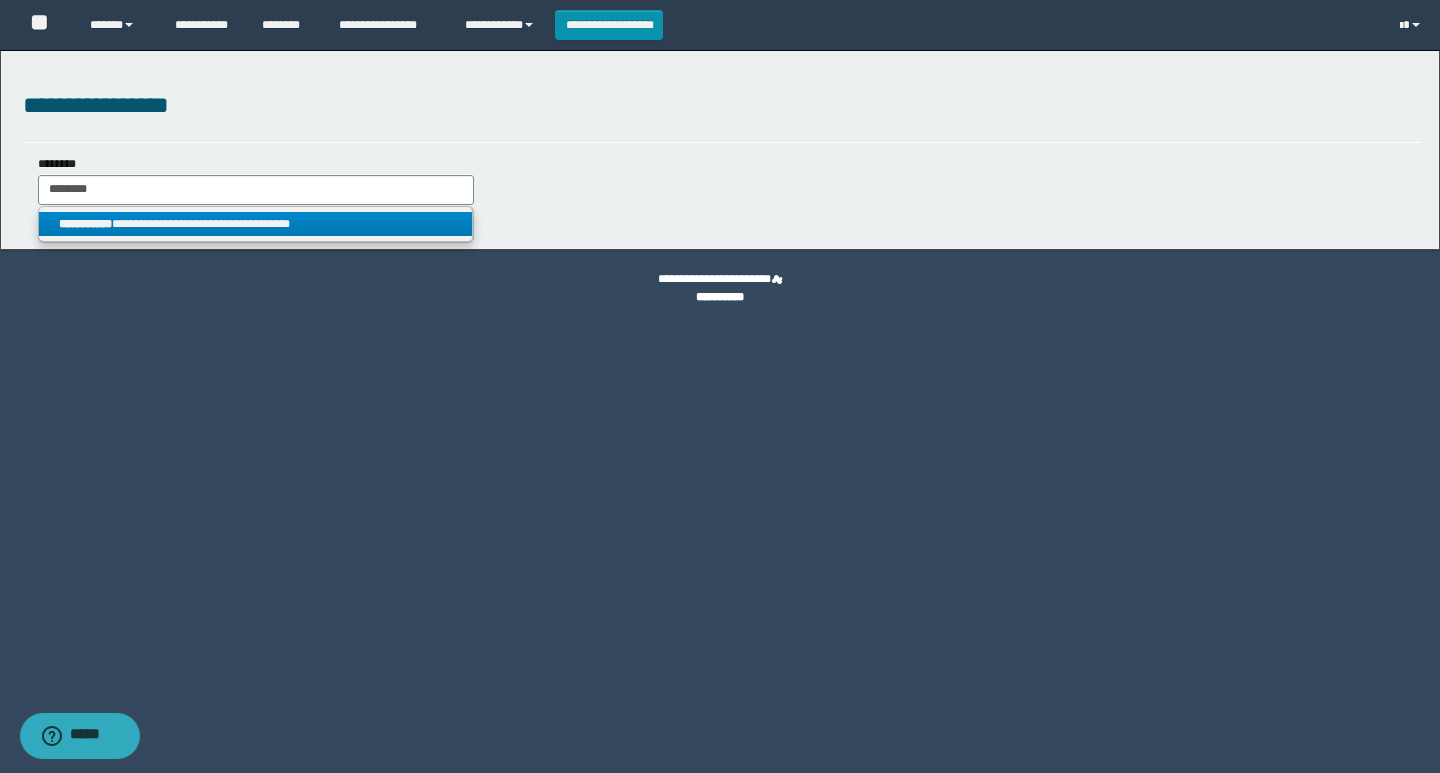 click on "**********" at bounding box center [255, 224] 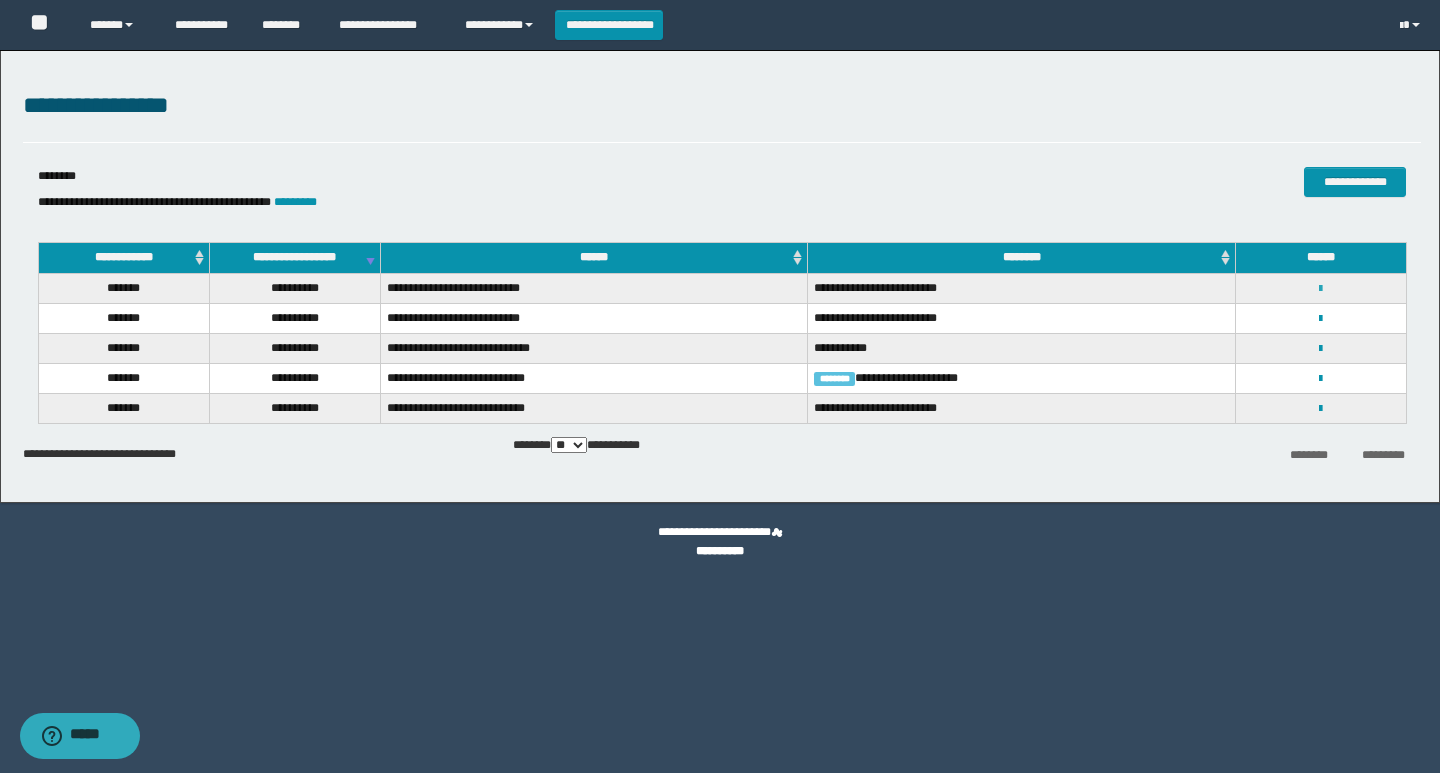 click at bounding box center (1320, 289) 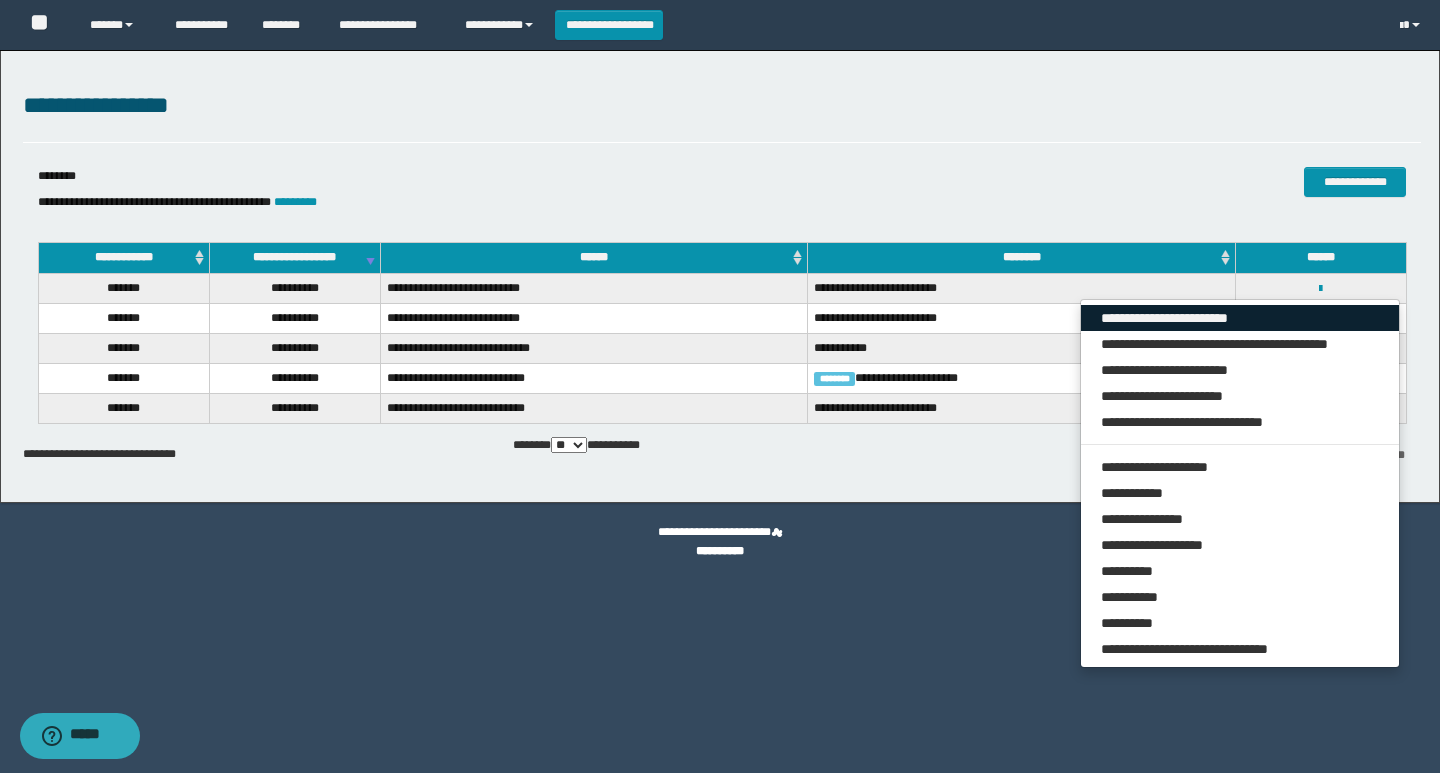 click on "**********" at bounding box center [1240, 318] 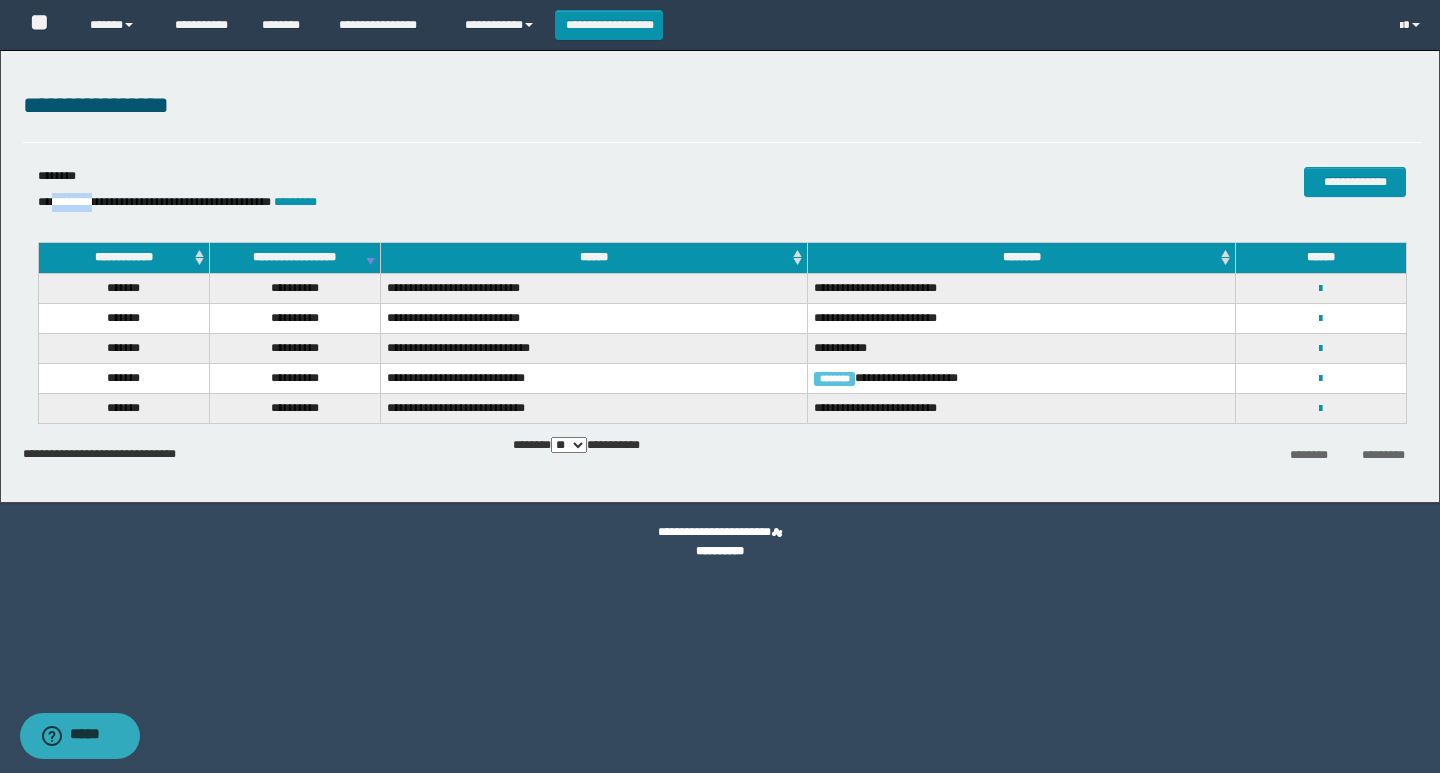 drag, startPoint x: 54, startPoint y: 202, endPoint x: 107, endPoint y: 201, distance: 53.009434 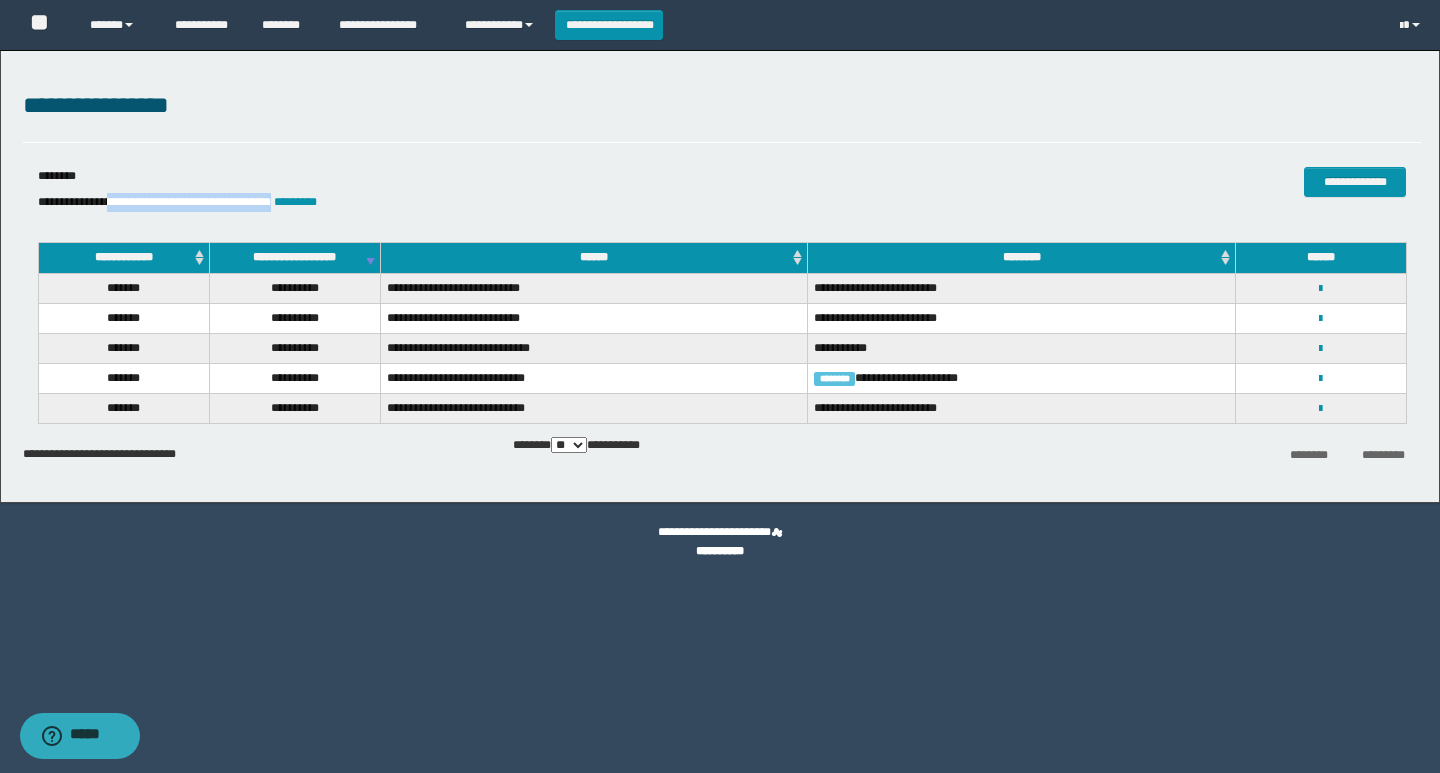 drag, startPoint x: 119, startPoint y: 201, endPoint x: 347, endPoint y: 206, distance: 228.05482 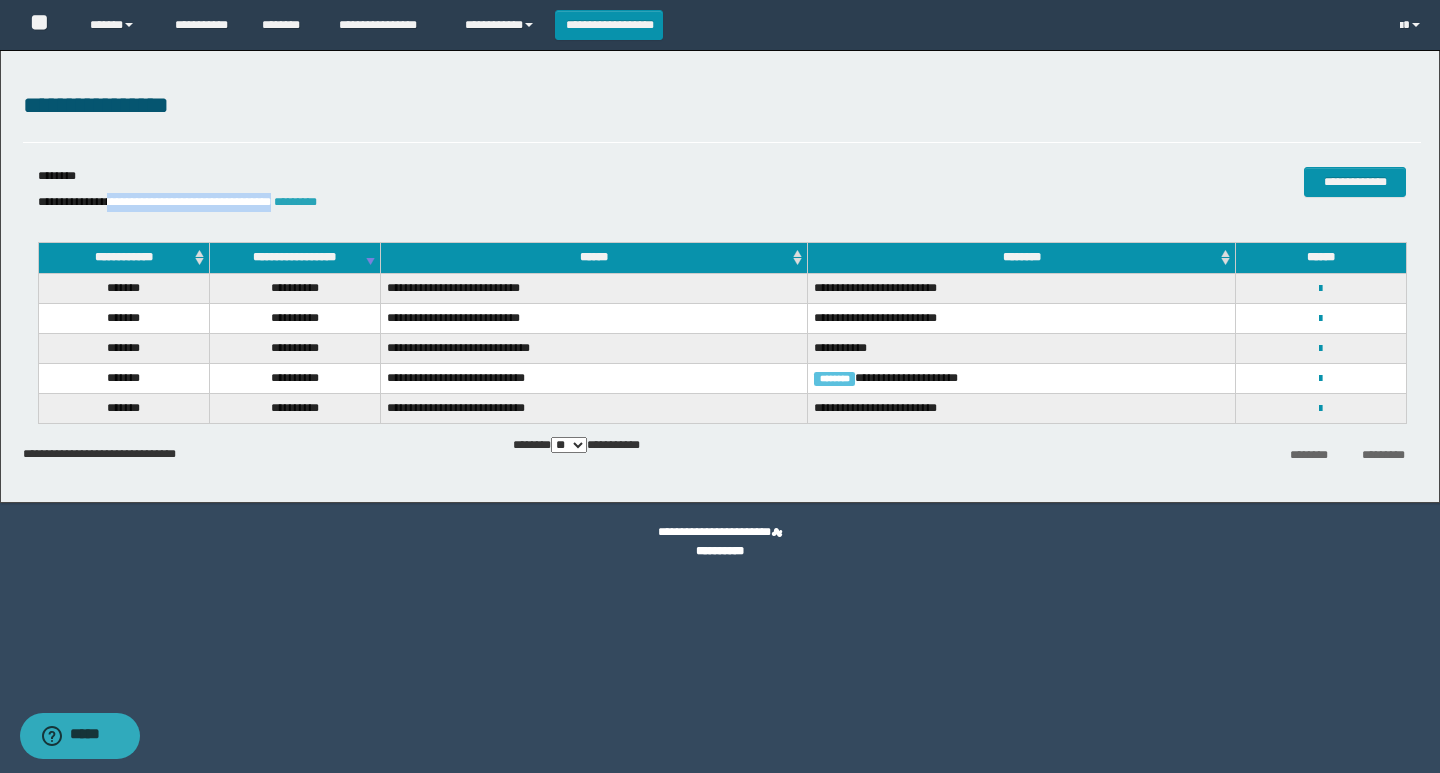 click on "*********" at bounding box center (295, 202) 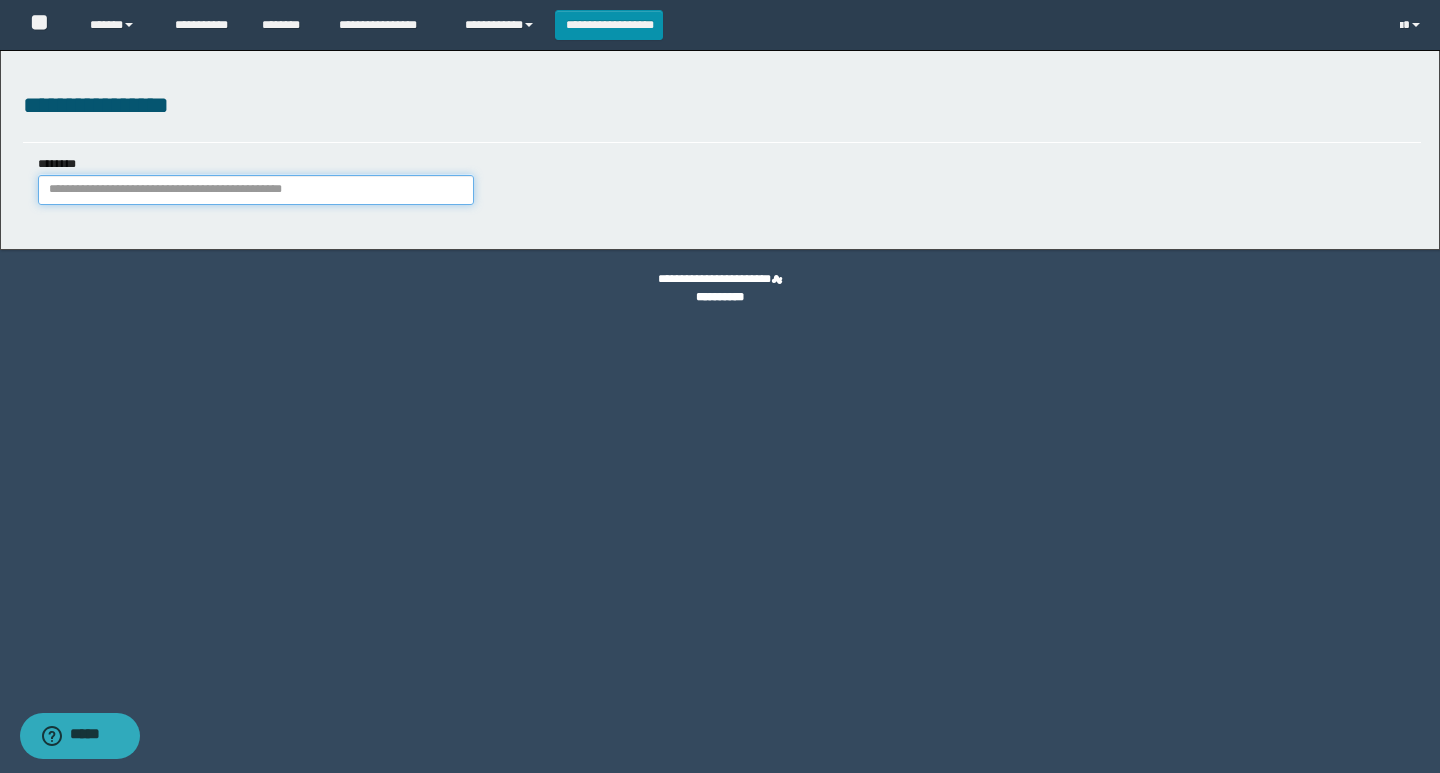 click on "********" at bounding box center (256, 190) 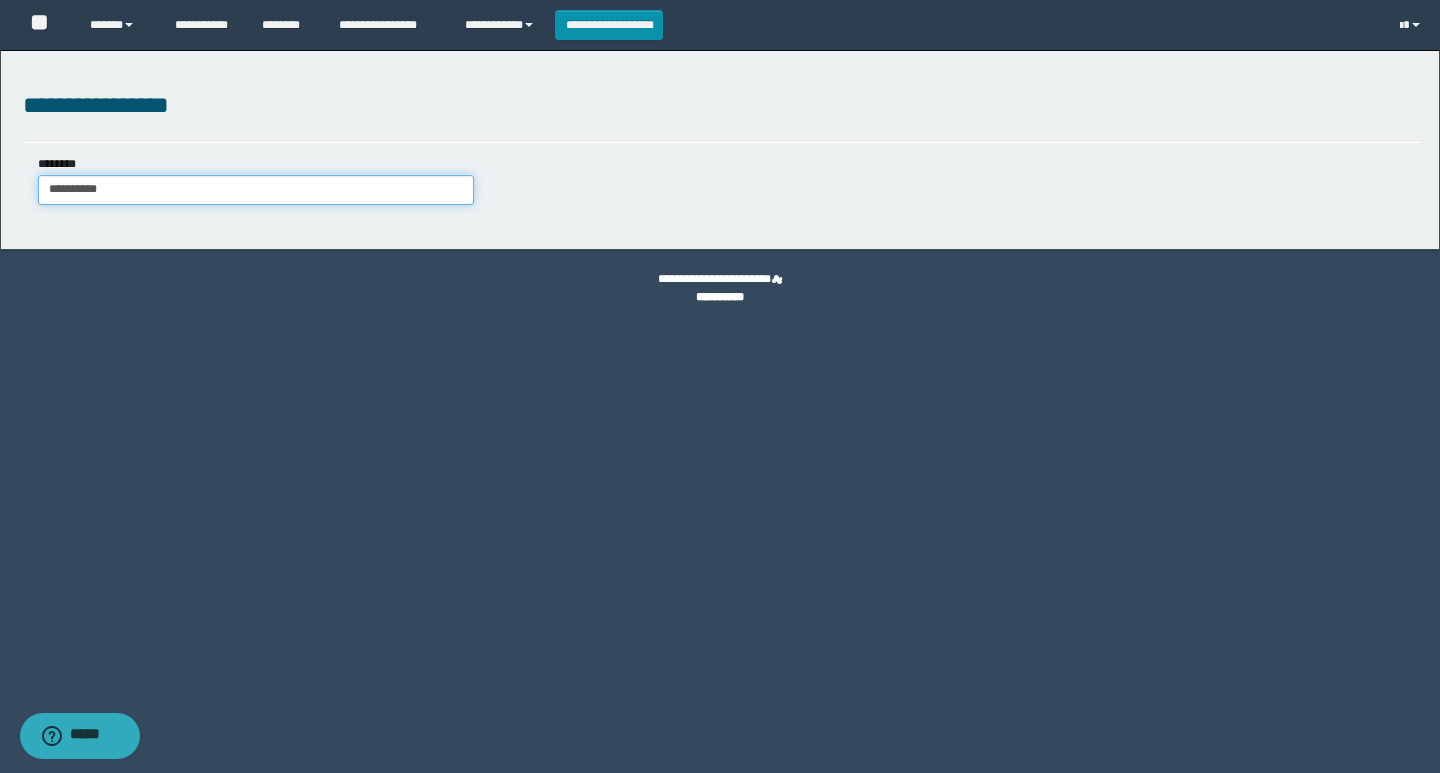 type on "**********" 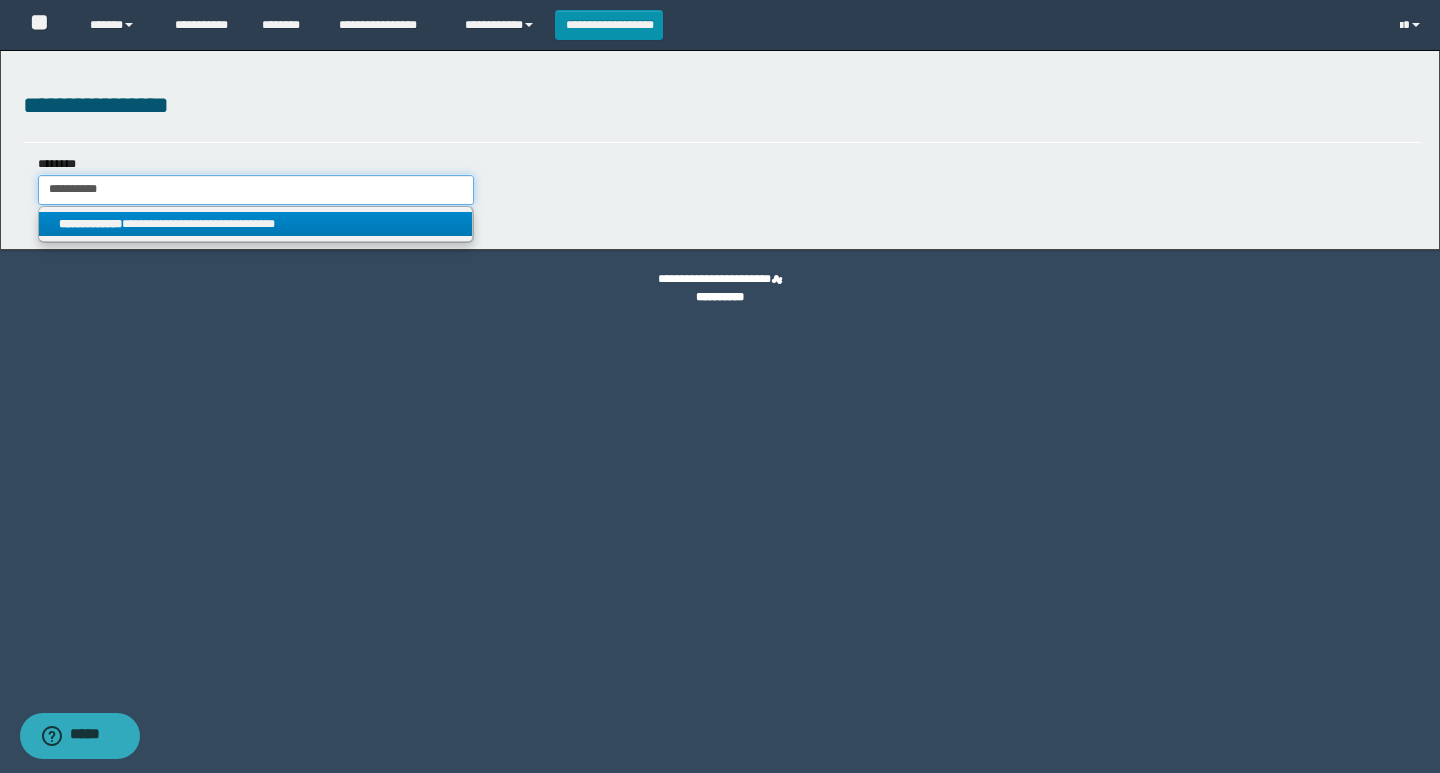 type on "**********" 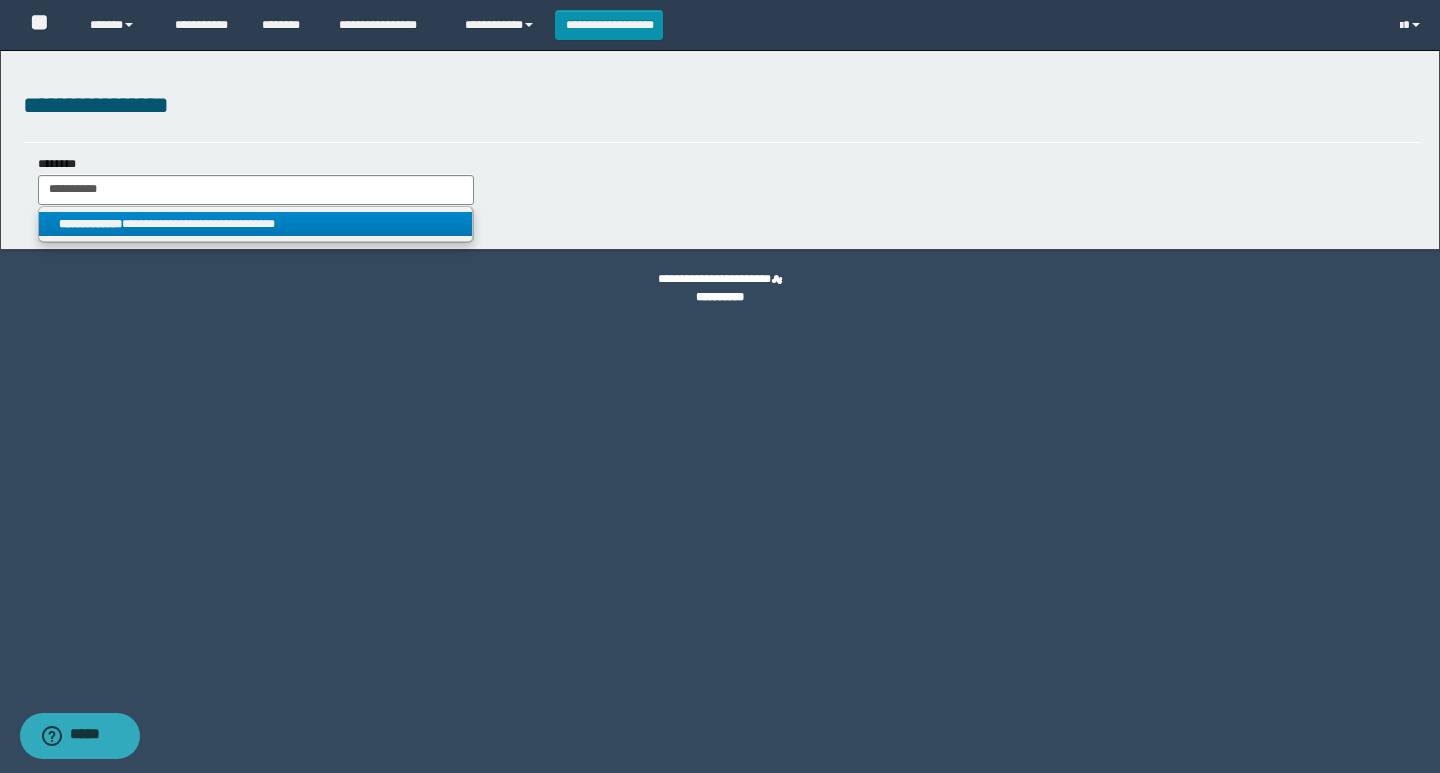 click on "**********" at bounding box center [90, 224] 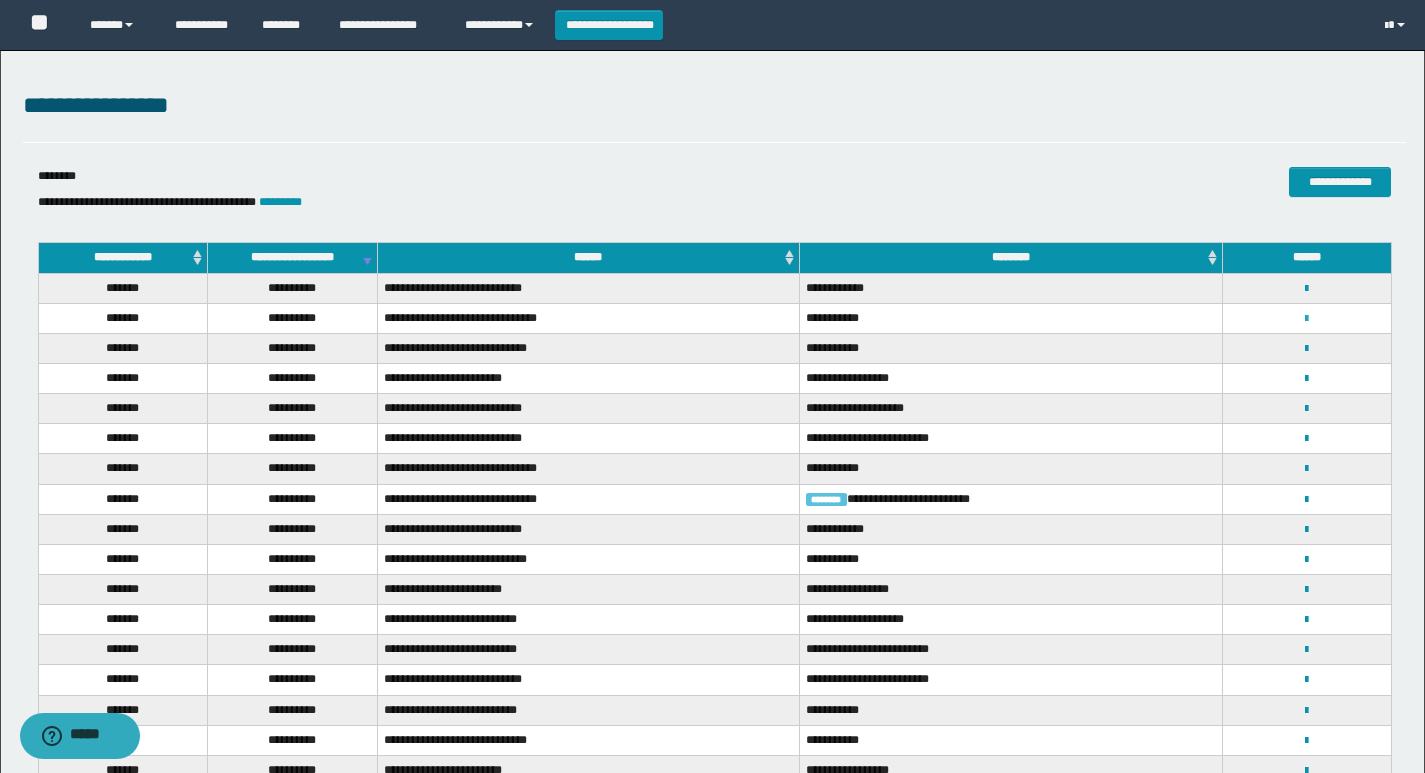 click at bounding box center (1306, 319) 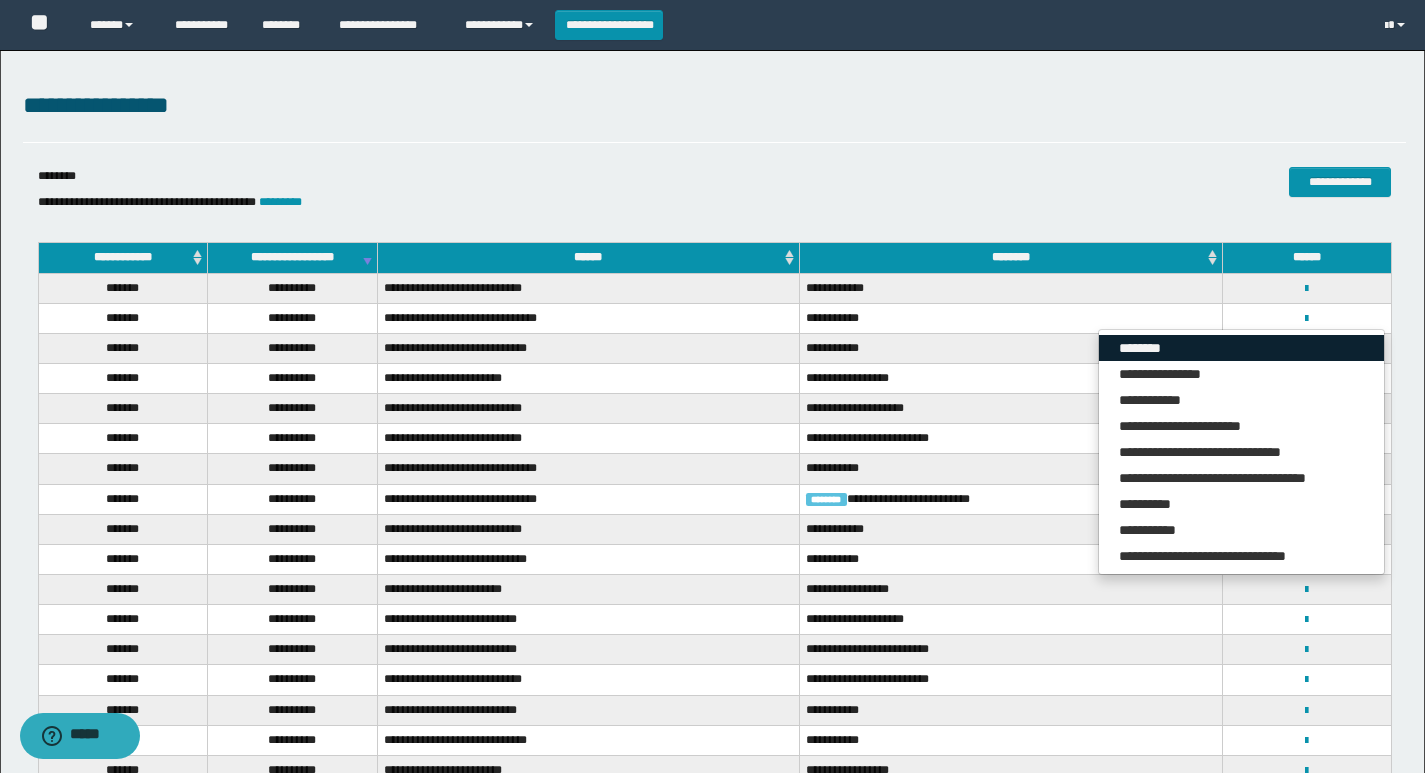 click on "********" at bounding box center (1241, 348) 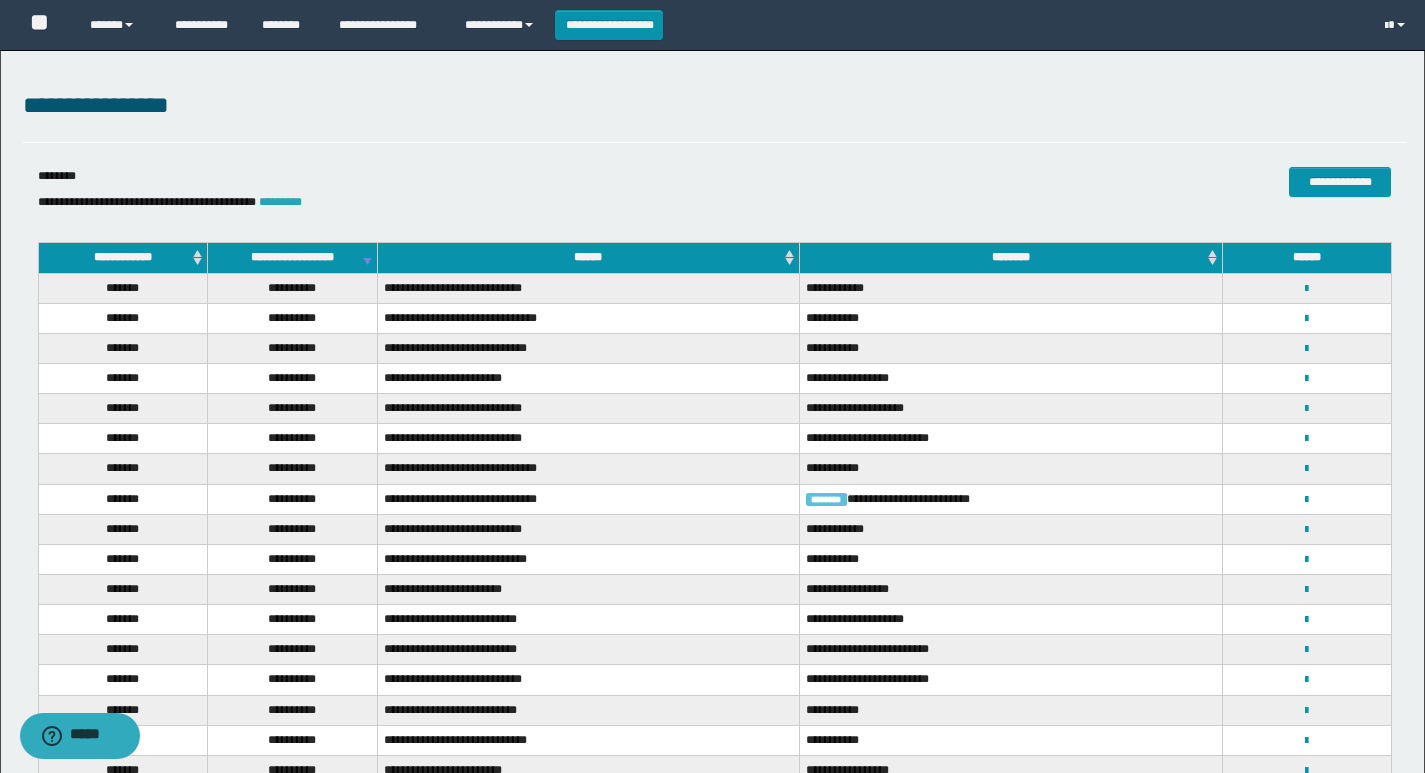 click on "*********" at bounding box center [280, 202] 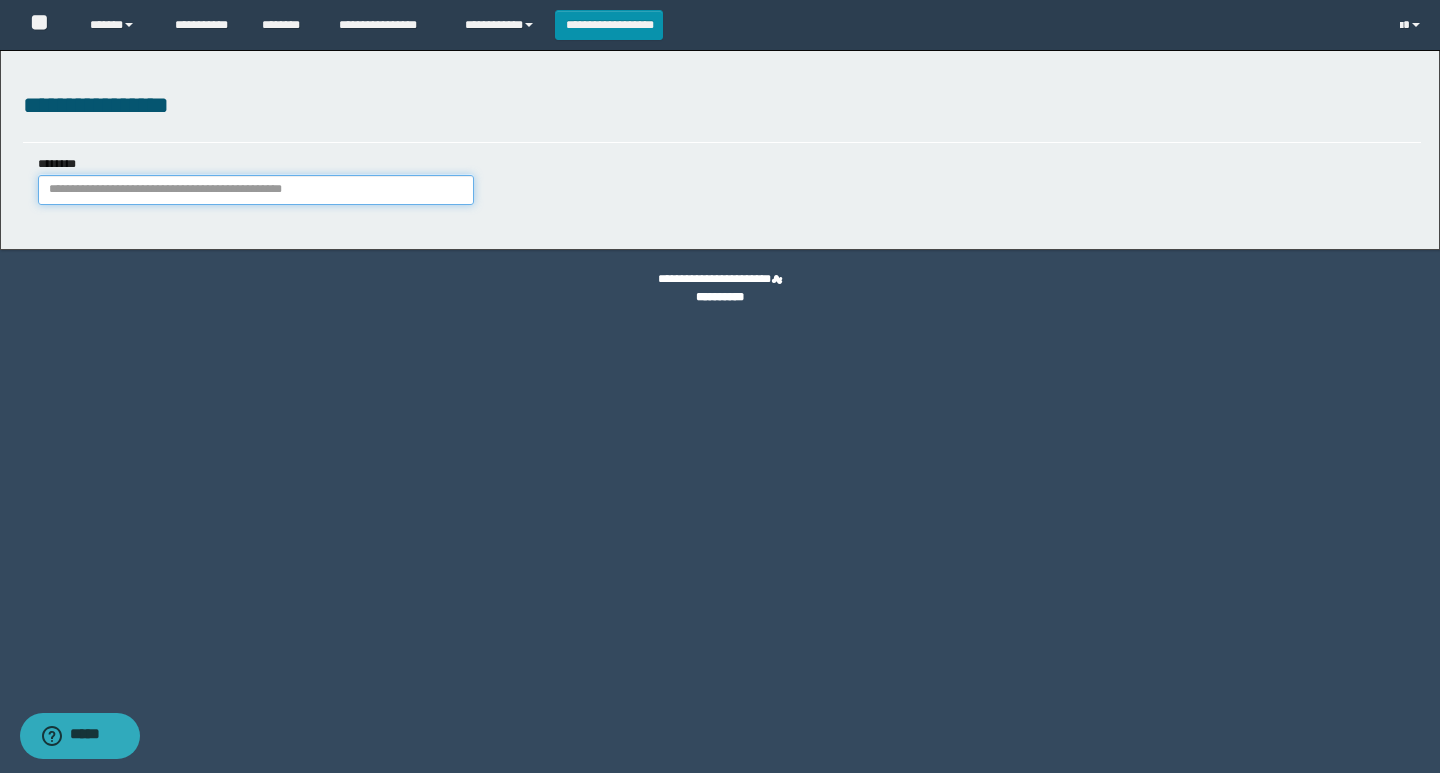 click on "********" at bounding box center [256, 190] 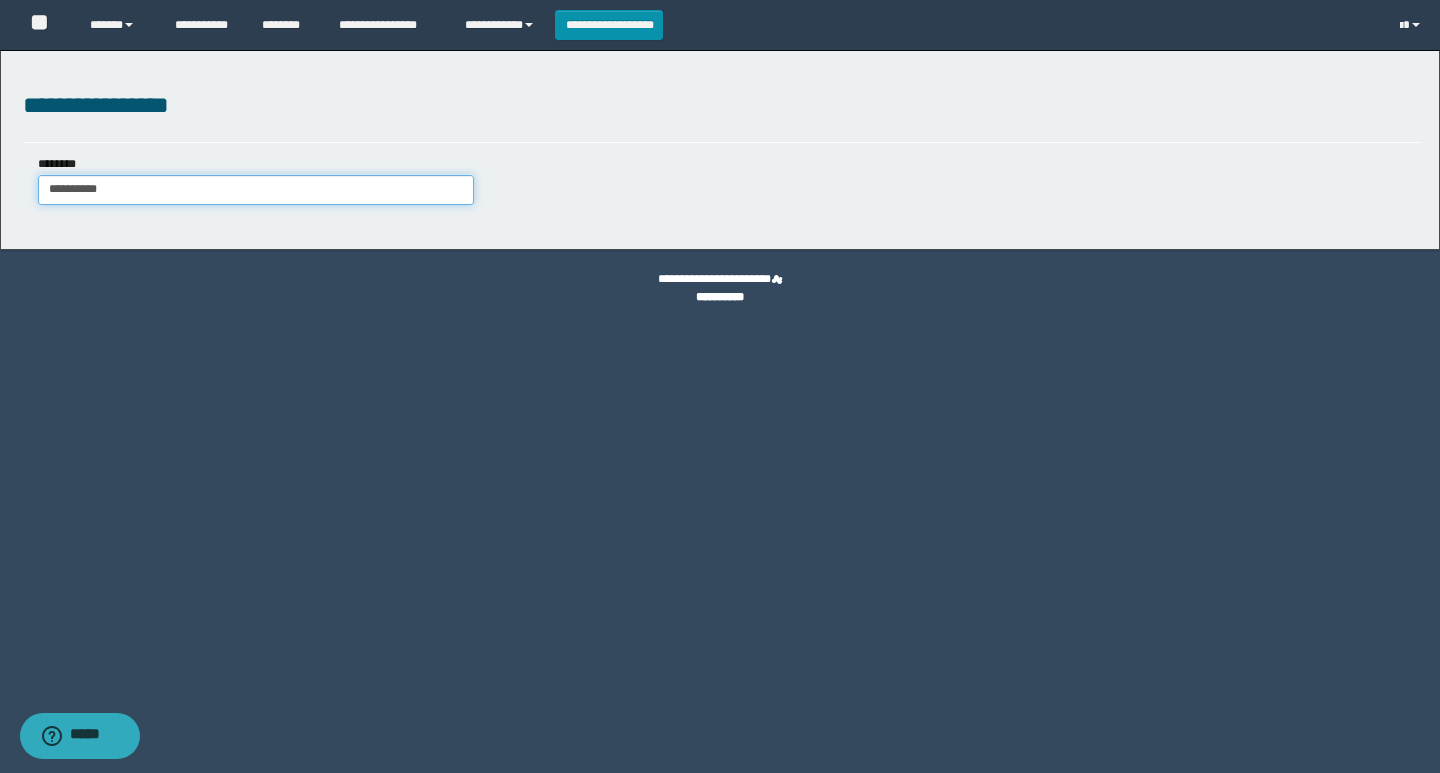 type on "**********" 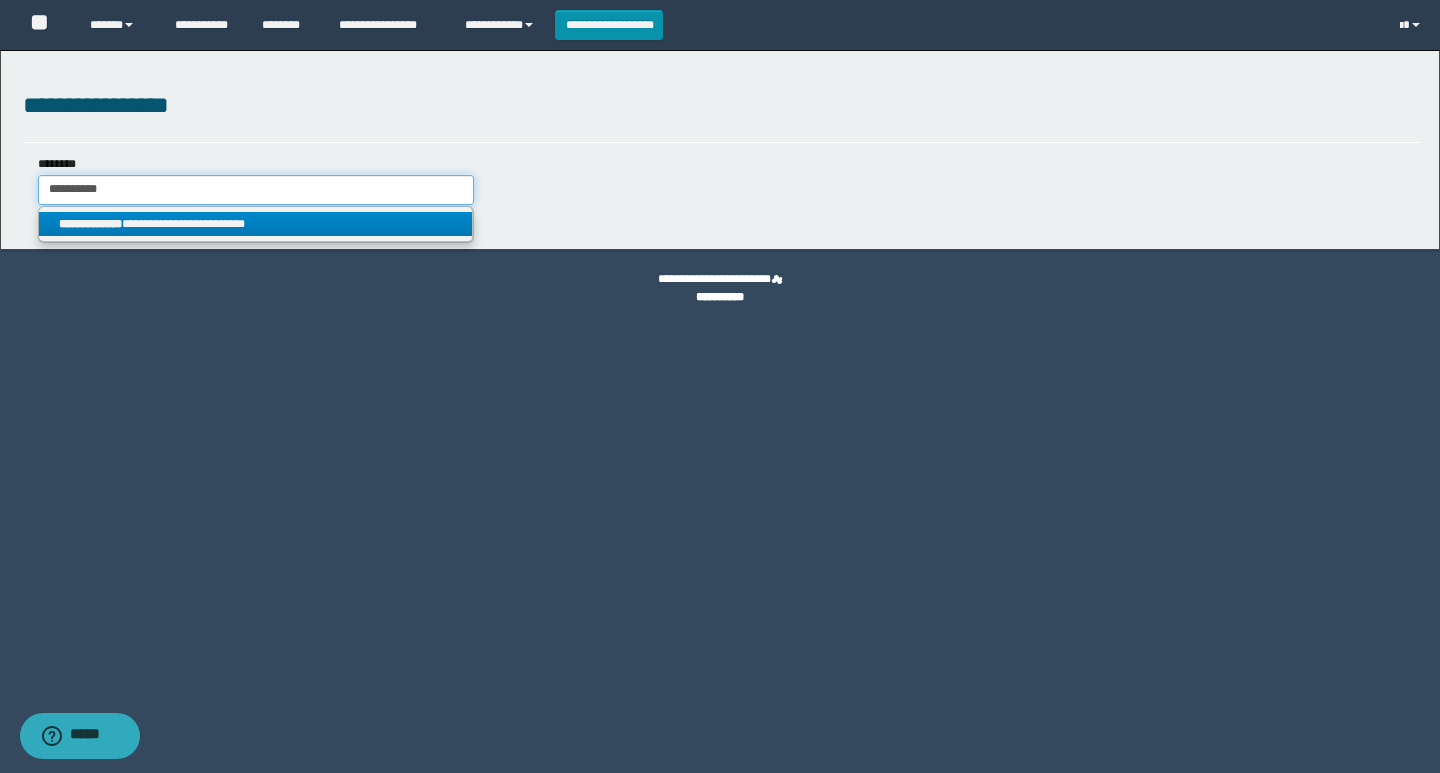 type on "**********" 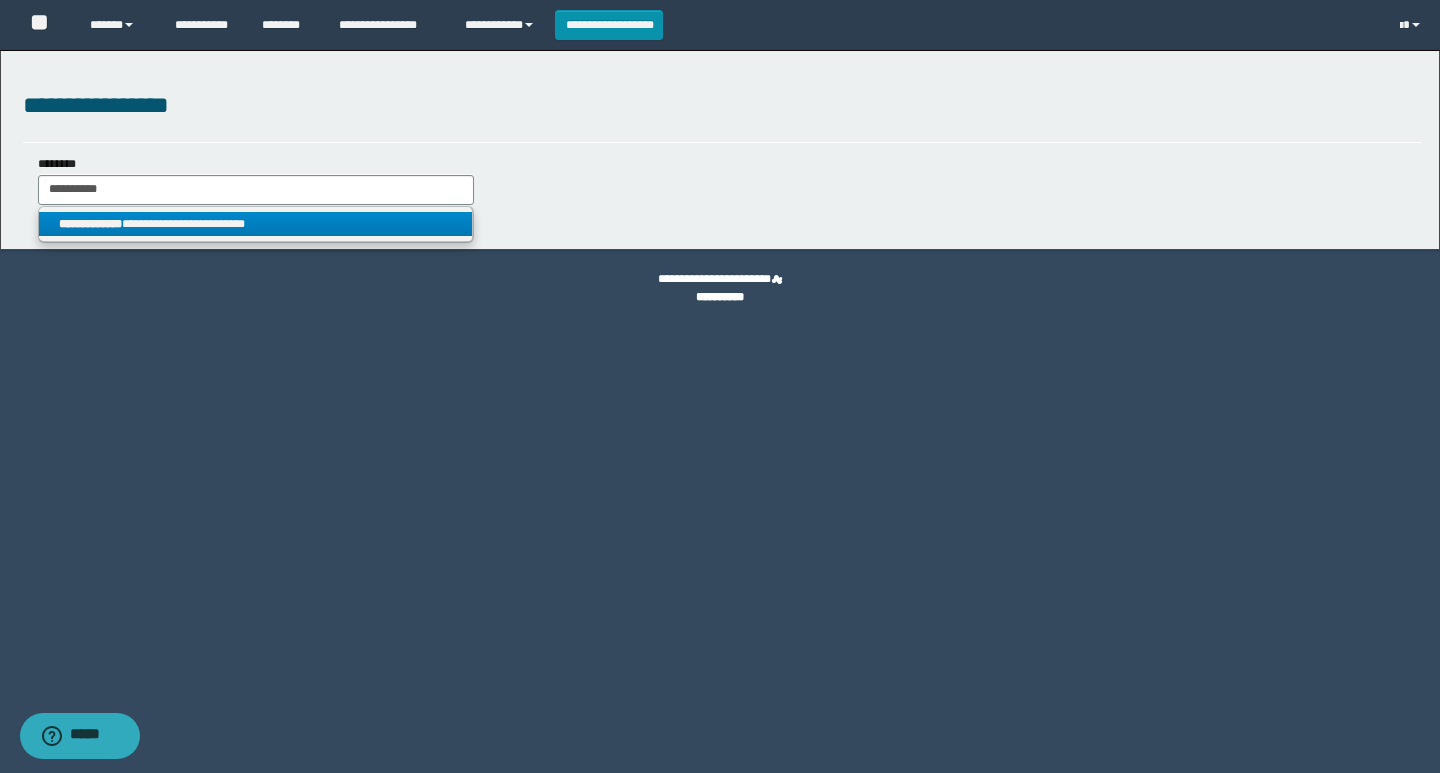 click on "**********" at bounding box center (255, 224) 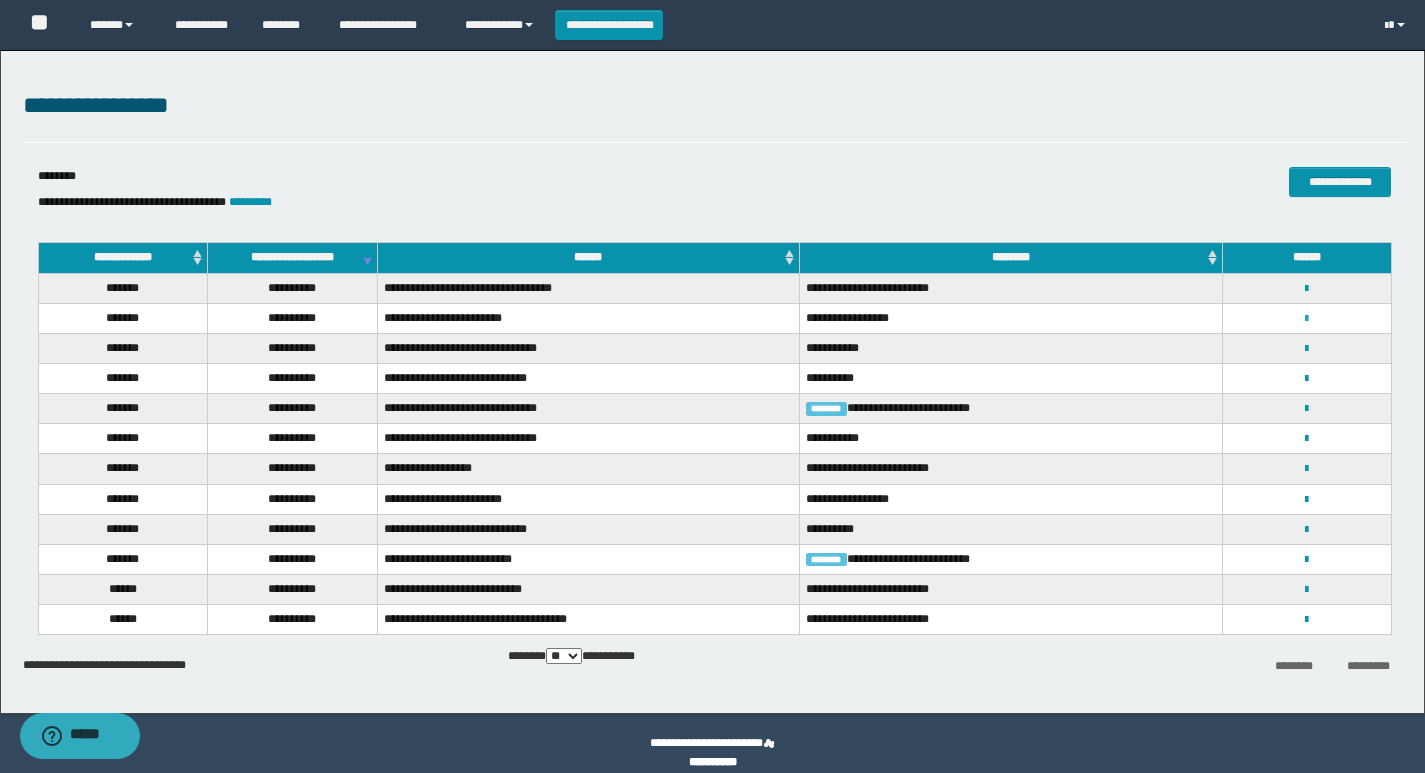 click at bounding box center (1306, 319) 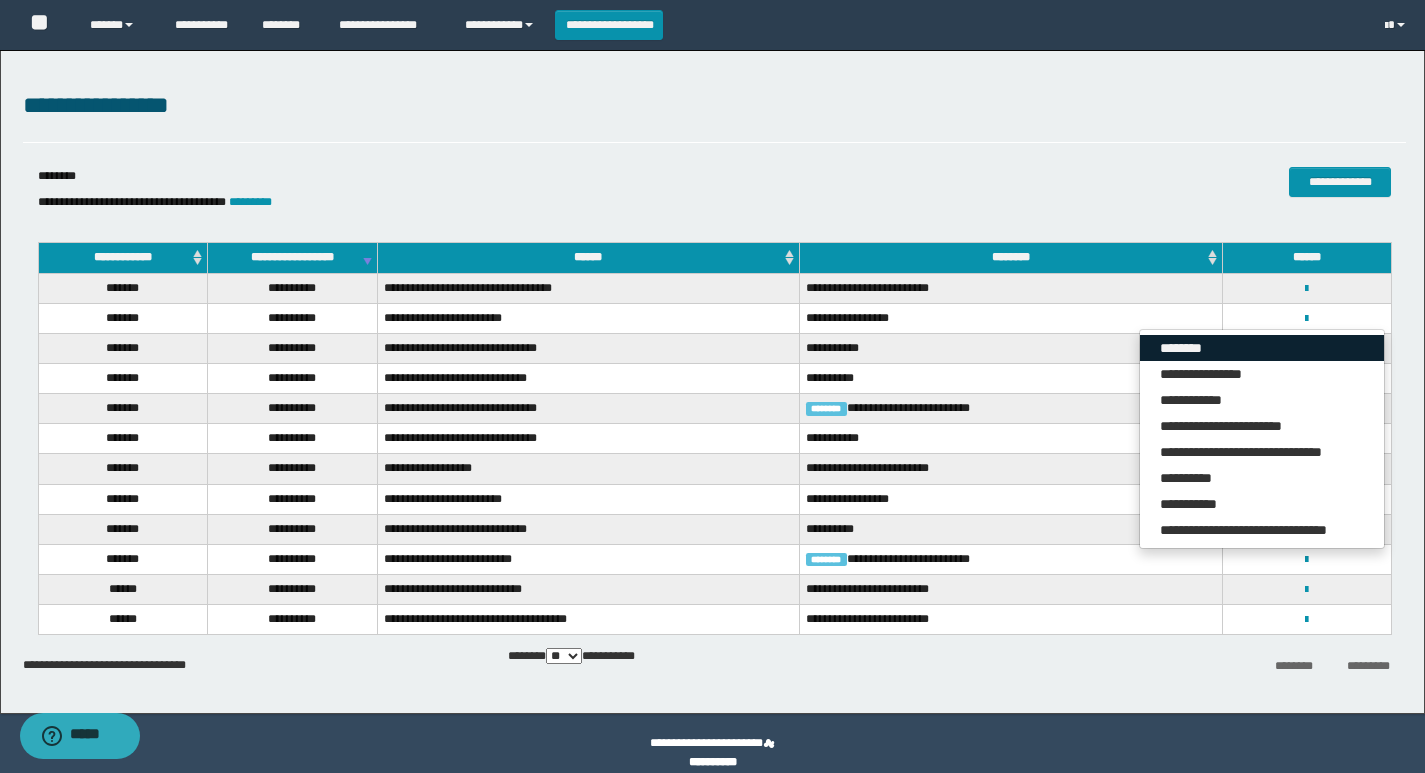 click on "********" at bounding box center (1262, 348) 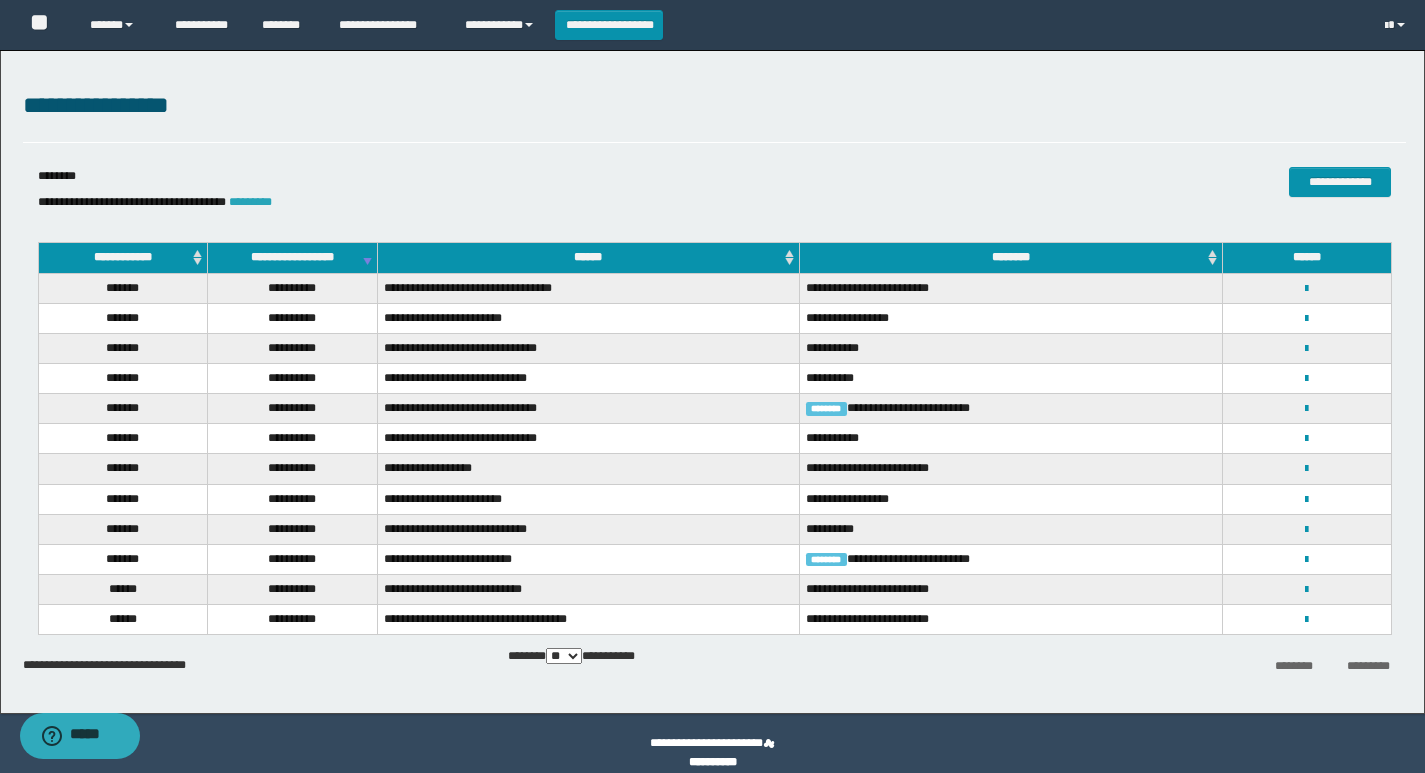 click on "*********" at bounding box center [250, 202] 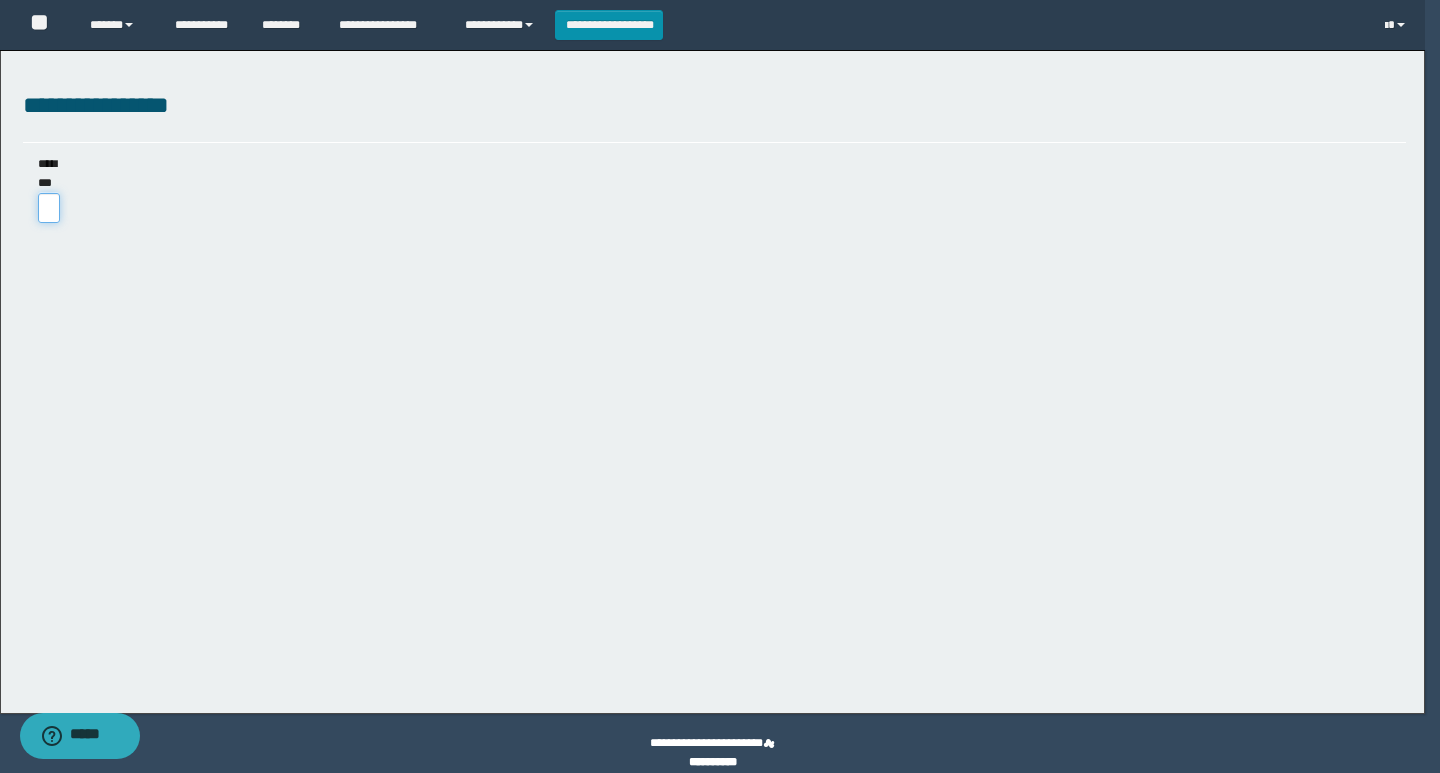 click on "********" at bounding box center (49, 208) 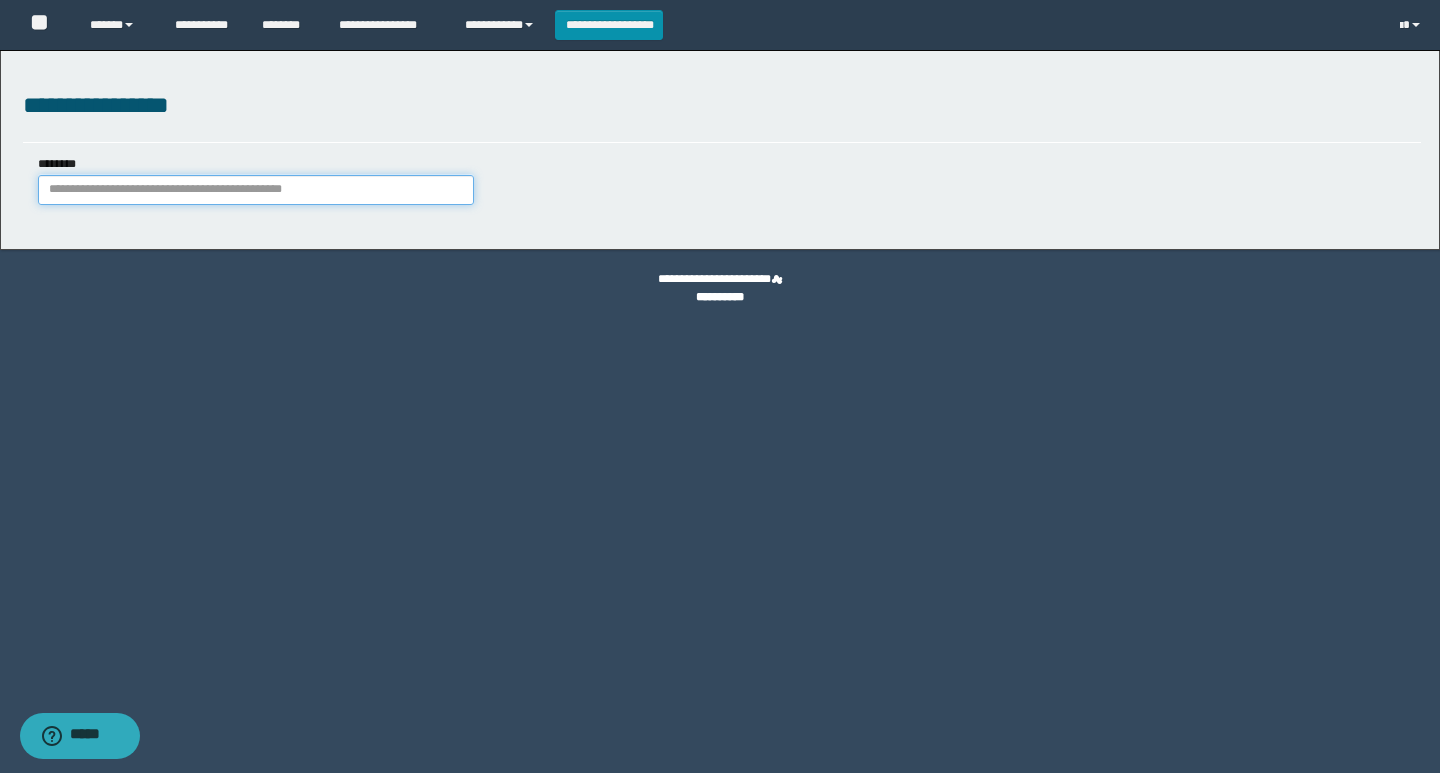 paste on "**********" 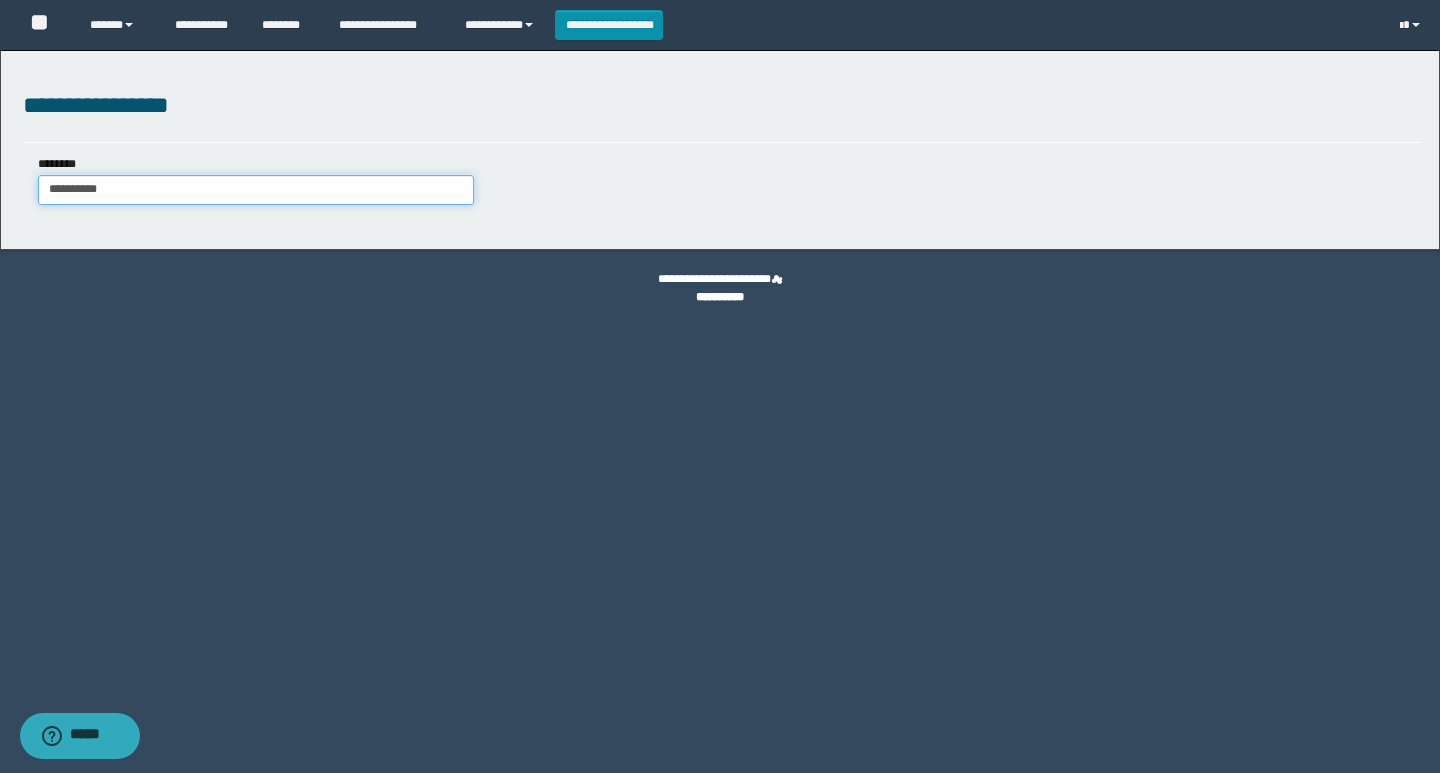 type on "**********" 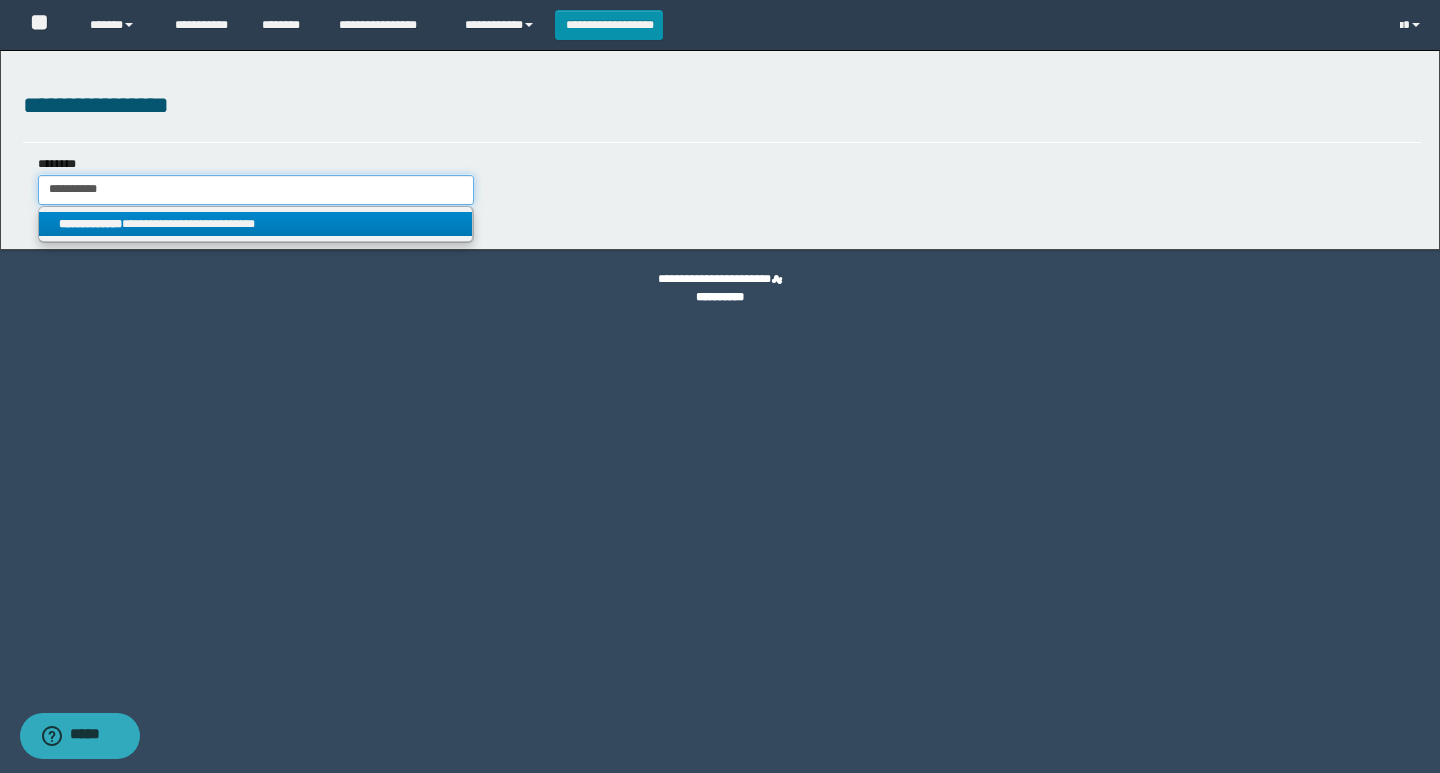 type on "**********" 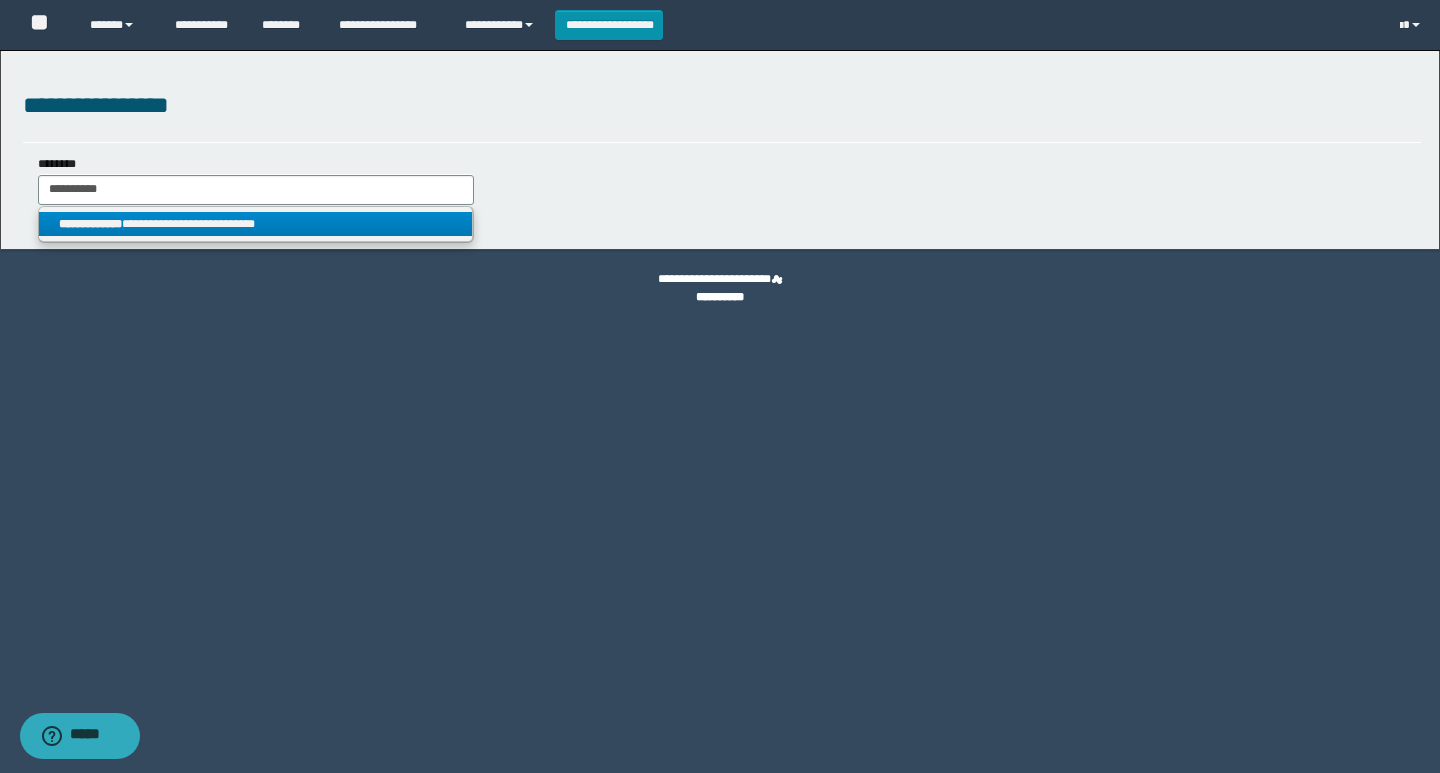 click on "**********" at bounding box center (255, 224) 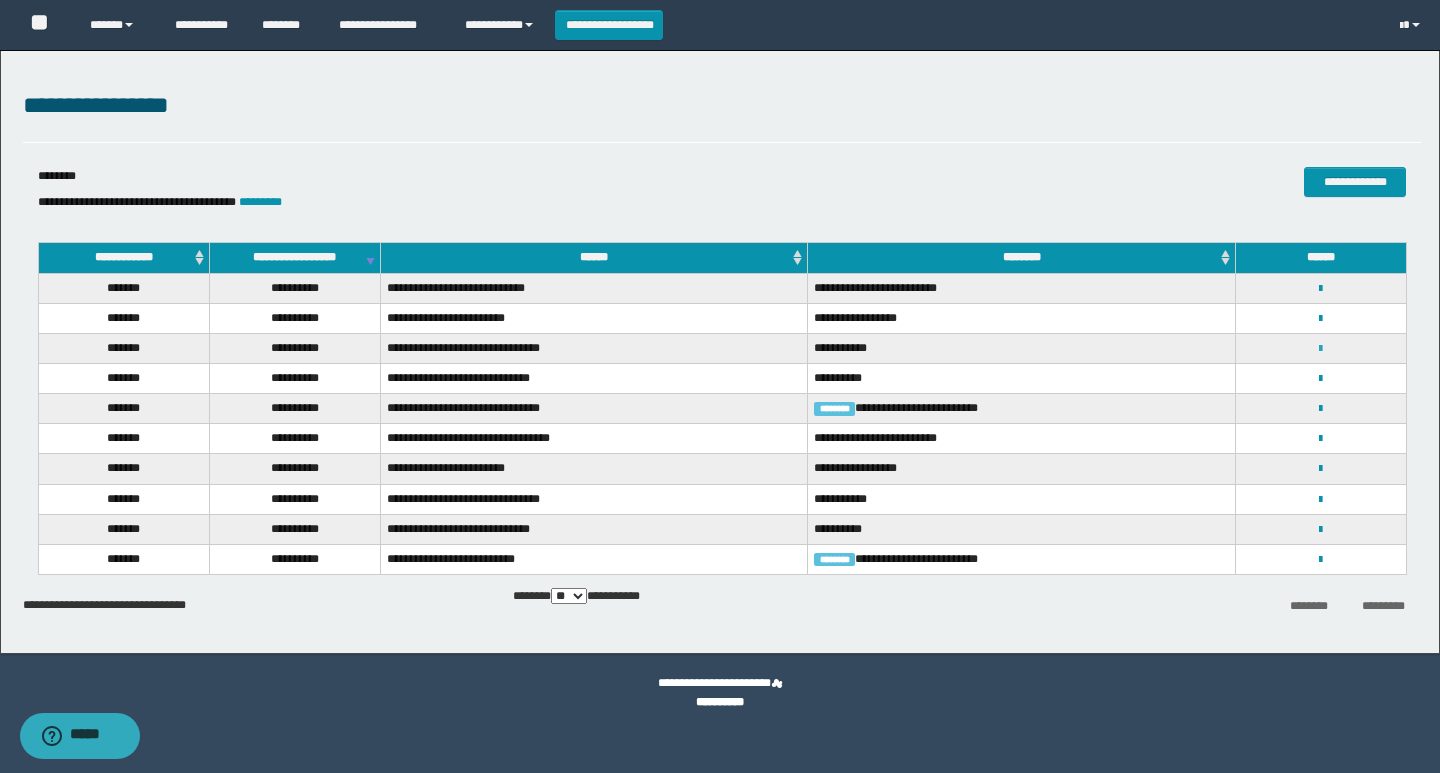 click at bounding box center [1320, 349] 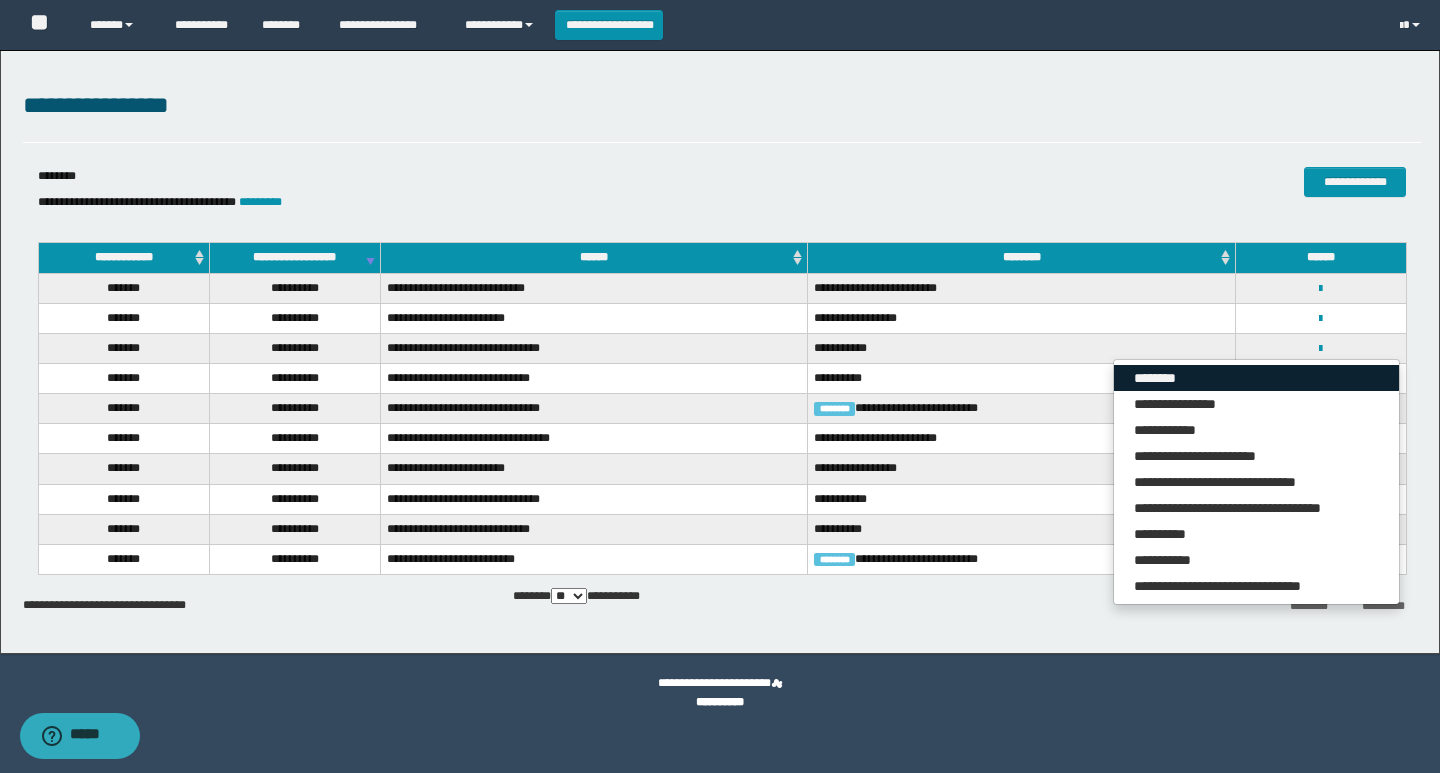 click on "********" at bounding box center (1256, 378) 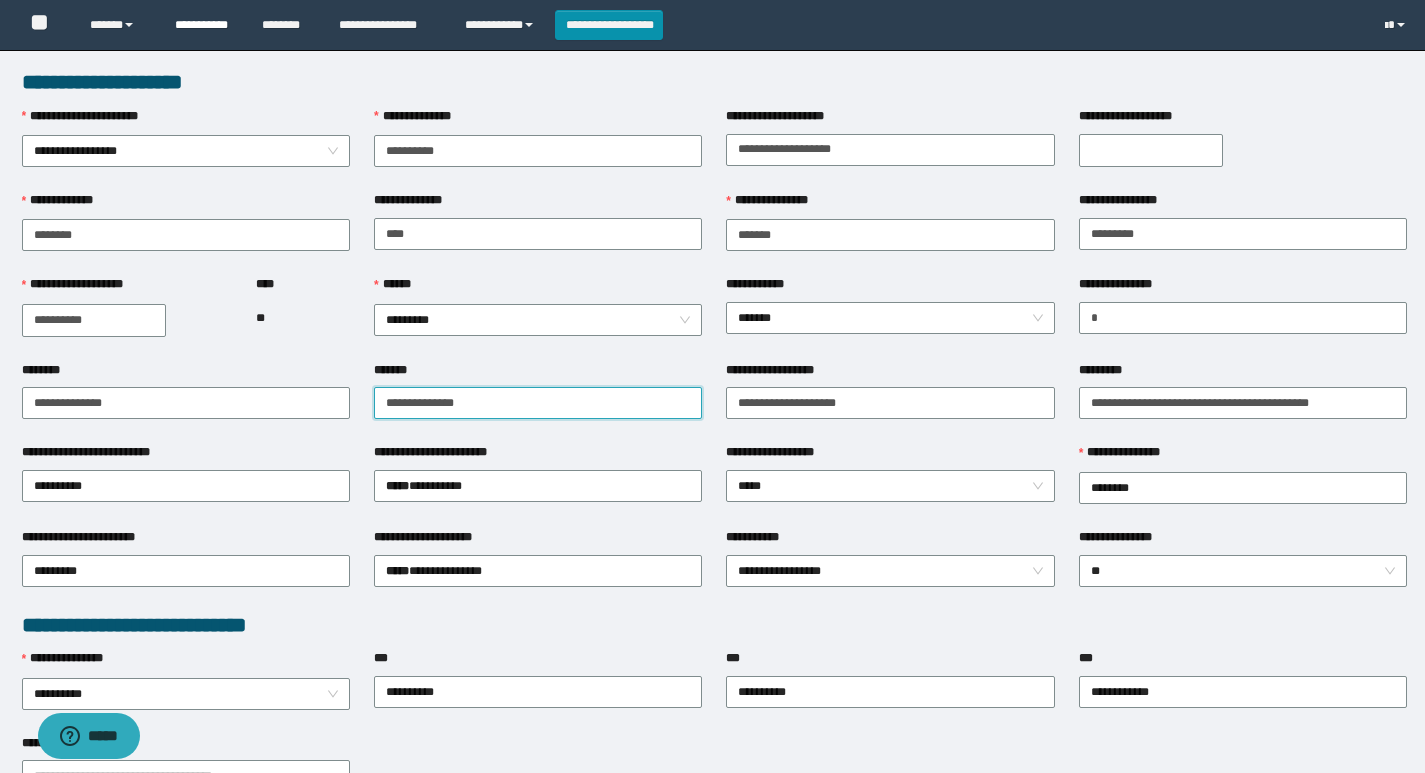 scroll, scrollTop: 0, scrollLeft: 0, axis: both 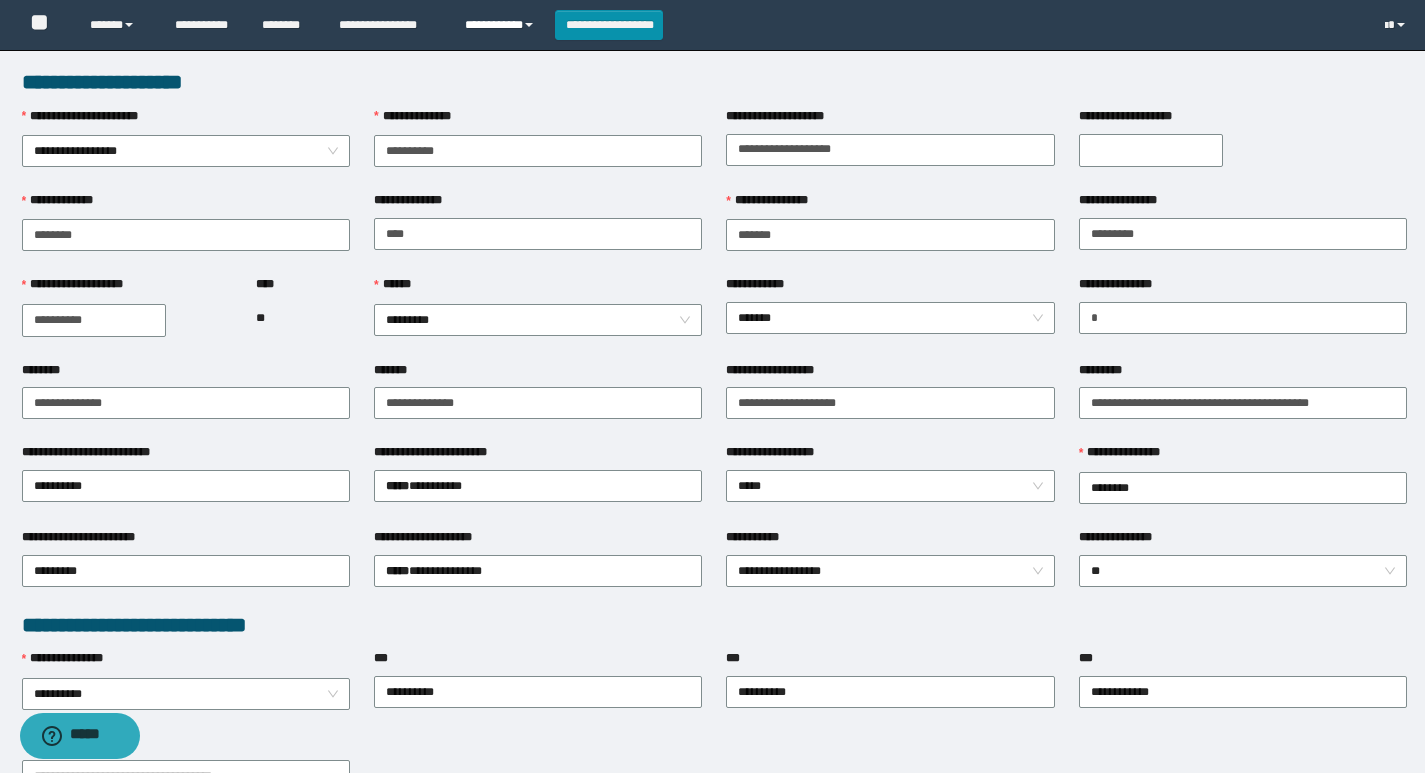 click on "**********" at bounding box center (502, 25) 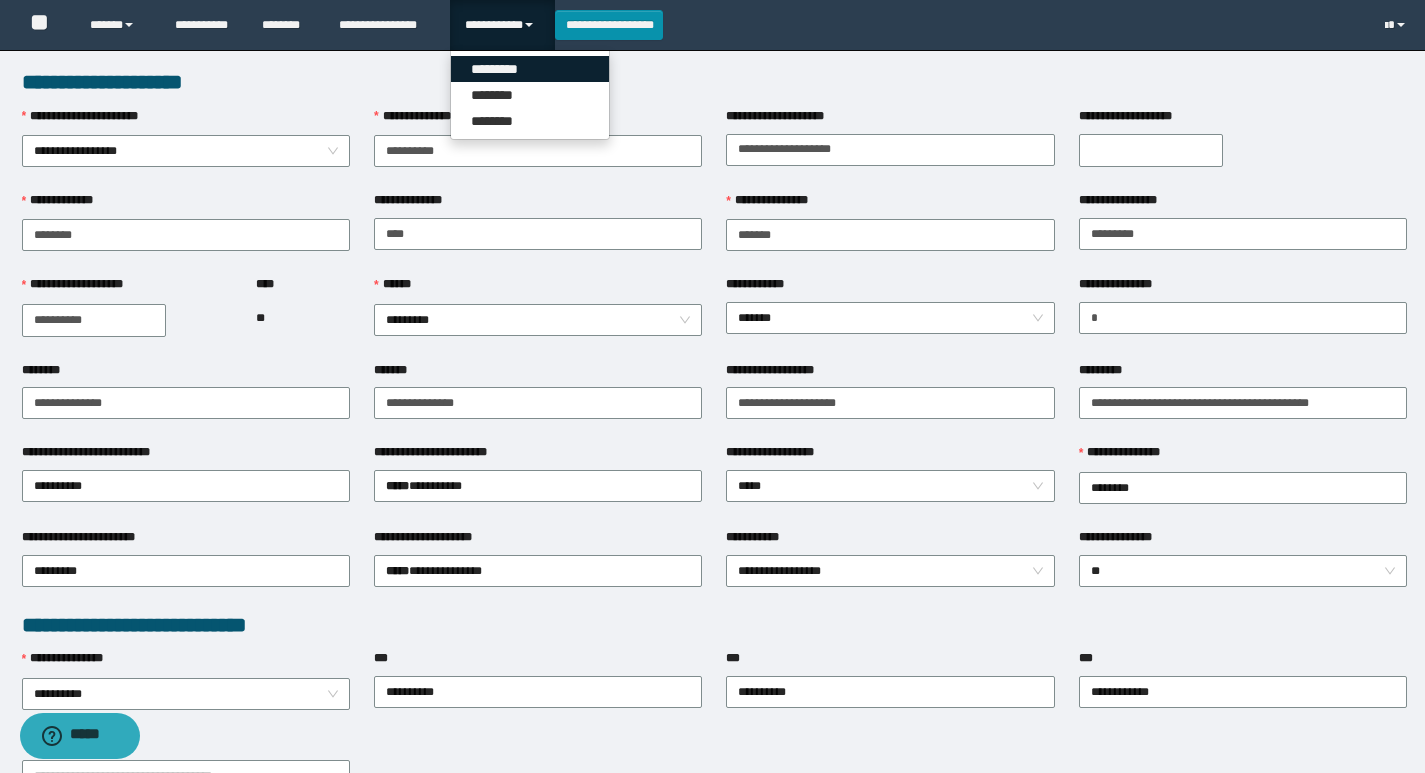 click on "*********" at bounding box center (530, 69) 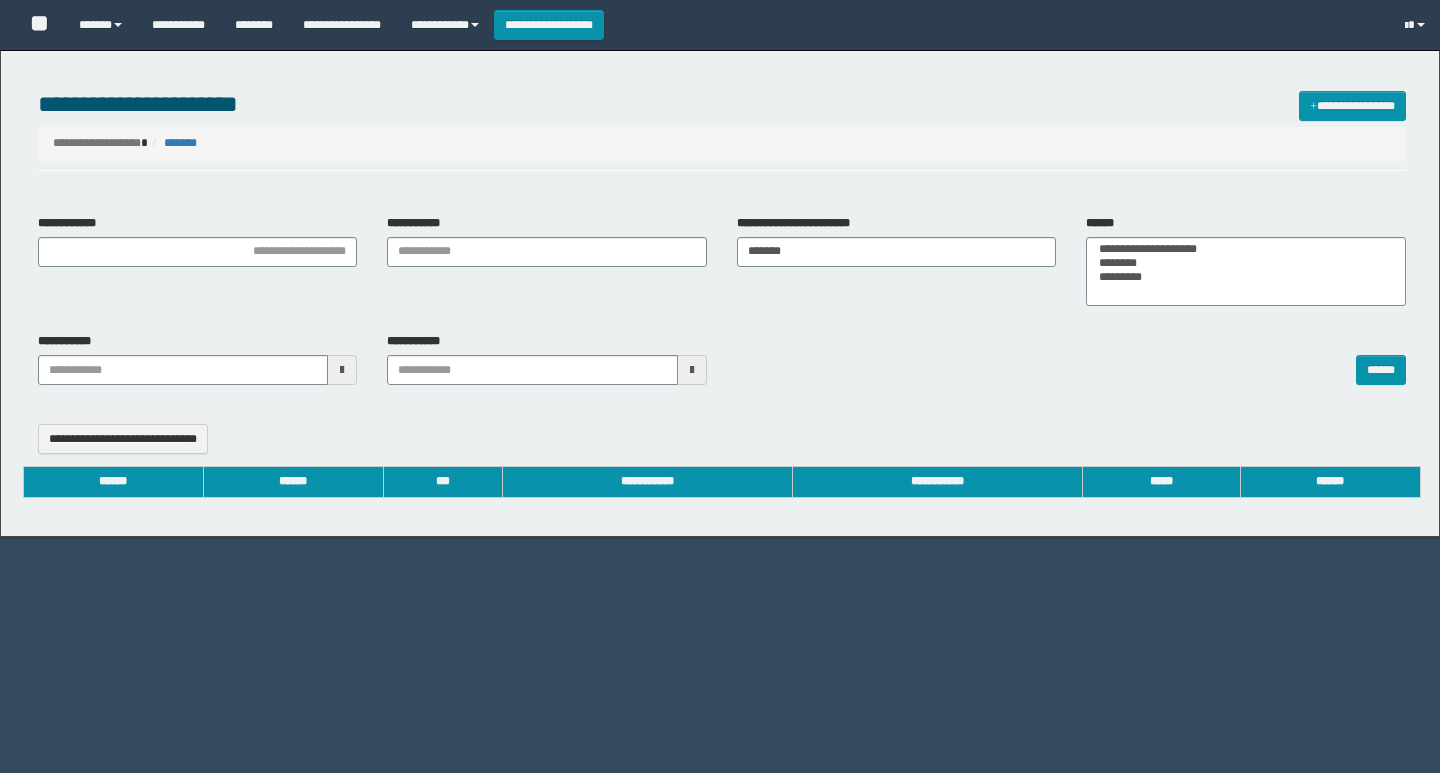 select 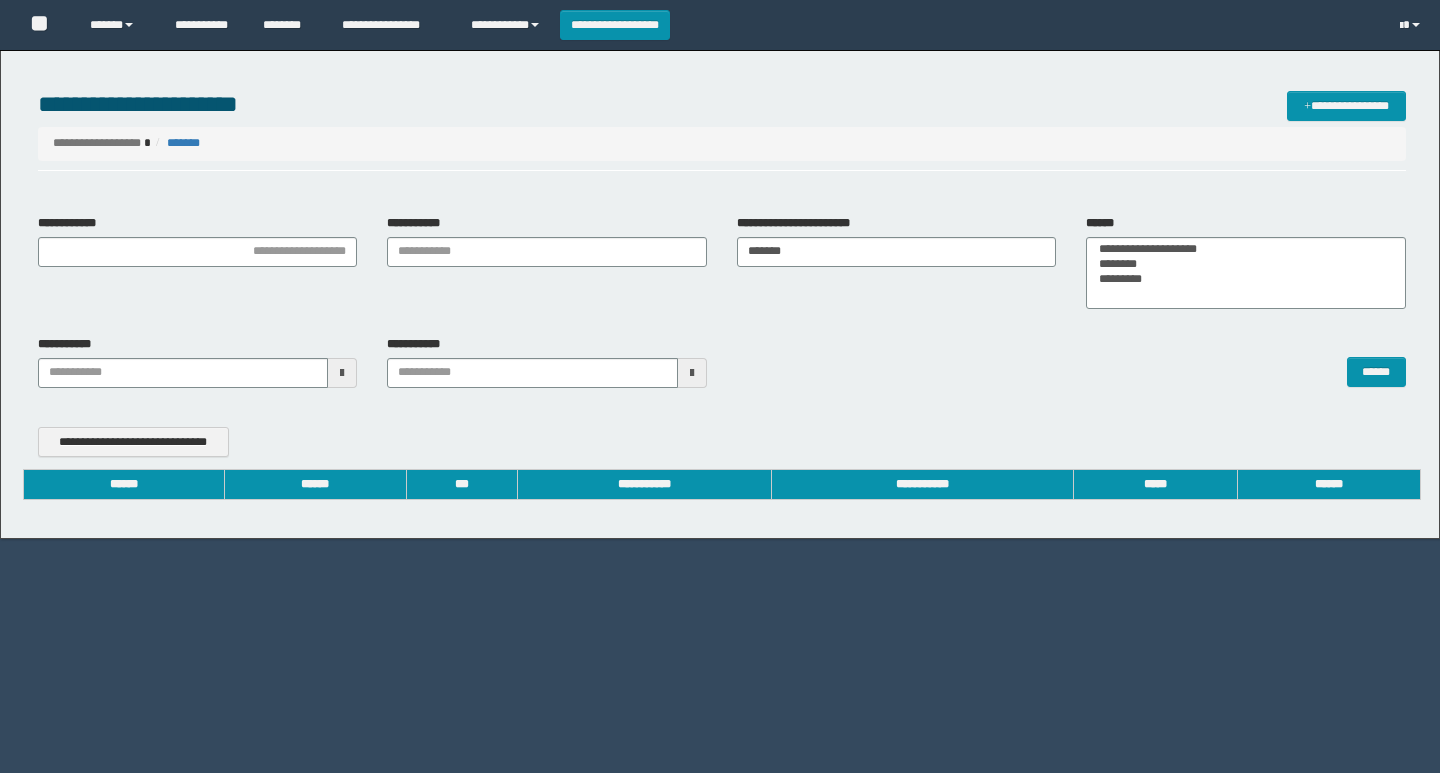 scroll, scrollTop: 0, scrollLeft: 0, axis: both 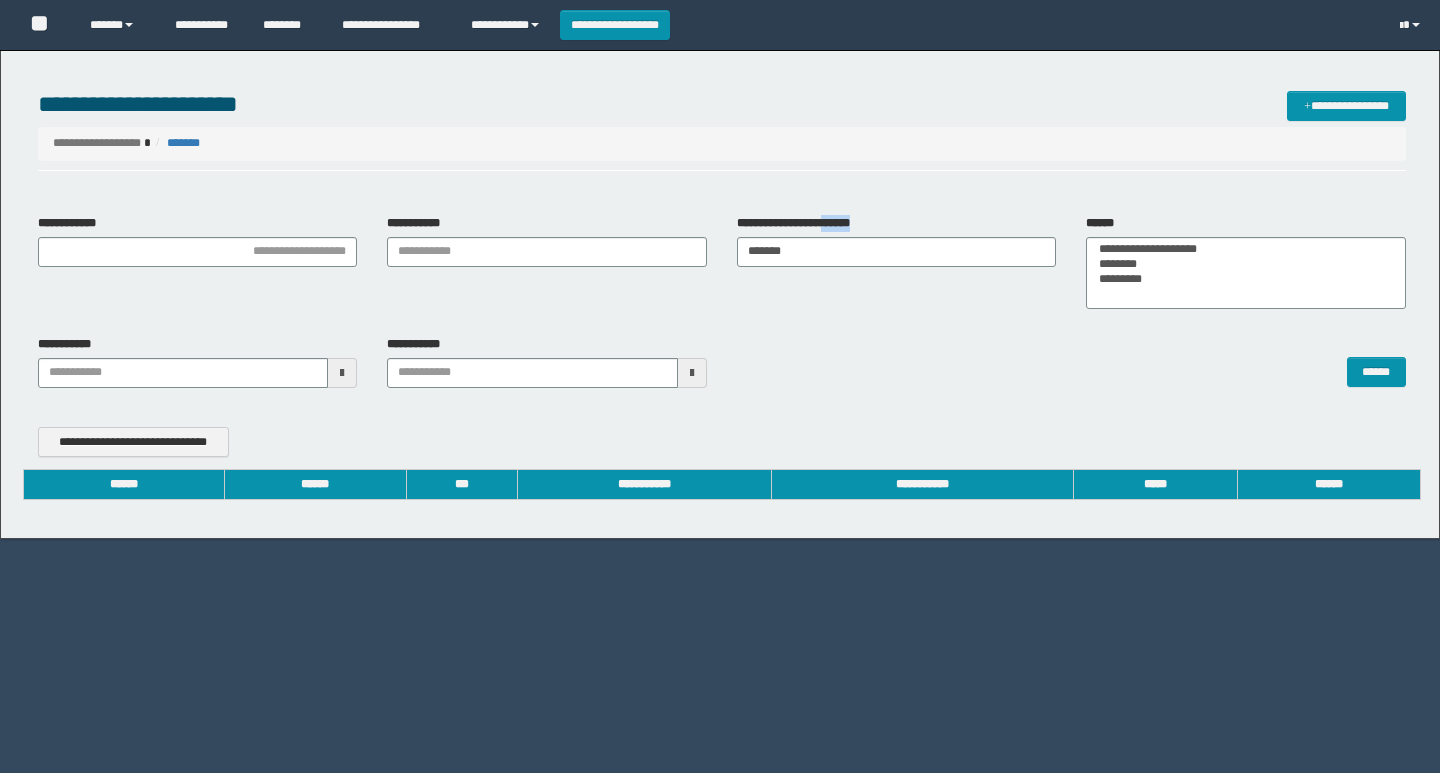 drag, startPoint x: 809, startPoint y: 239, endPoint x: 802, endPoint y: 247, distance: 10.630146 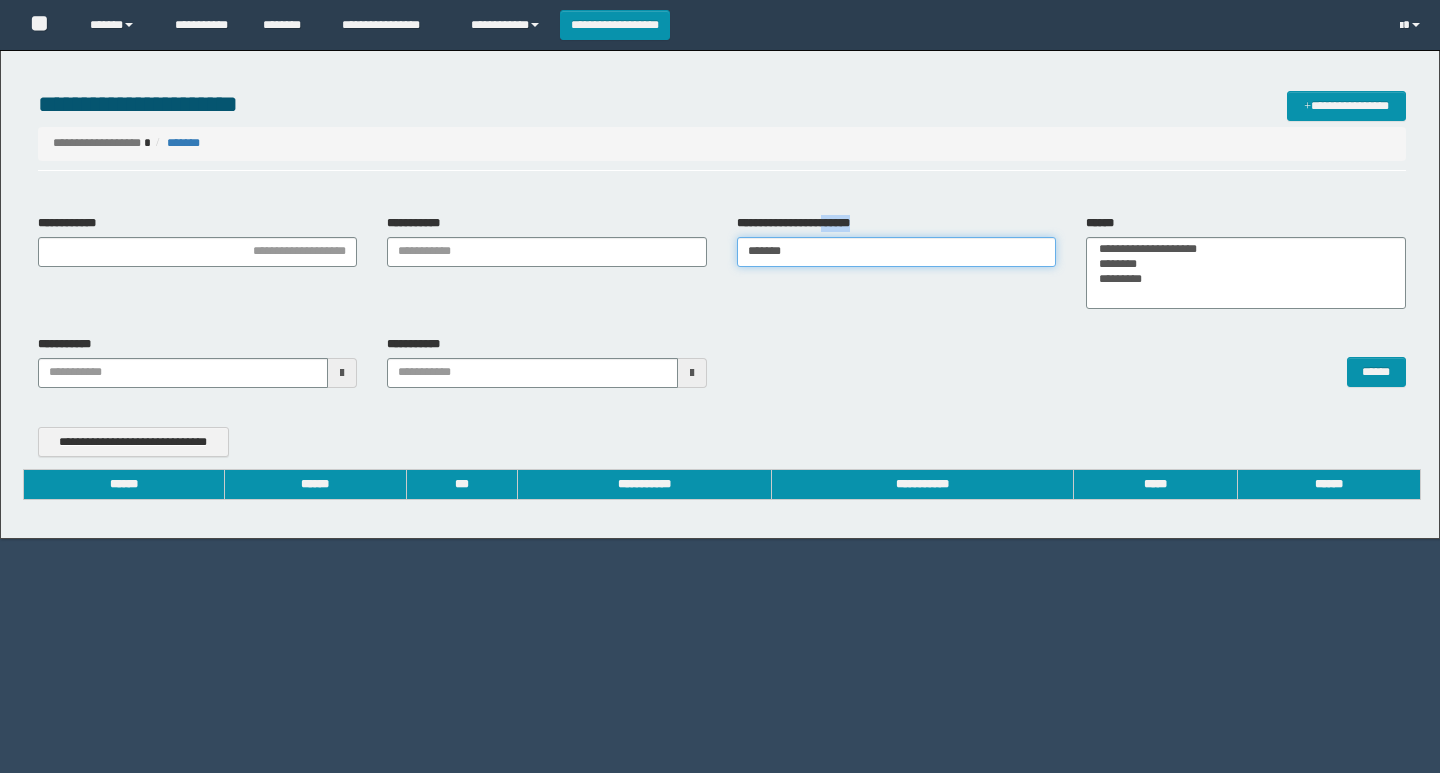 click on "*******" at bounding box center [897, 252] 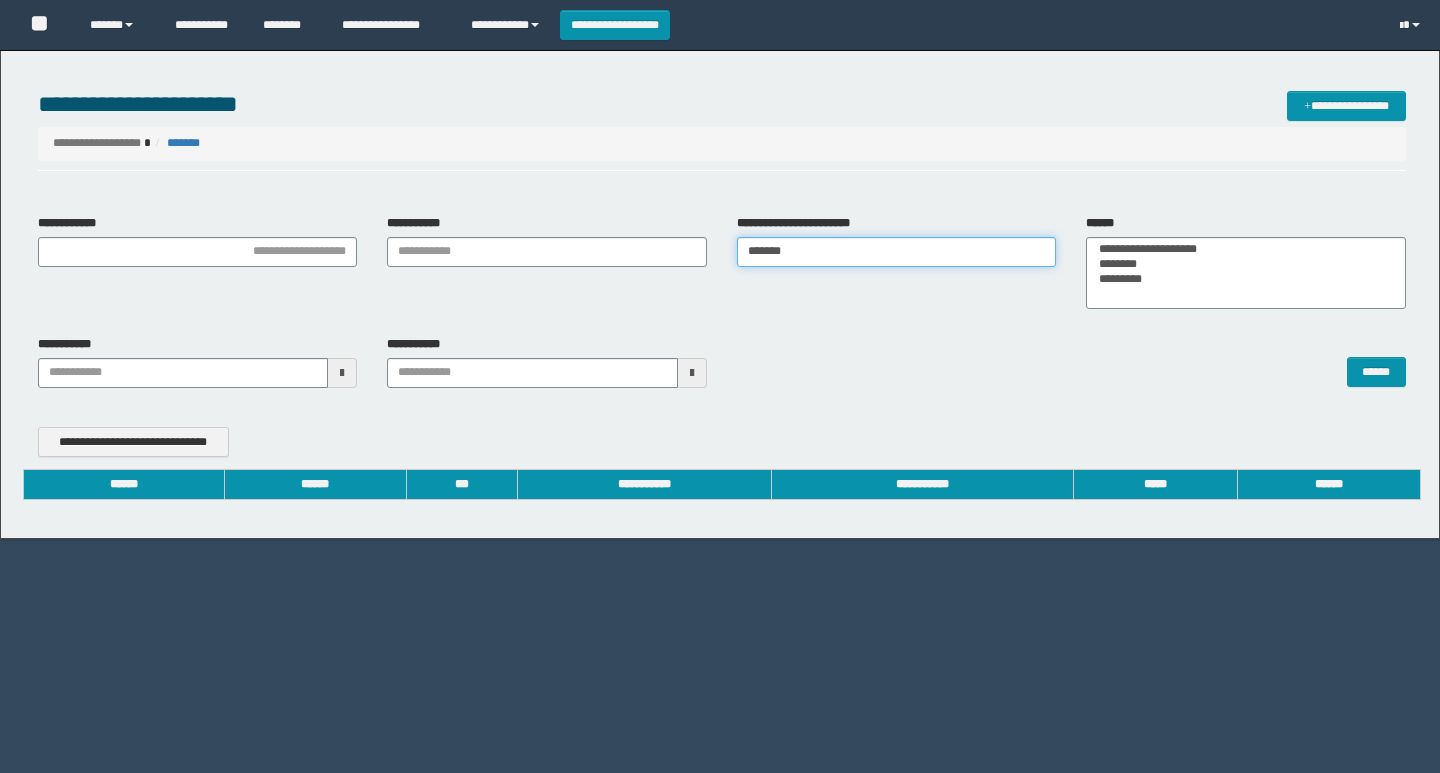 click on "*******" at bounding box center [897, 252] 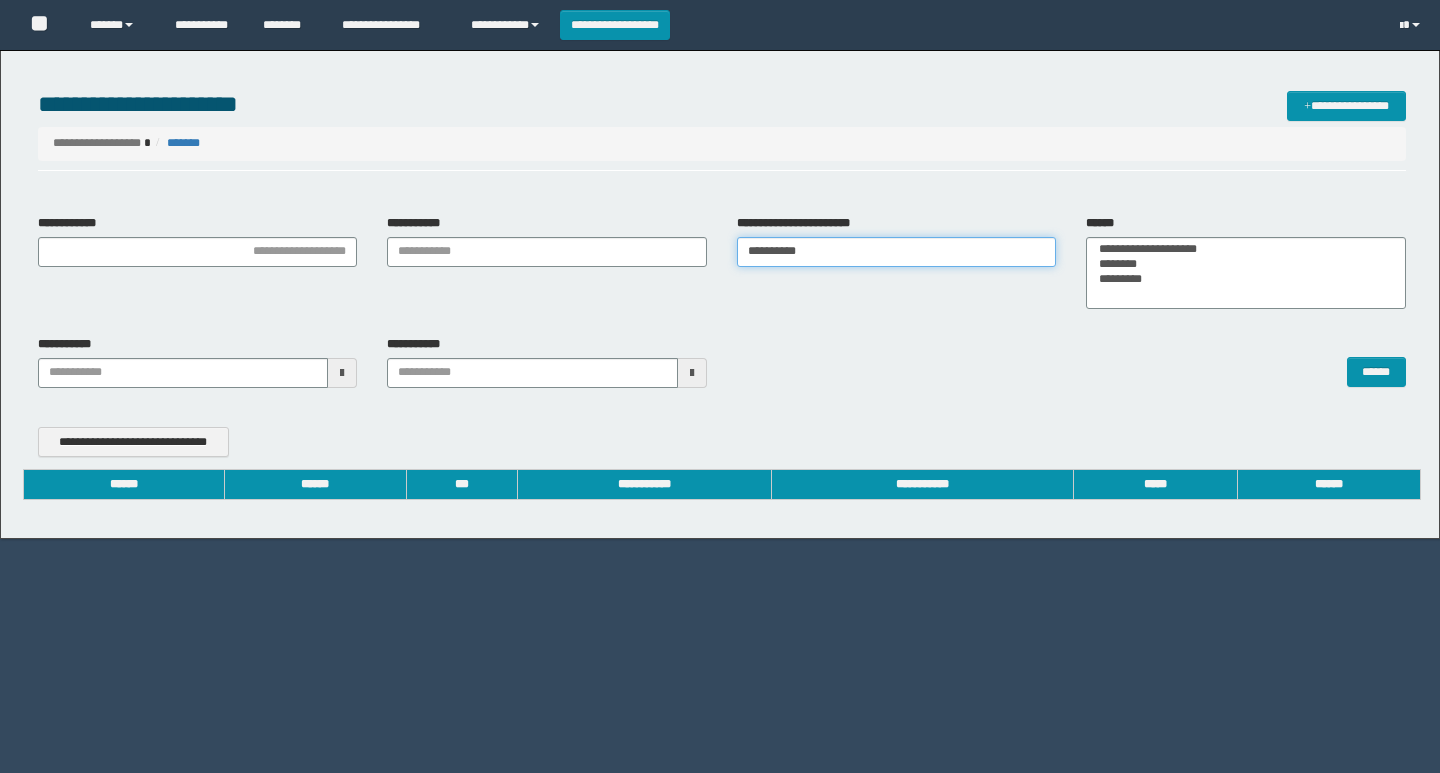 type on "**********" 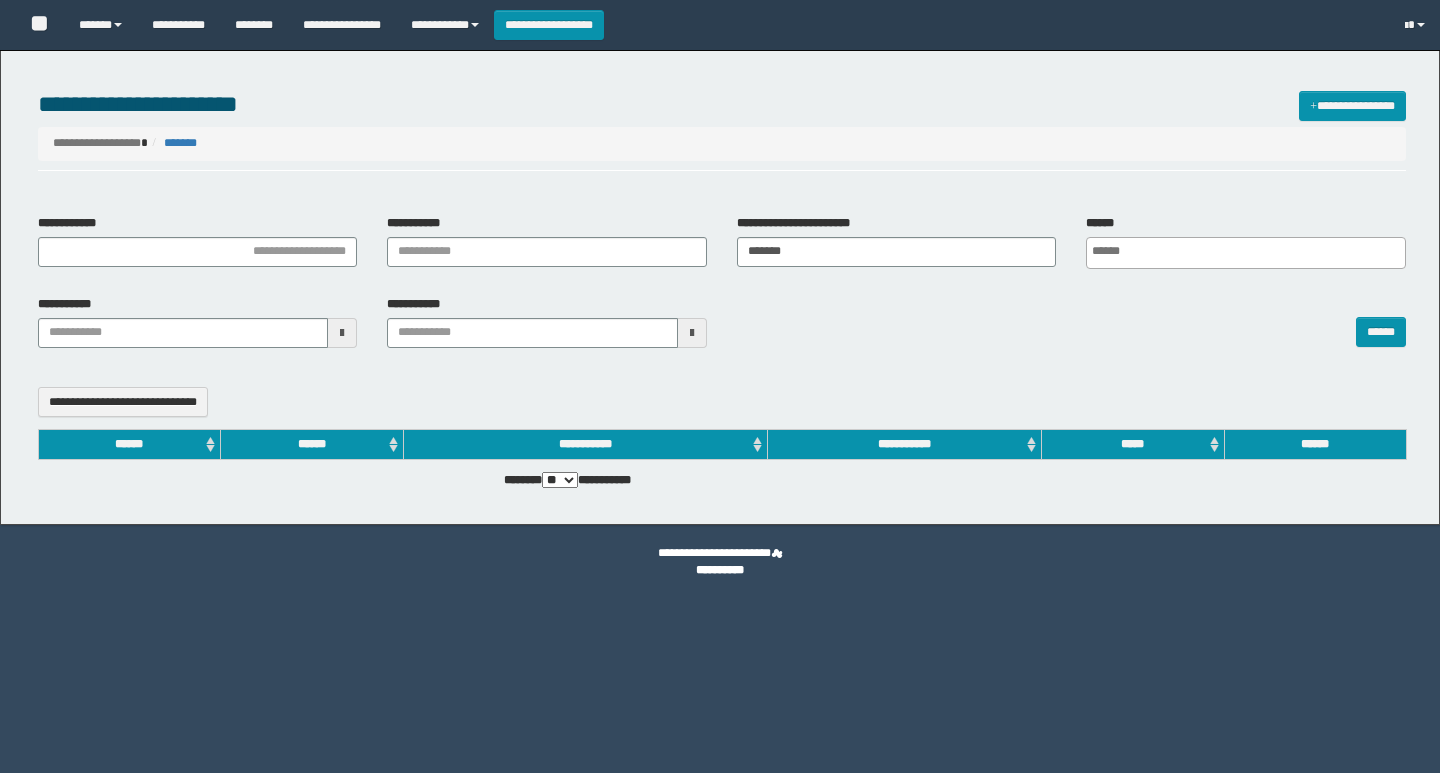 select 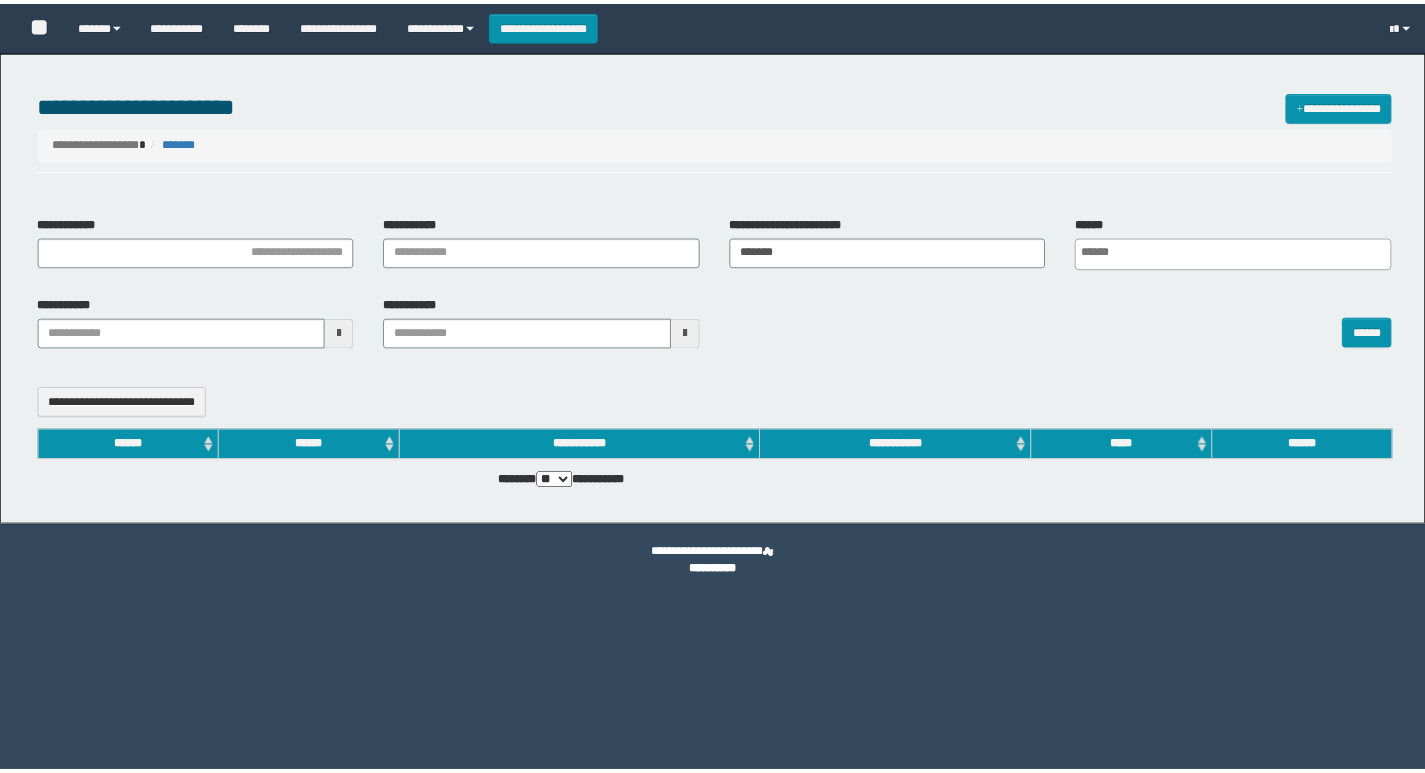 scroll, scrollTop: 0, scrollLeft: 0, axis: both 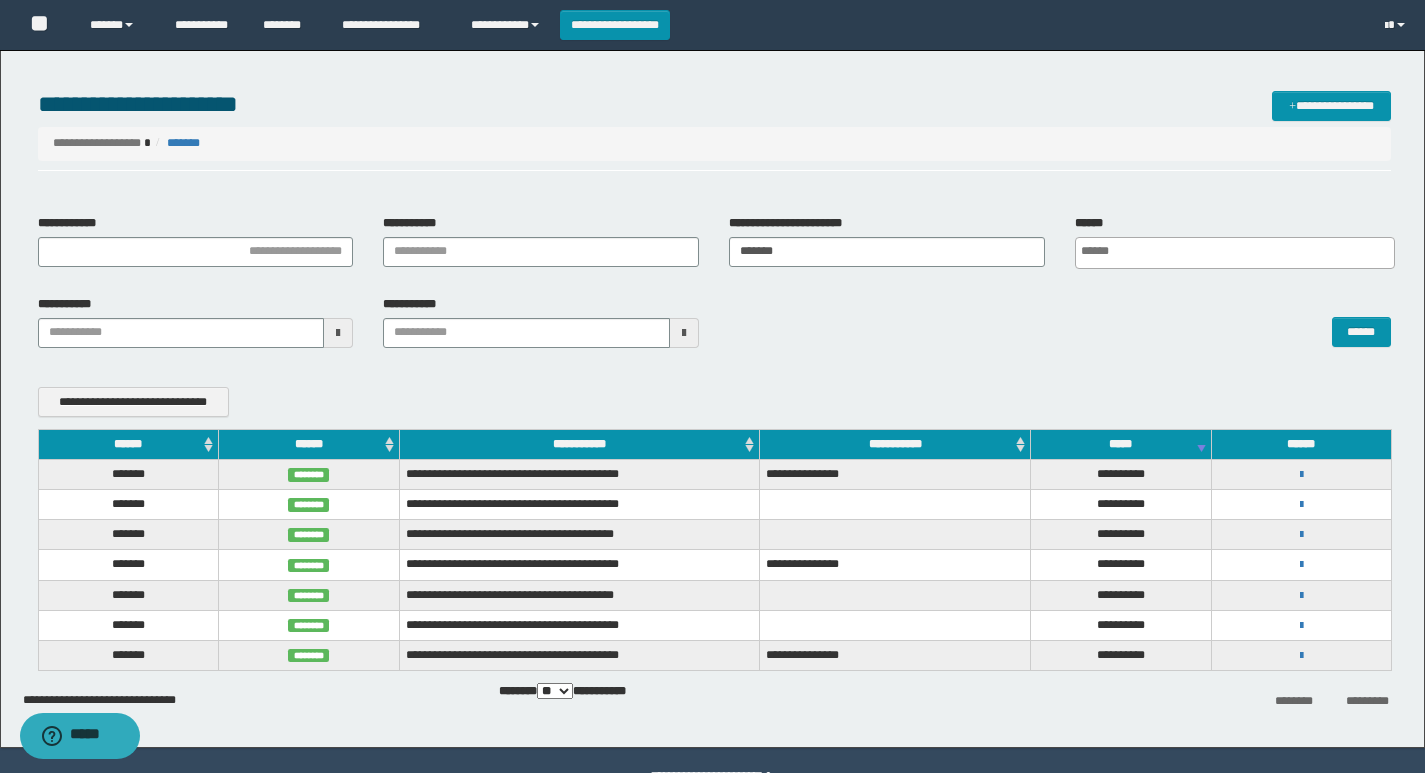 click on "**********" at bounding box center [1301, 474] 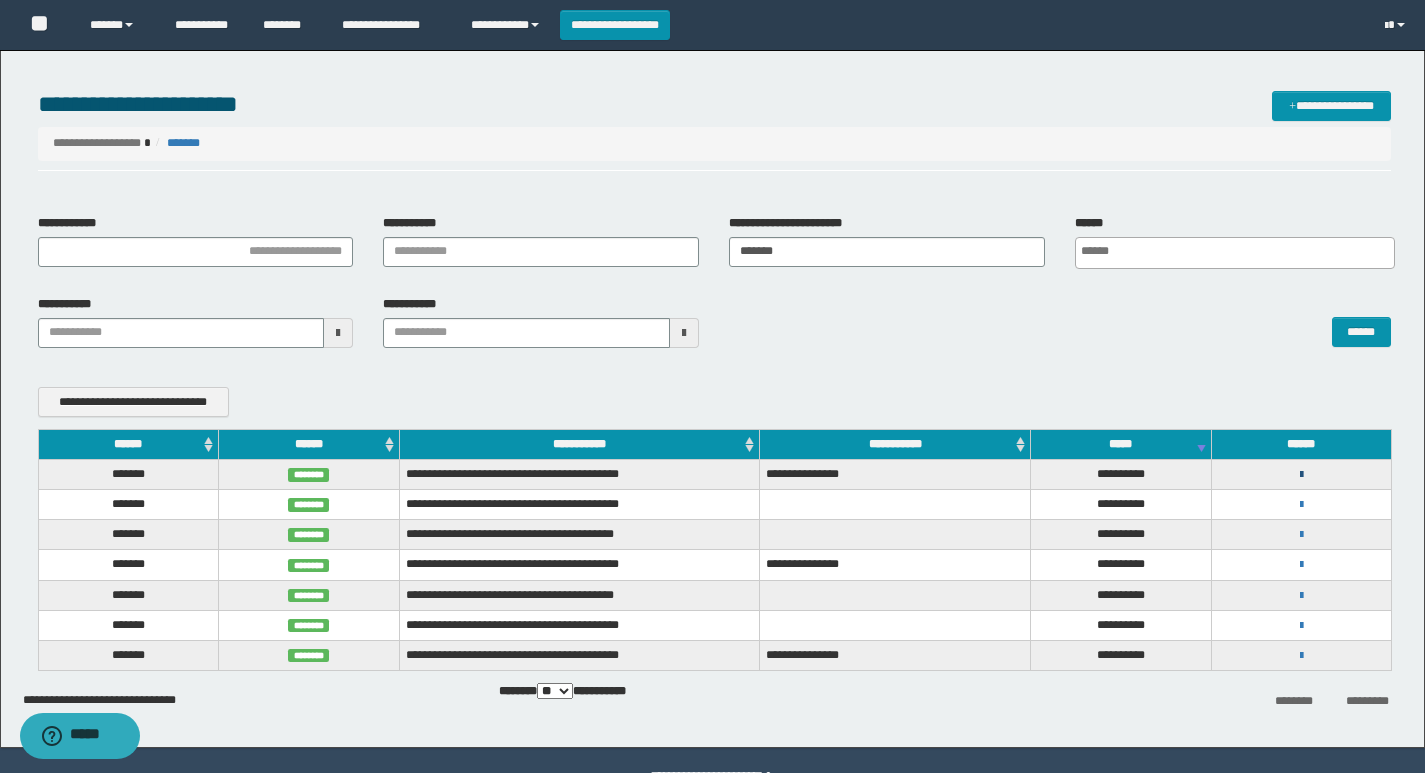 click at bounding box center (1301, 475) 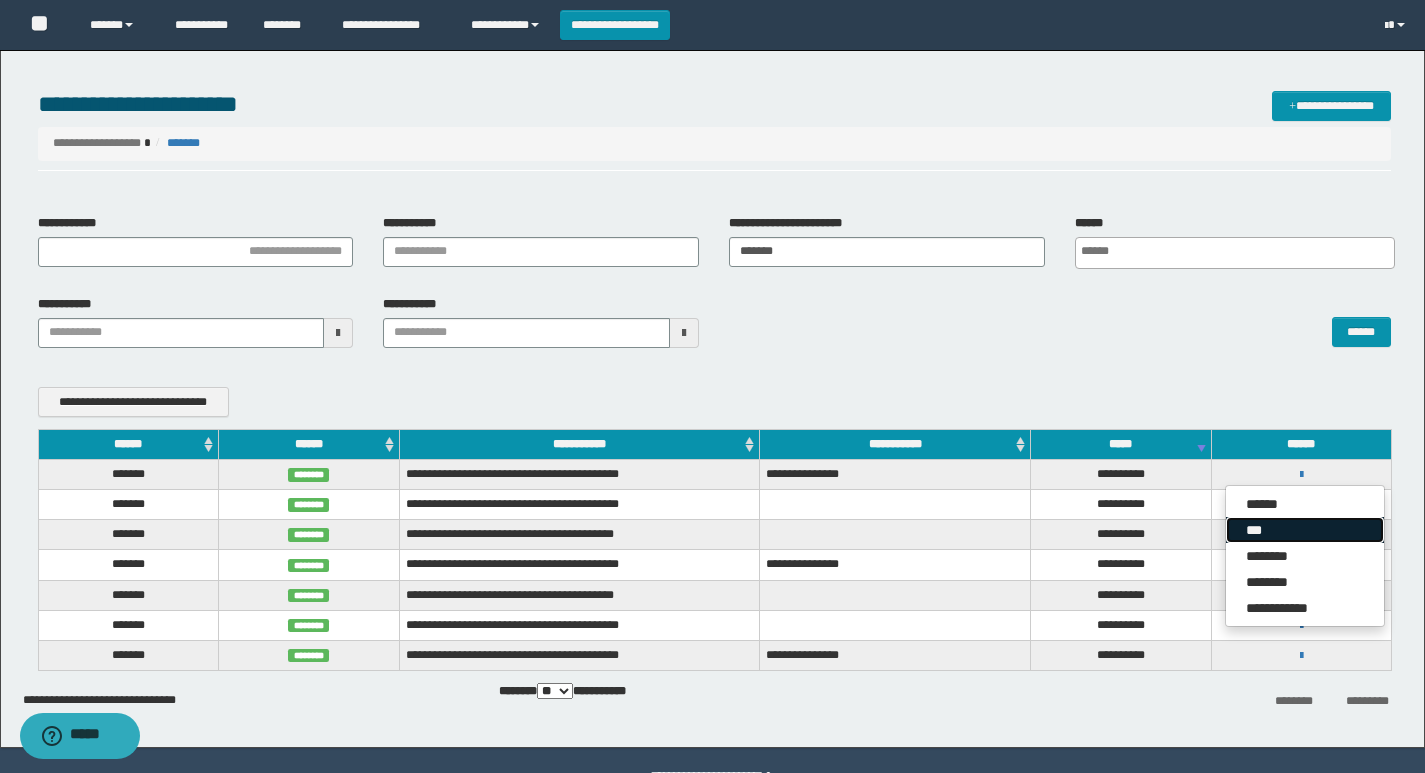 click on "***" at bounding box center [1305, 530] 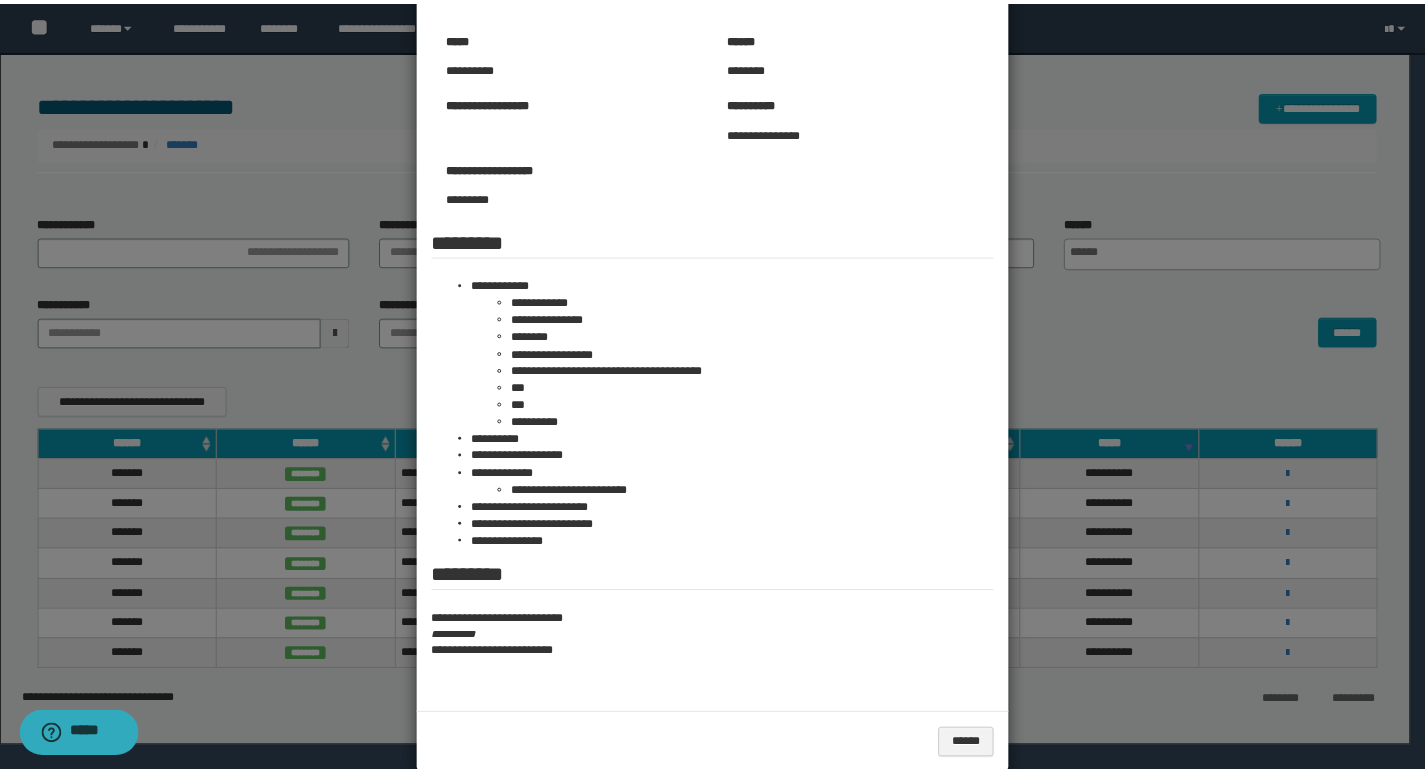 scroll, scrollTop: 200, scrollLeft: 0, axis: vertical 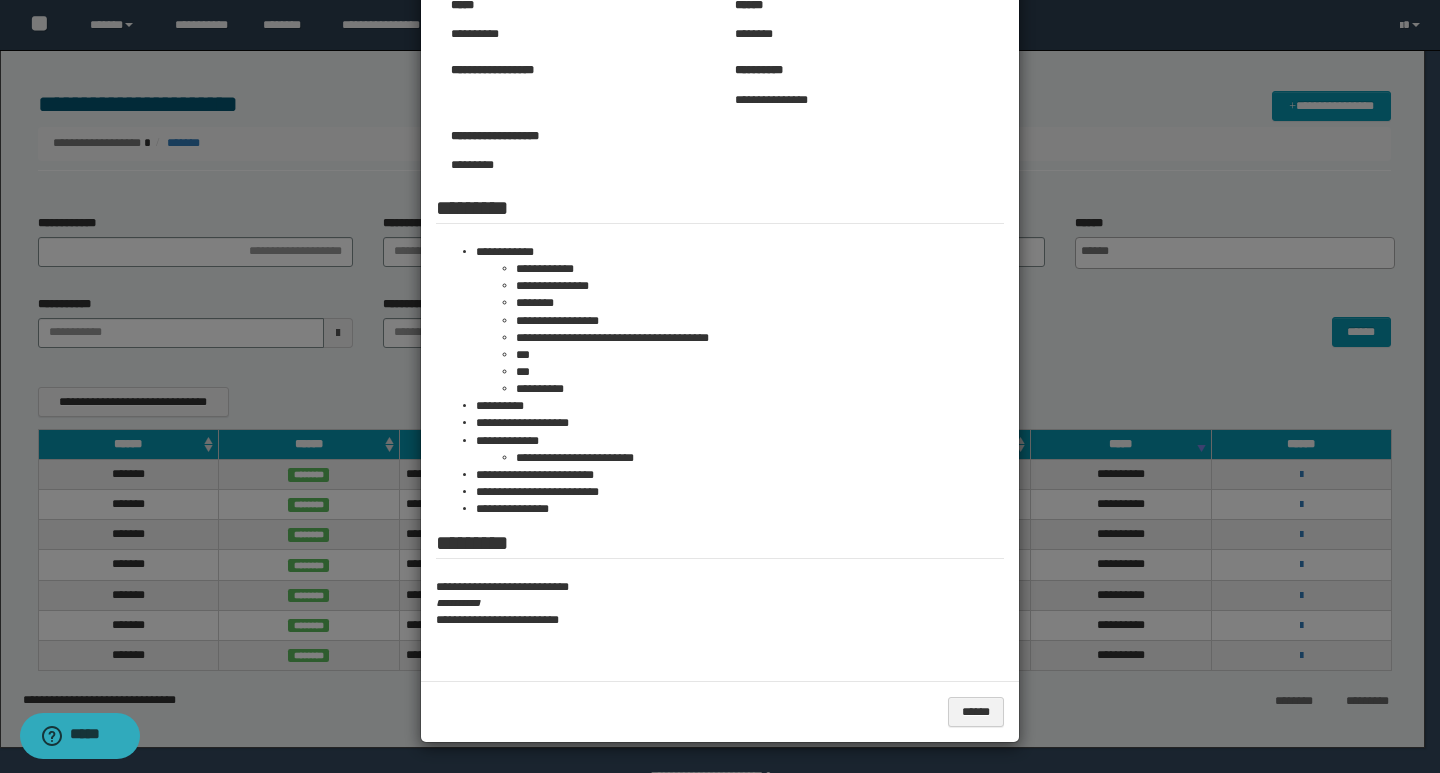 click at bounding box center [720, 286] 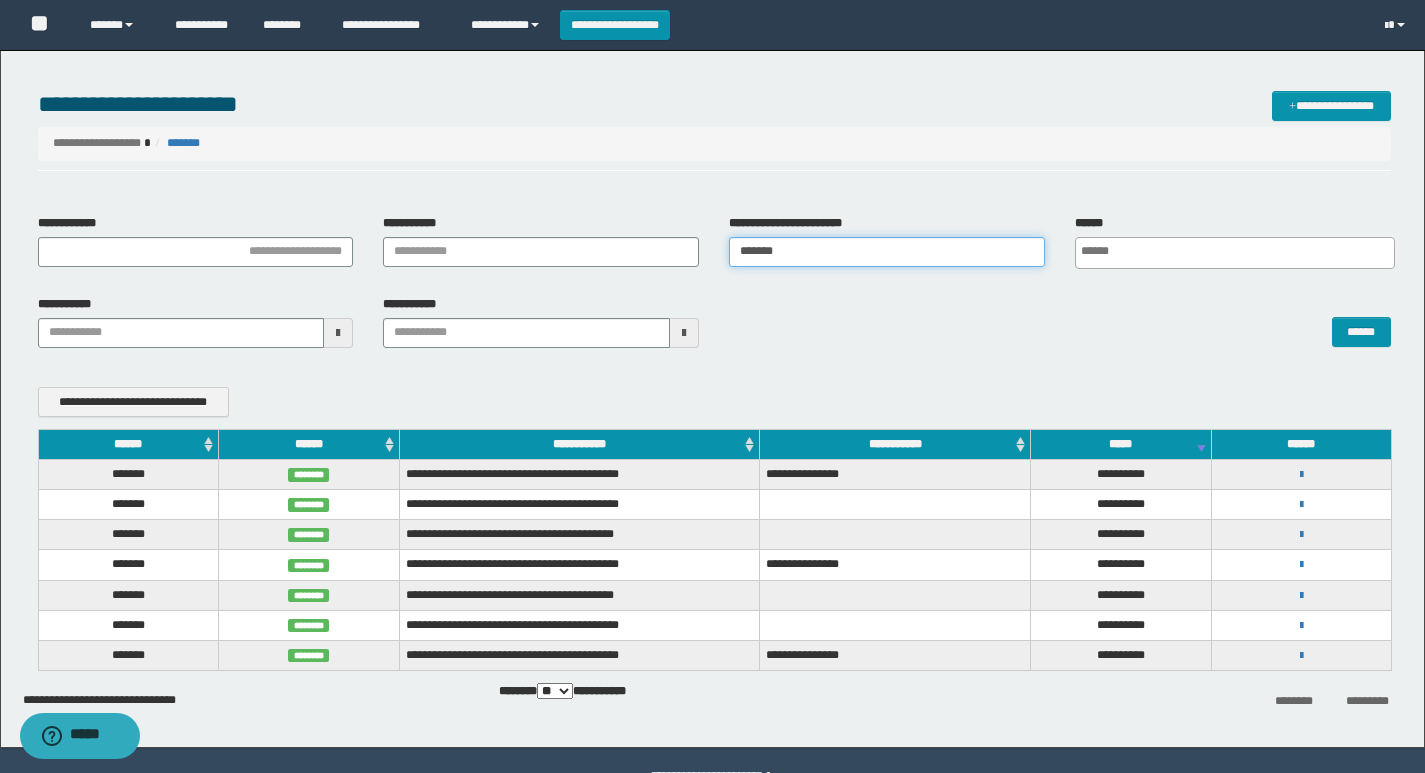 drag, startPoint x: 885, startPoint y: 263, endPoint x: 669, endPoint y: 274, distance: 216.2799 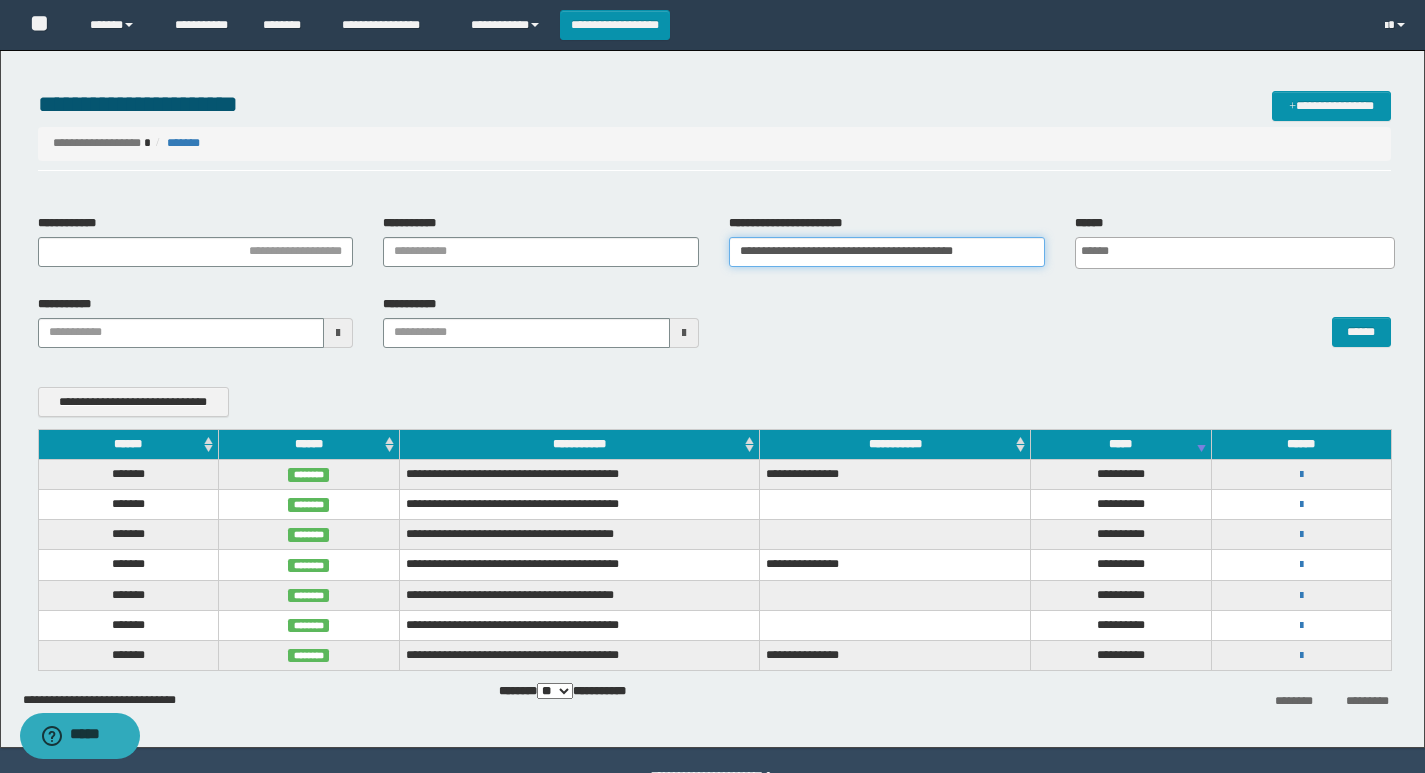 drag, startPoint x: 737, startPoint y: 252, endPoint x: 1184, endPoint y: 266, distance: 447.21918 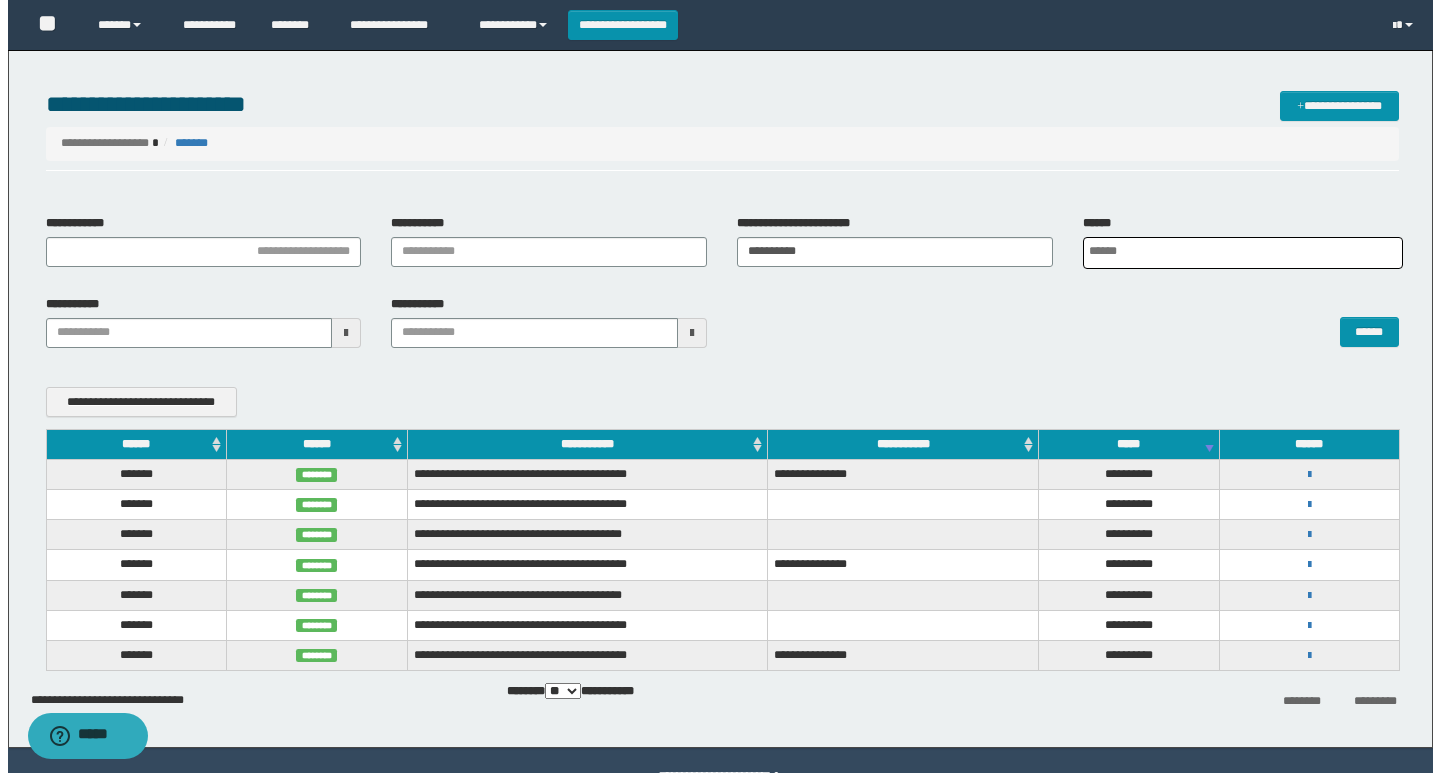scroll, scrollTop: 0, scrollLeft: 5, axis: horizontal 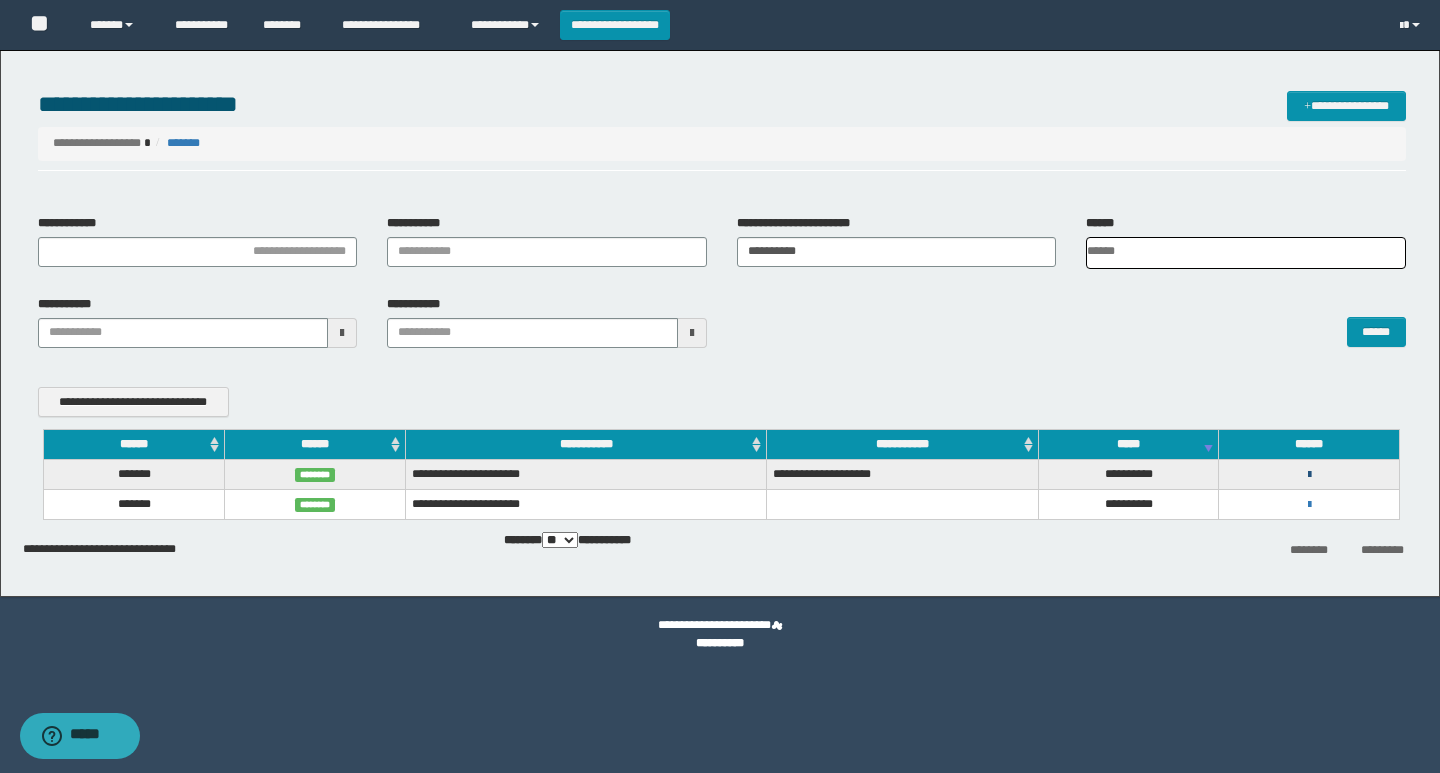 click at bounding box center (1309, 475) 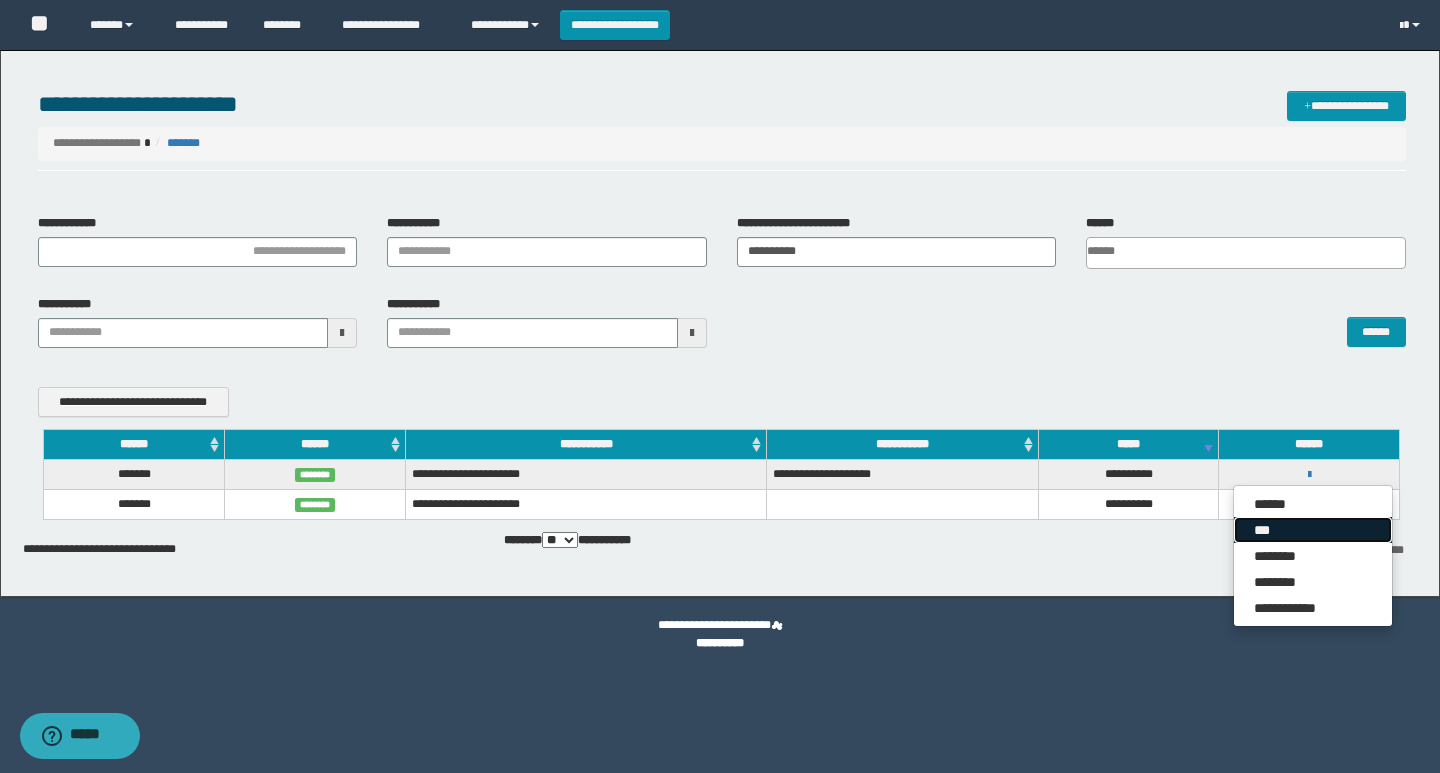 click on "***" at bounding box center (1313, 530) 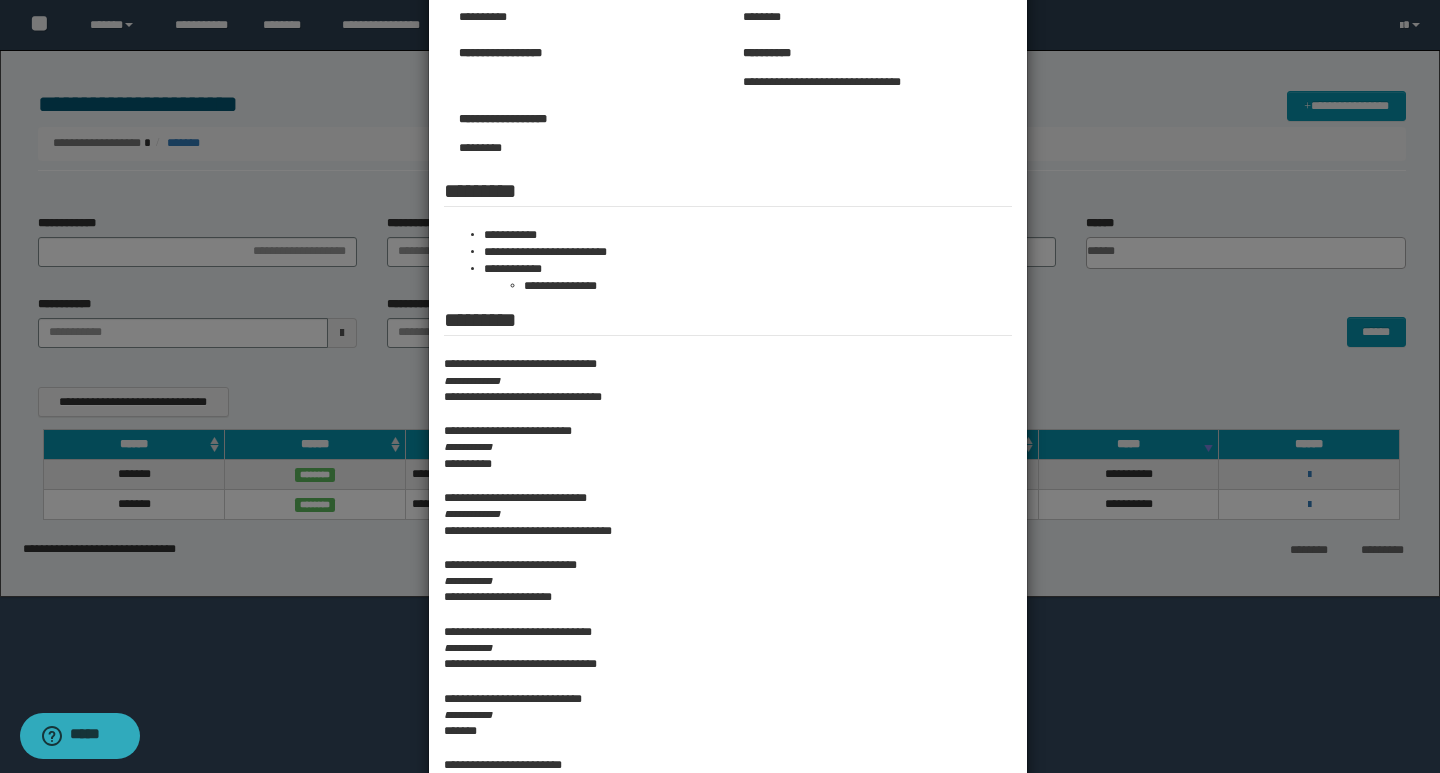 scroll, scrollTop: 0, scrollLeft: 0, axis: both 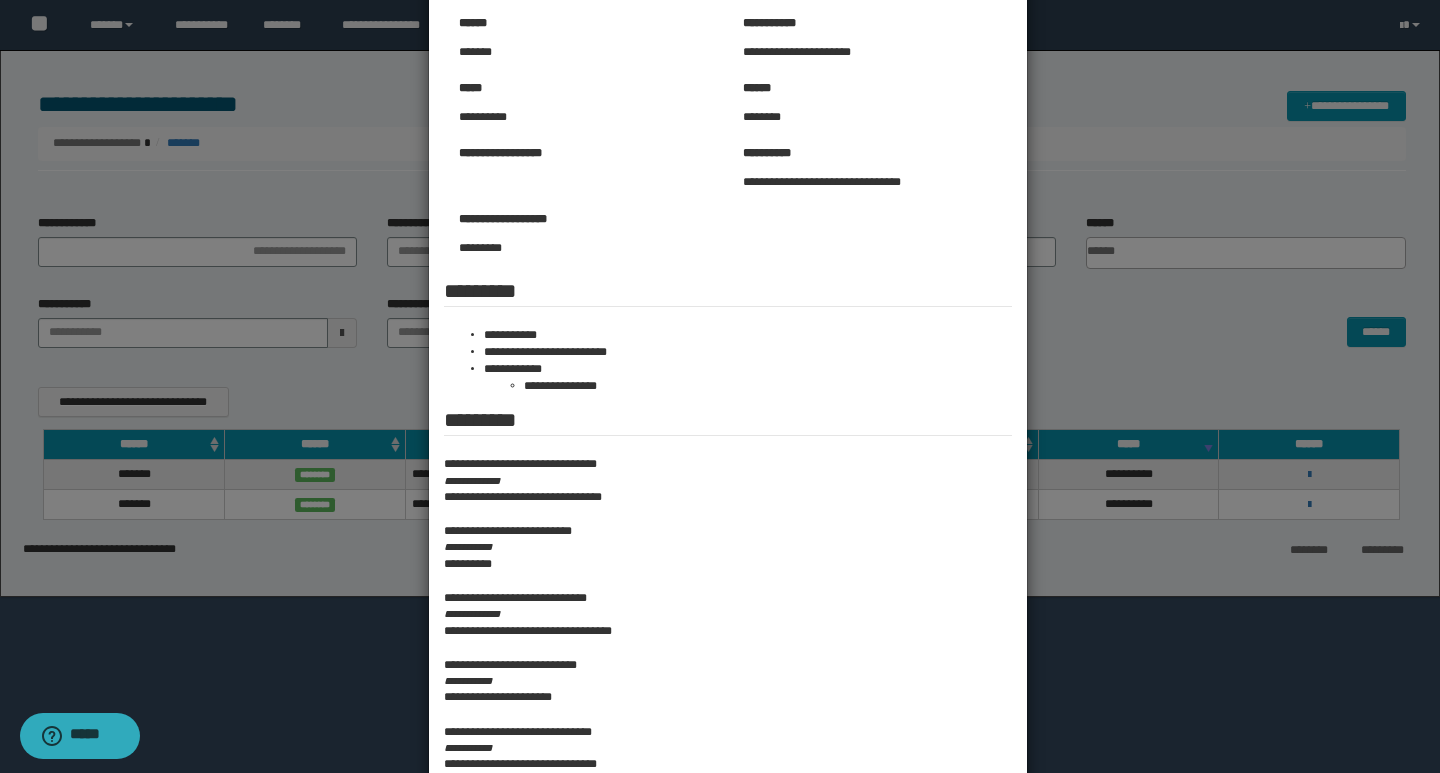 click on "*********" at bounding box center (728, 291) 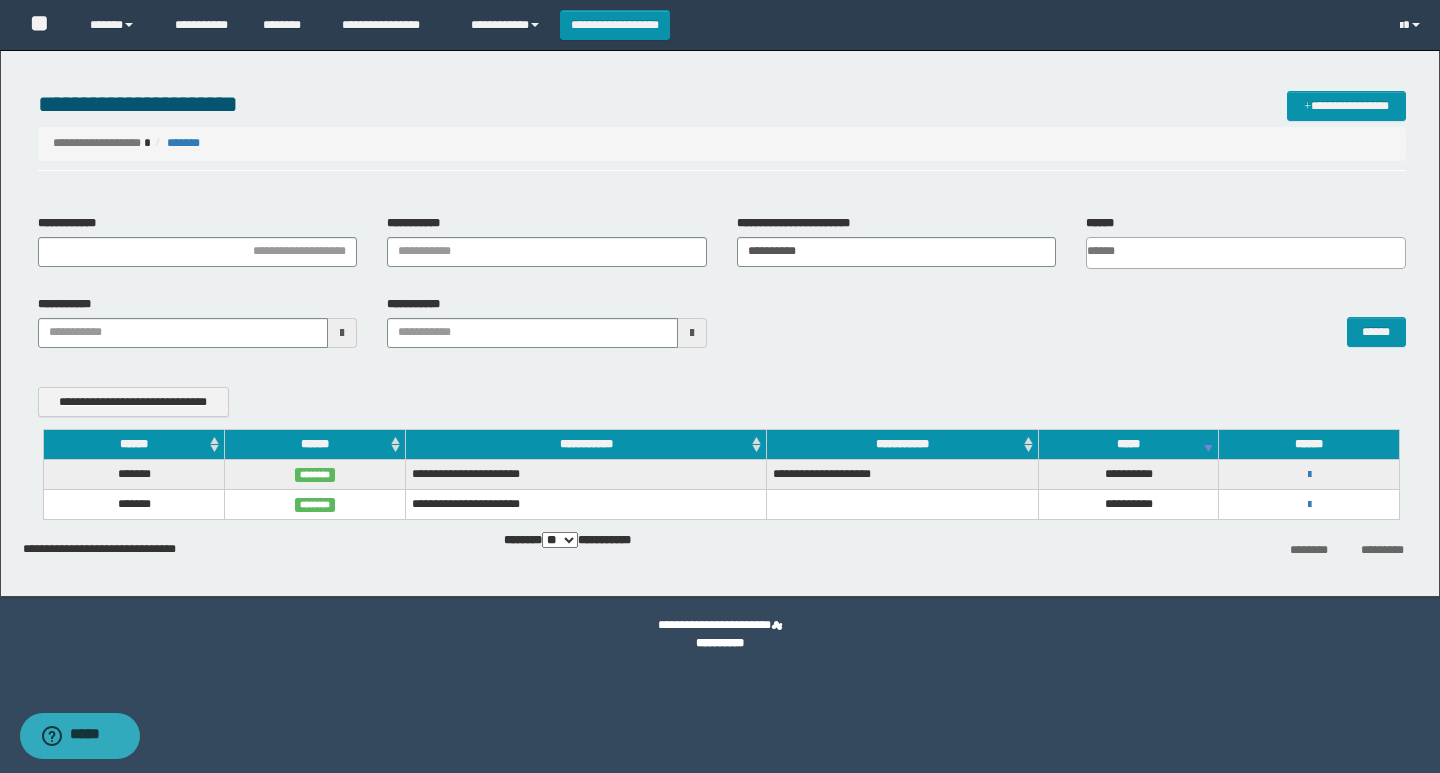 click at bounding box center [720, 657] 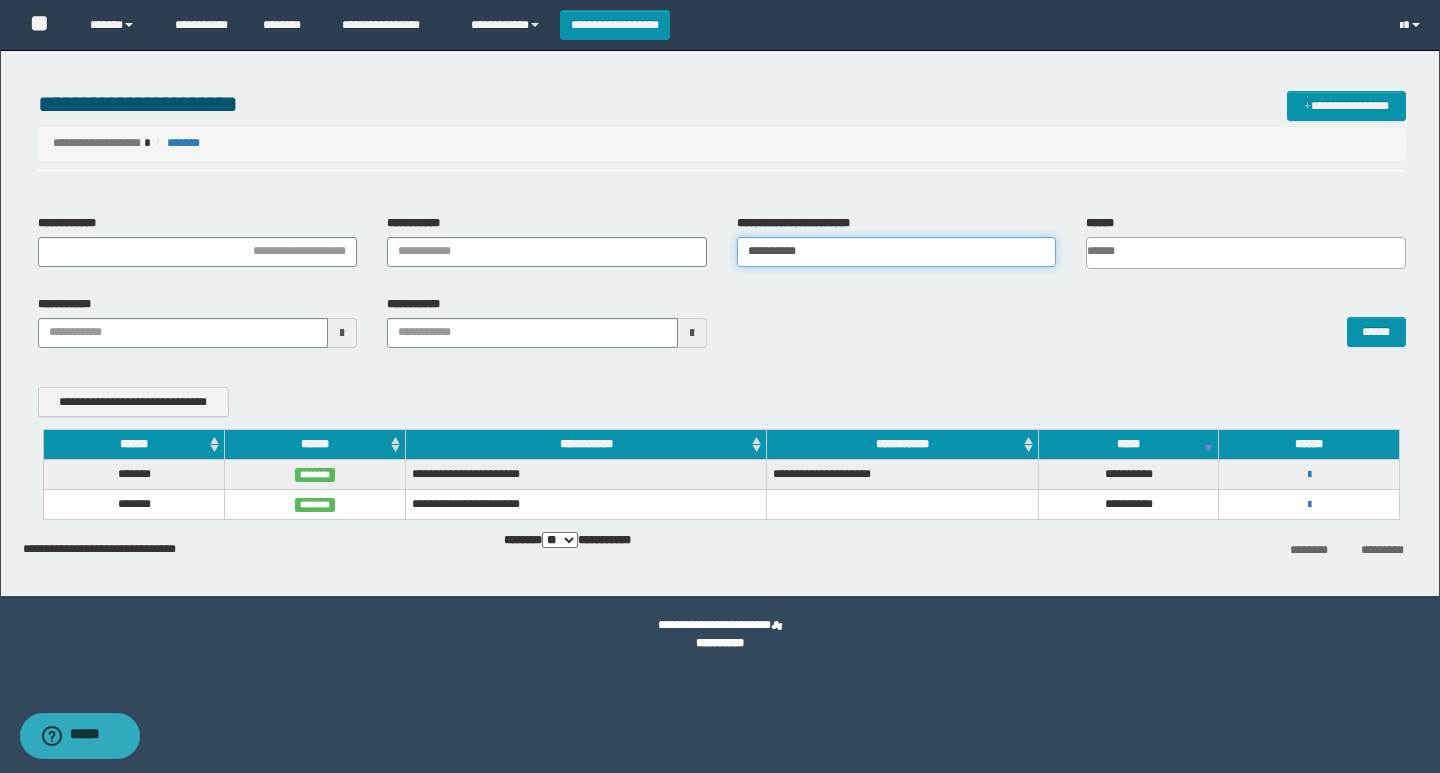 click on "**********" at bounding box center (897, 252) 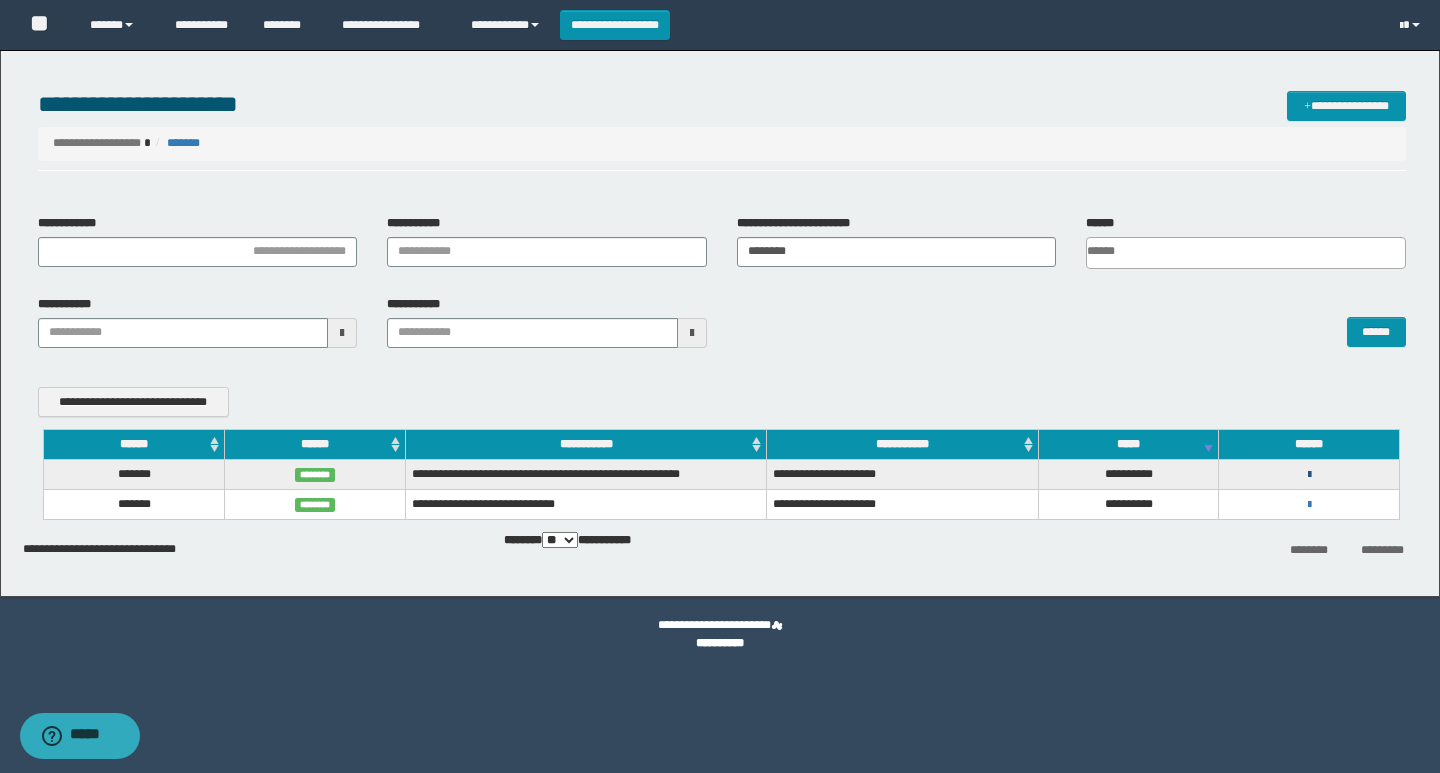click at bounding box center [1309, 475] 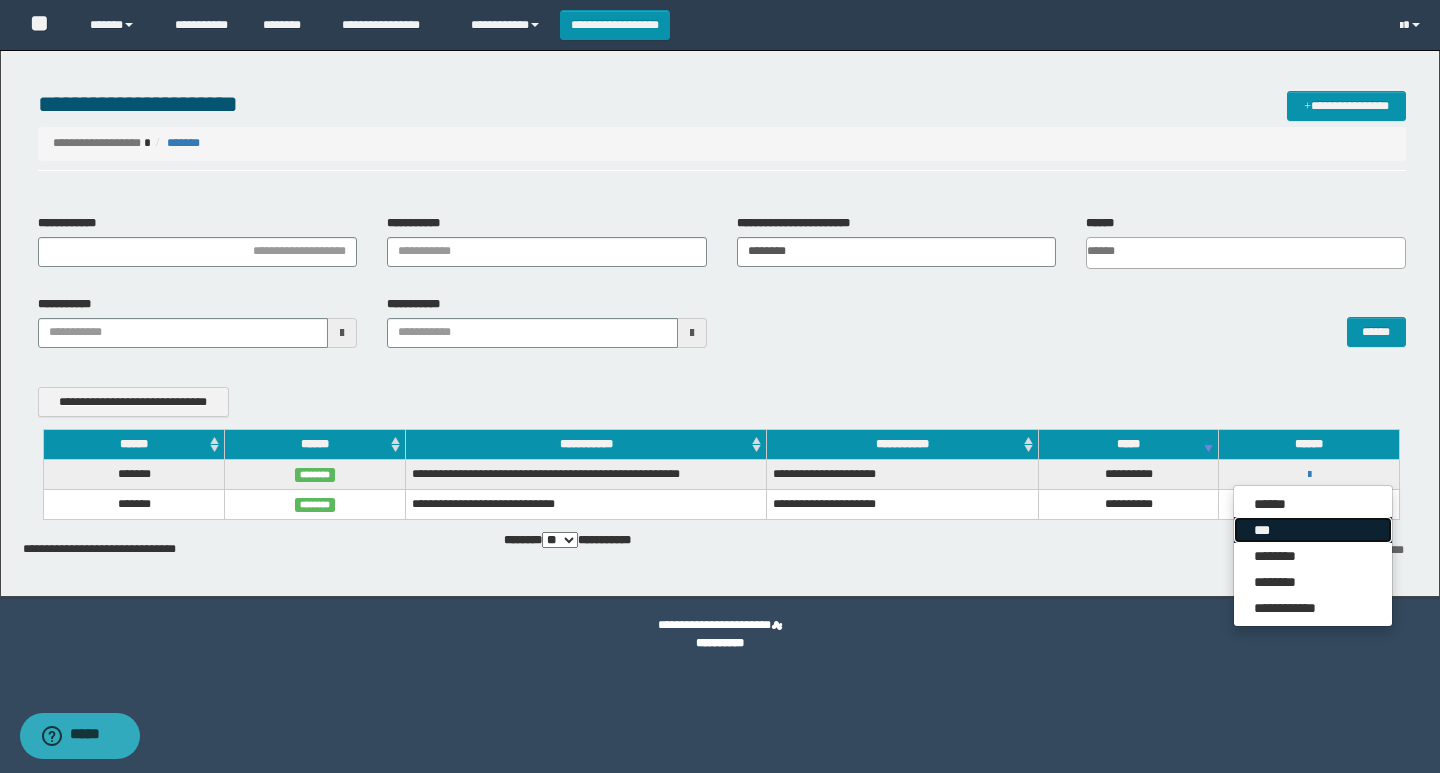 click on "***" at bounding box center (1313, 530) 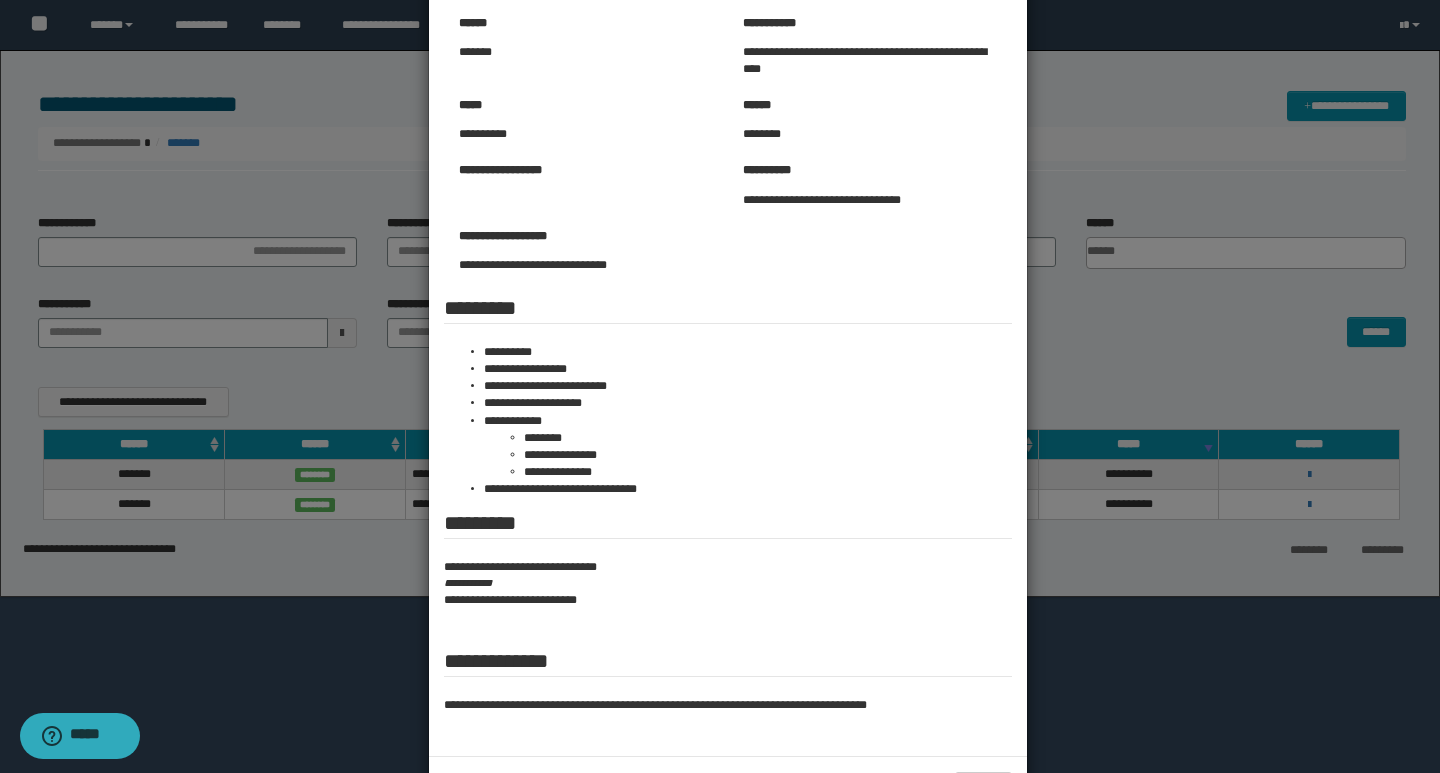 scroll, scrollTop: 0, scrollLeft: 0, axis: both 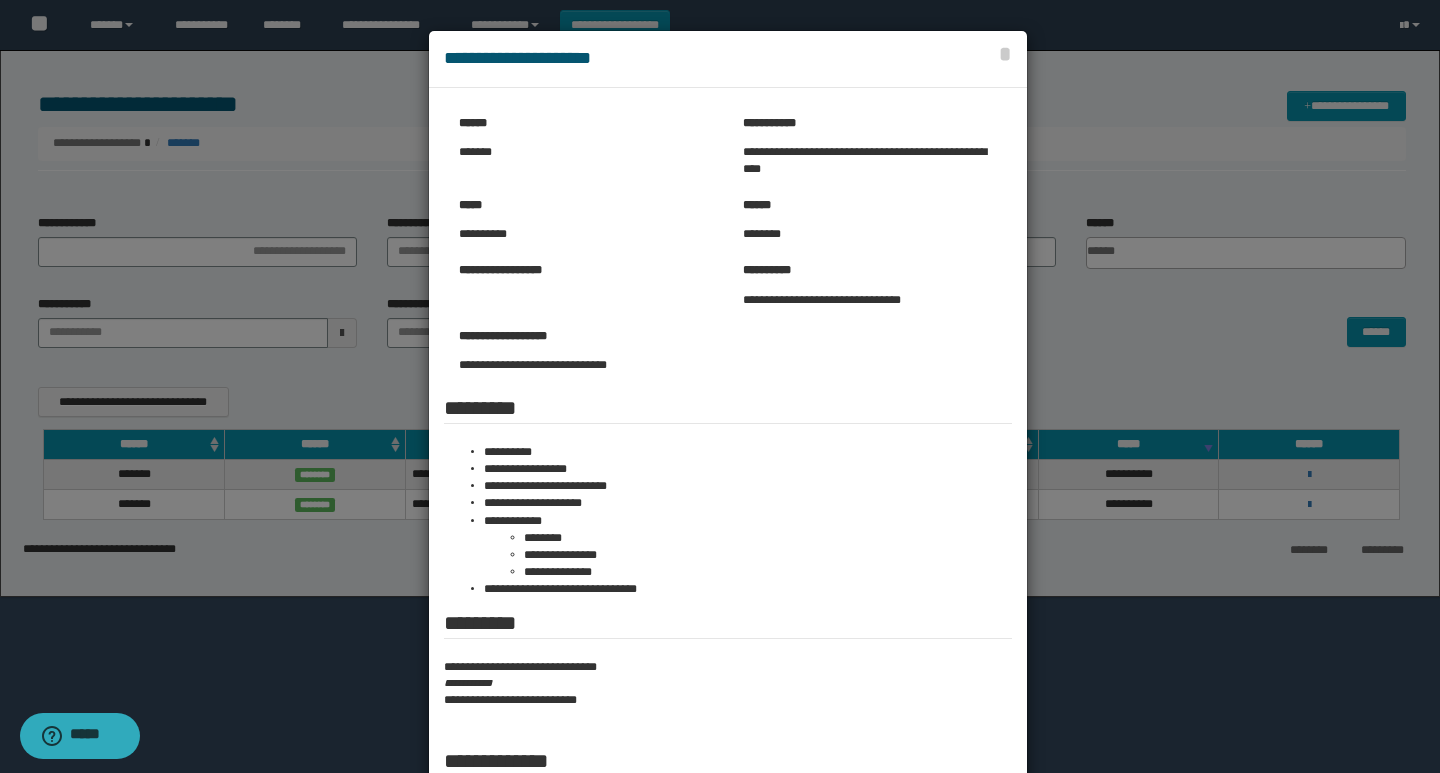 click on "**********" at bounding box center (870, 161) 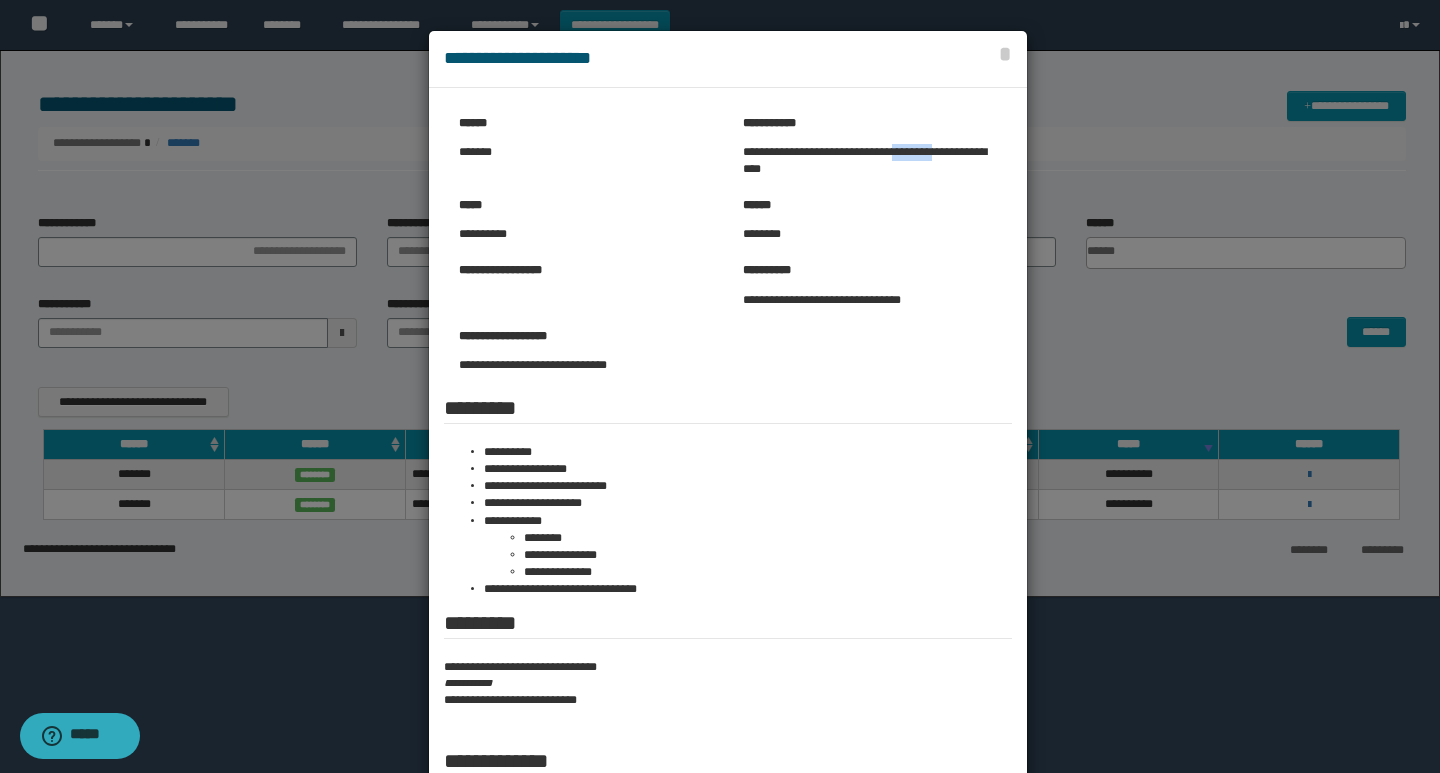 click on "**********" at bounding box center (870, 161) 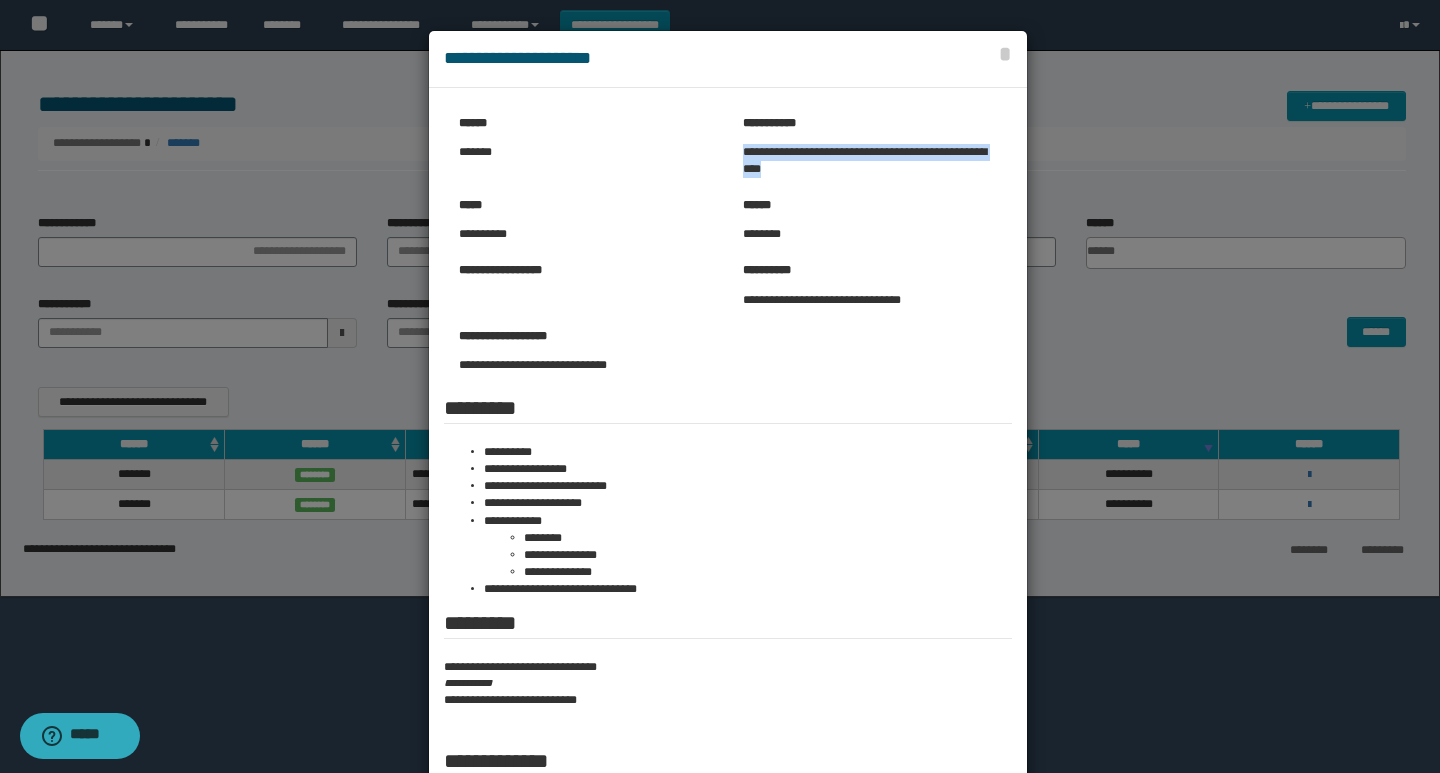 click on "**********" at bounding box center [870, 161] 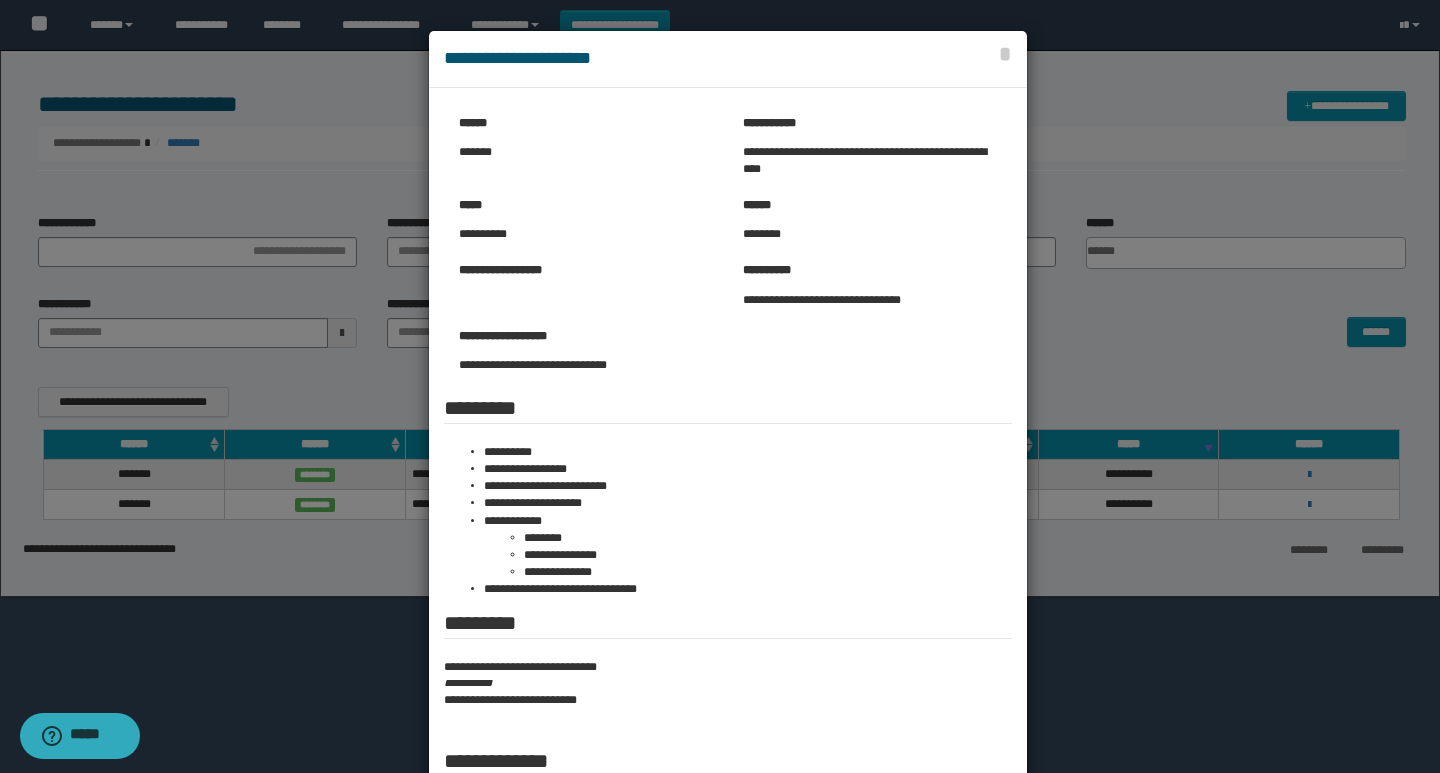 click on "**********" at bounding box center [728, 472] 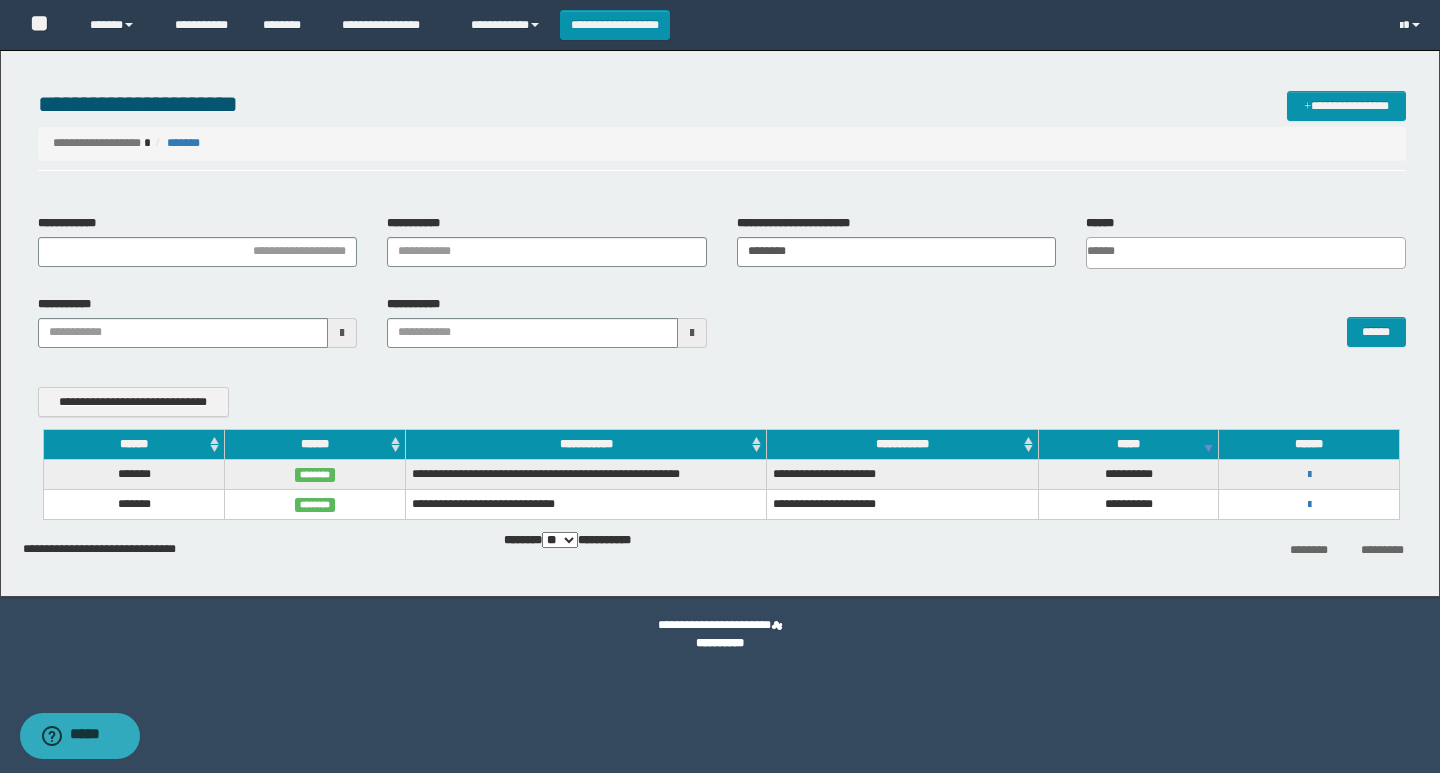 click on "**********" at bounding box center [720, 318] 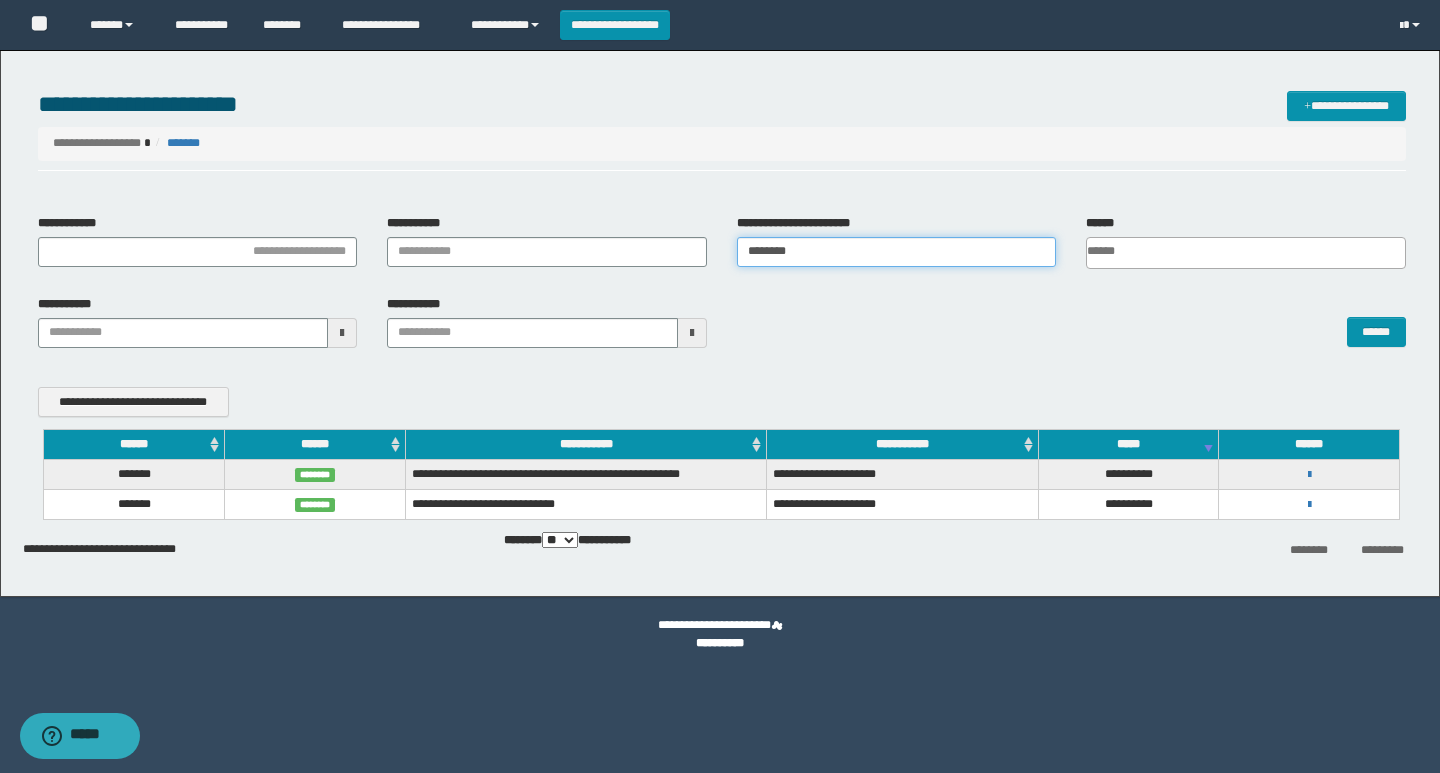 click on "********" at bounding box center (897, 252) 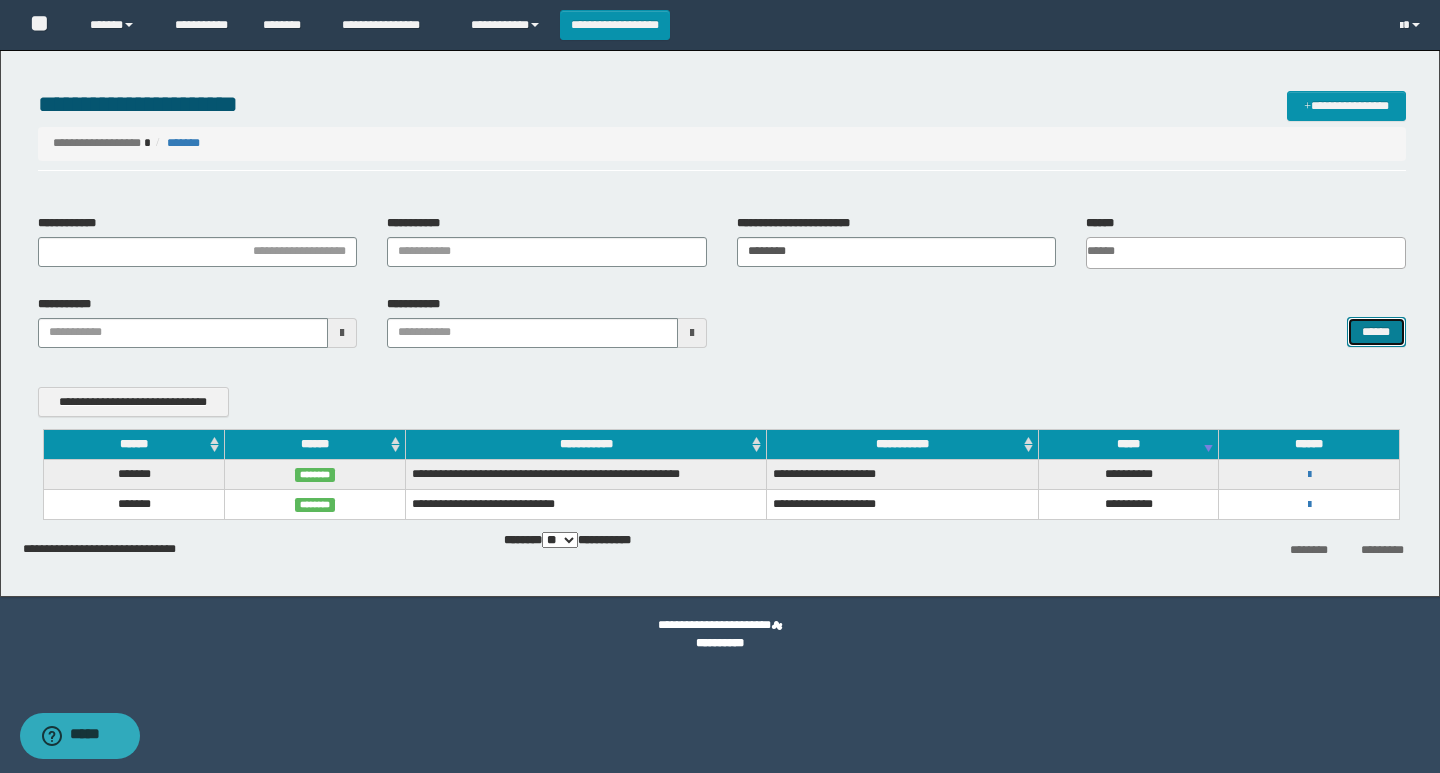 click on "******" at bounding box center [1376, 332] 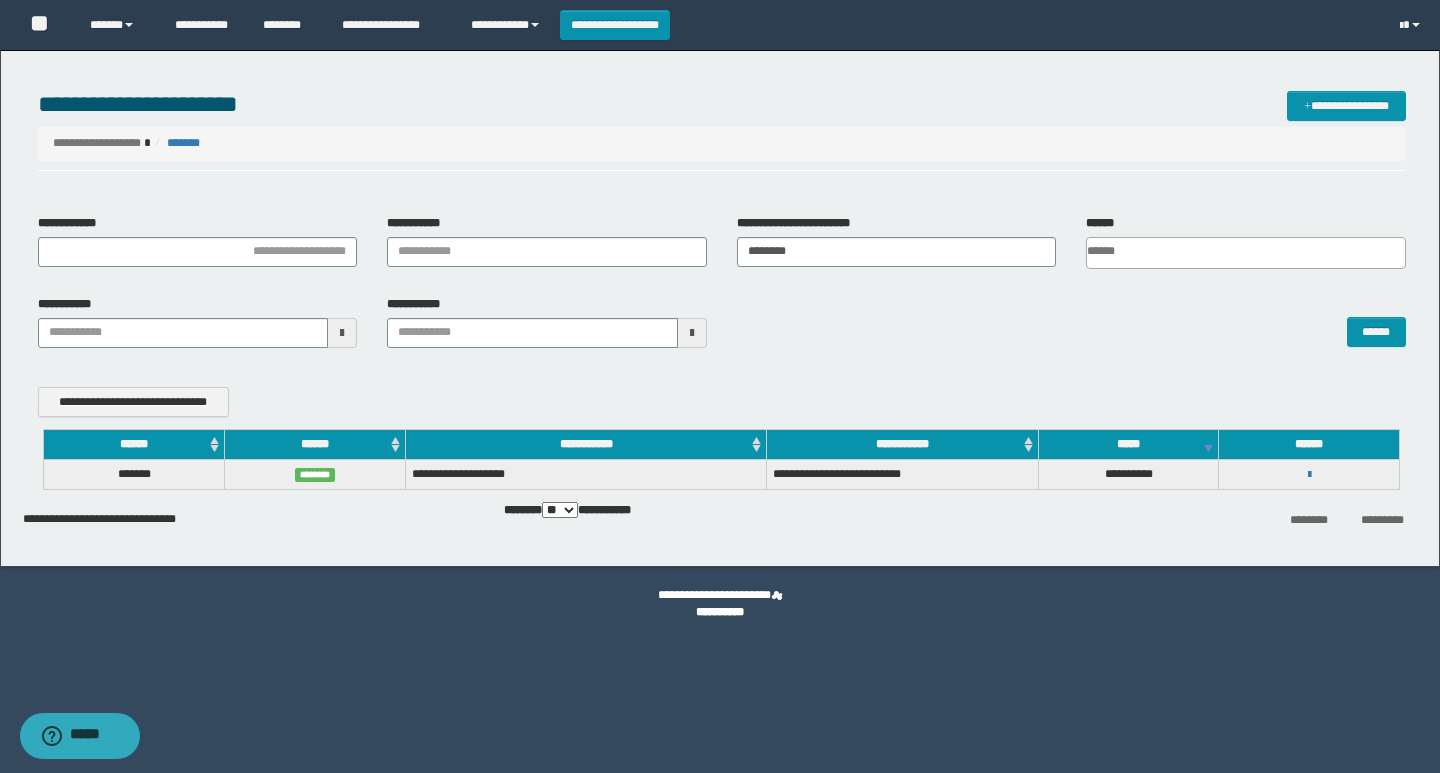 click on "**********" at bounding box center [1309, 474] 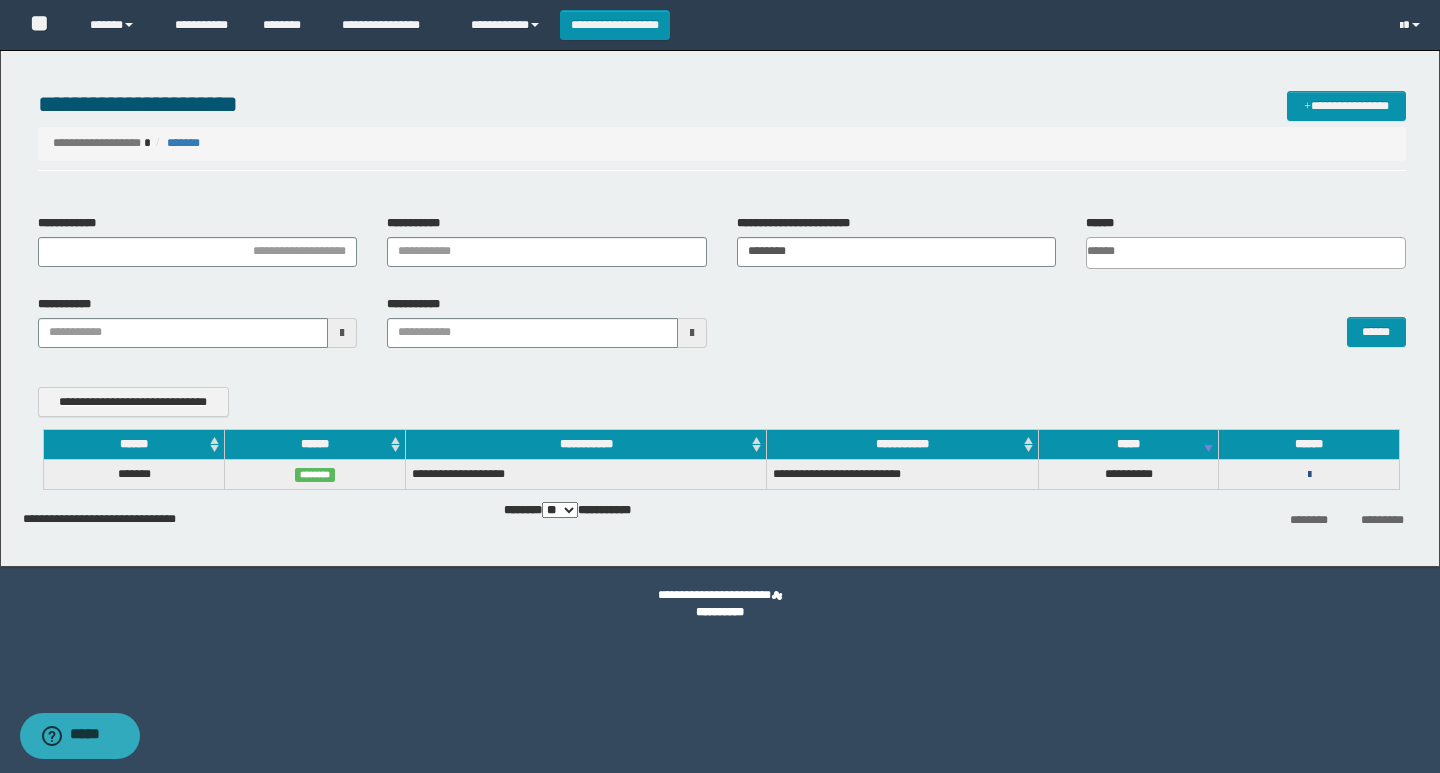 click at bounding box center [1309, 475] 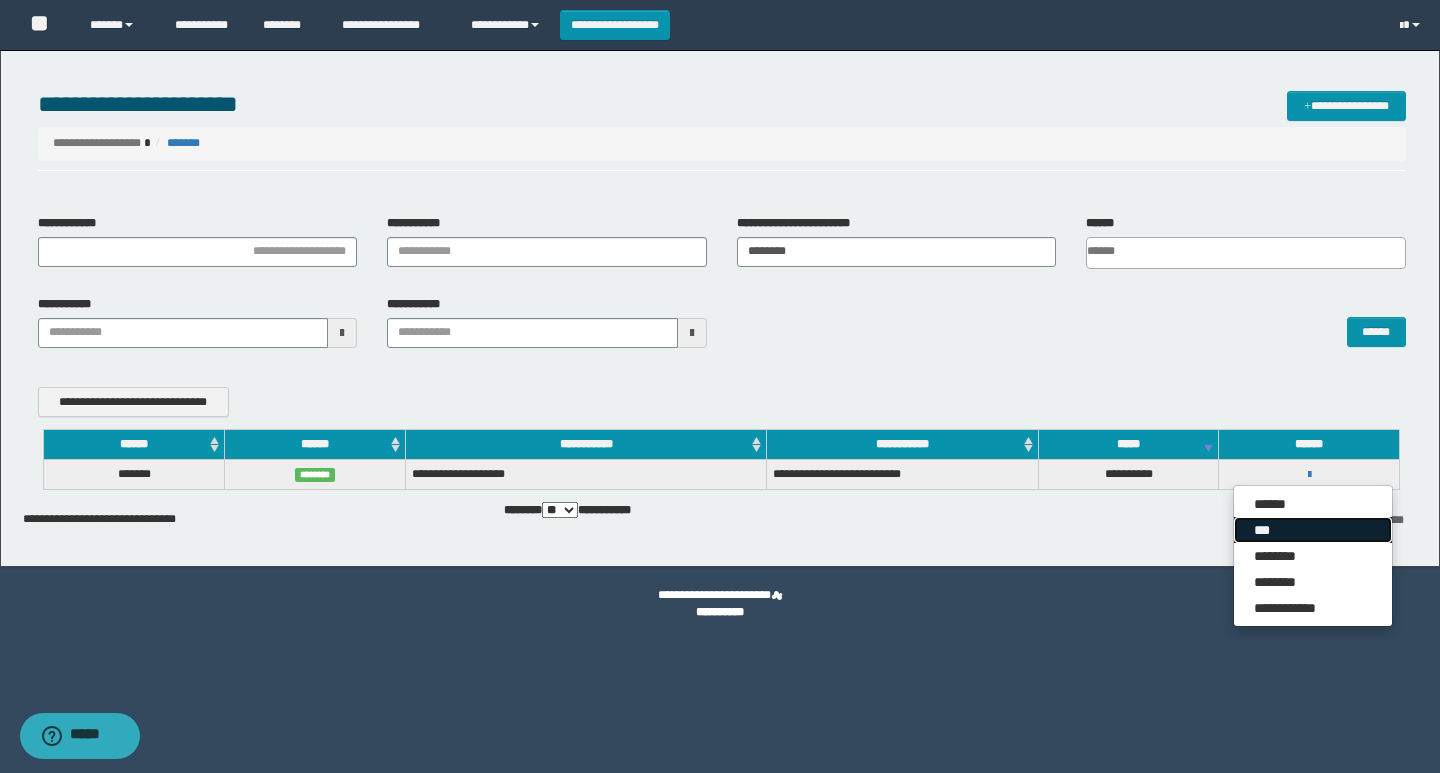click on "***" at bounding box center (1313, 530) 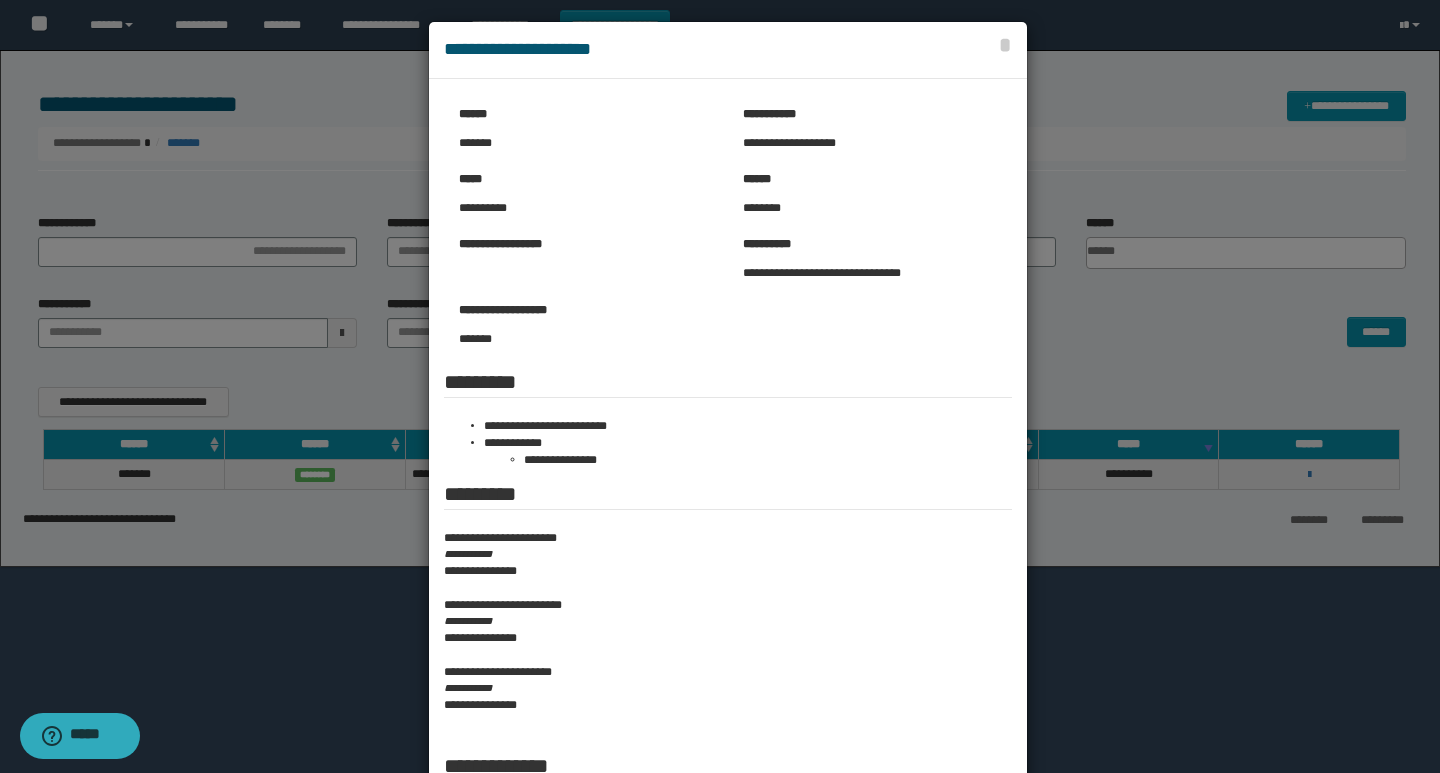 scroll, scrollTop: 0, scrollLeft: 0, axis: both 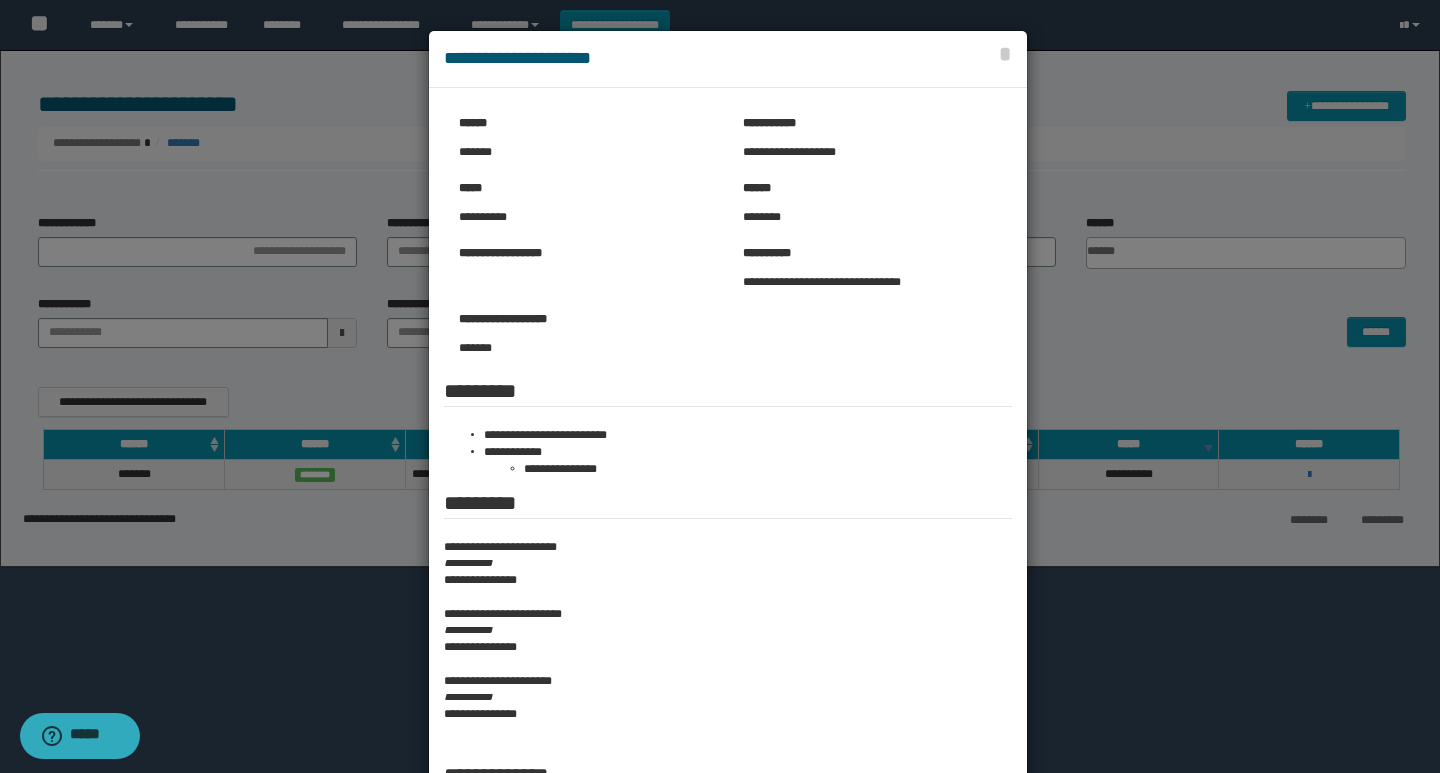 click on "**********" at bounding box center (870, 152) 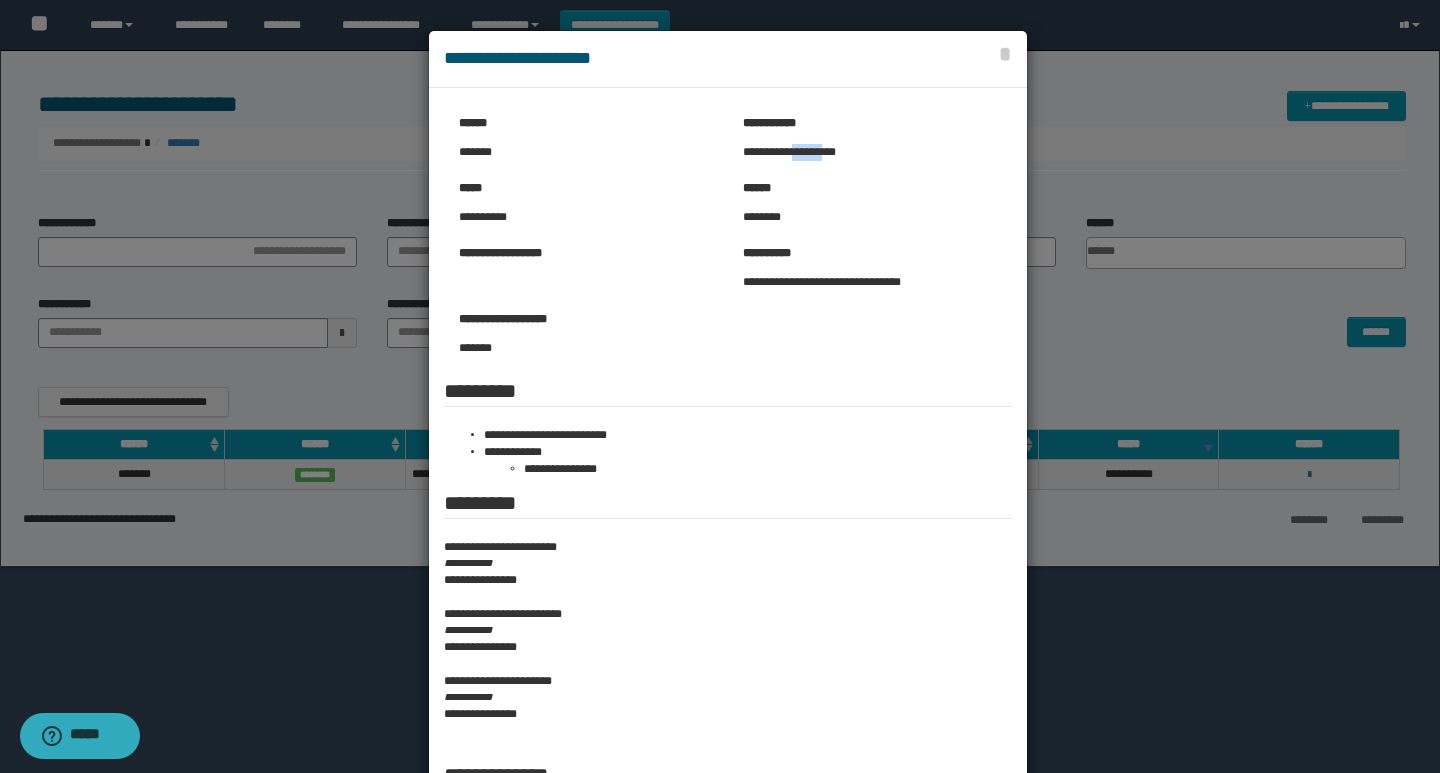 click on "**********" at bounding box center (870, 152) 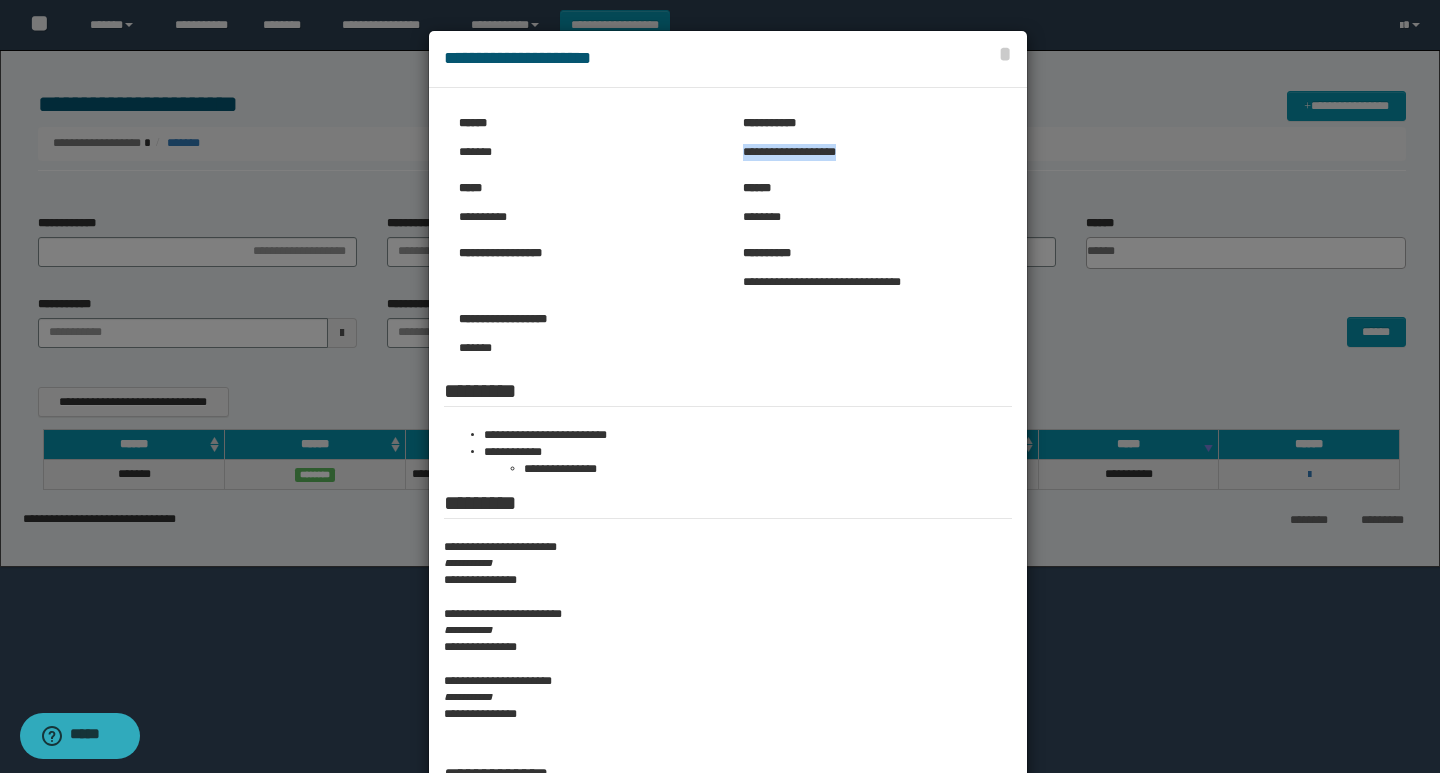 click on "**********" at bounding box center (870, 152) 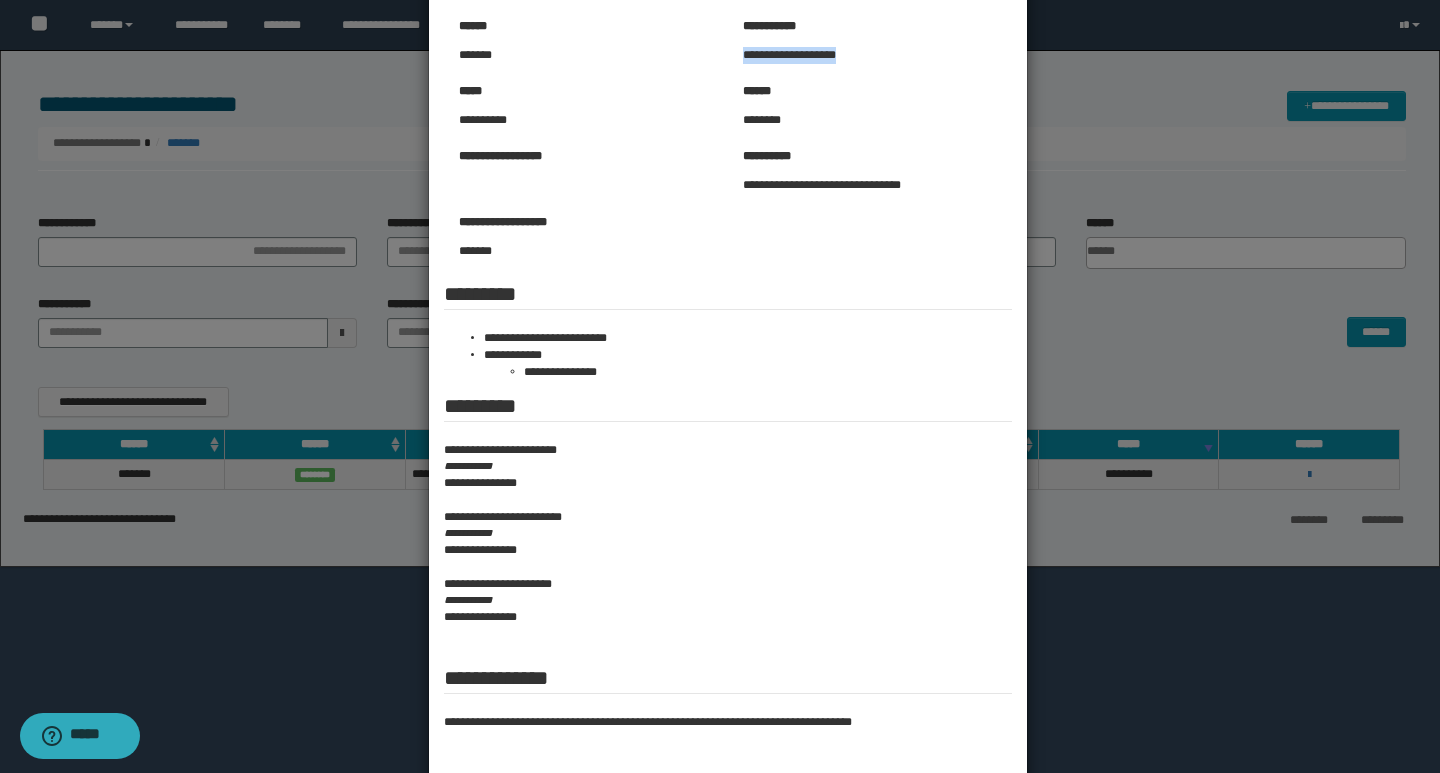 scroll, scrollTop: 189, scrollLeft: 0, axis: vertical 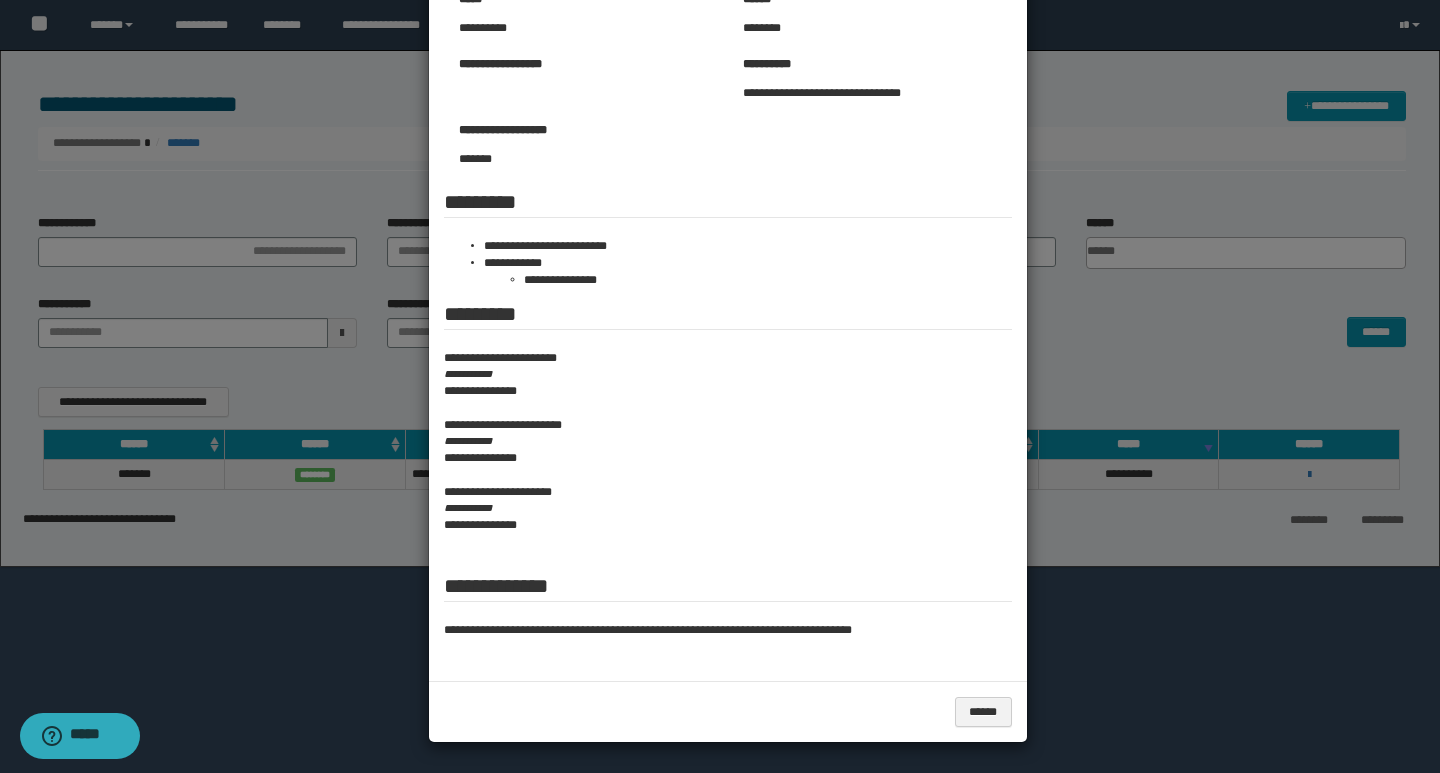 click at bounding box center [720, 292] 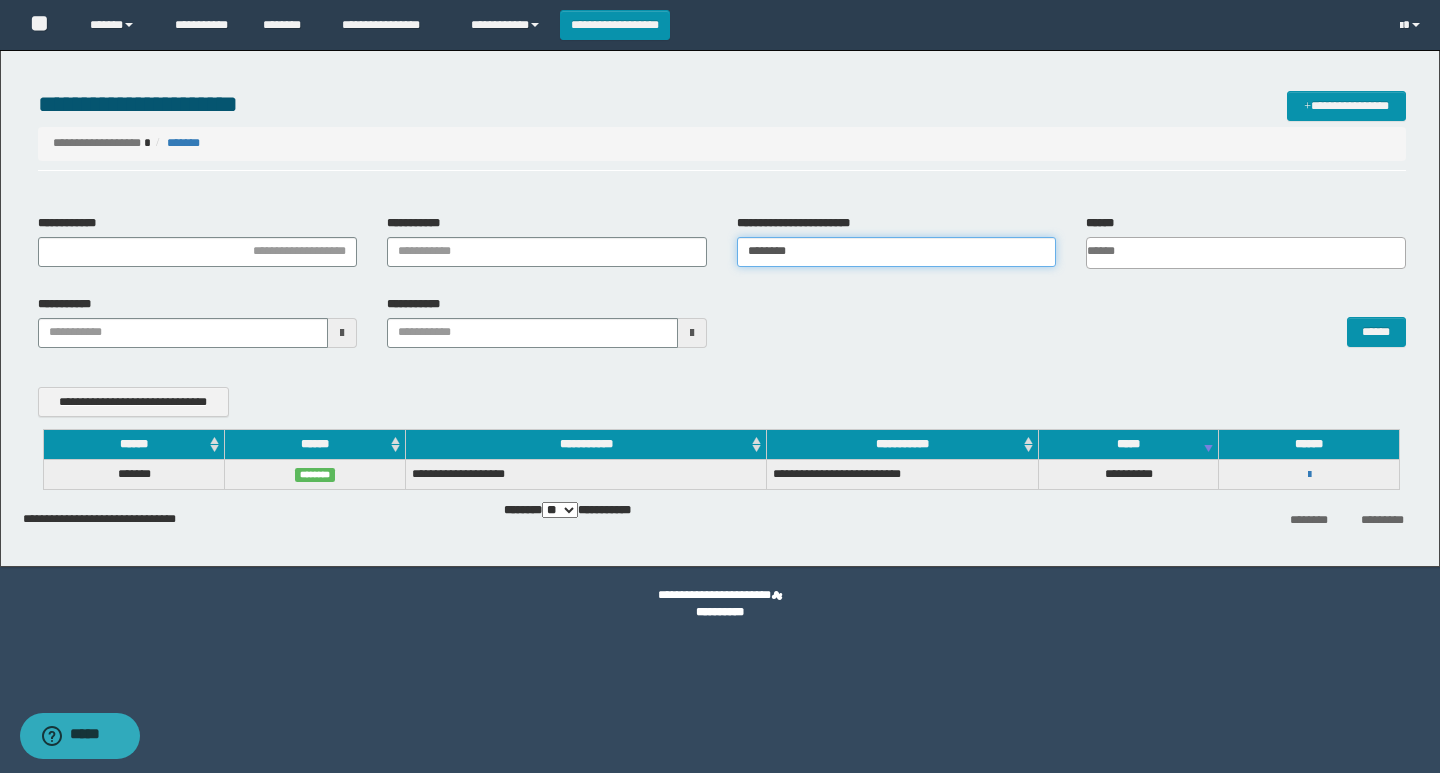 drag, startPoint x: 856, startPoint y: 245, endPoint x: 663, endPoint y: 269, distance: 194.4865 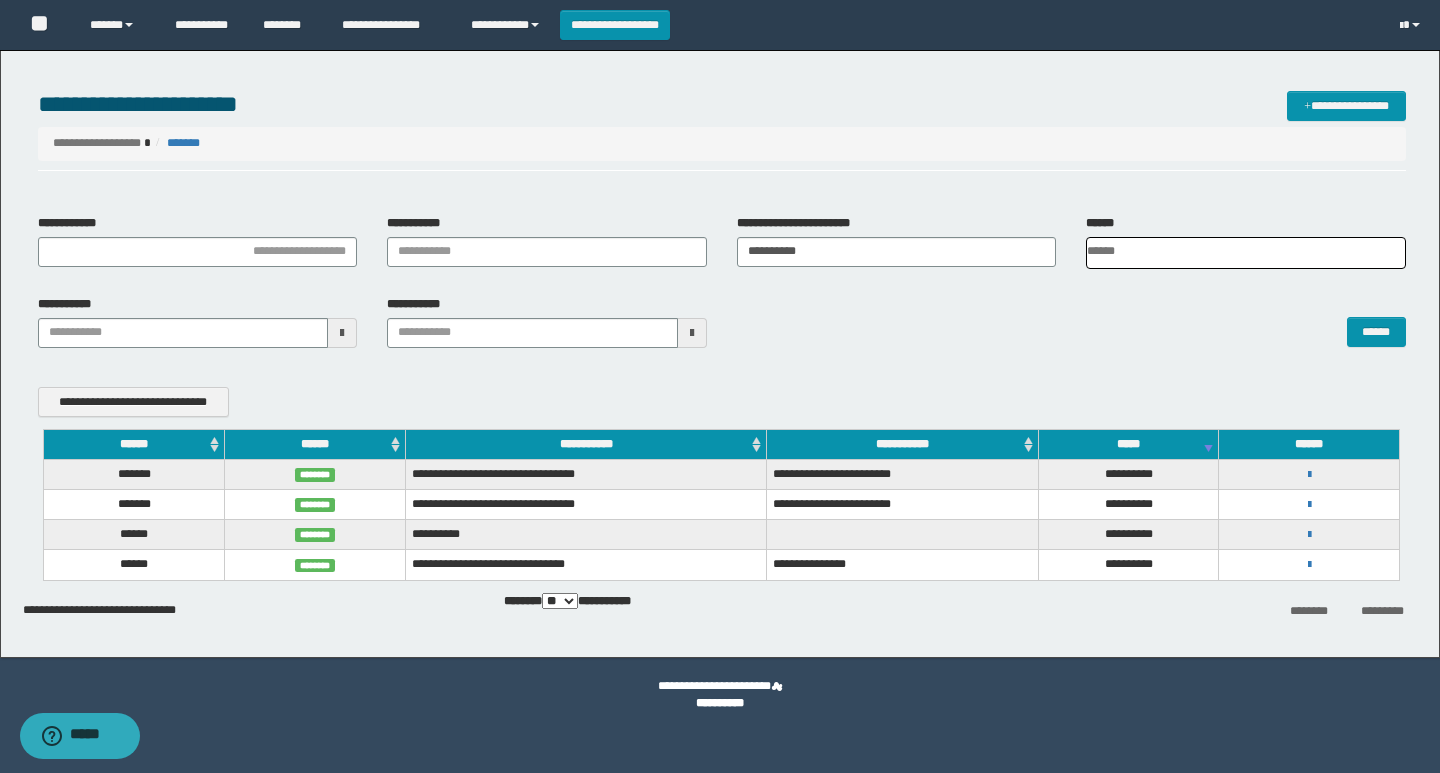 click on "**********" at bounding box center [586, 474] 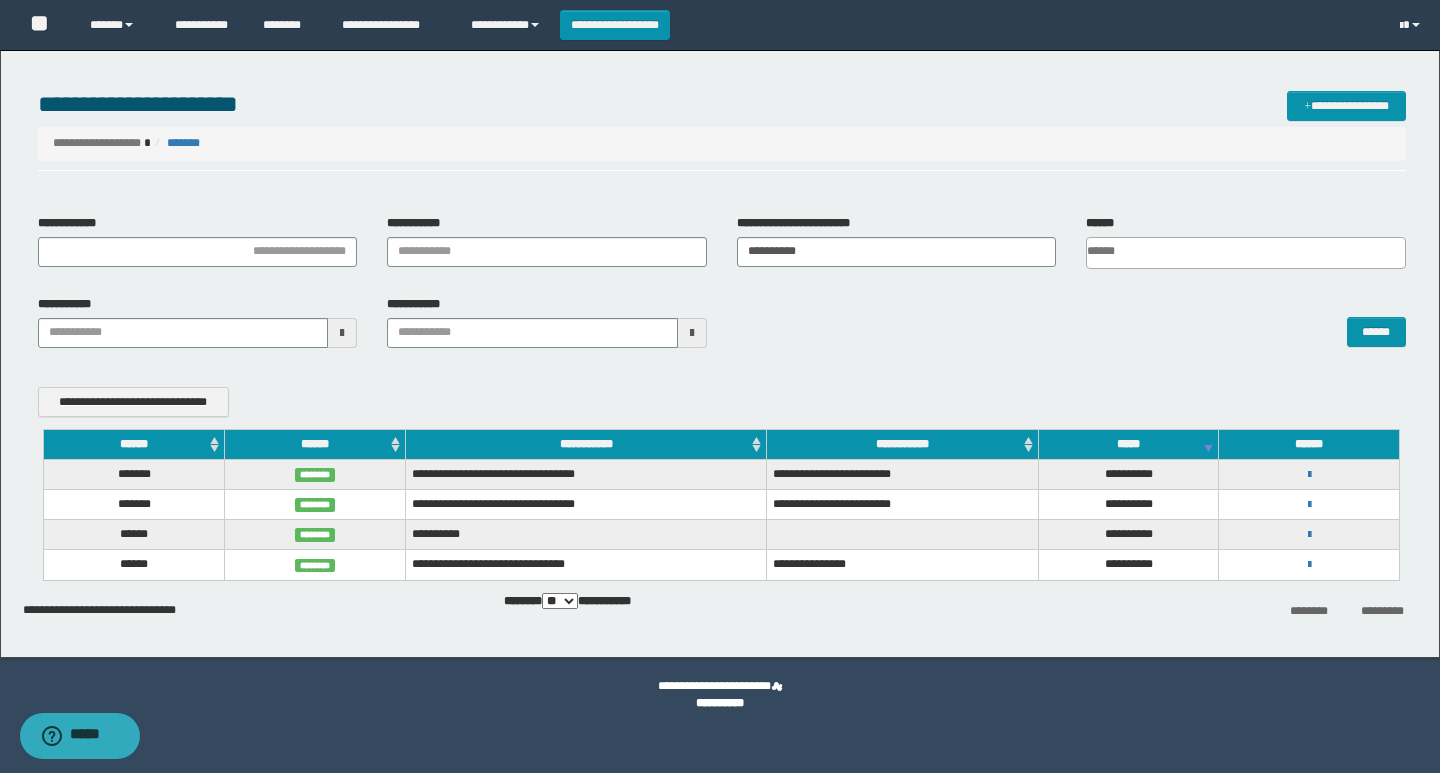 click on "**********" at bounding box center (586, 474) 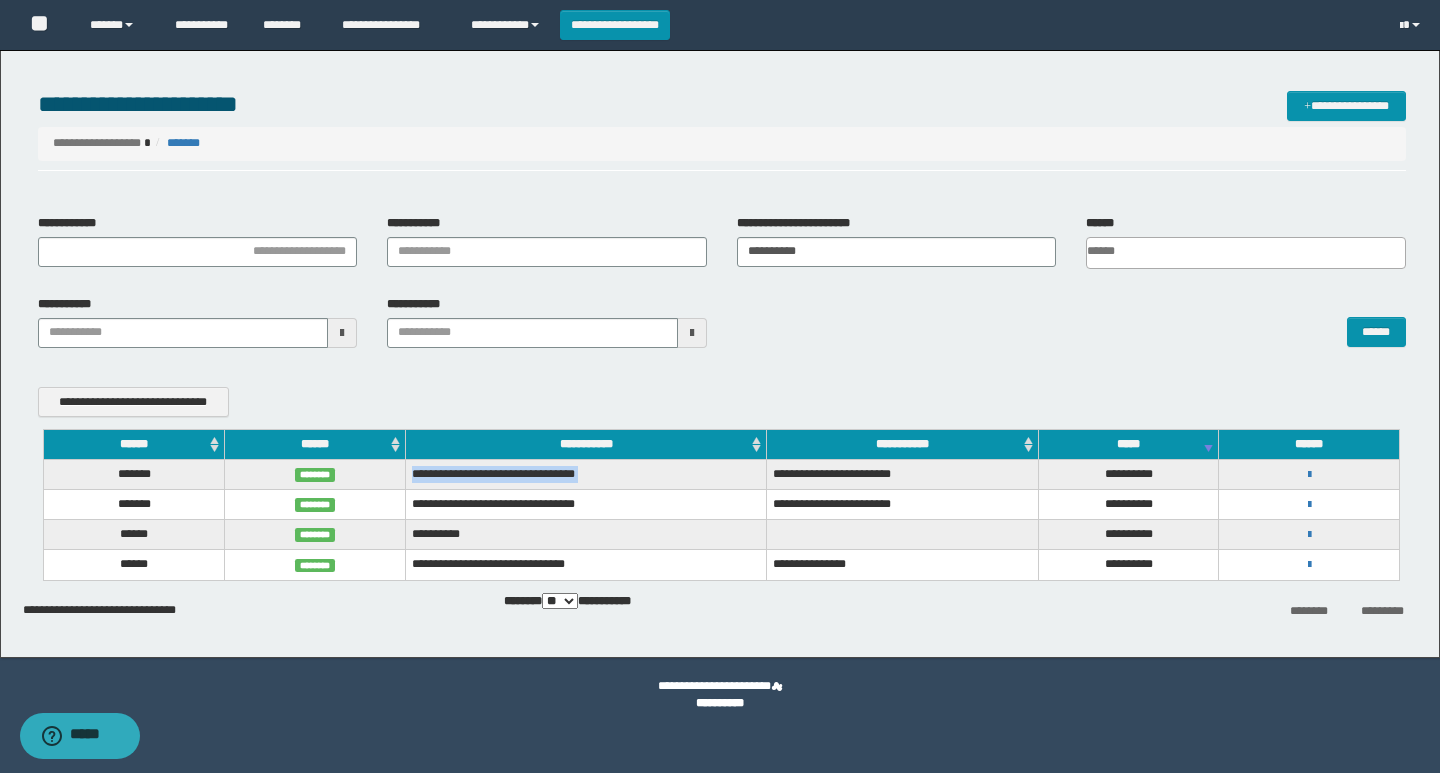 click on "**********" at bounding box center (586, 474) 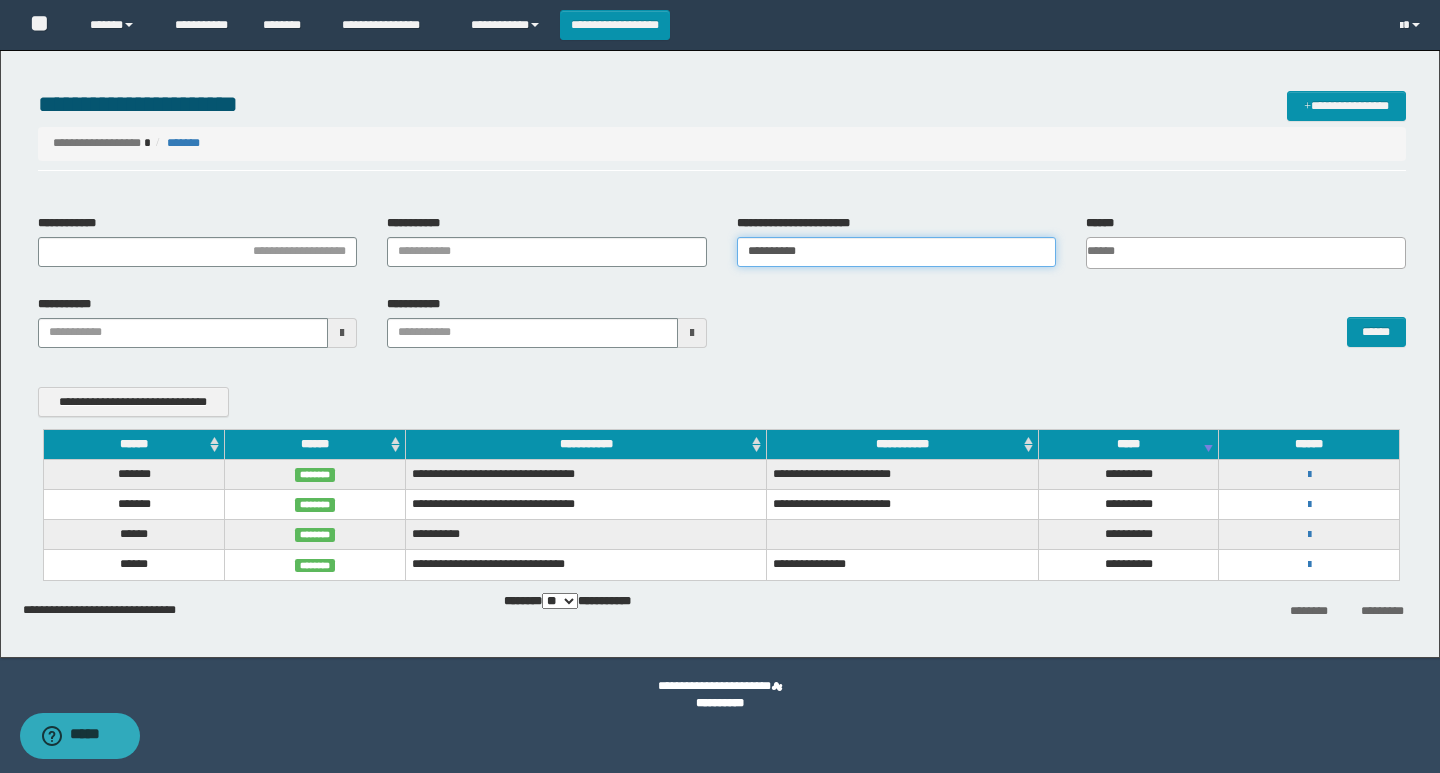 drag, startPoint x: 830, startPoint y: 257, endPoint x: 678, endPoint y: 270, distance: 152.5549 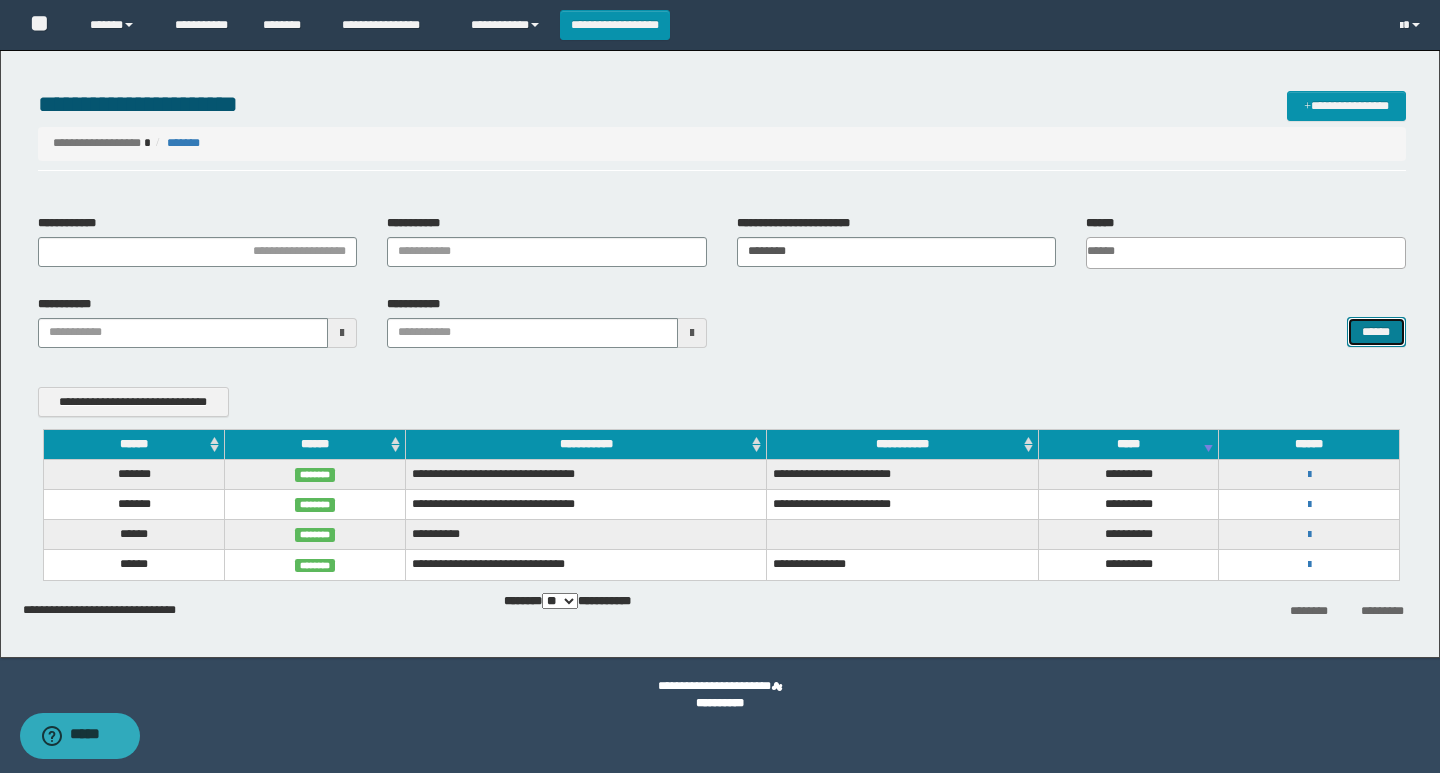click on "******" at bounding box center (1376, 332) 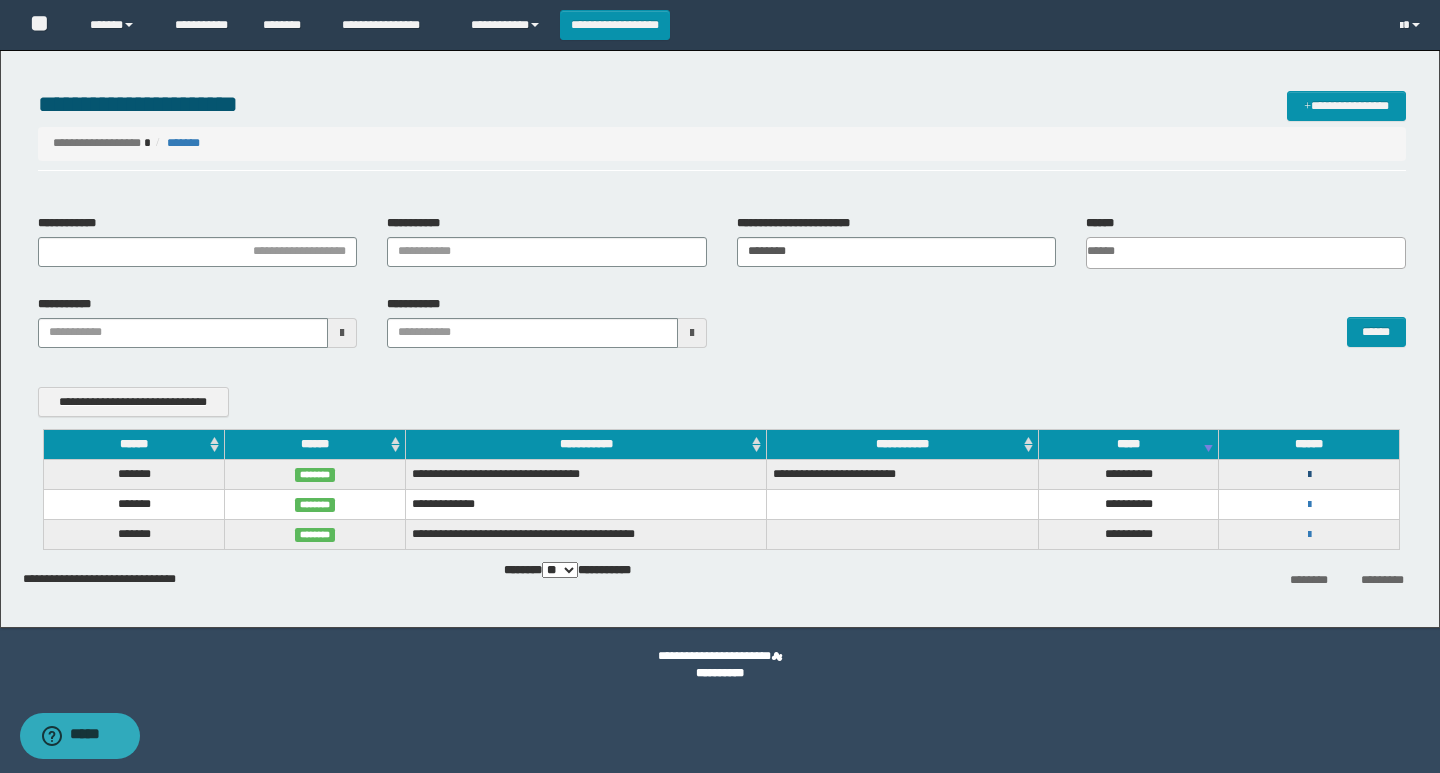 click at bounding box center [1309, 475] 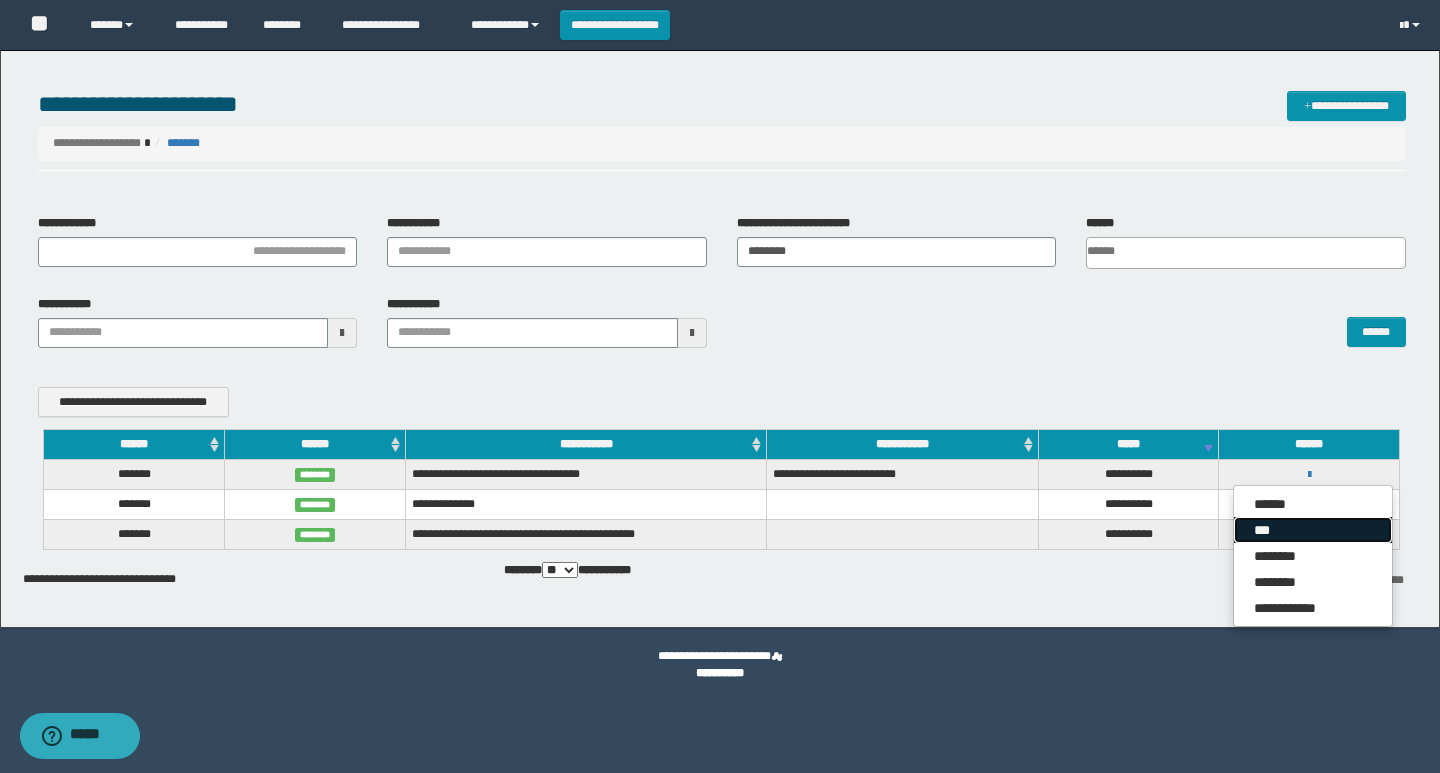 click on "***" at bounding box center [1313, 530] 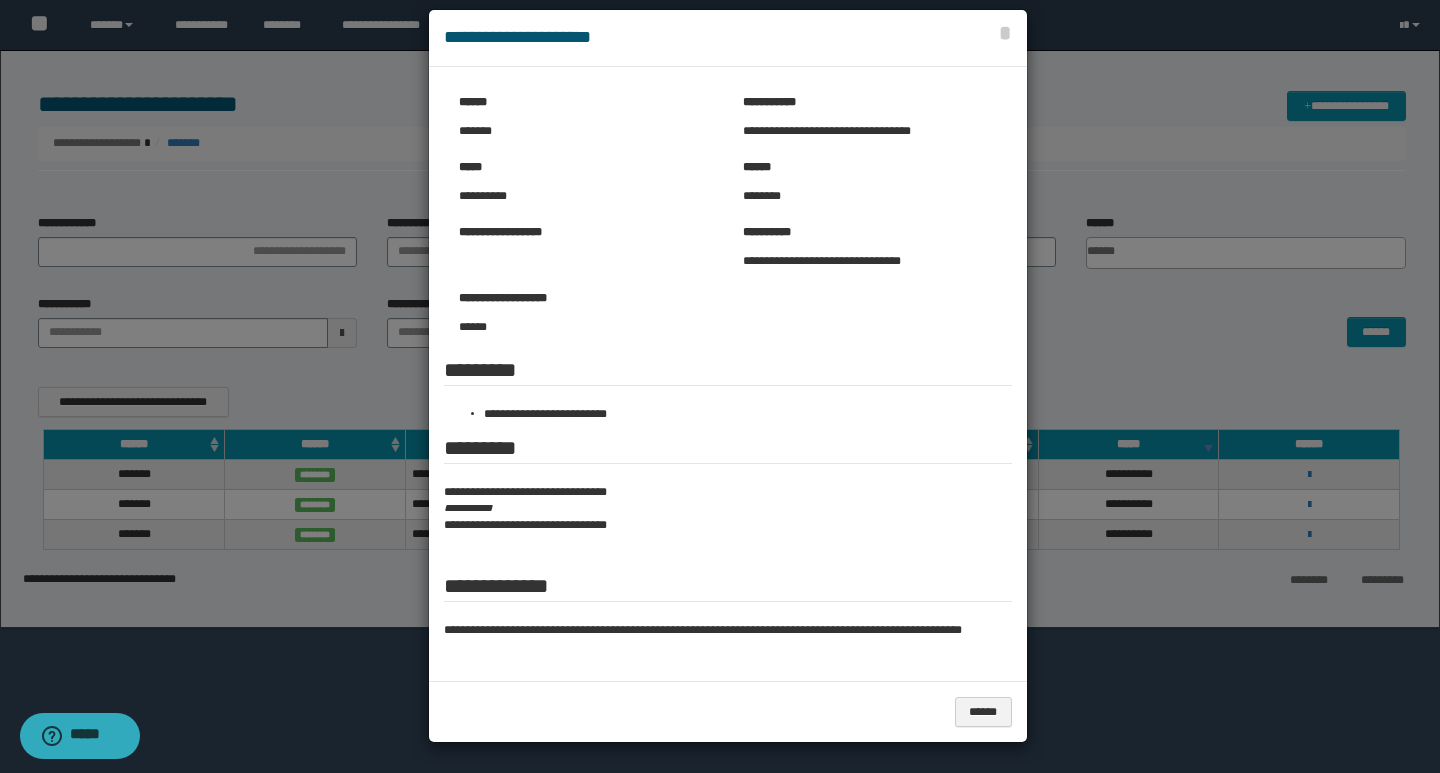 scroll, scrollTop: 0, scrollLeft: 0, axis: both 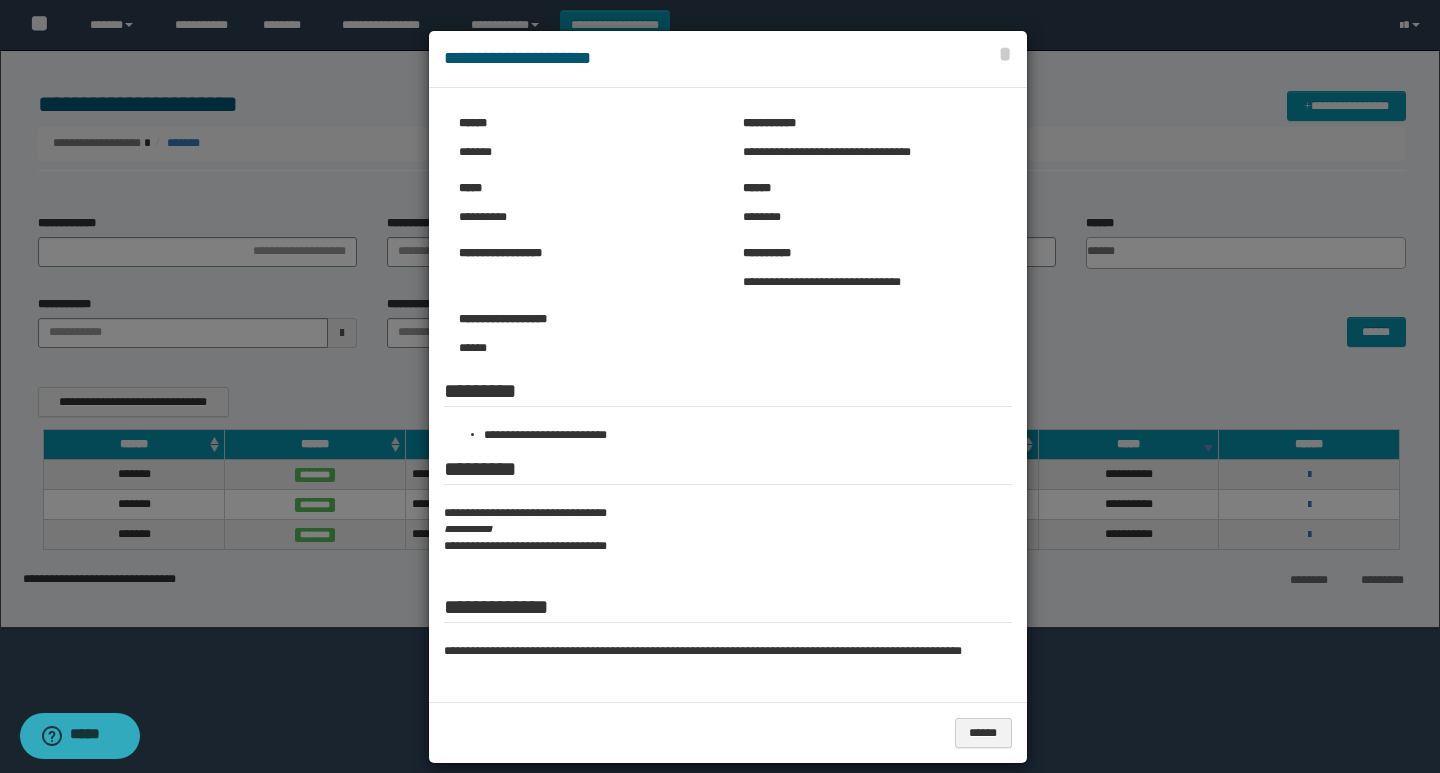 click on "**********" at bounding box center (870, 152) 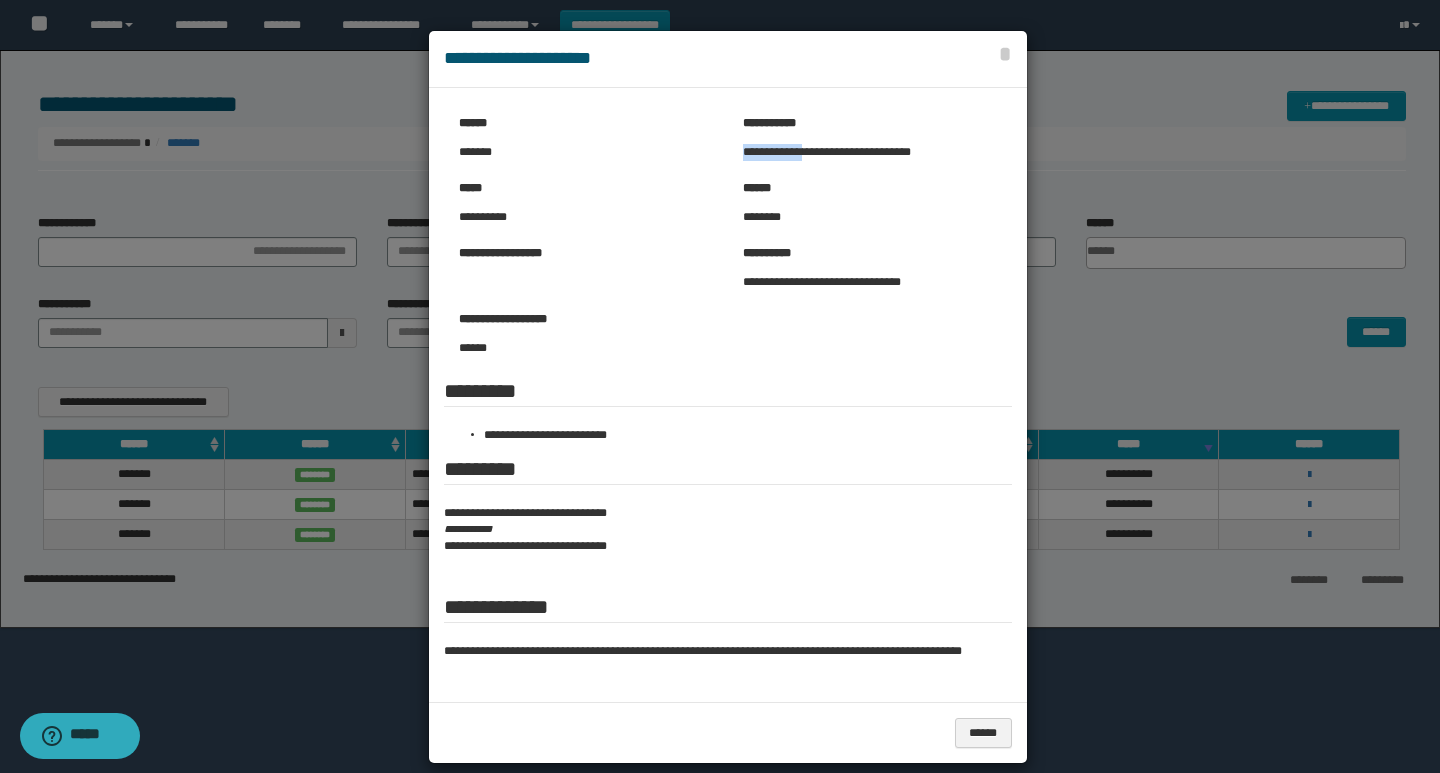 click on "**********" at bounding box center (870, 152) 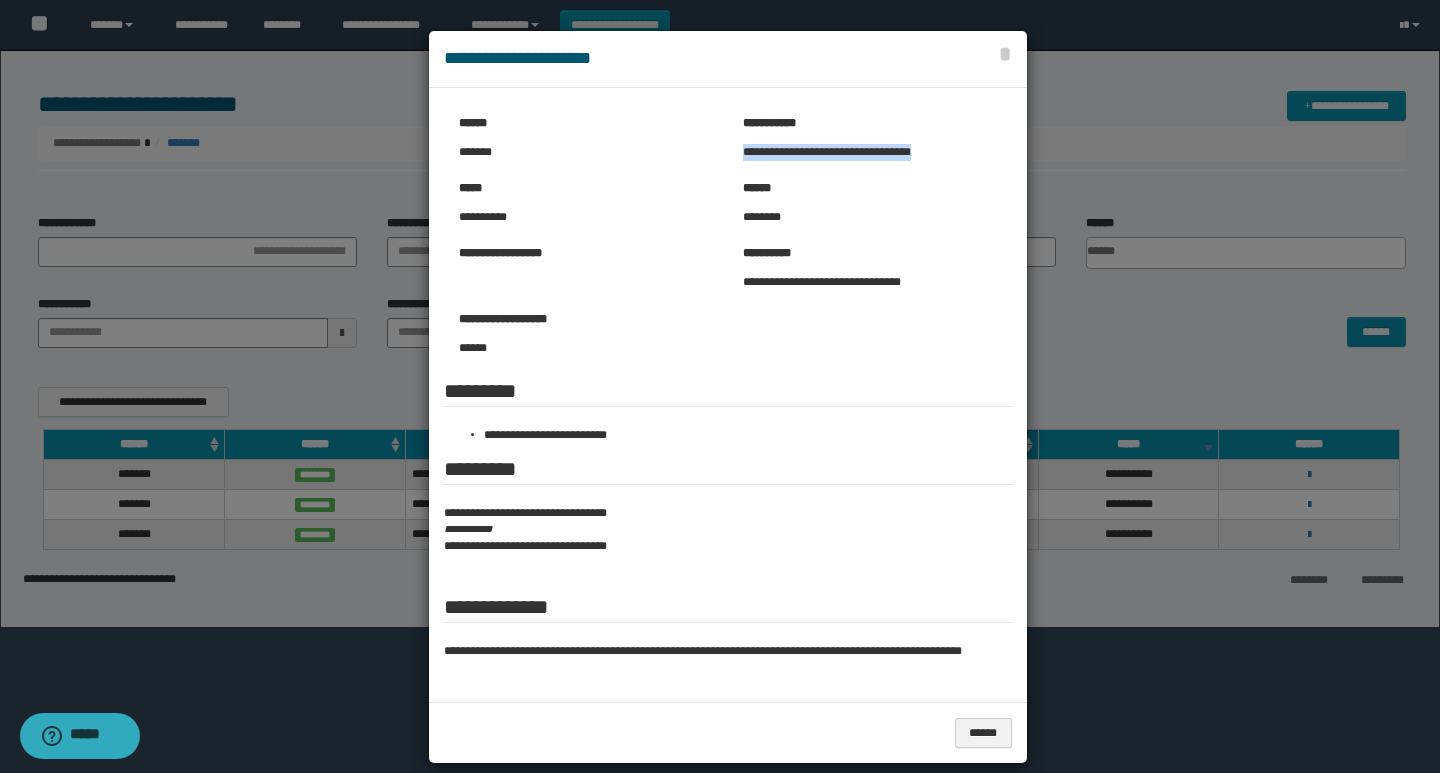 click on "**********" at bounding box center (870, 152) 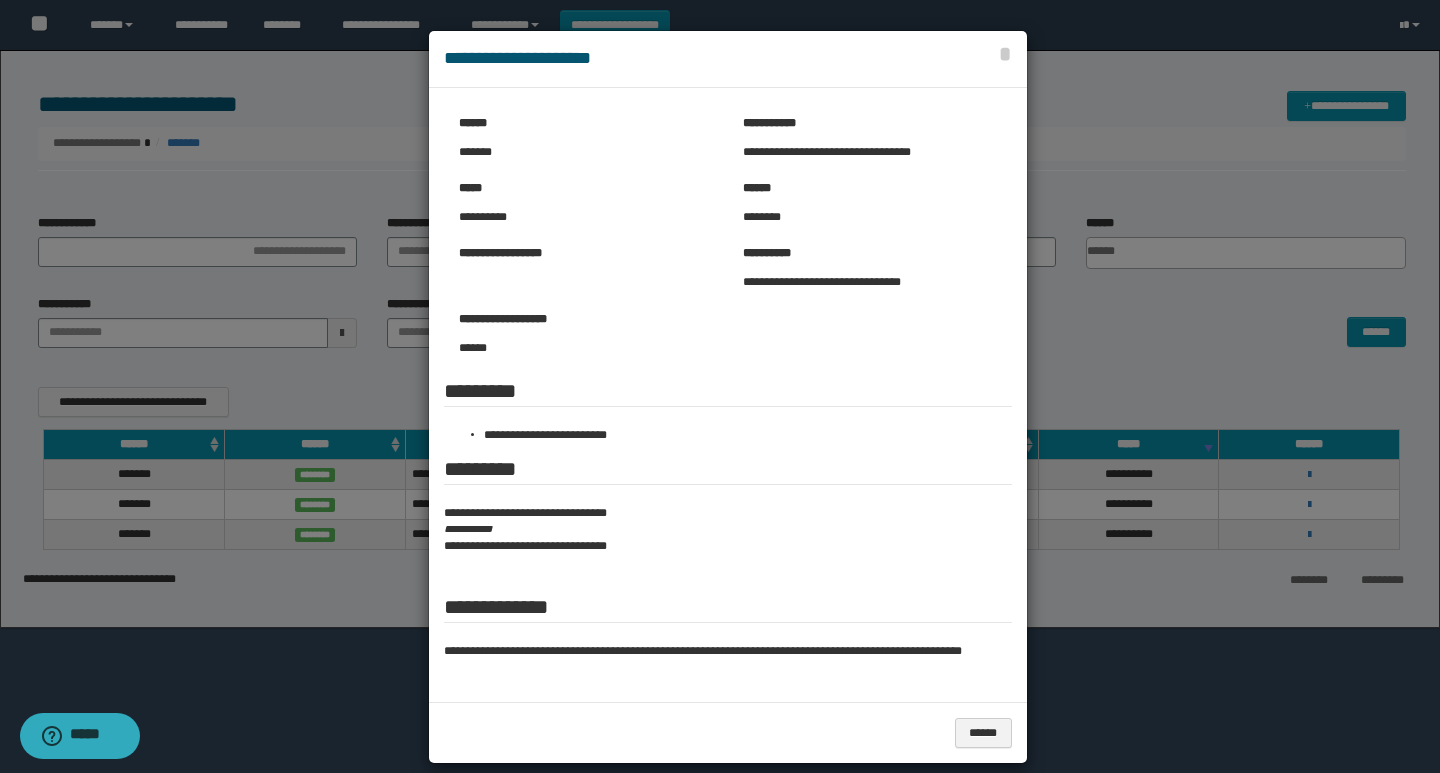 click at bounding box center (720, 397) 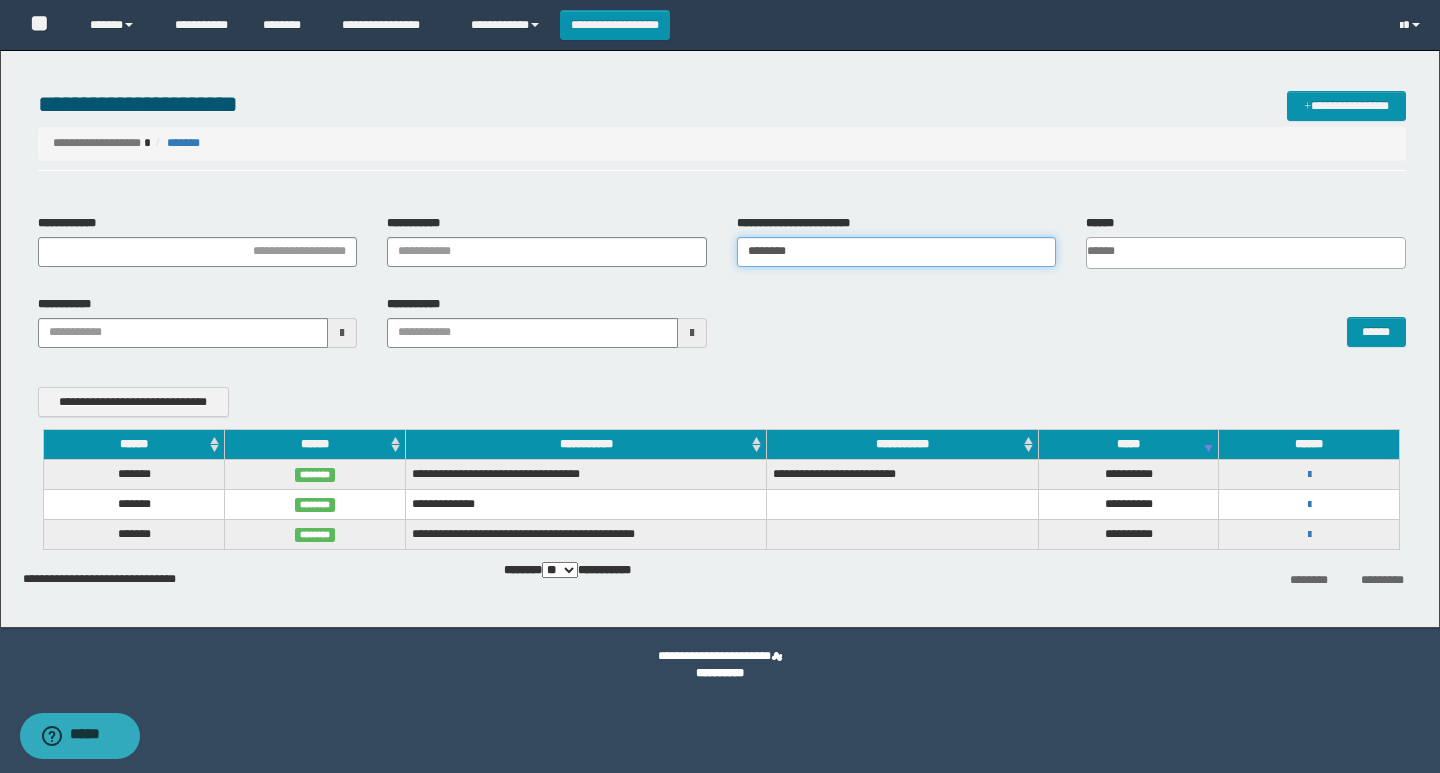 click on "********" at bounding box center [897, 252] 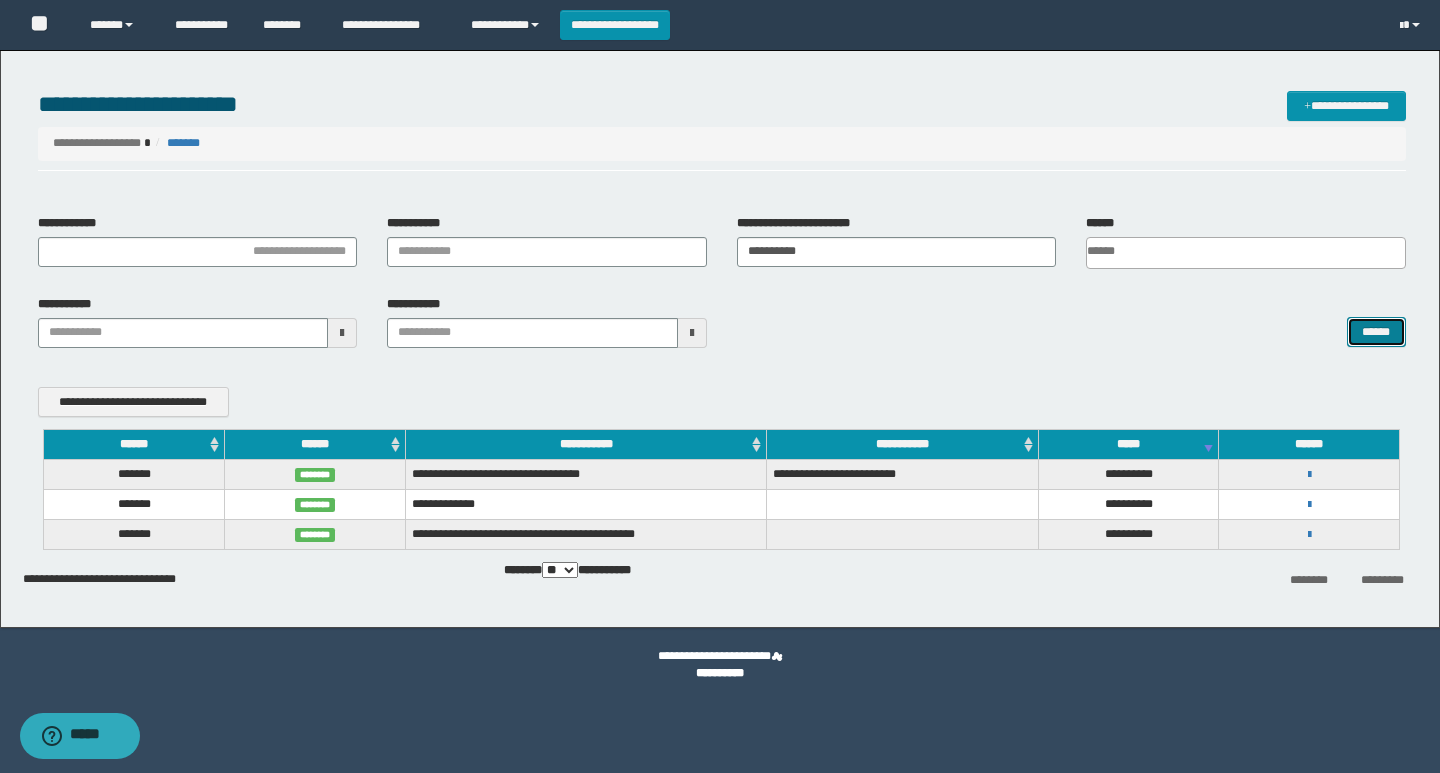 click on "******" at bounding box center (1376, 332) 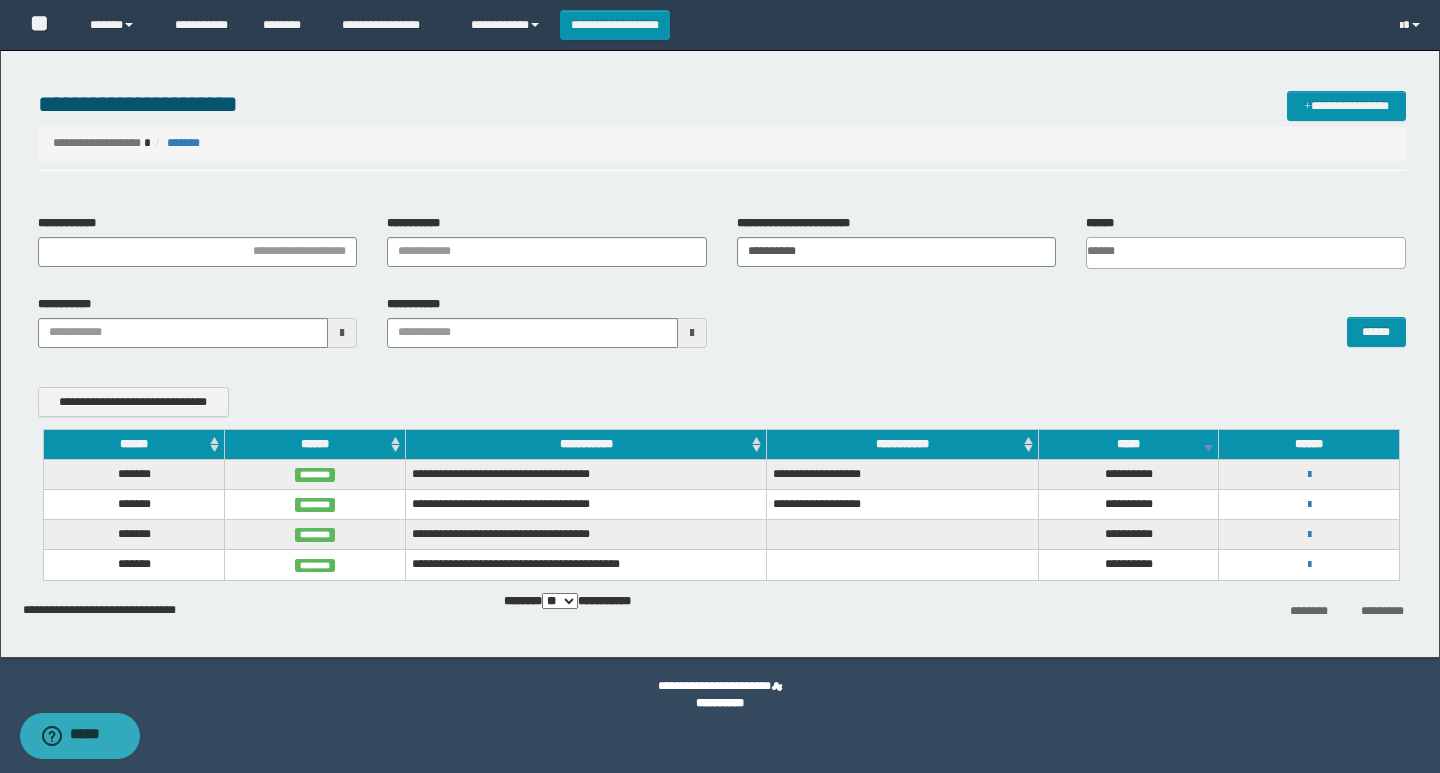 click on "**********" at bounding box center [586, 474] 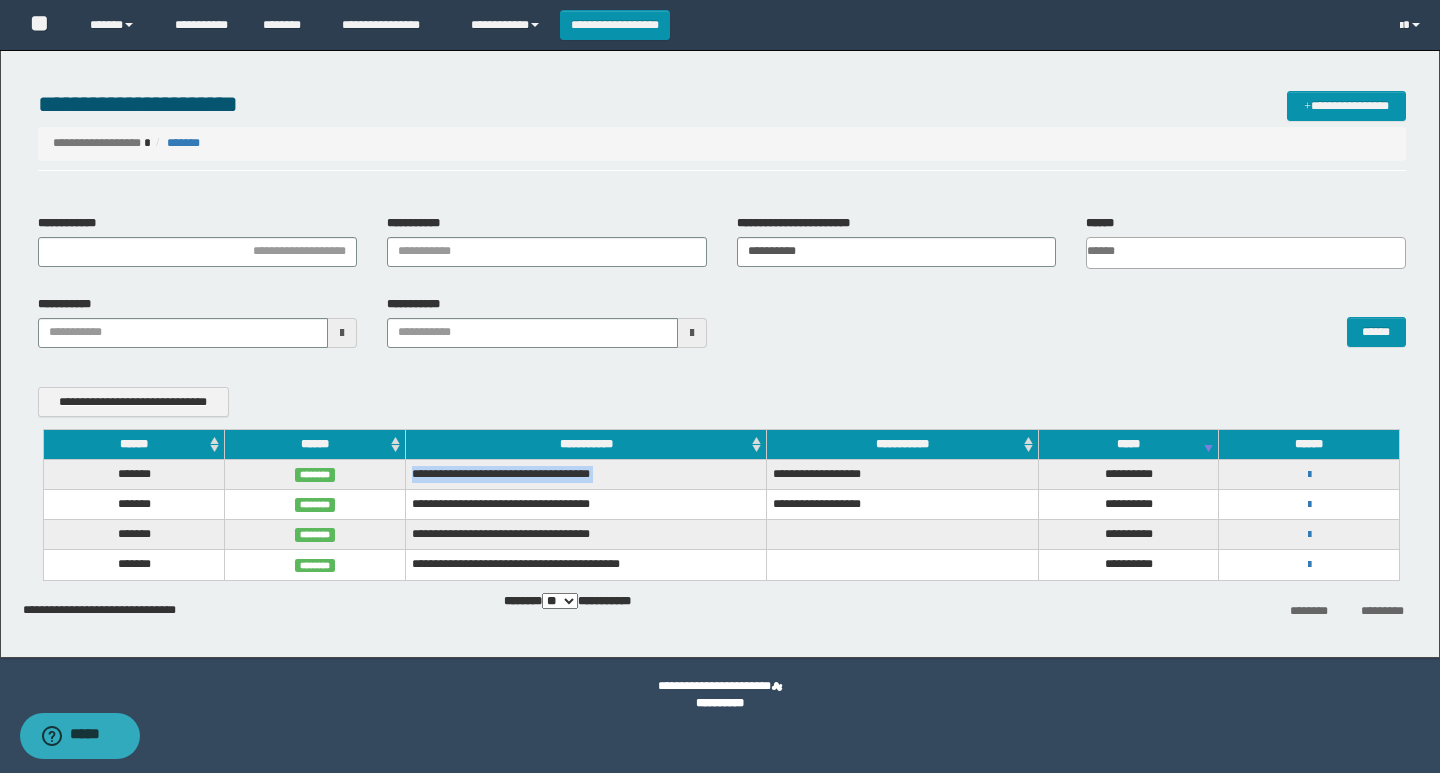 click on "**********" at bounding box center [586, 474] 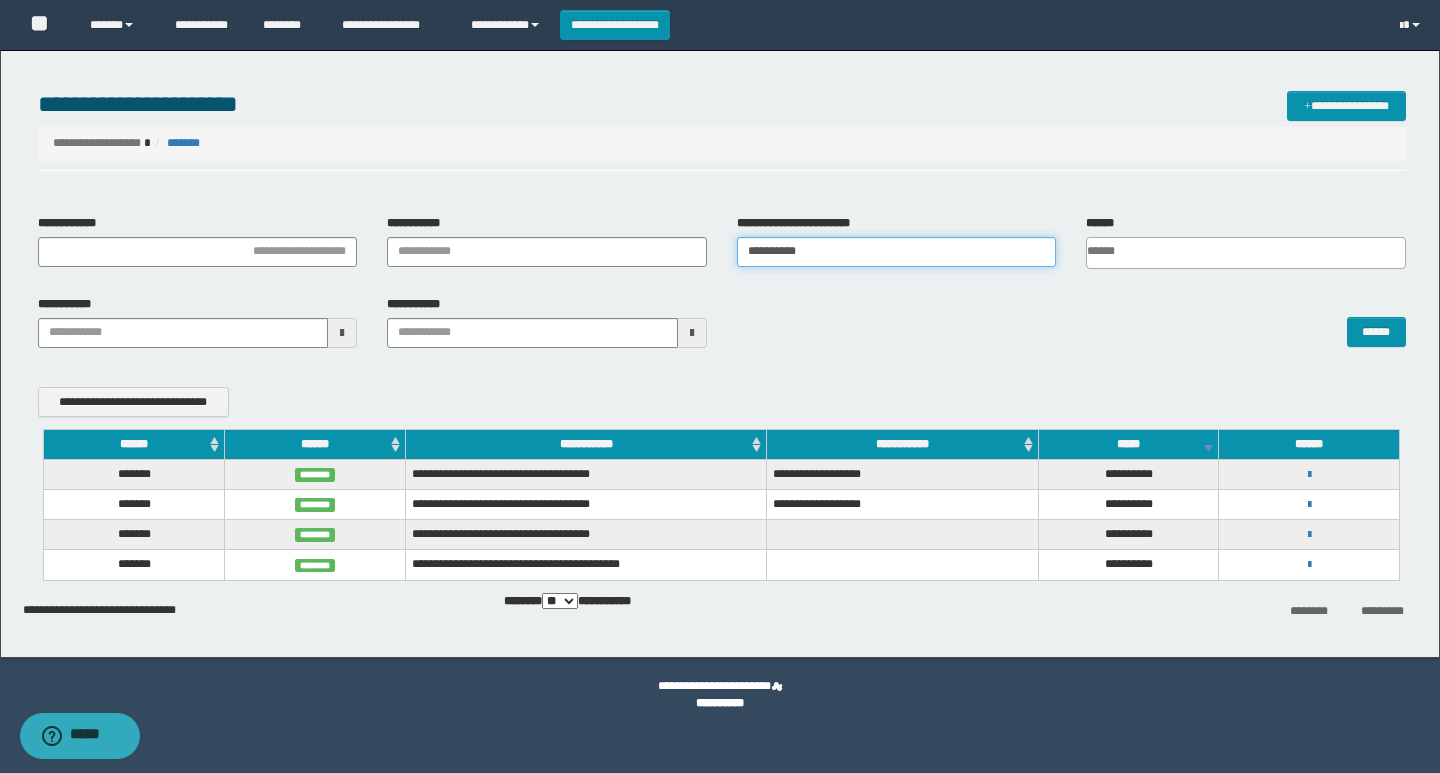 drag, startPoint x: 831, startPoint y: 256, endPoint x: 619, endPoint y: 255, distance: 212.00237 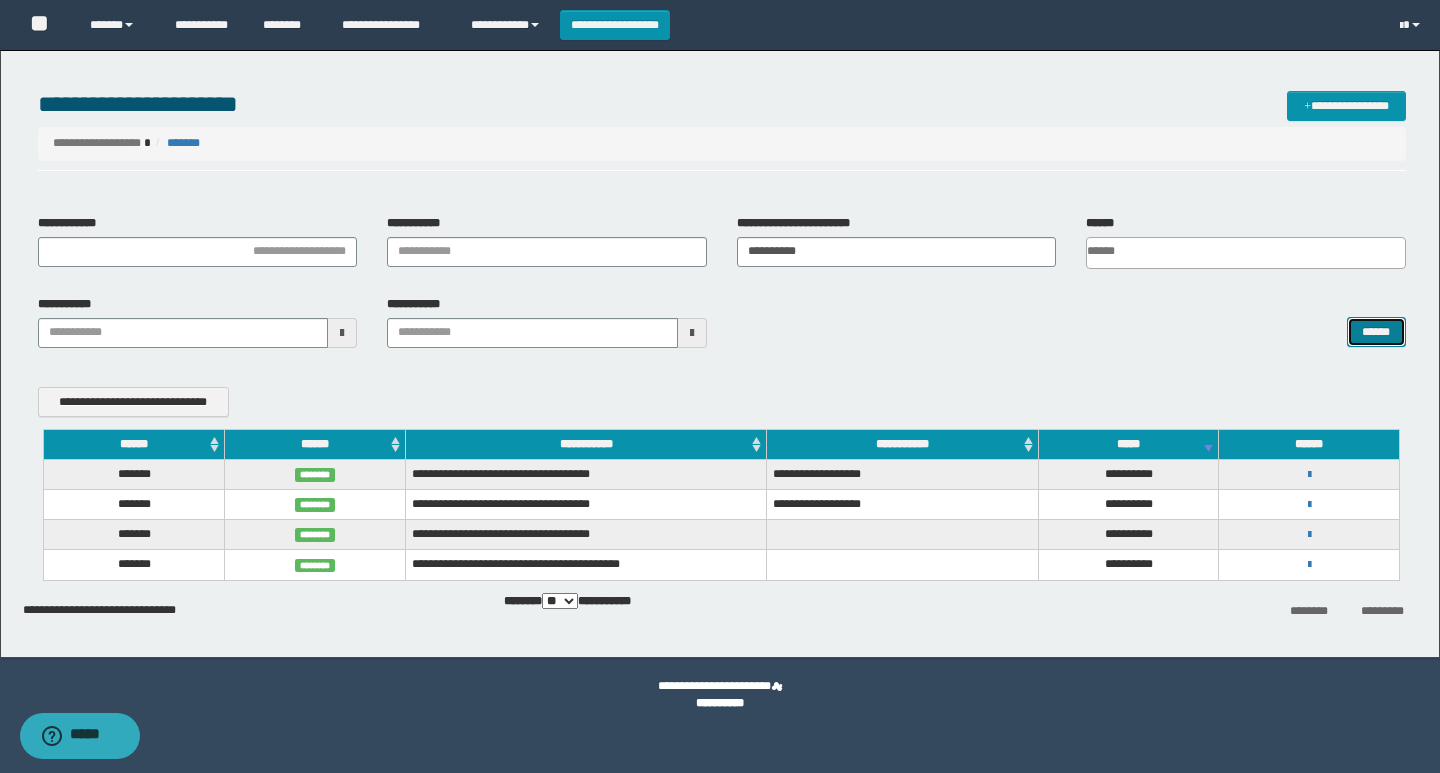 click on "******" at bounding box center (1376, 332) 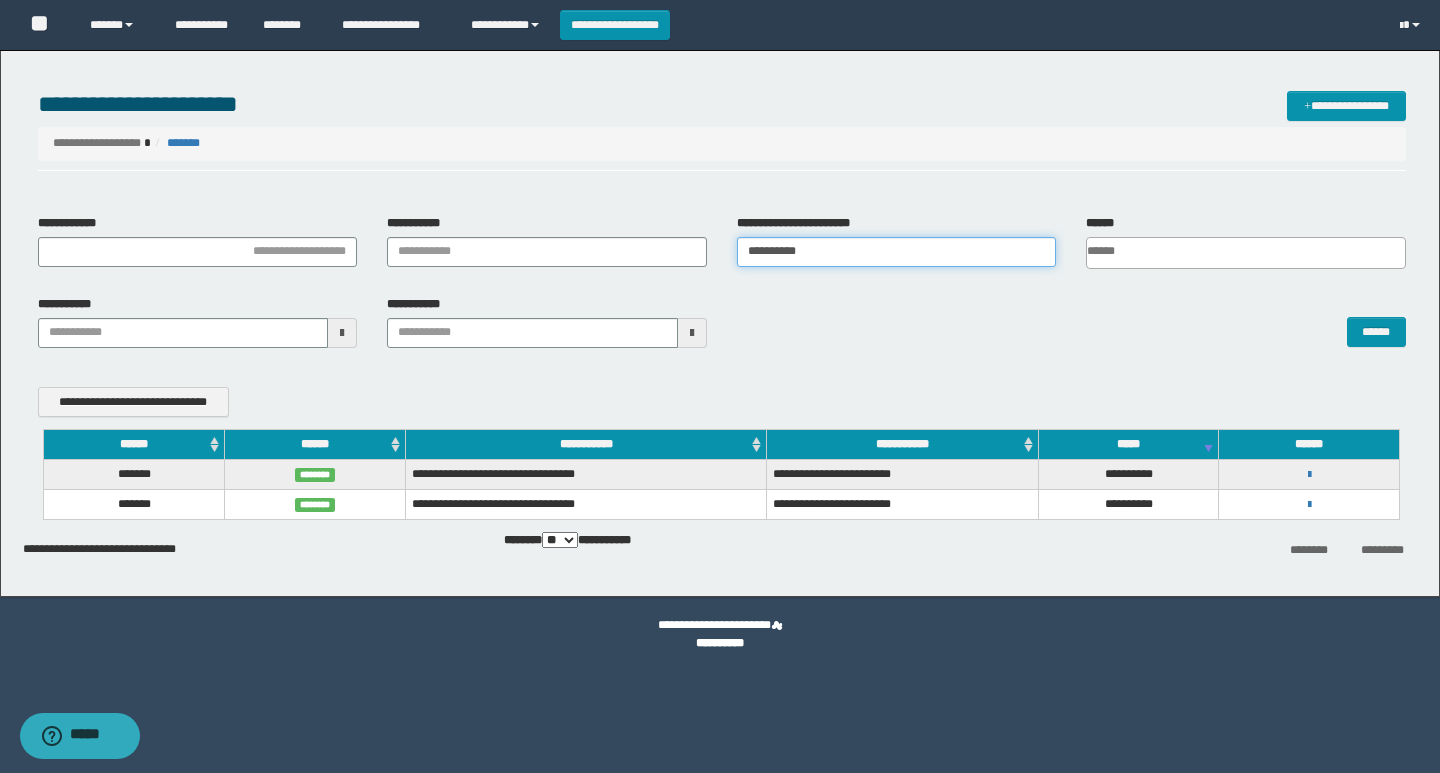 drag, startPoint x: 842, startPoint y: 255, endPoint x: 502, endPoint y: 266, distance: 340.1779 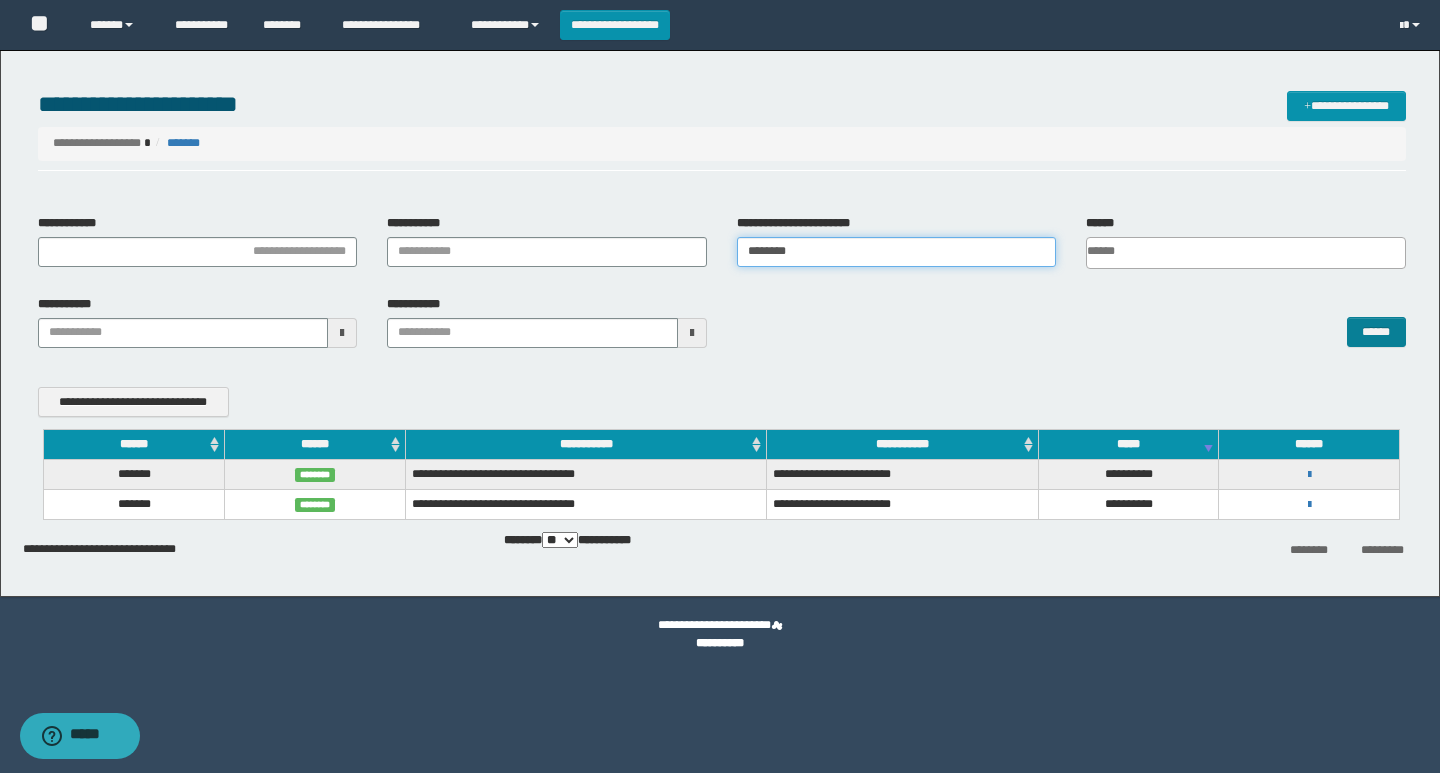 type on "********" 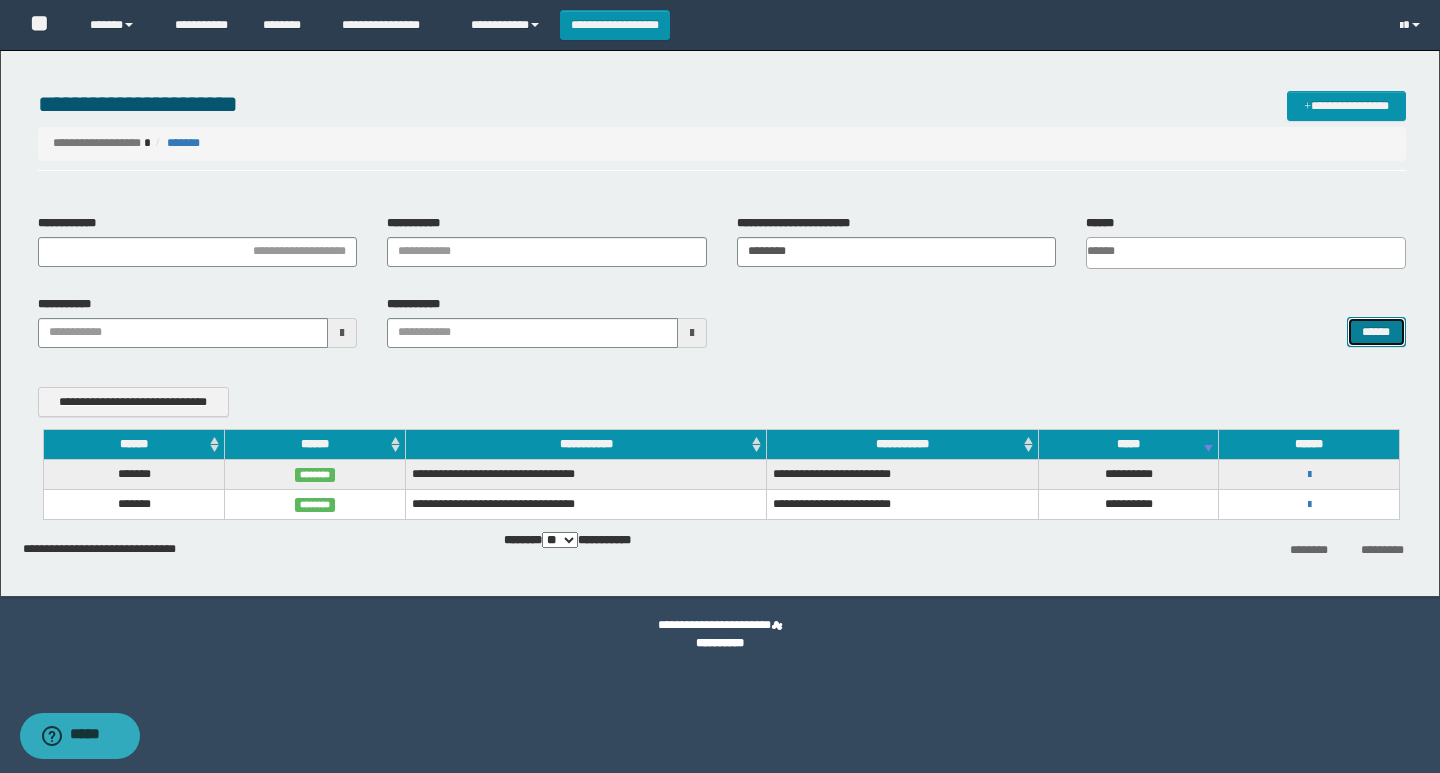 click on "******" at bounding box center (1376, 332) 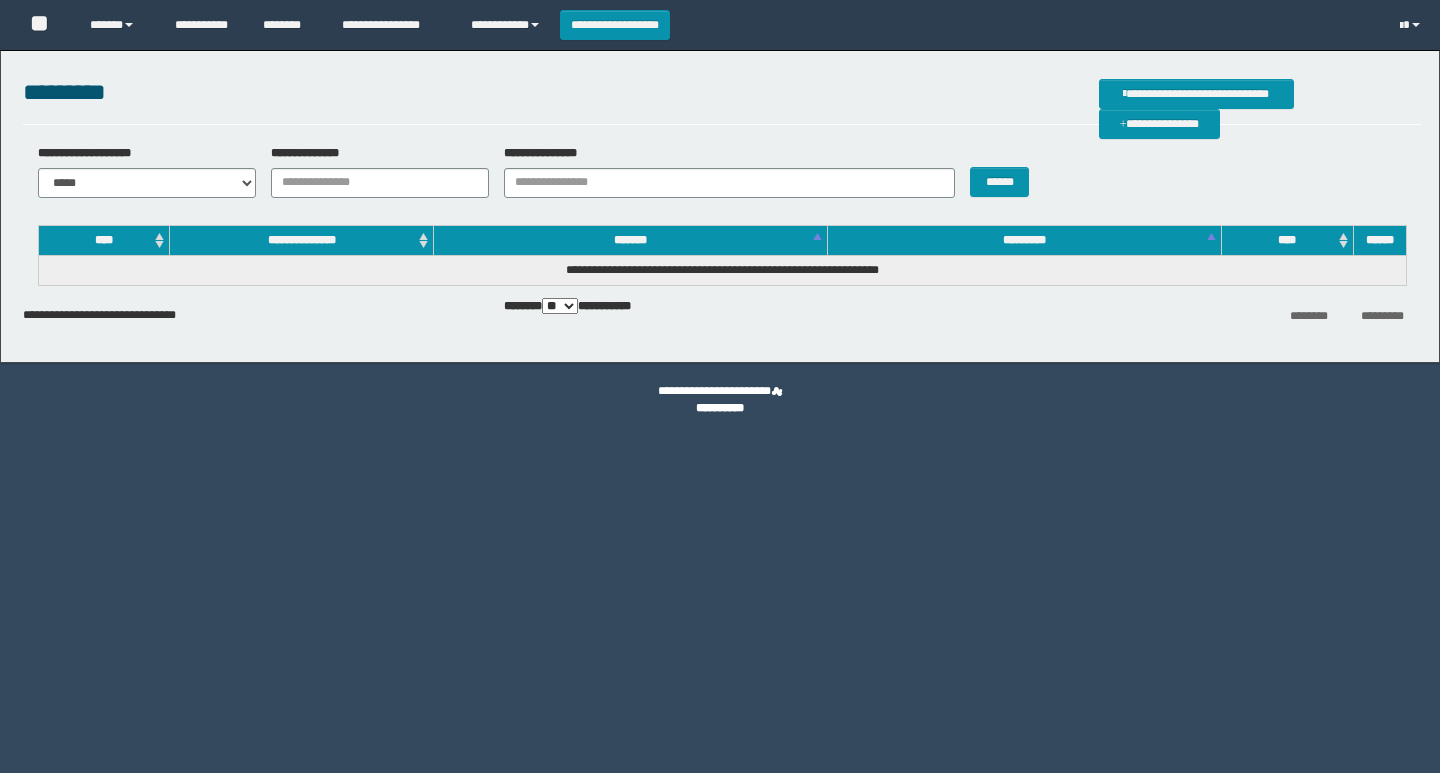 scroll, scrollTop: 0, scrollLeft: 0, axis: both 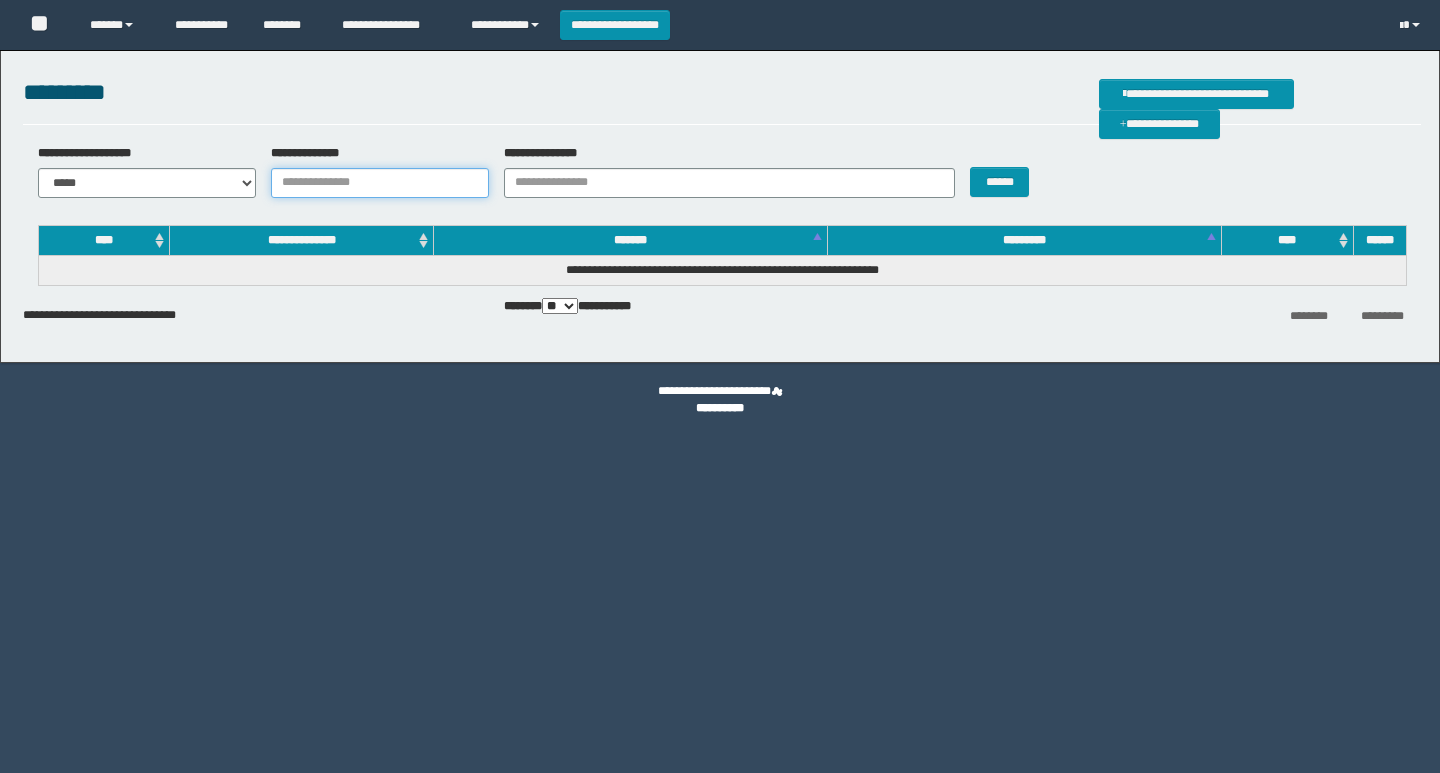 click on "**********" at bounding box center [380, 183] 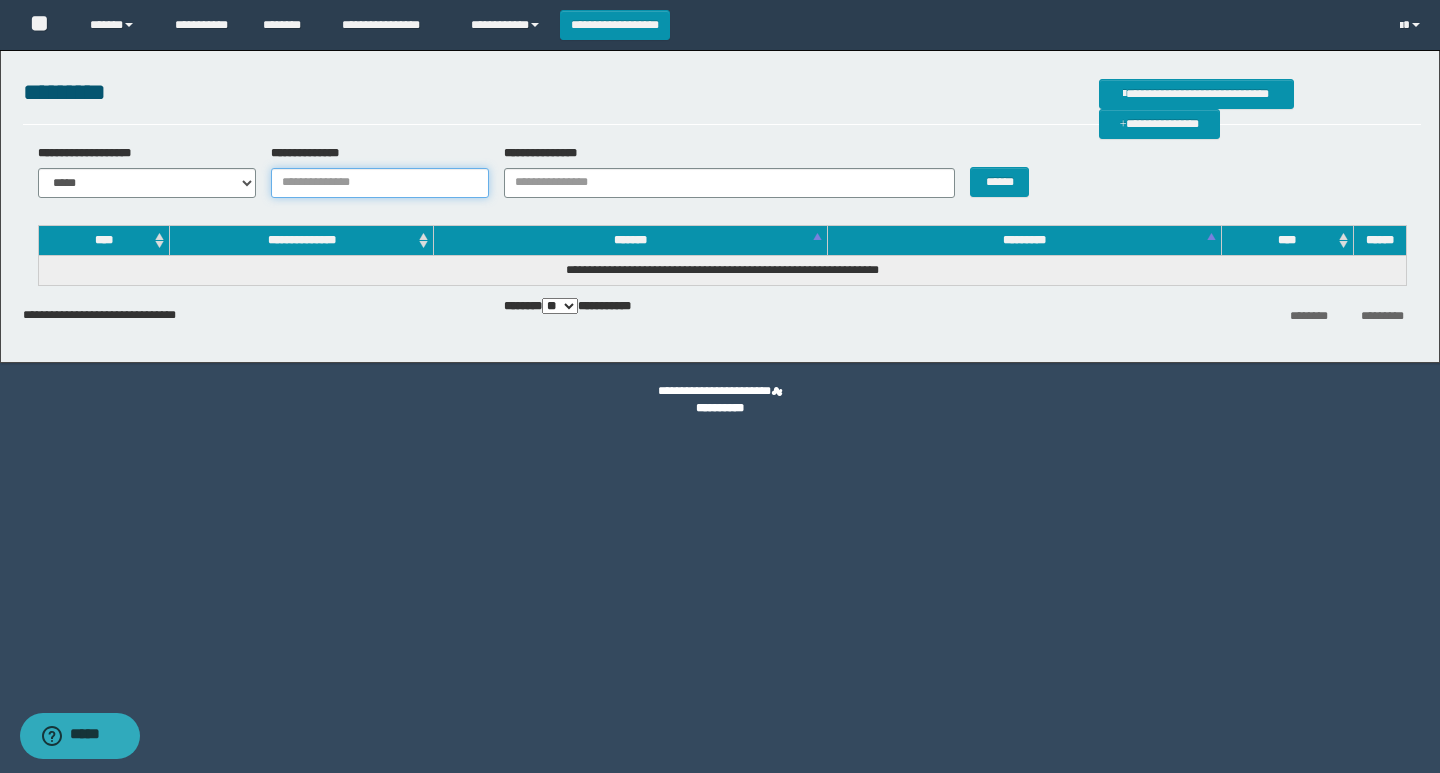 paste on "**********" 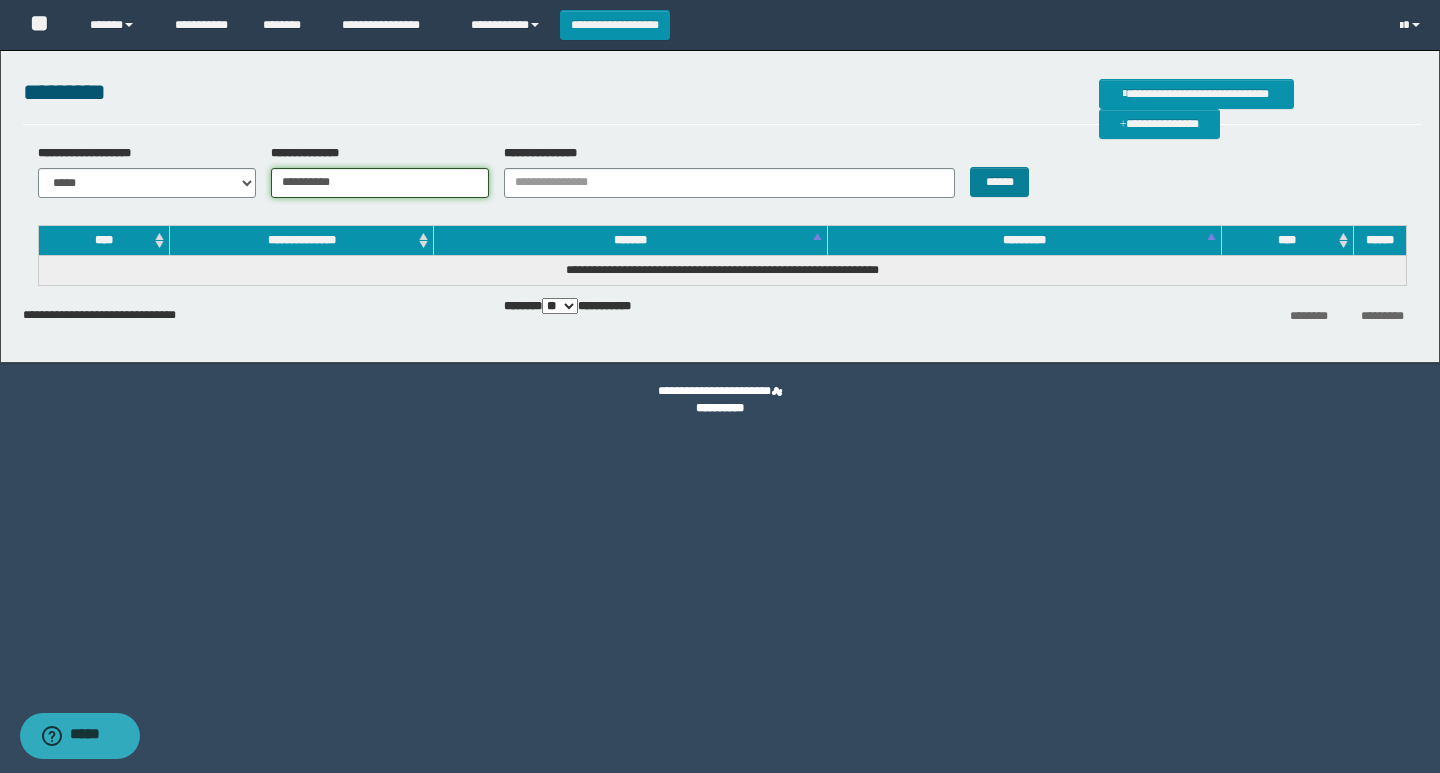 type on "**********" 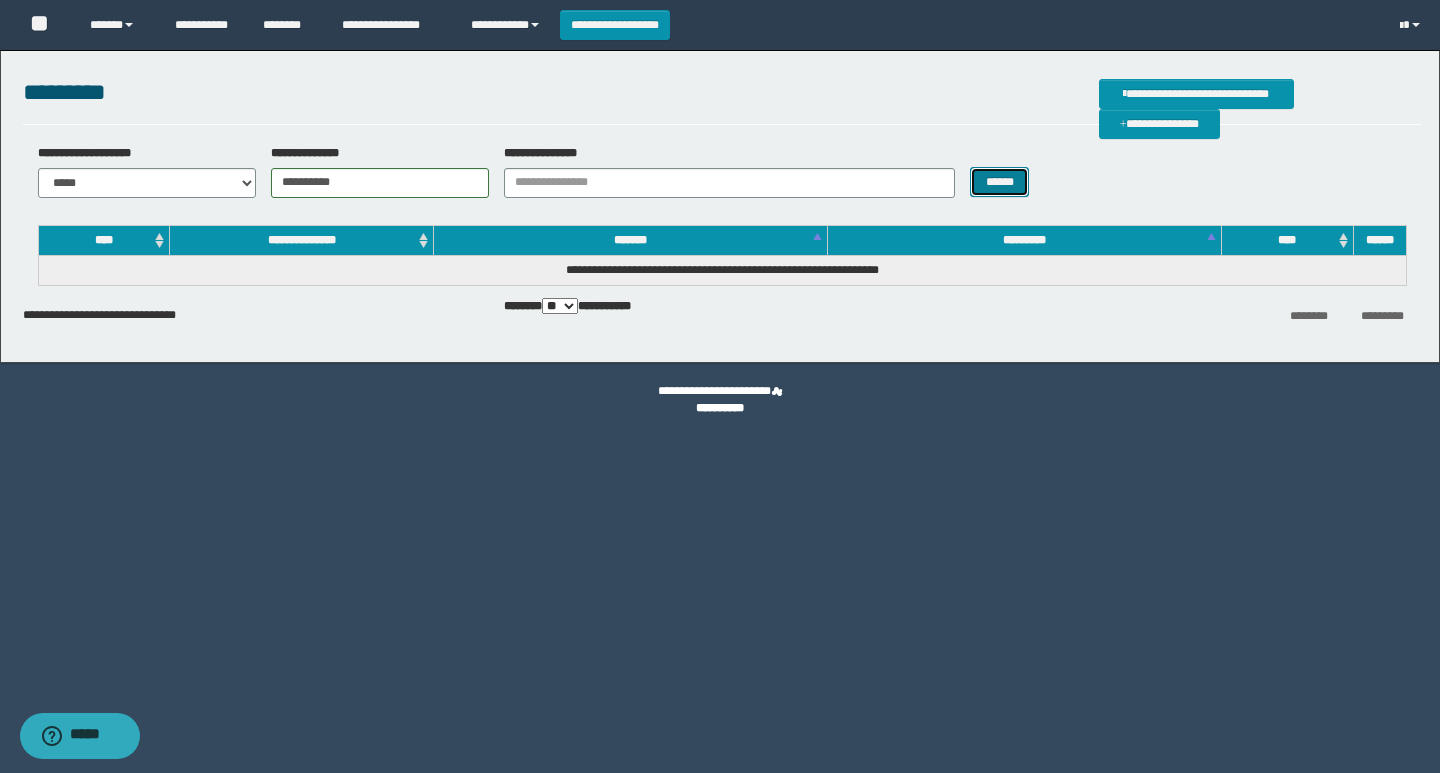 click on "******" at bounding box center (999, 182) 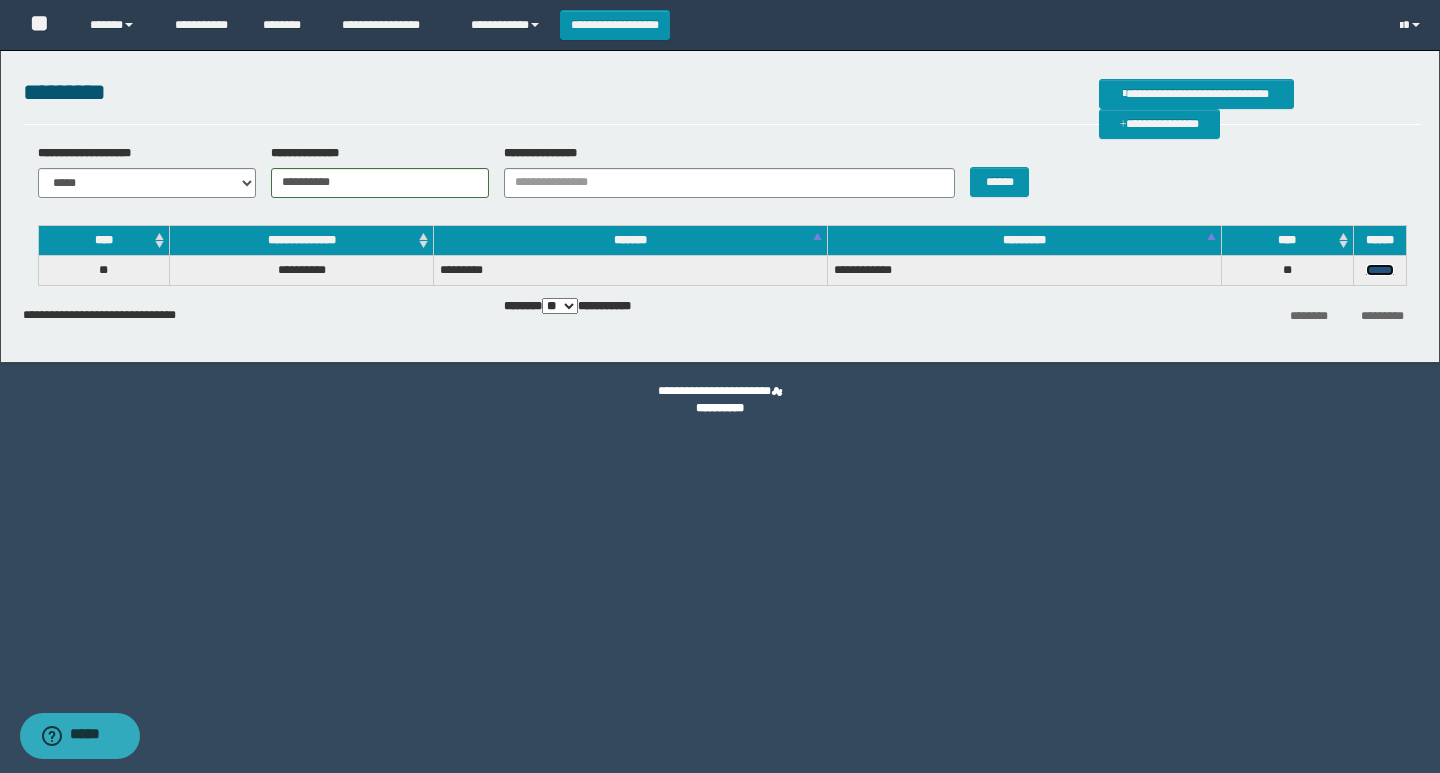 click on "******" at bounding box center [1380, 270] 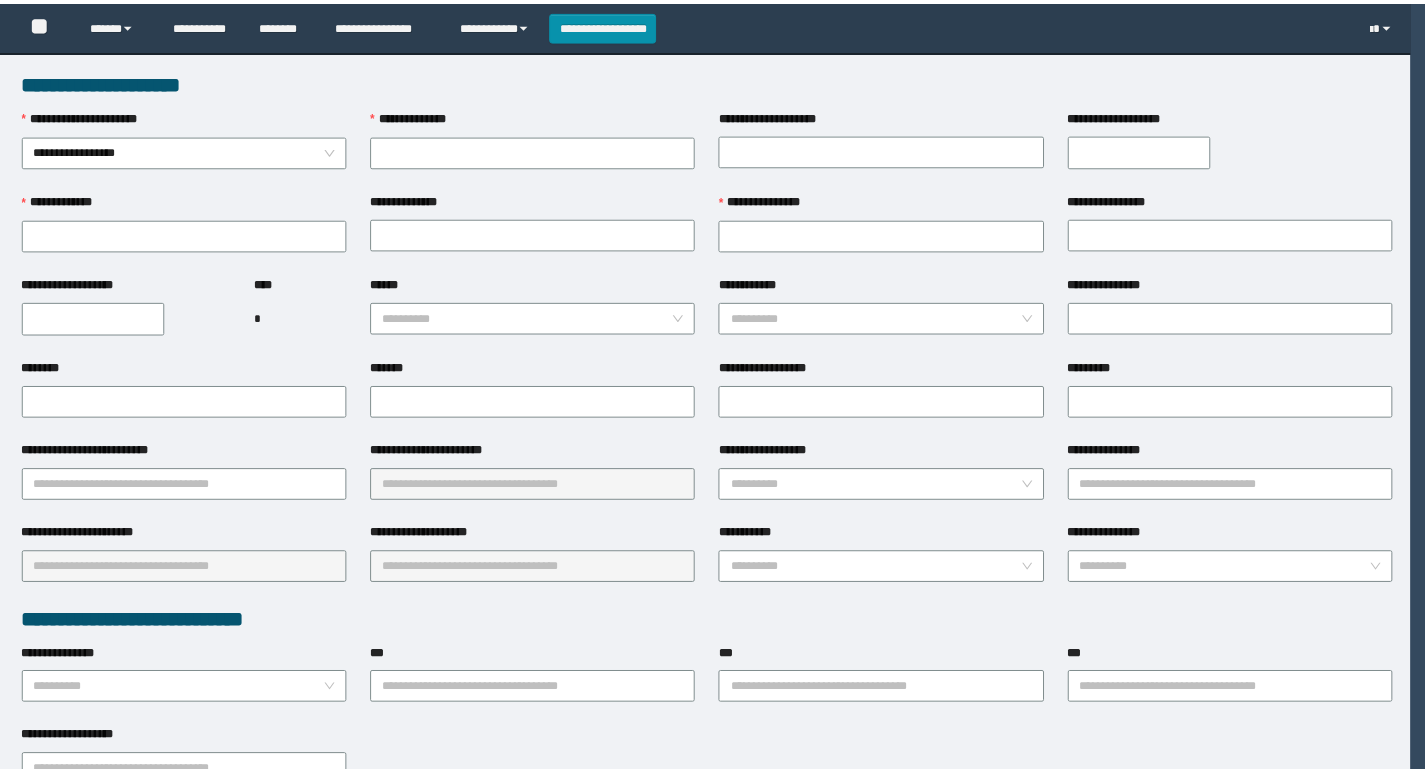 scroll, scrollTop: 0, scrollLeft: 0, axis: both 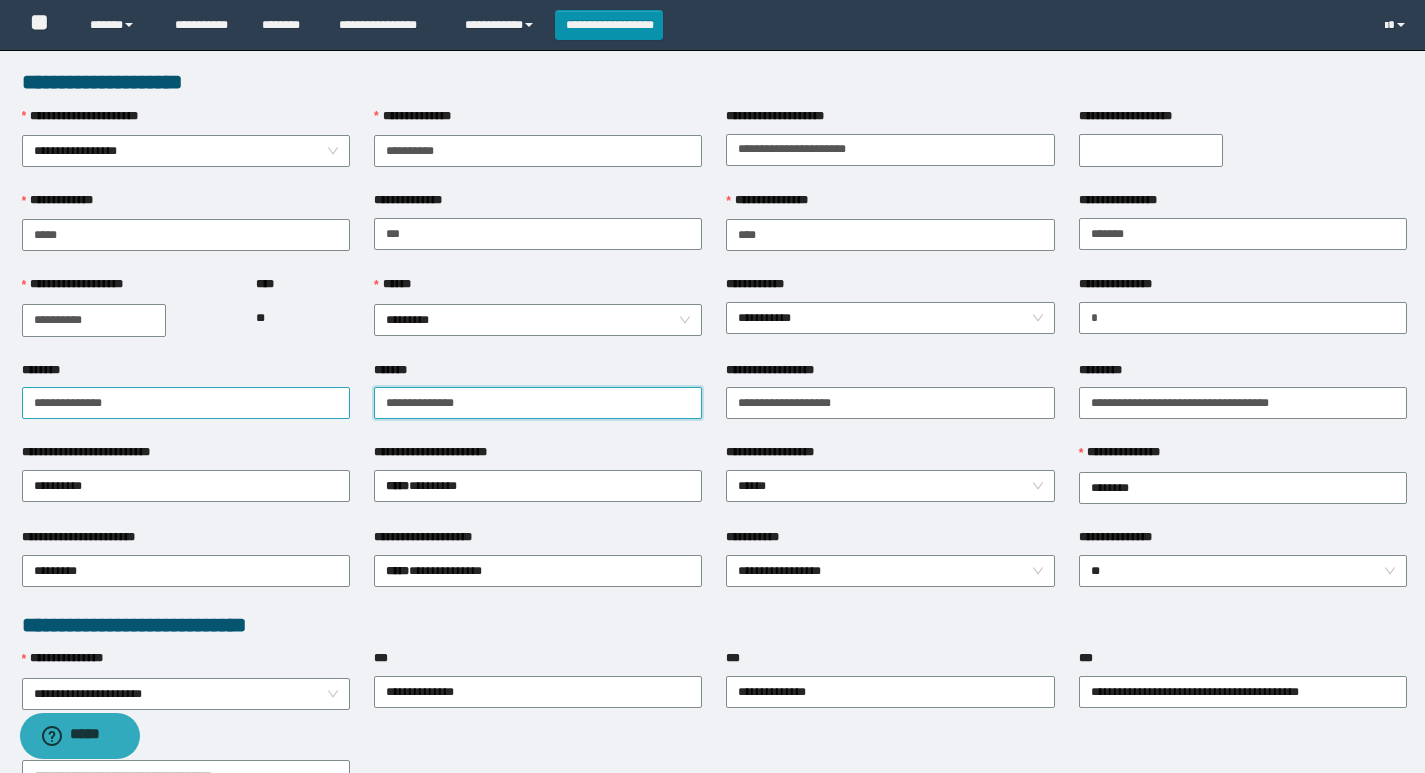 drag, startPoint x: 467, startPoint y: 403, endPoint x: 338, endPoint y: 414, distance: 129.46814 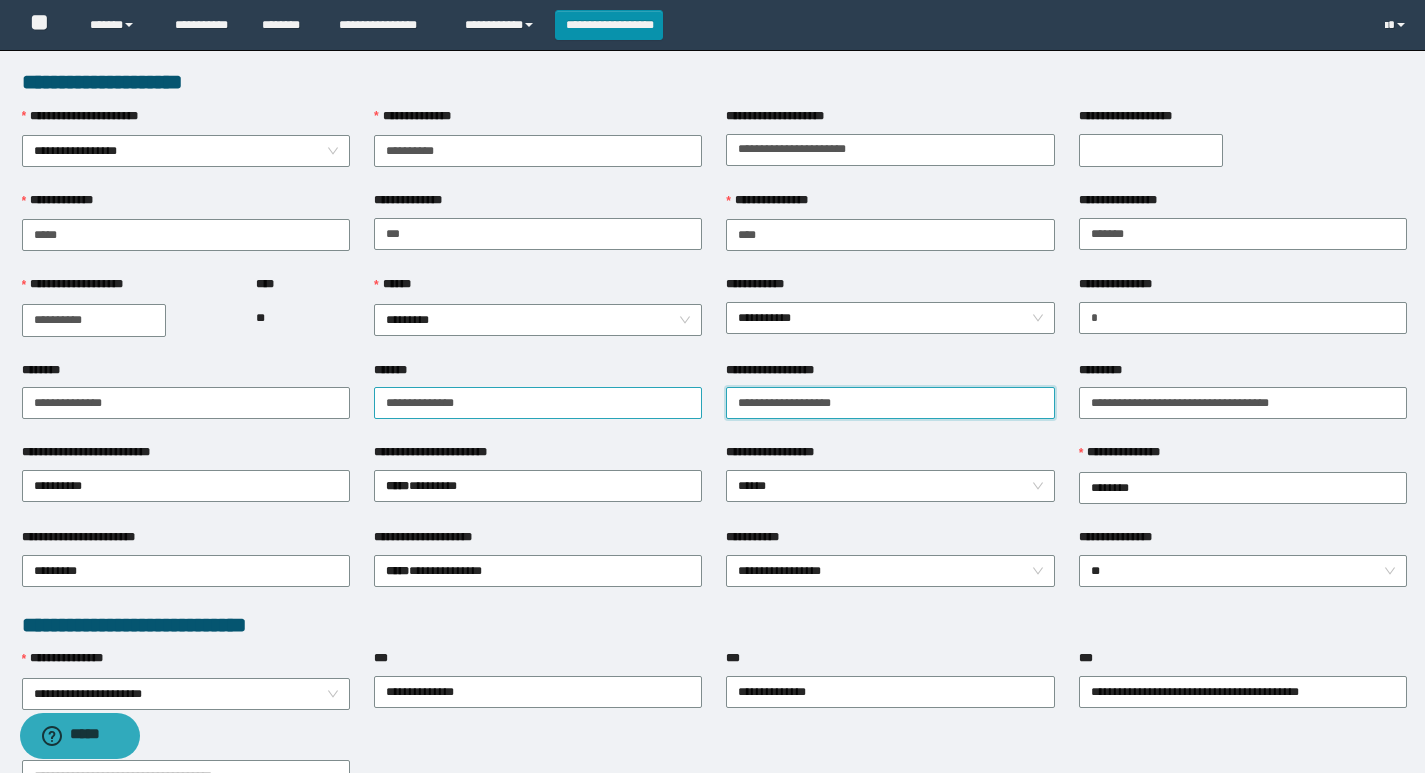 drag, startPoint x: 880, startPoint y: 400, endPoint x: 670, endPoint y: 400, distance: 210 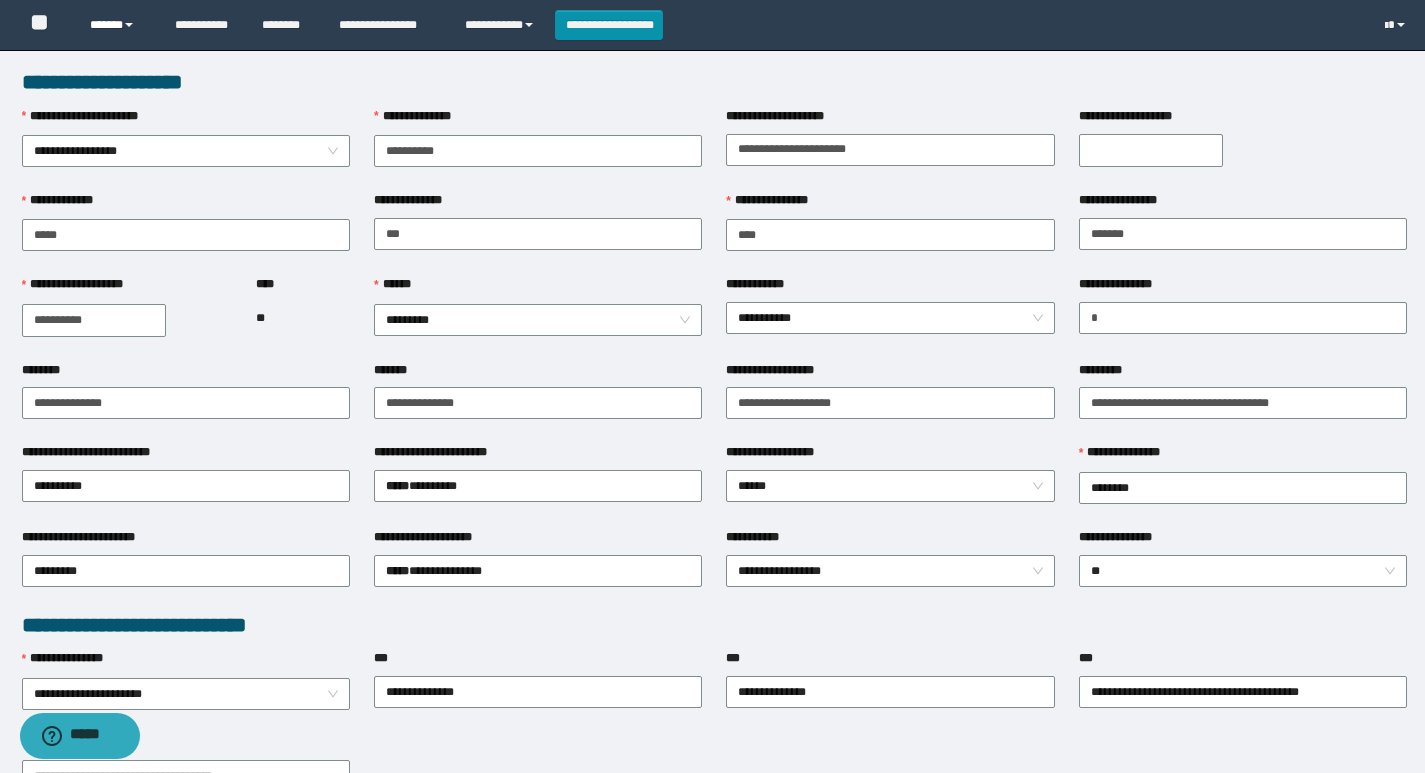 click on "******" at bounding box center (117, 25) 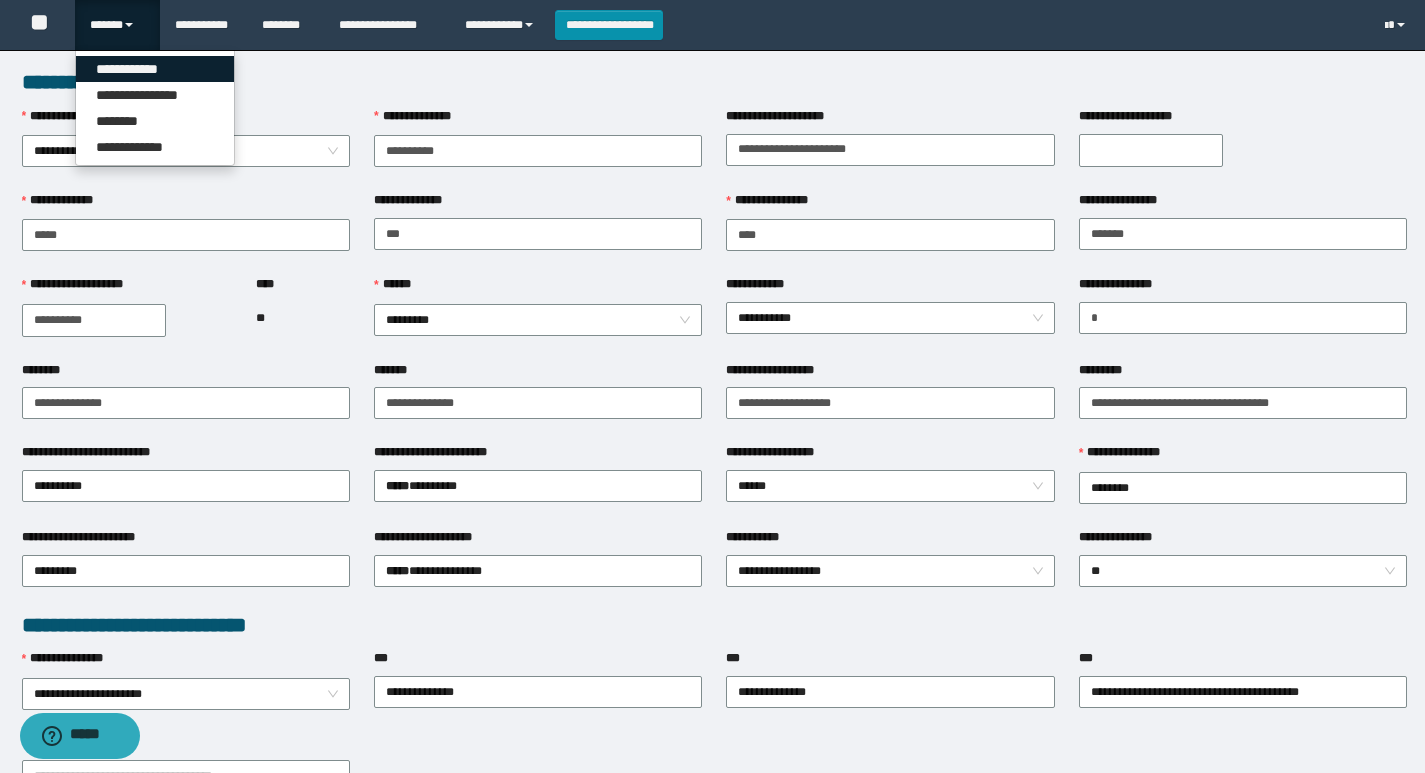 click on "**********" at bounding box center (155, 69) 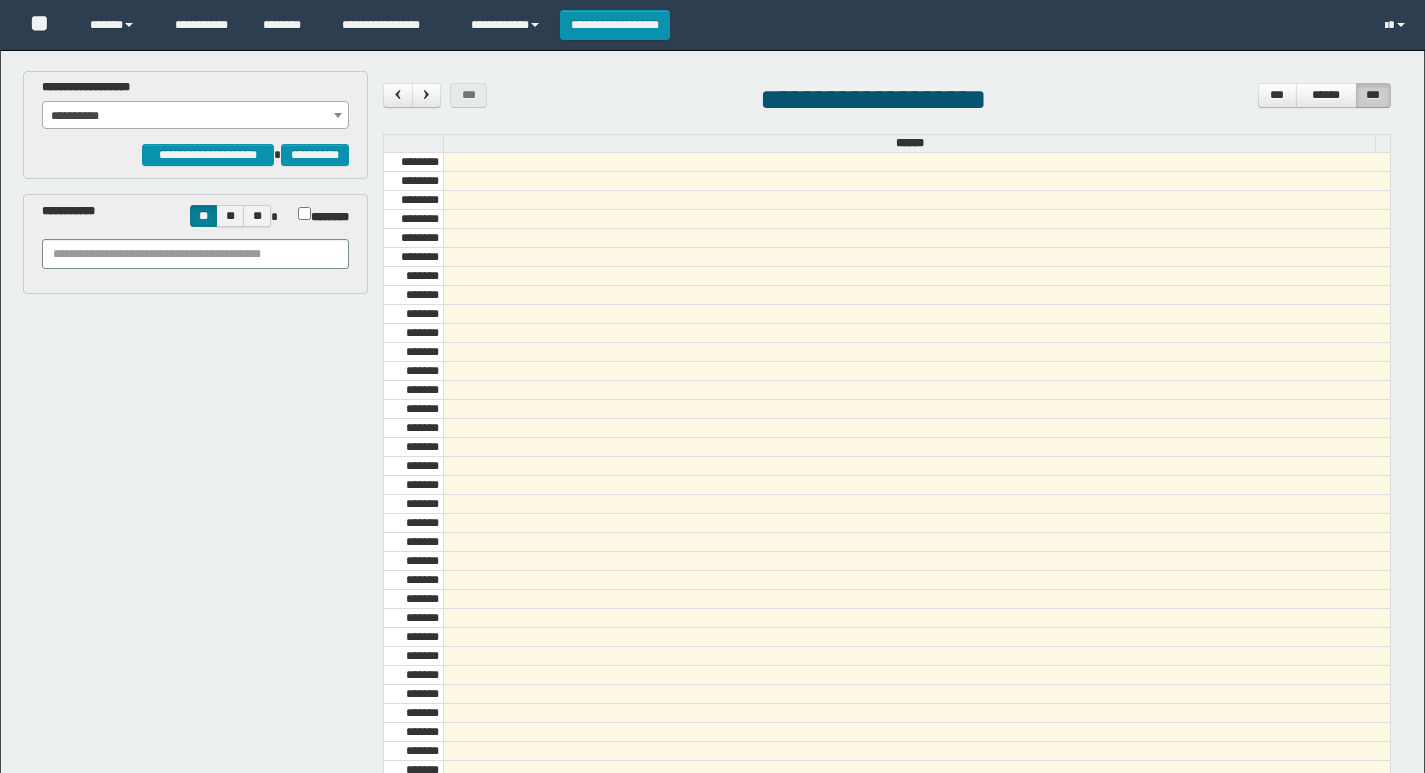 scroll, scrollTop: 0, scrollLeft: 0, axis: both 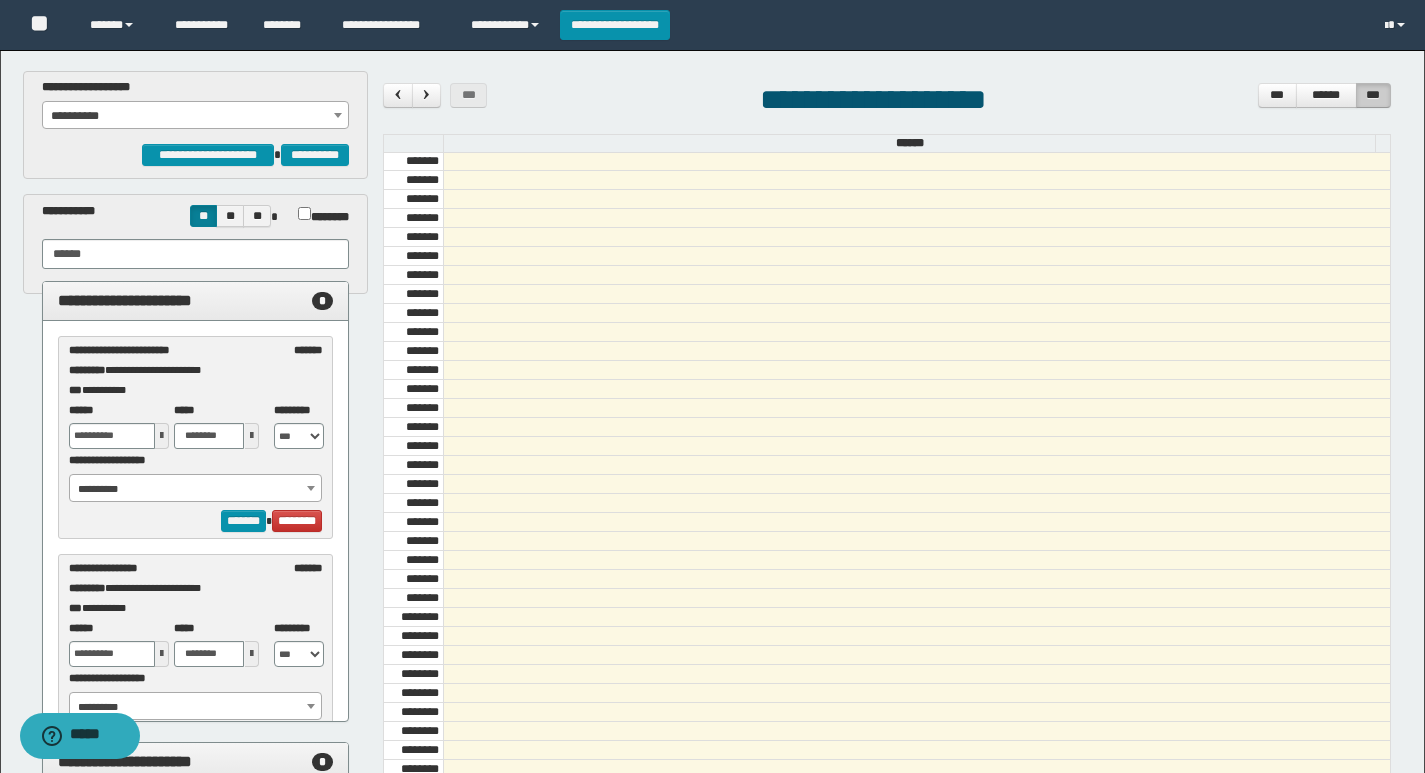 type on "******" 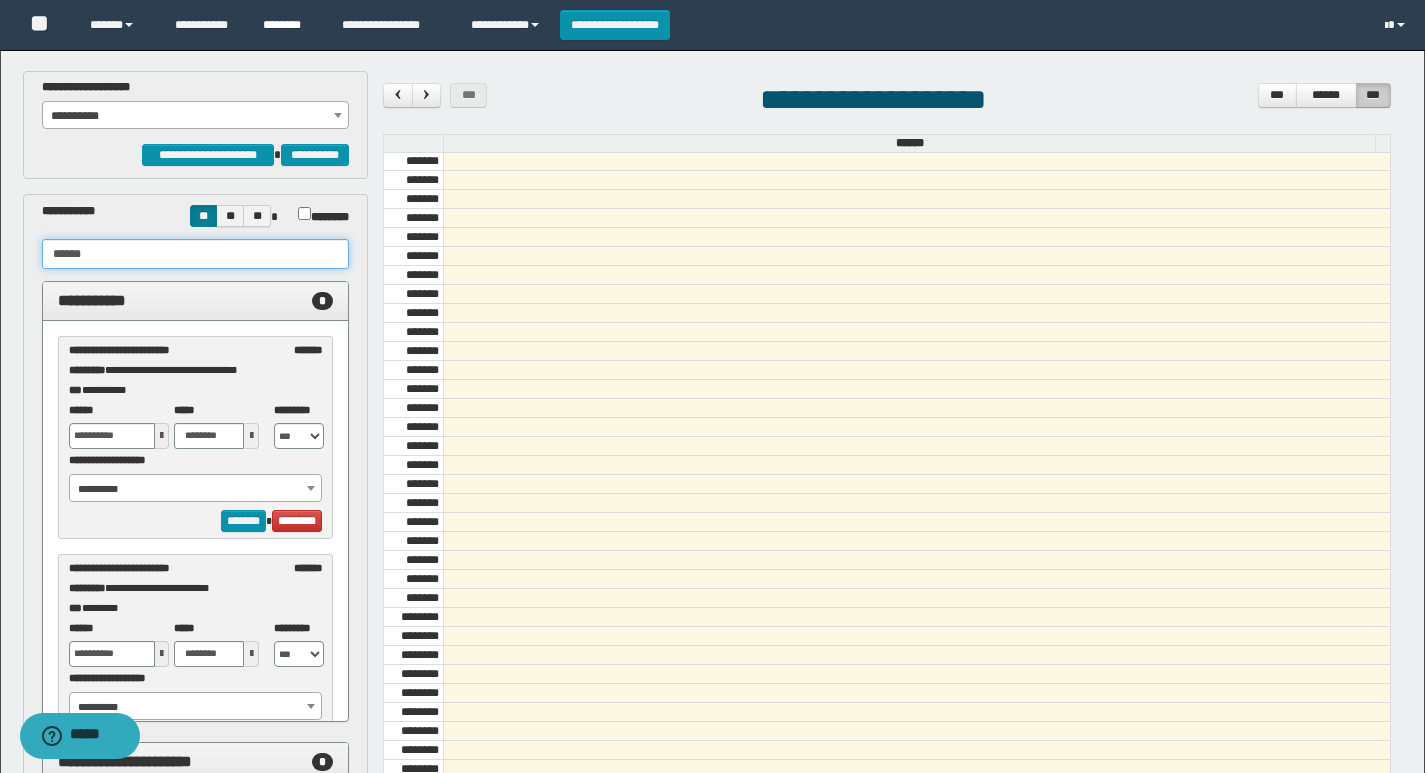 click on "******" at bounding box center [196, 254] 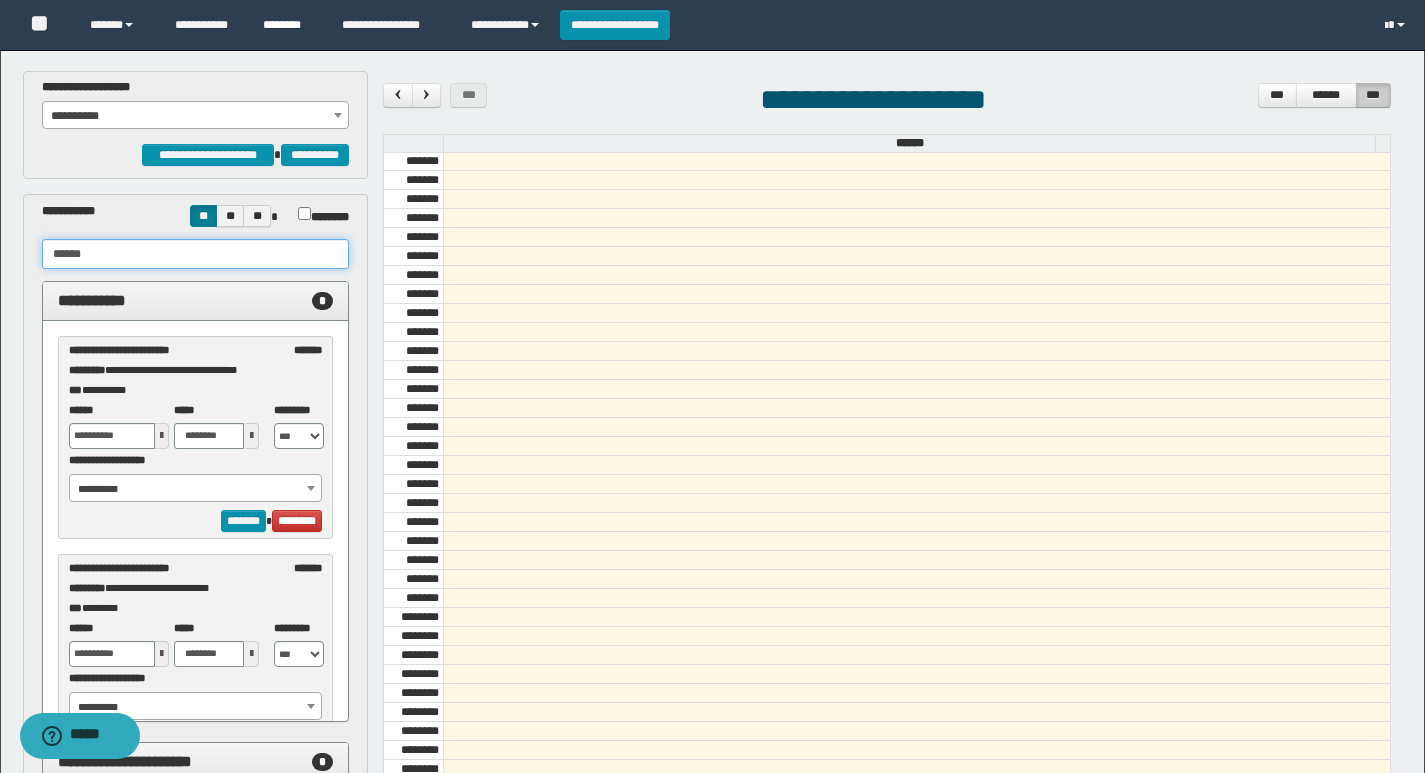 click on "******" at bounding box center [196, 254] 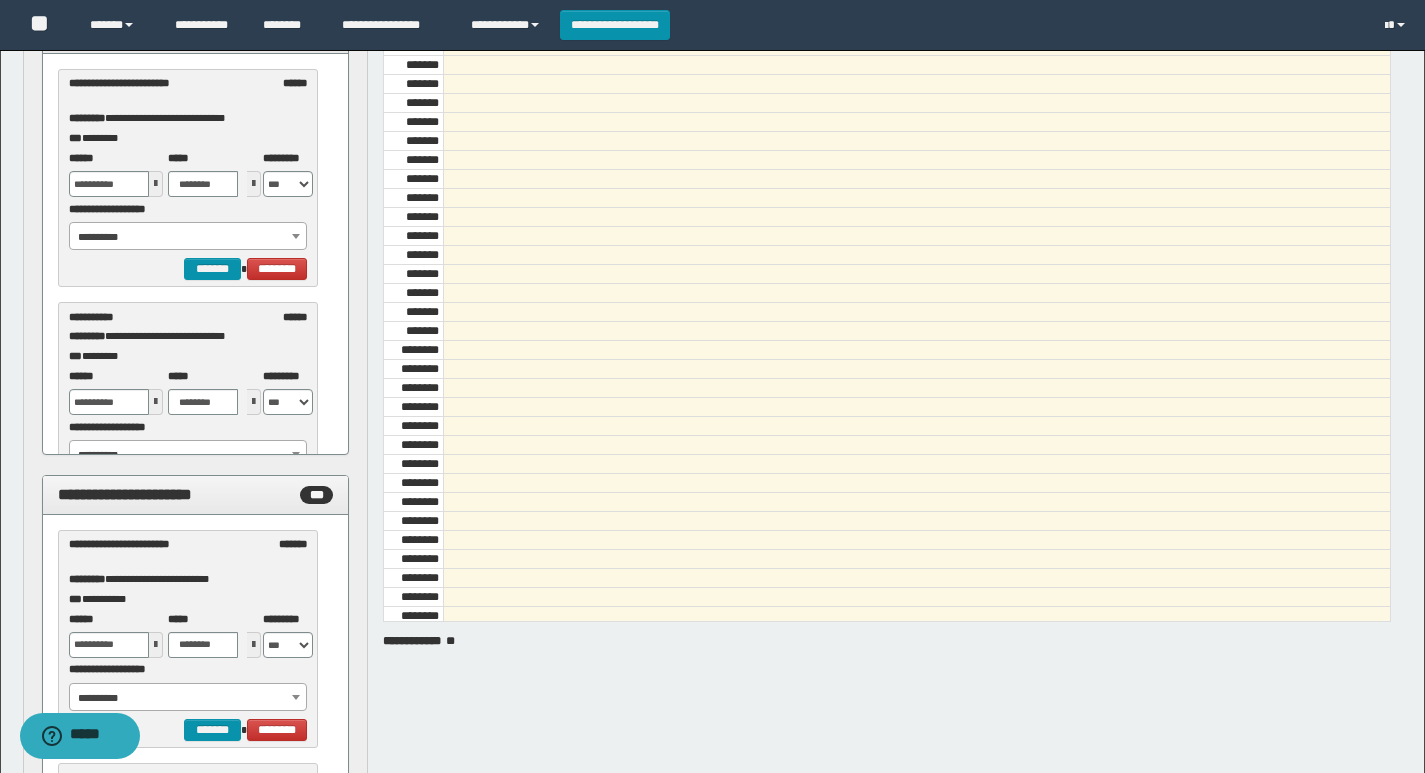 scroll, scrollTop: 0, scrollLeft: 0, axis: both 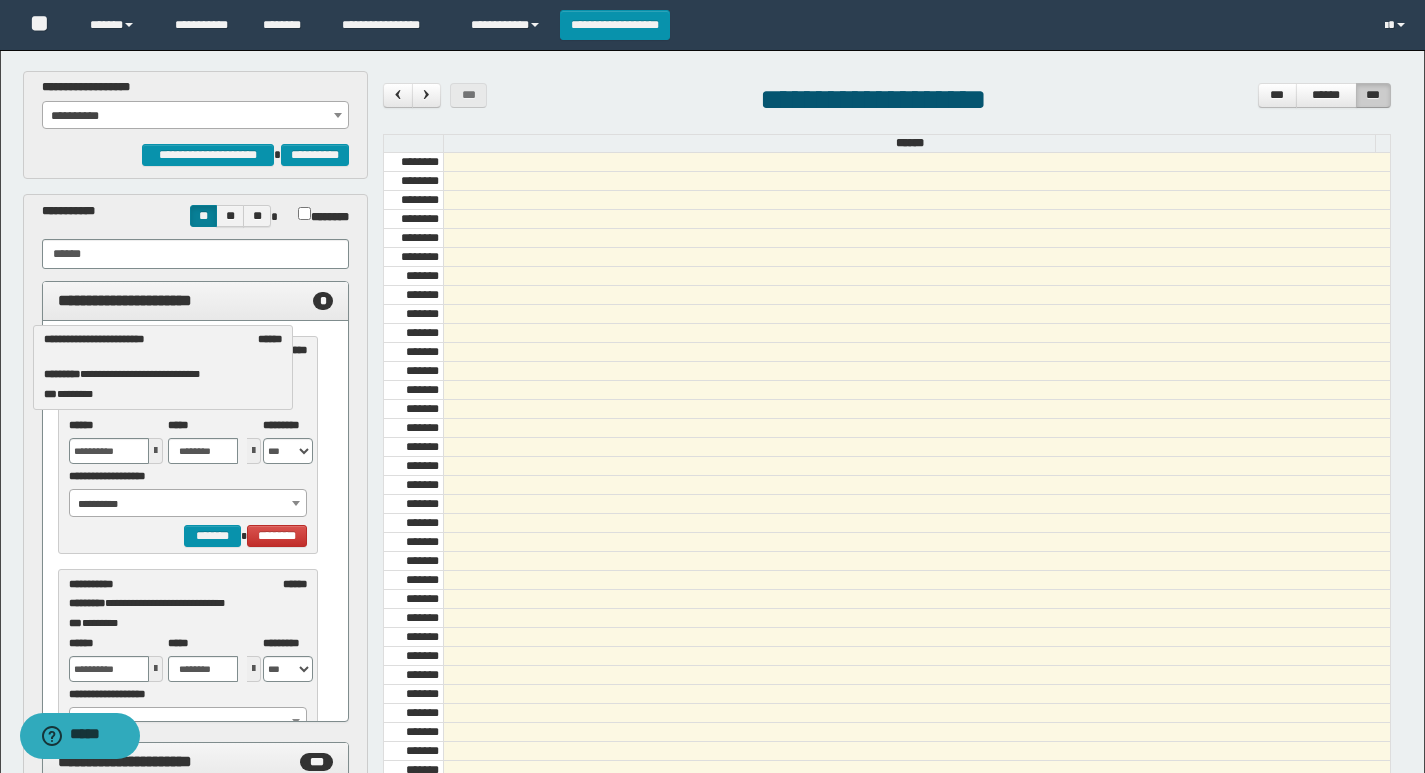 drag, startPoint x: 601, startPoint y: 389, endPoint x: 245, endPoint y: 383, distance: 356.05057 